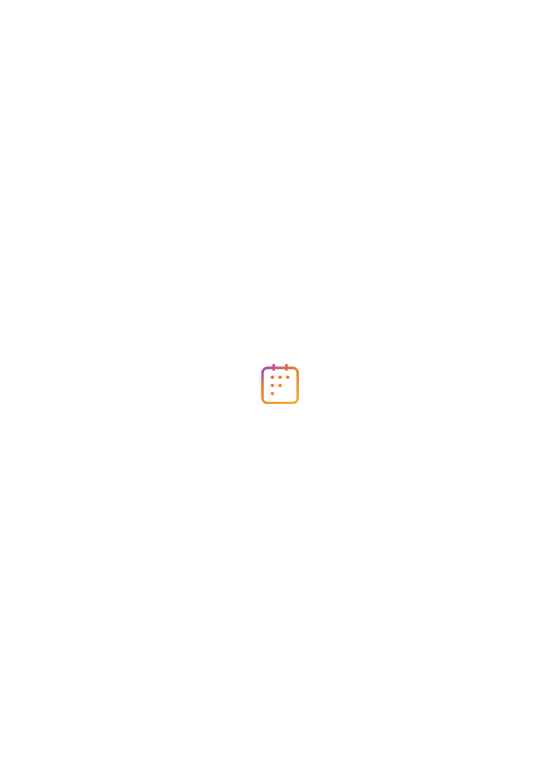 scroll, scrollTop: 0, scrollLeft: 0, axis: both 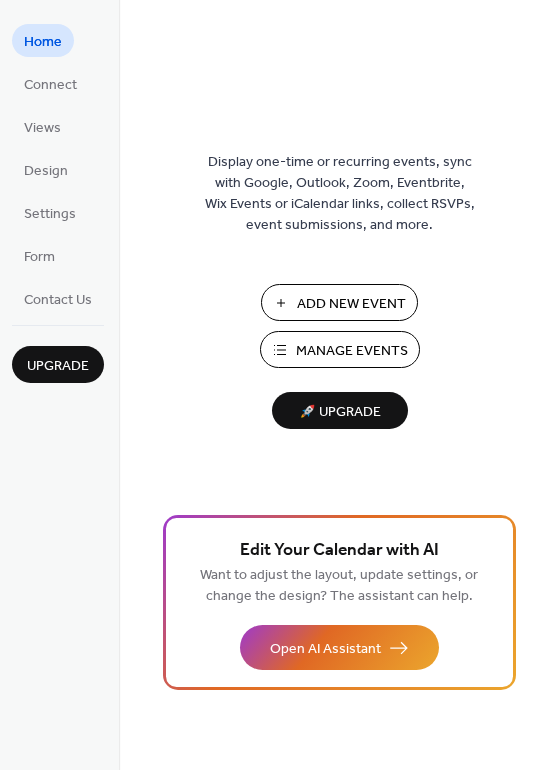 click on "Add New Event" at bounding box center [351, 304] 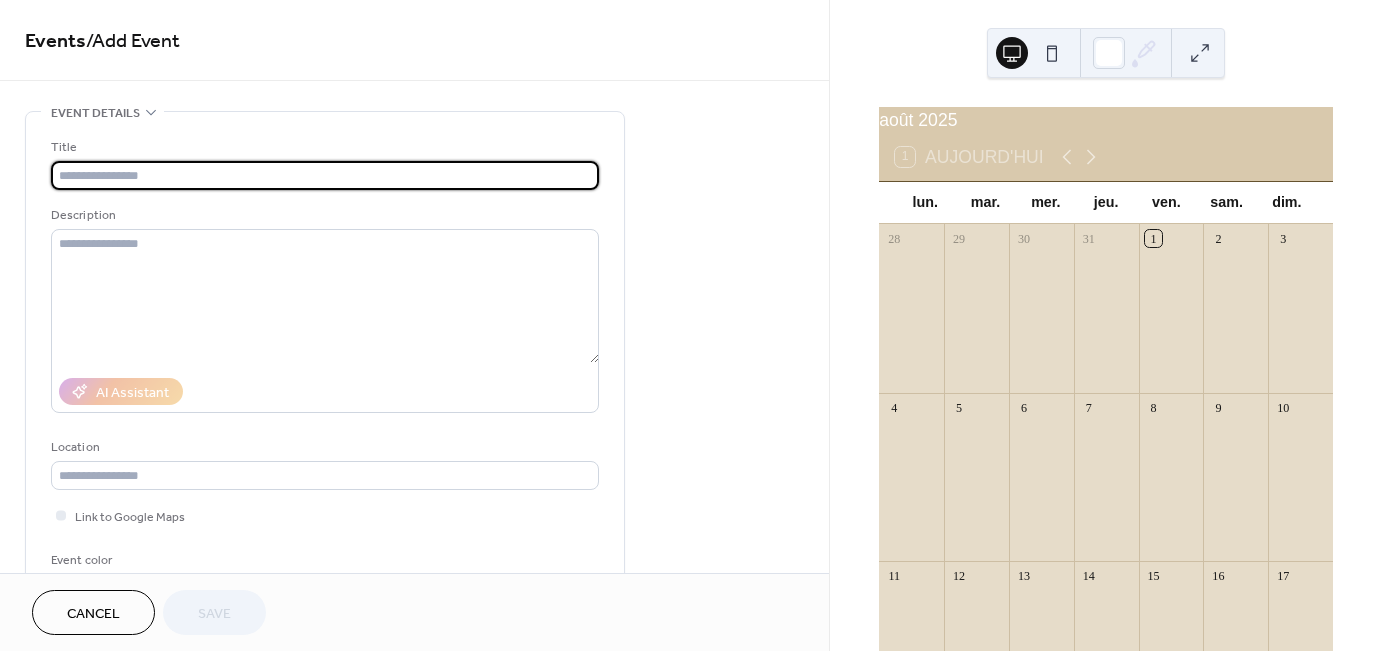 scroll, scrollTop: 0, scrollLeft: 0, axis: both 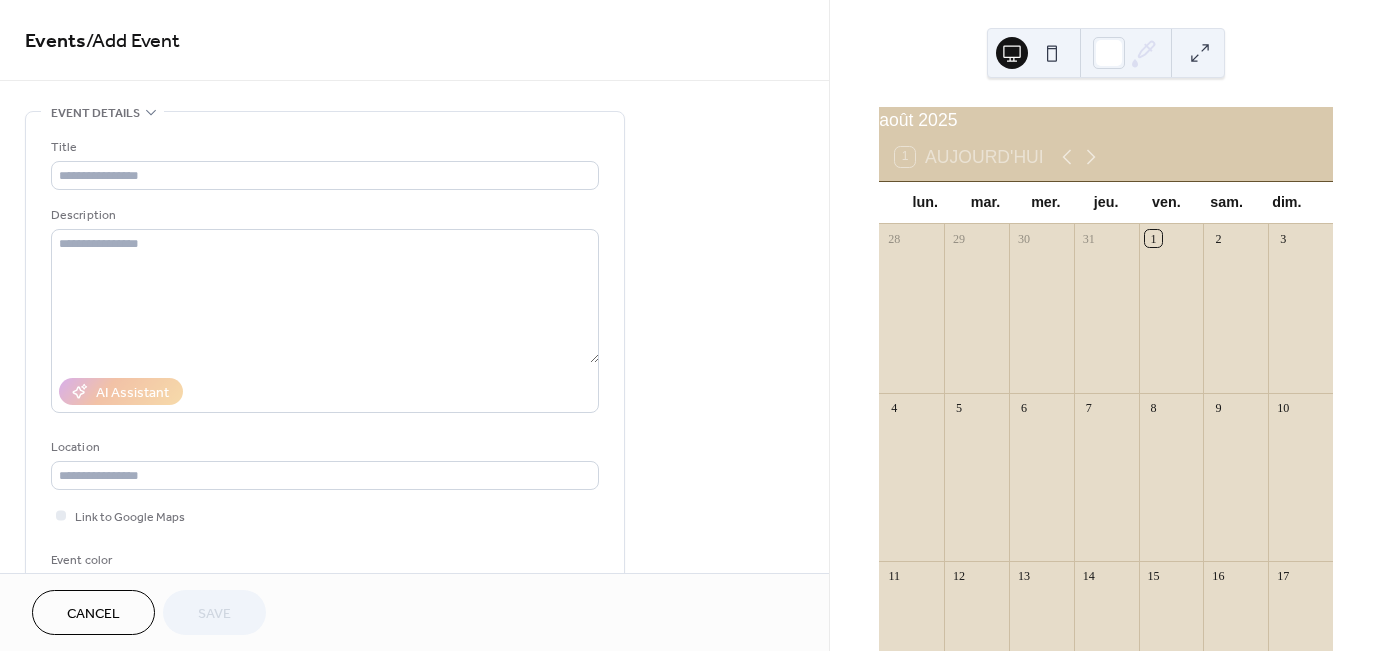 click on "Cancel" at bounding box center [93, 614] 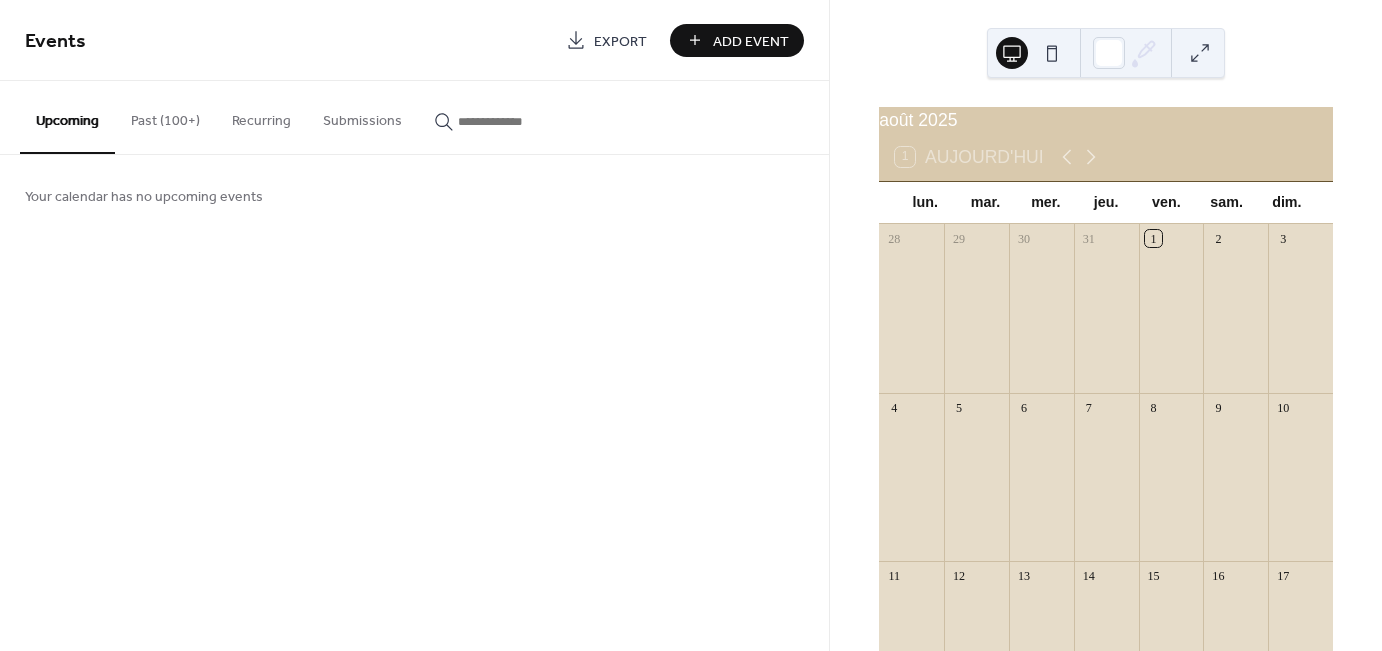 click on "Past (100+)" at bounding box center [165, 116] 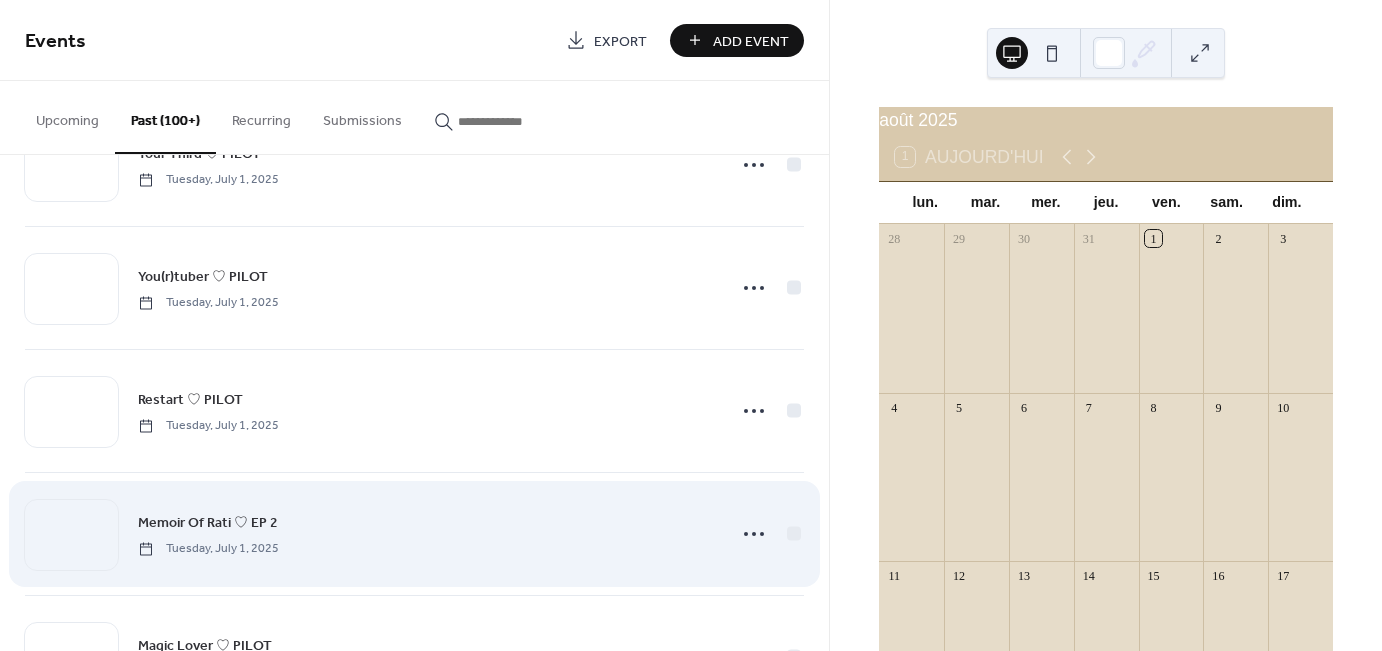 scroll, scrollTop: 200, scrollLeft: 0, axis: vertical 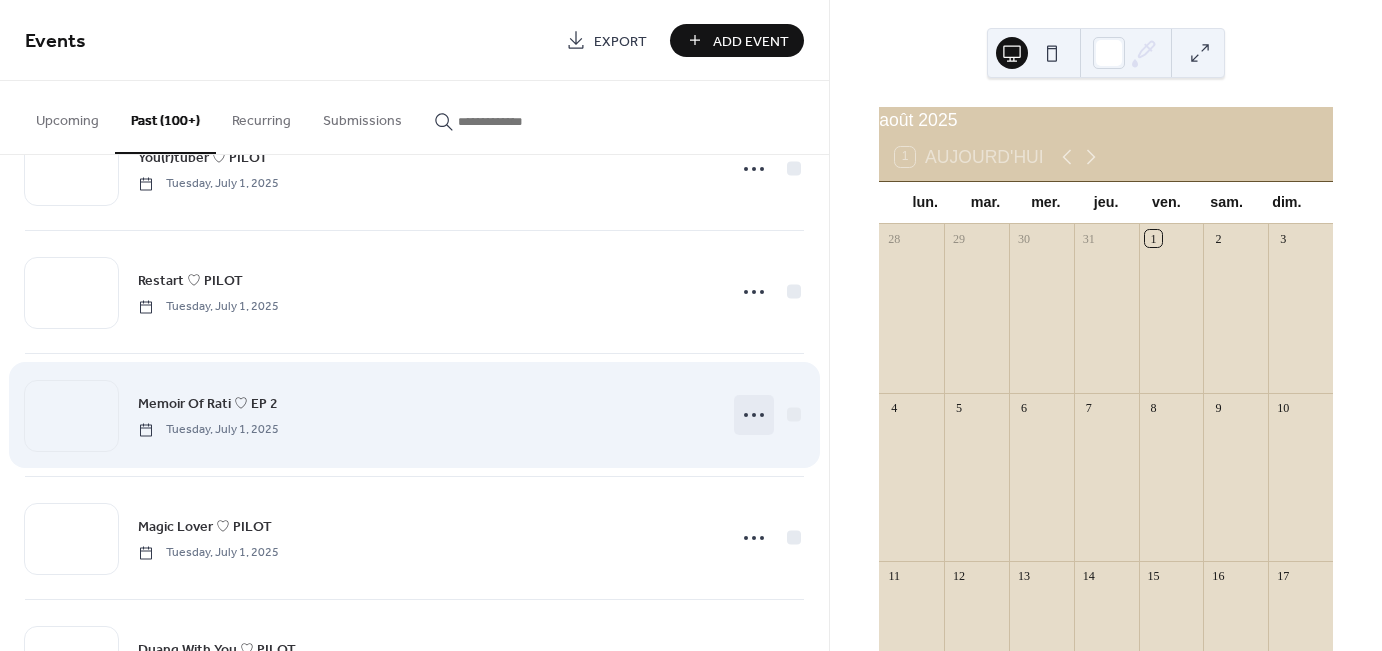 click 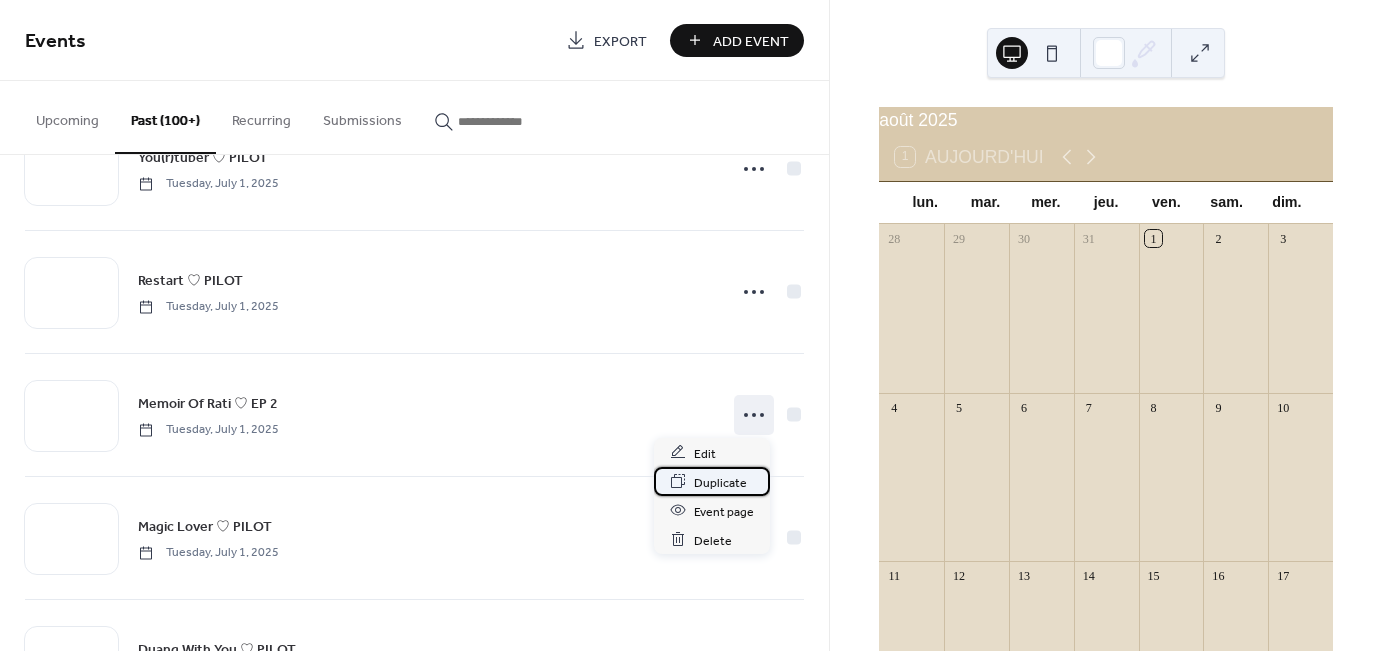 click on "Duplicate" at bounding box center [720, 482] 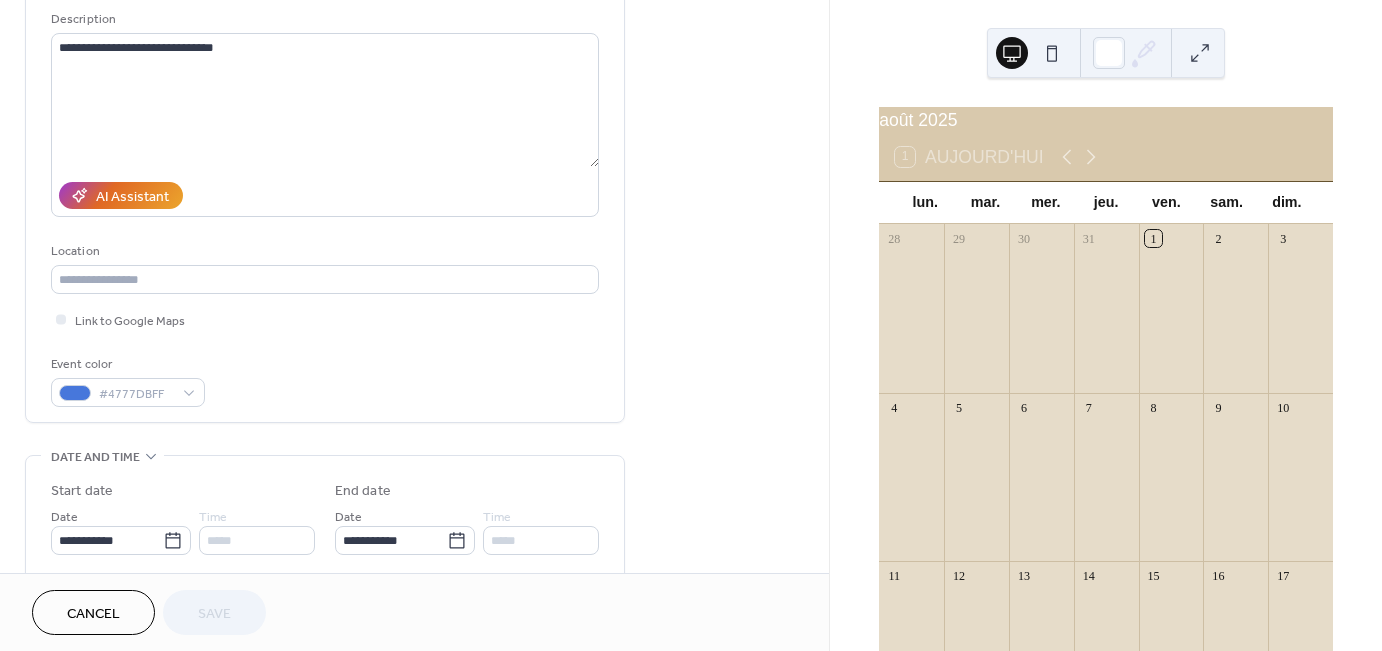 scroll, scrollTop: 300, scrollLeft: 0, axis: vertical 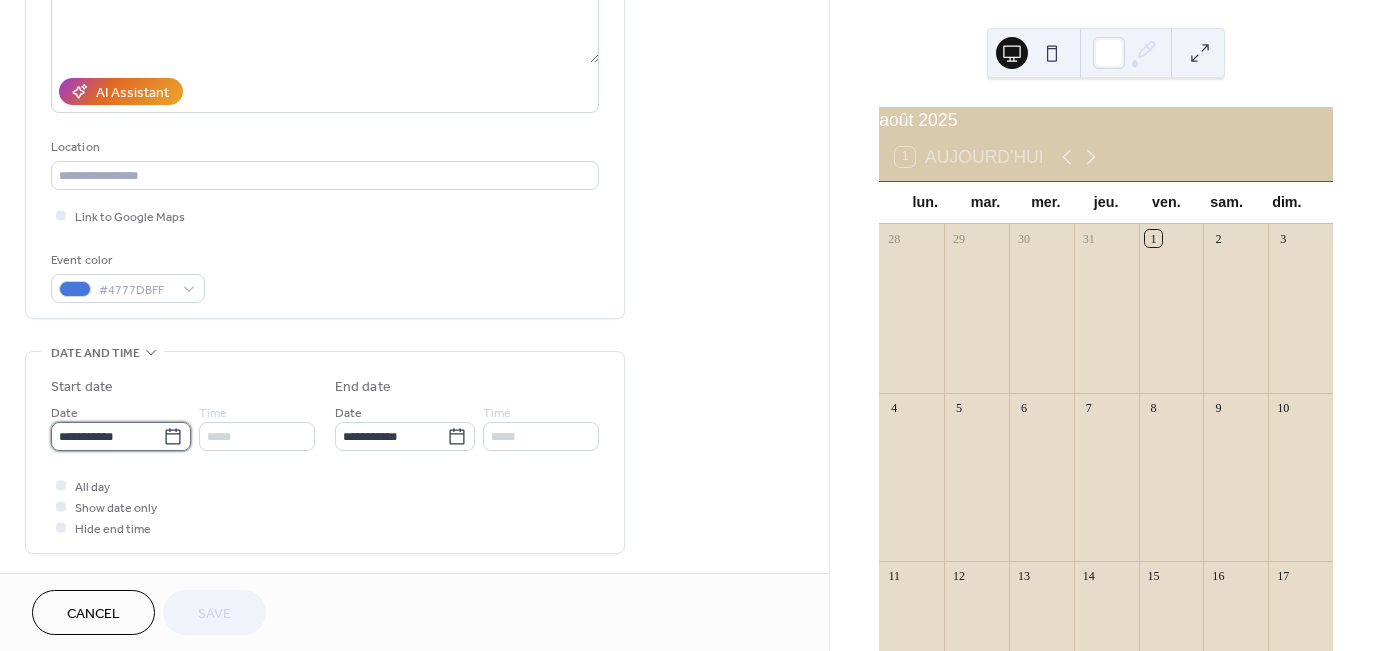 click on "**********" at bounding box center [107, 436] 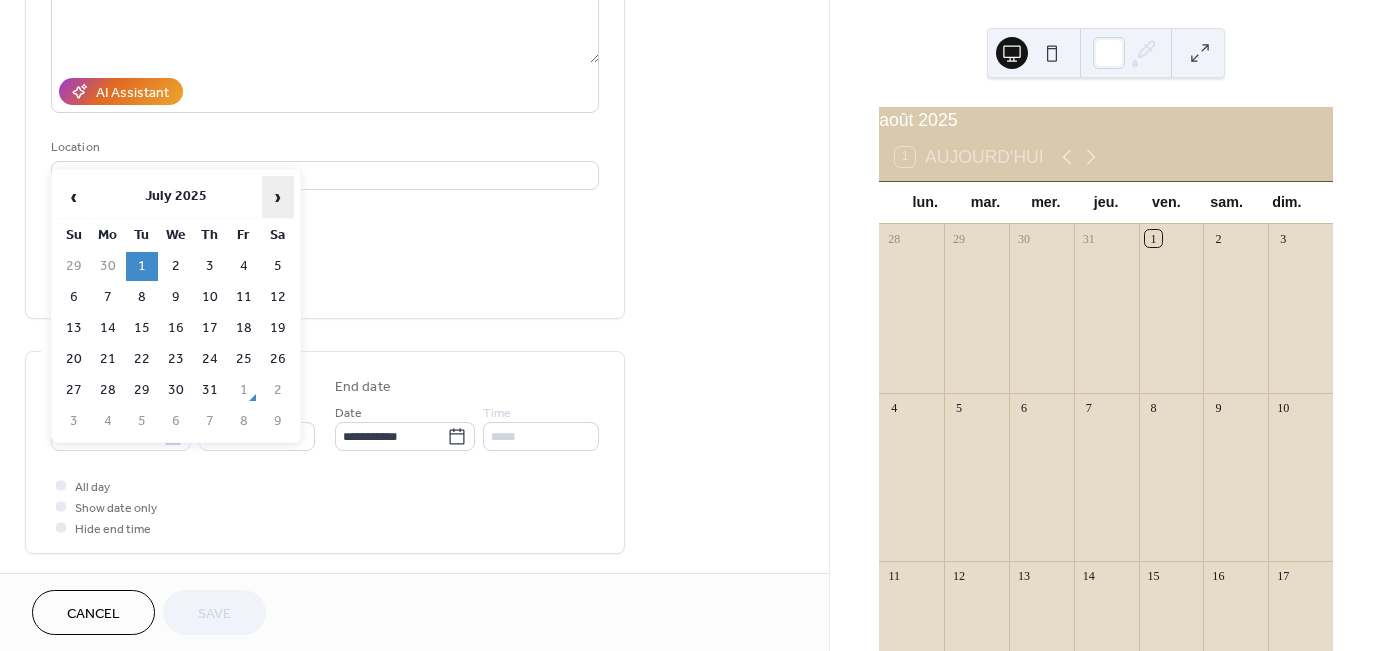 click on "›" at bounding box center [278, 197] 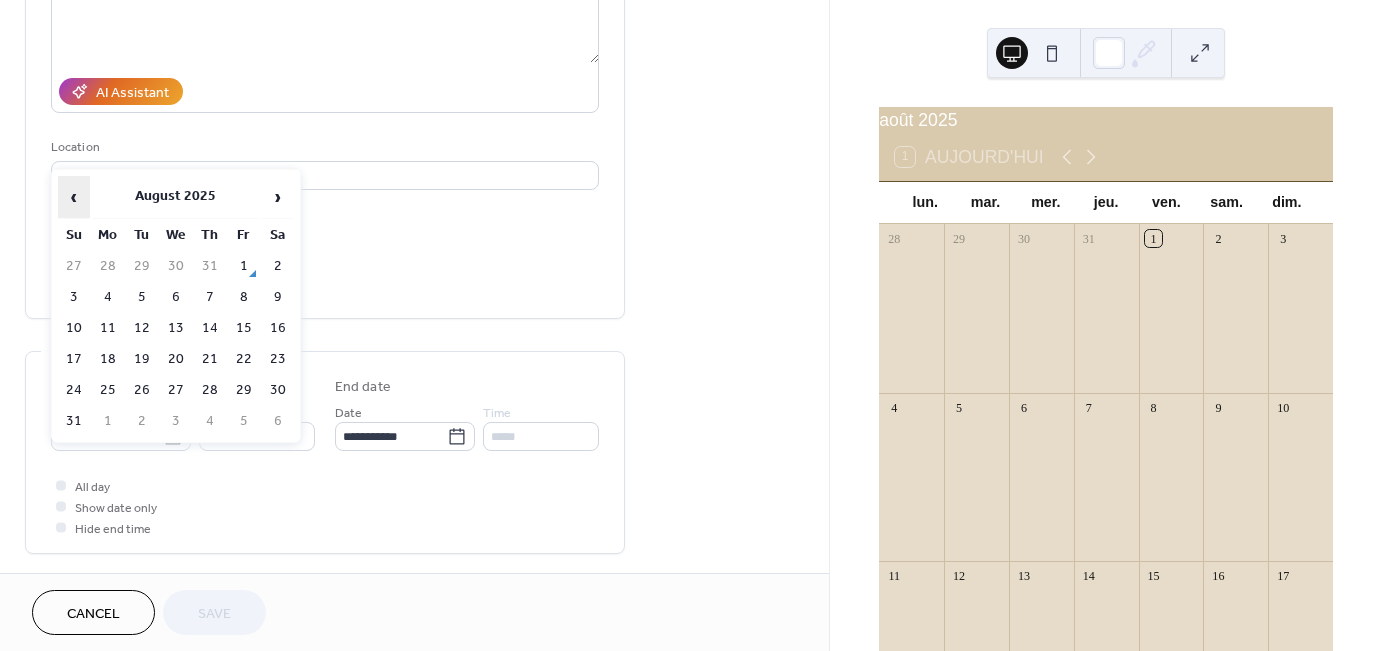 click on "‹" at bounding box center [74, 197] 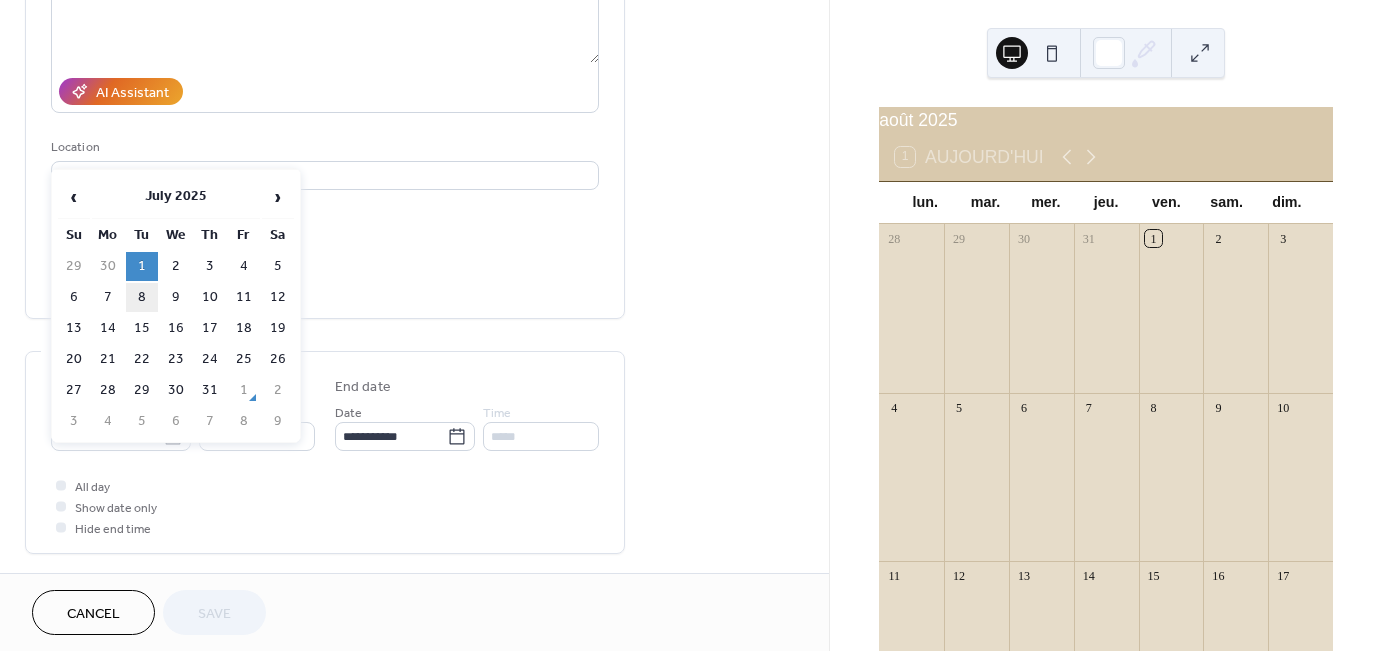 click on "8" at bounding box center (142, 297) 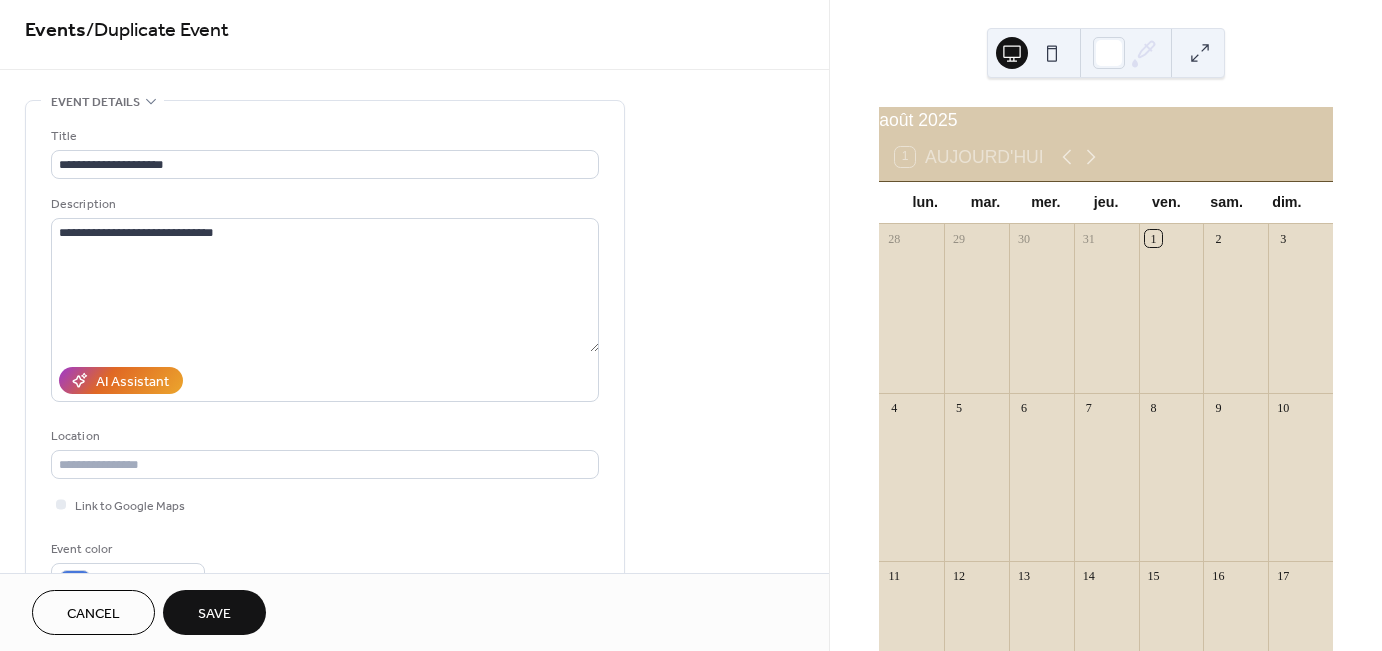 scroll, scrollTop: 0, scrollLeft: 0, axis: both 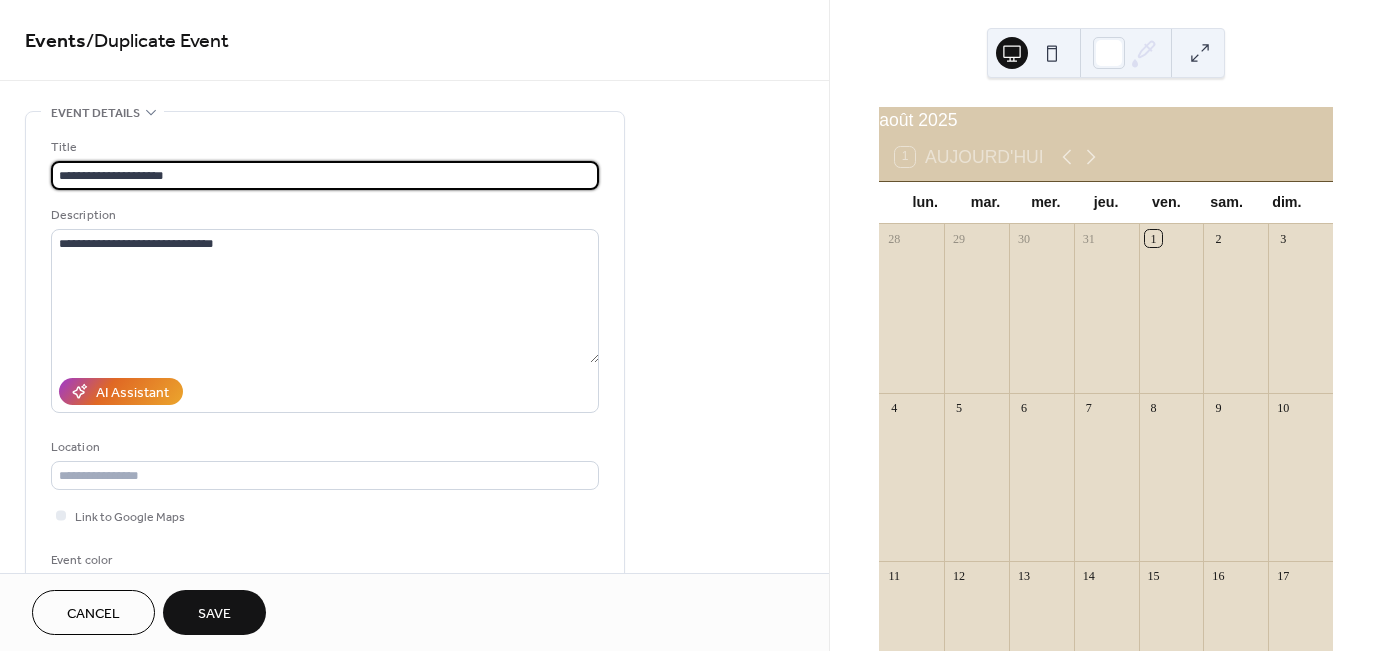 drag, startPoint x: 184, startPoint y: 172, endPoint x: 162, endPoint y: 174, distance: 22.090721 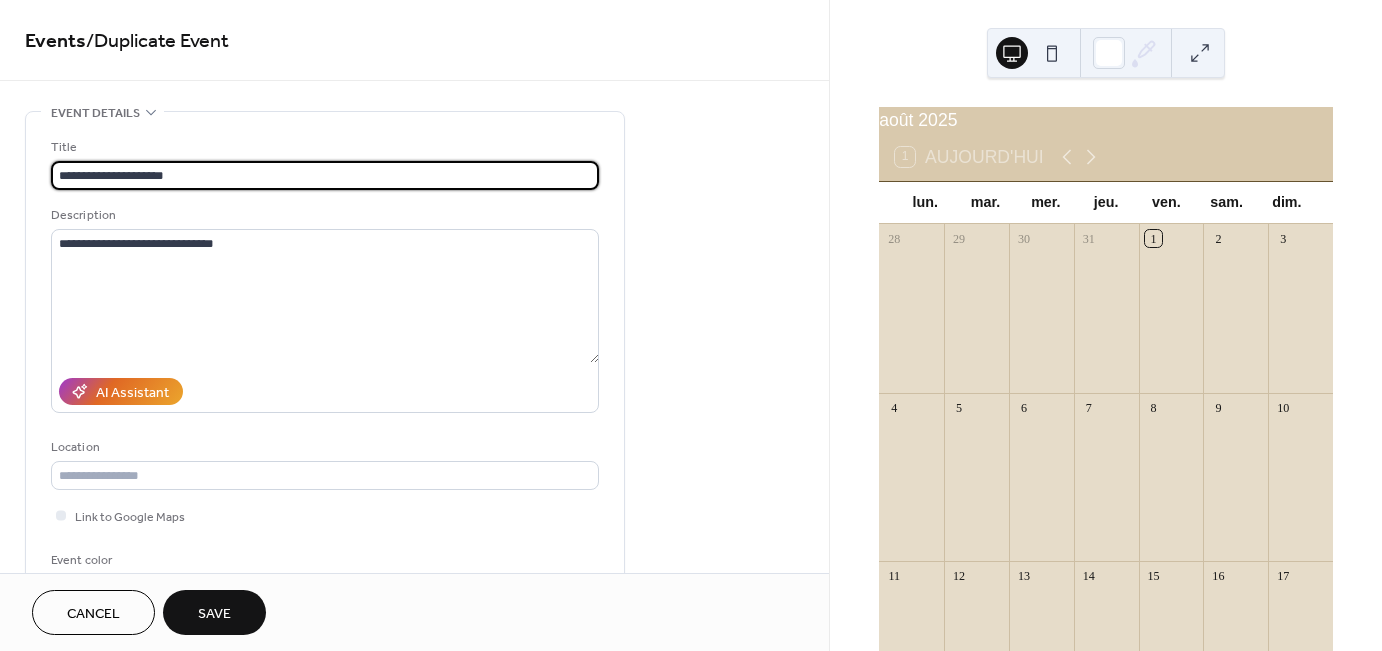 click on "**********" at bounding box center (325, 175) 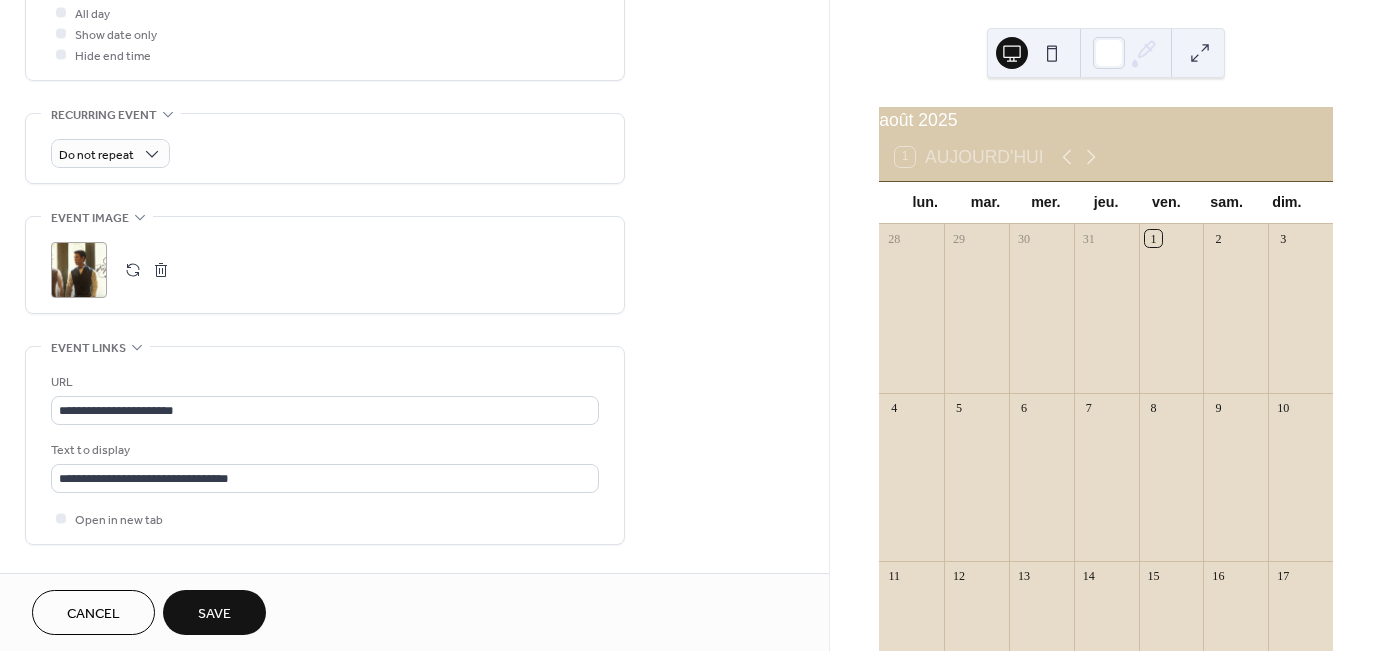 scroll, scrollTop: 913, scrollLeft: 0, axis: vertical 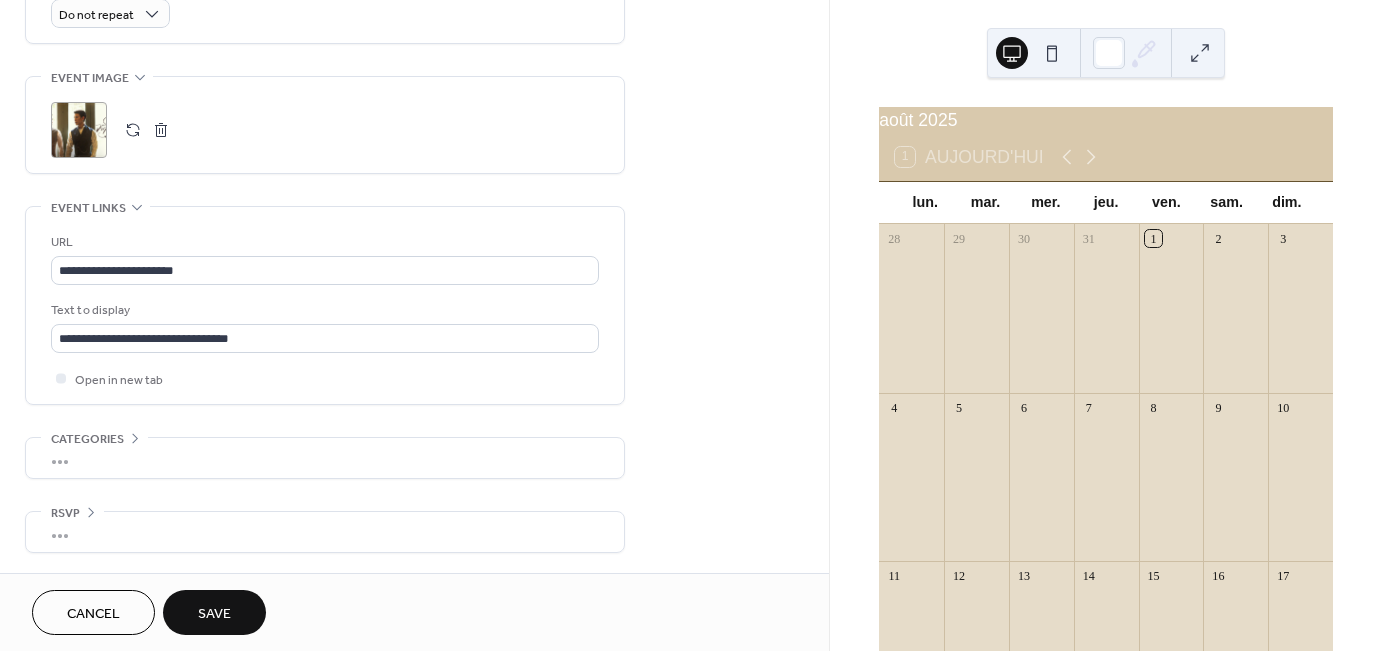 type on "**********" 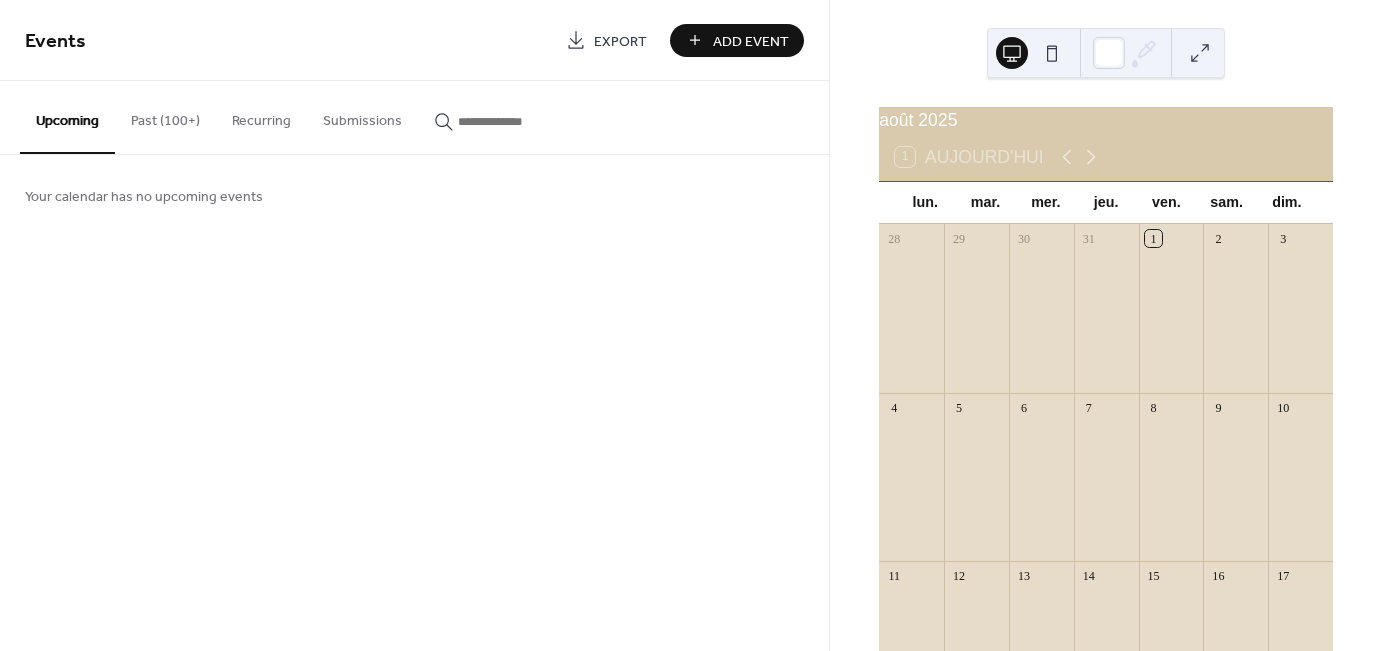 click on "Past (100+)" at bounding box center [165, 116] 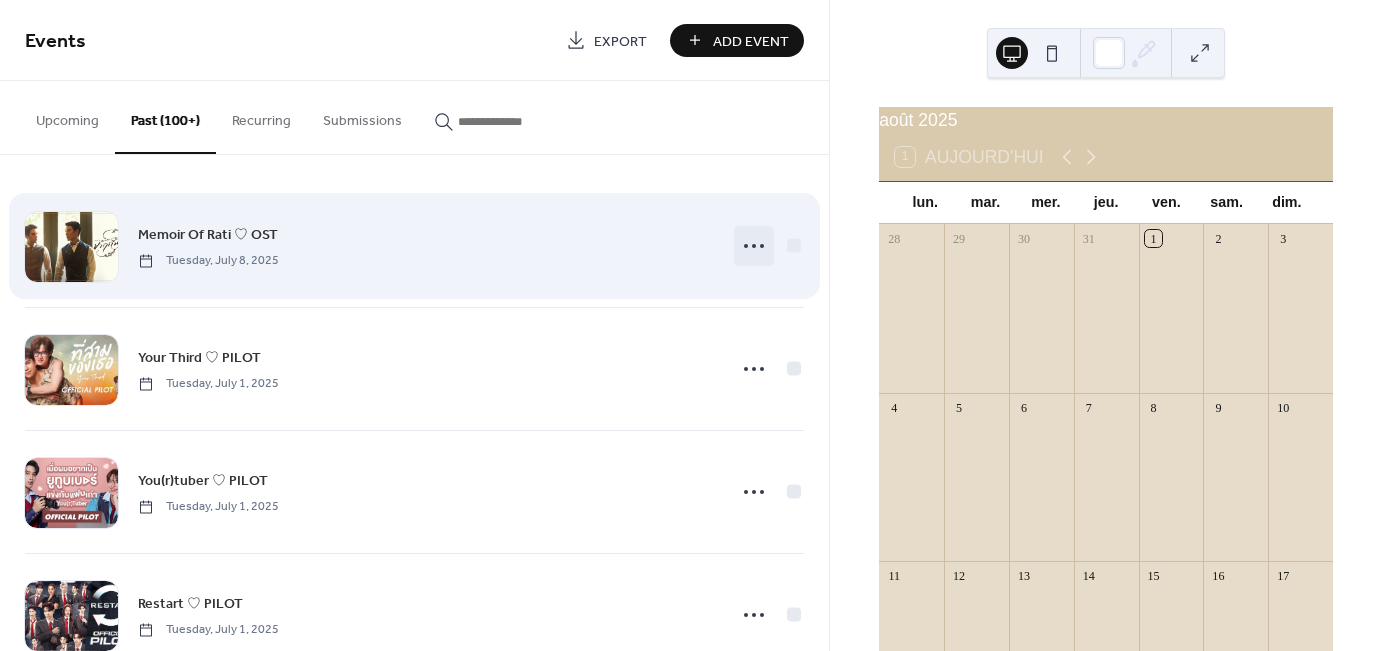 click 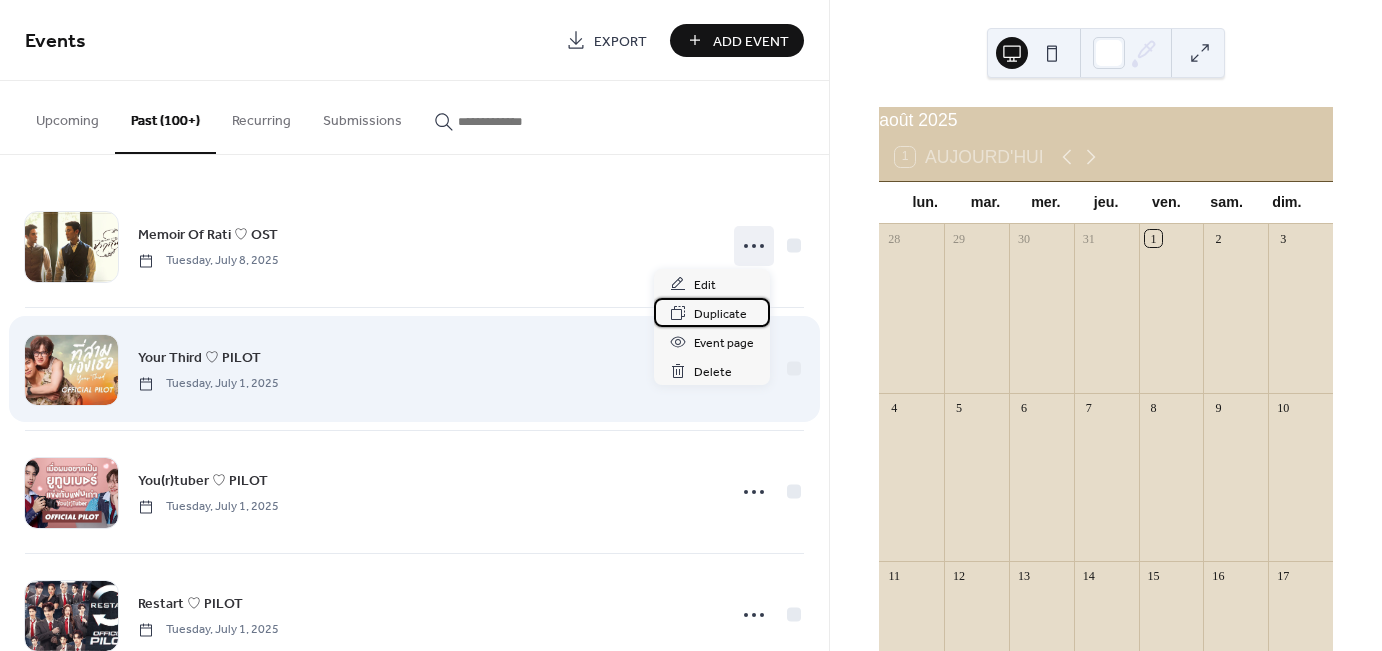 click on "Duplicate" at bounding box center (720, 314) 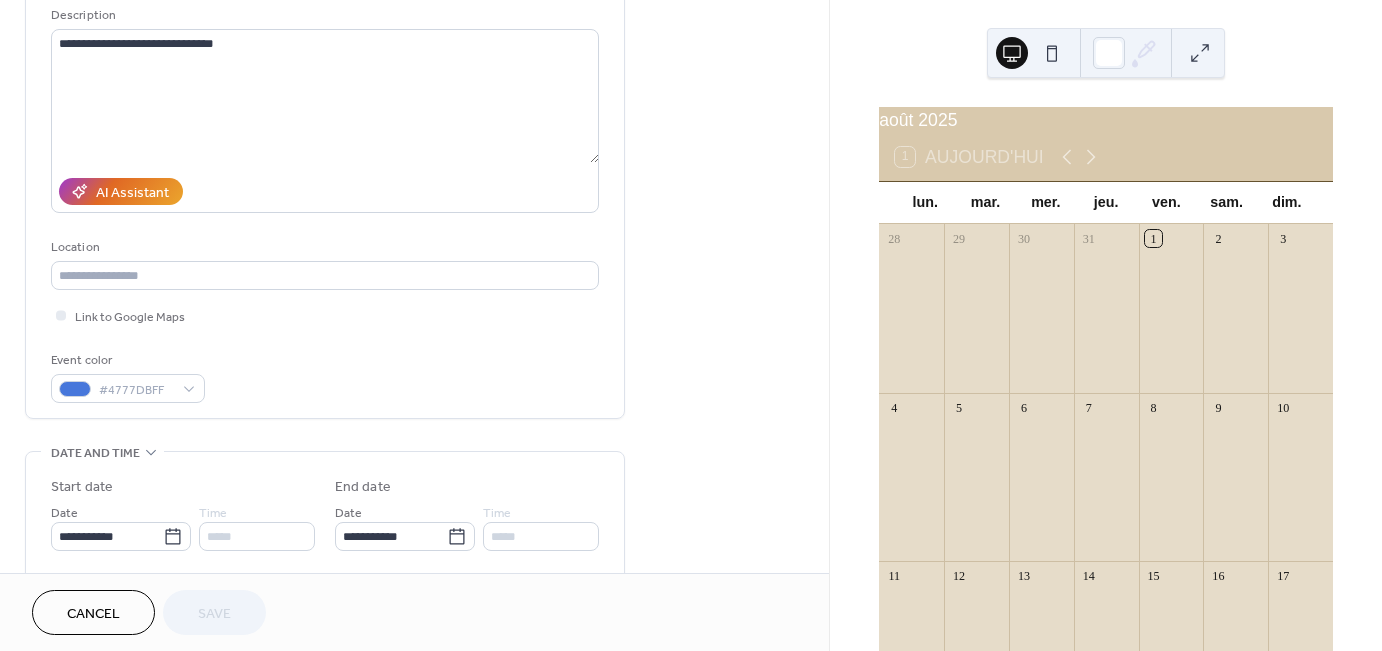 scroll, scrollTop: 300, scrollLeft: 0, axis: vertical 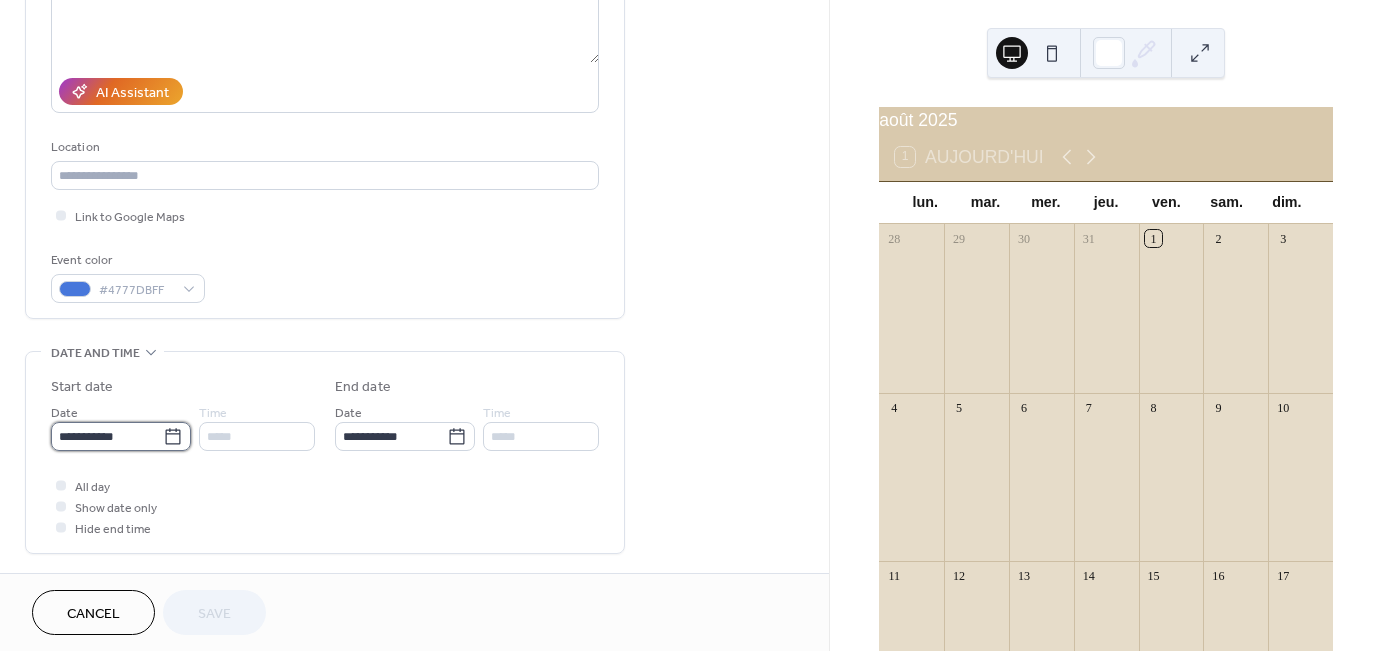 click on "**********" at bounding box center (107, 436) 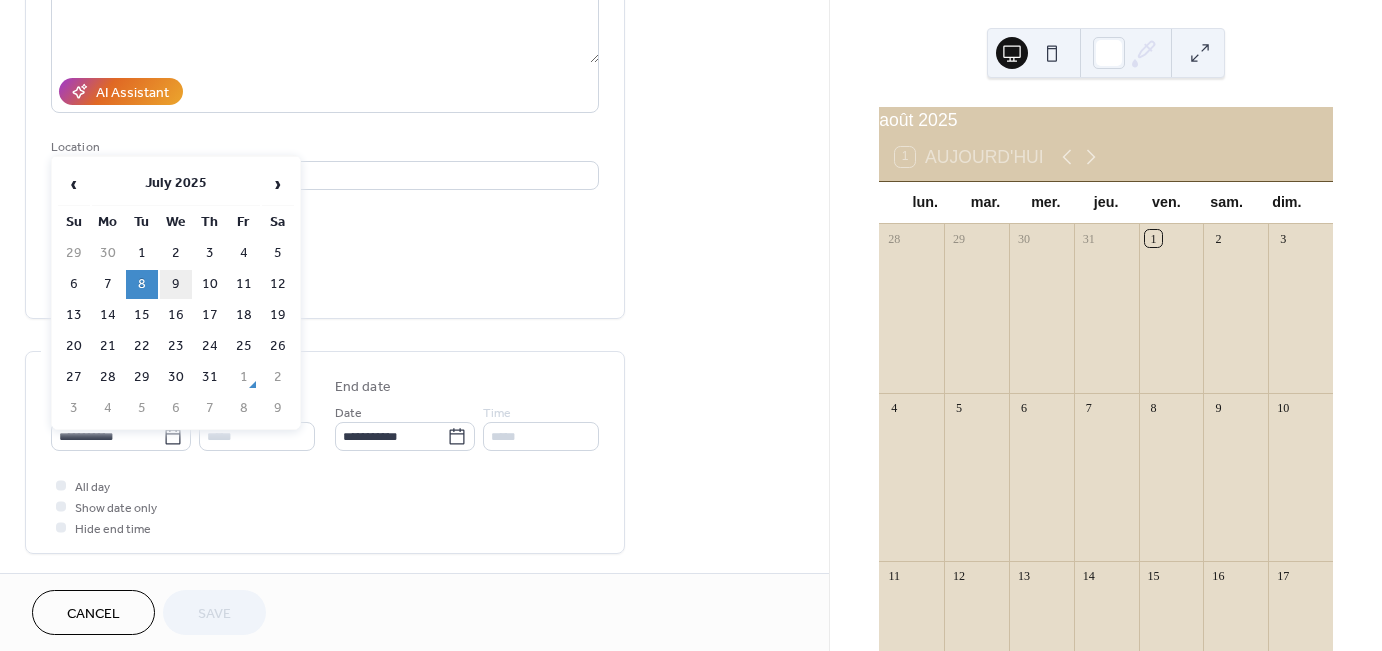 click on "9" at bounding box center (176, 284) 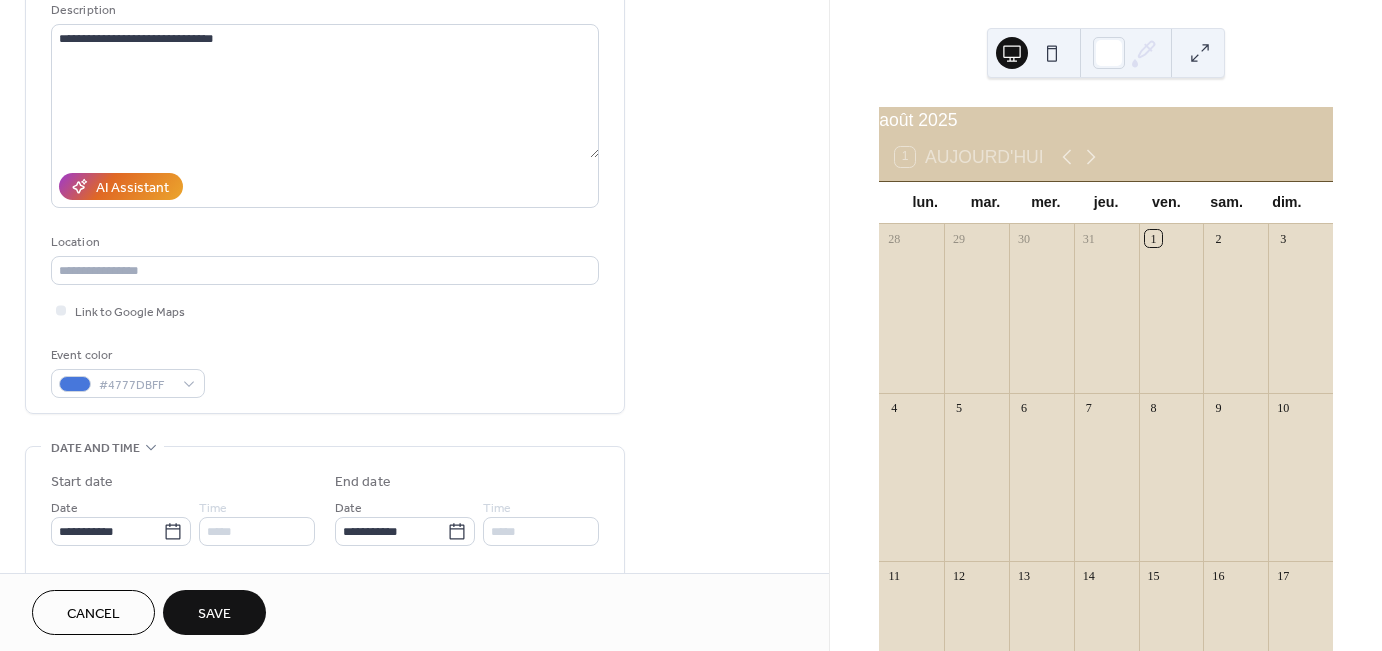 scroll, scrollTop: 0, scrollLeft: 0, axis: both 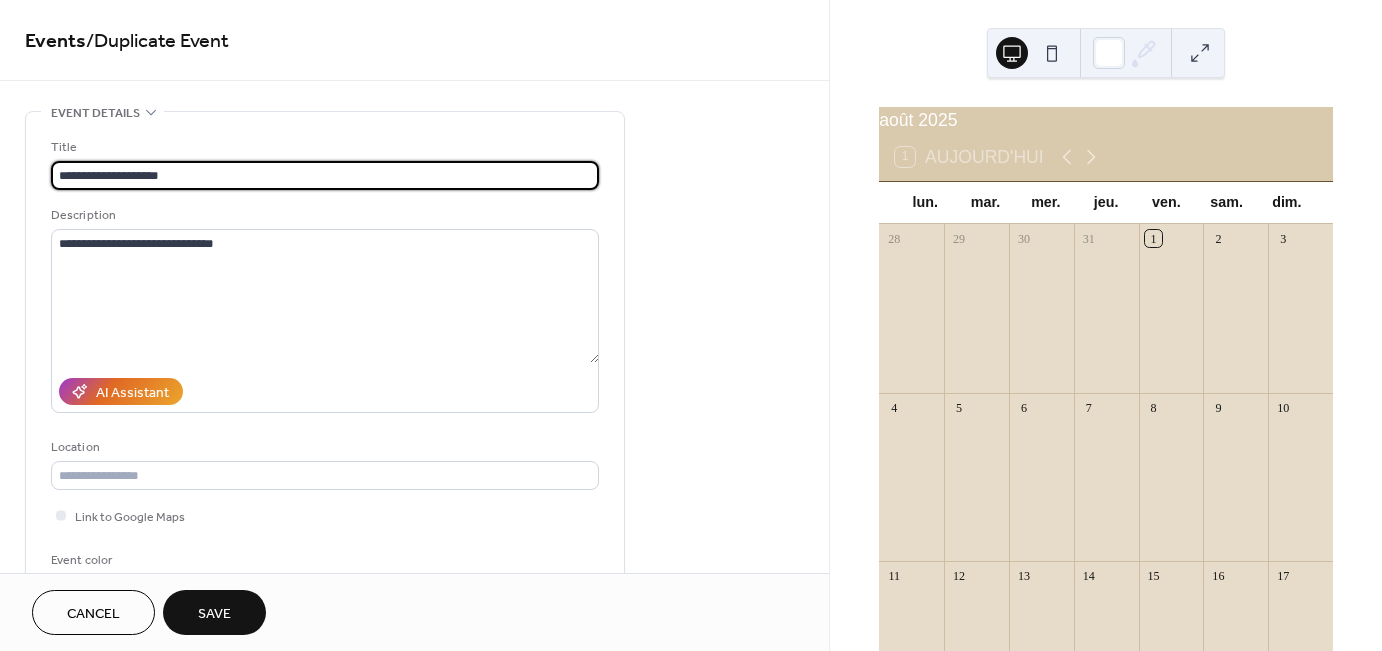 drag, startPoint x: 187, startPoint y: 167, endPoint x: -52, endPoint y: 171, distance: 239.03348 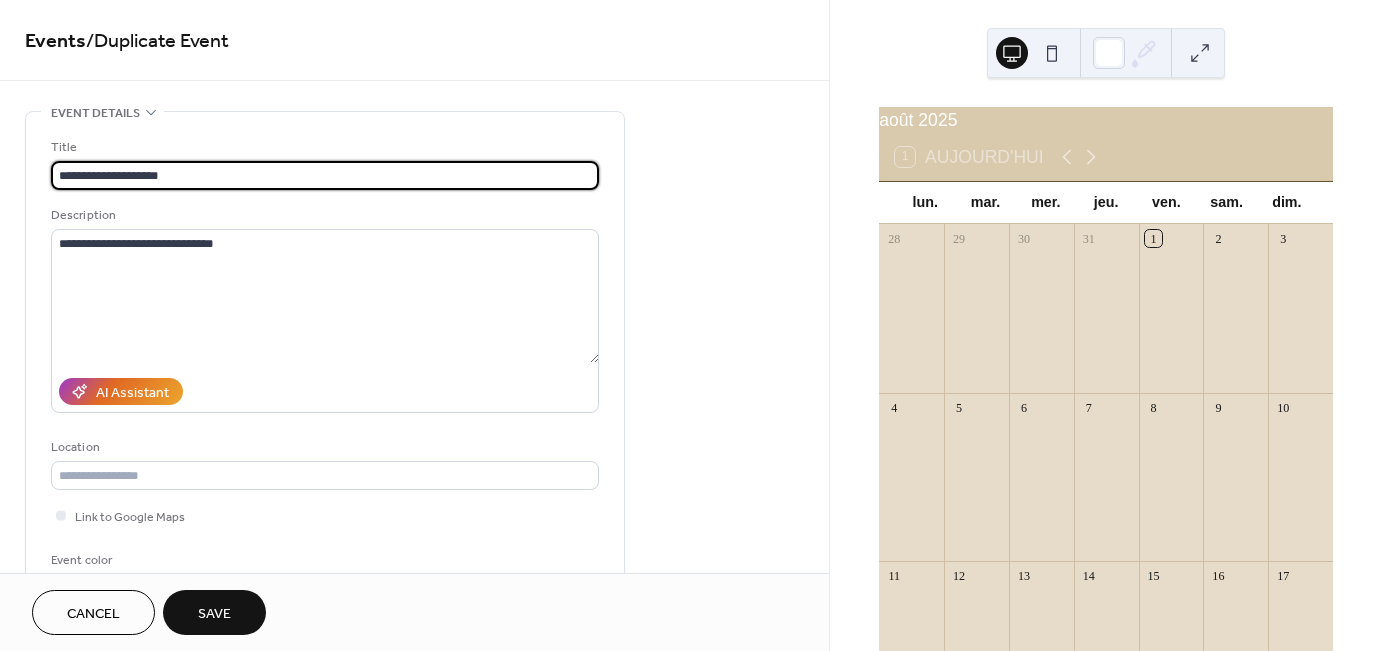 click on "**********" at bounding box center (691, 325) 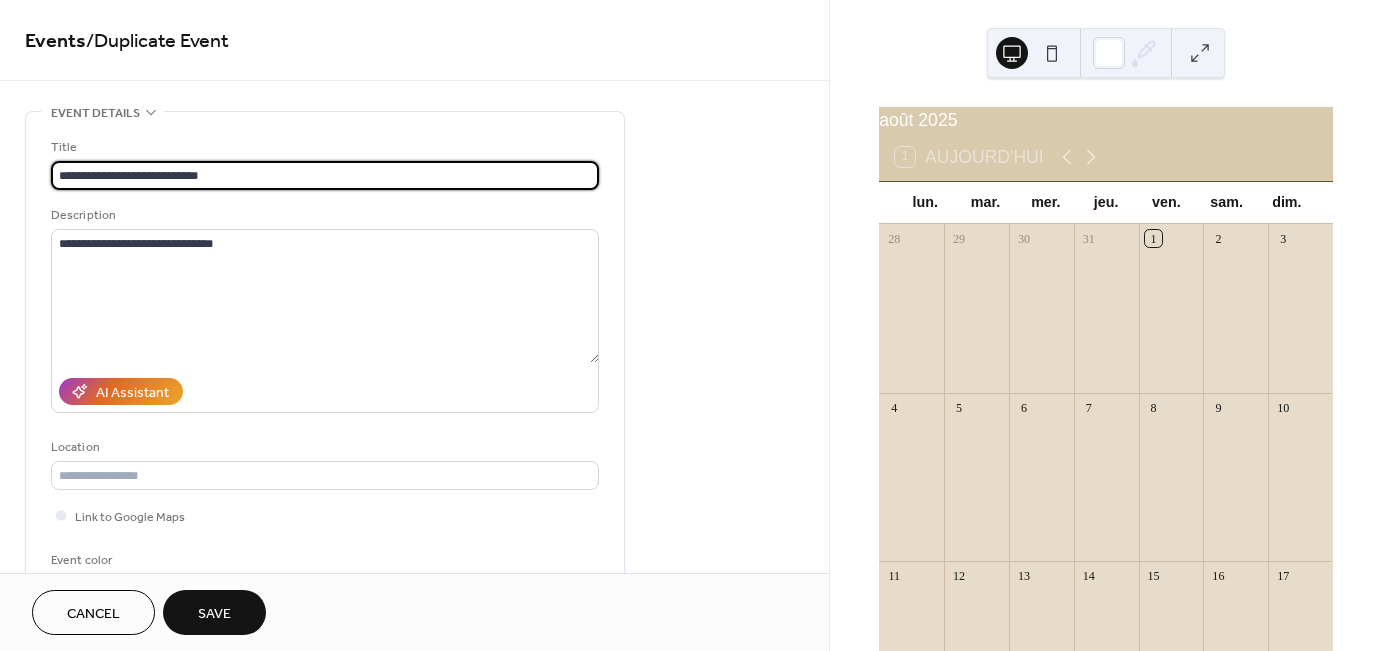 type on "**********" 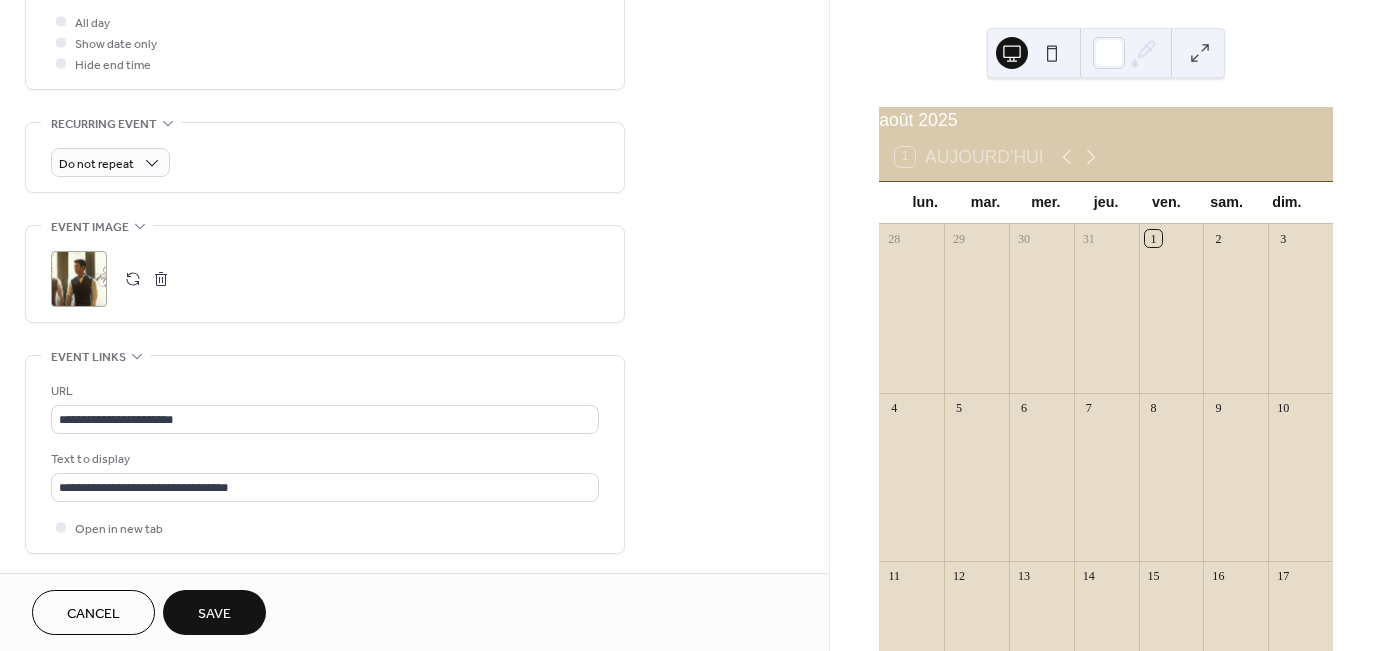 scroll, scrollTop: 613, scrollLeft: 0, axis: vertical 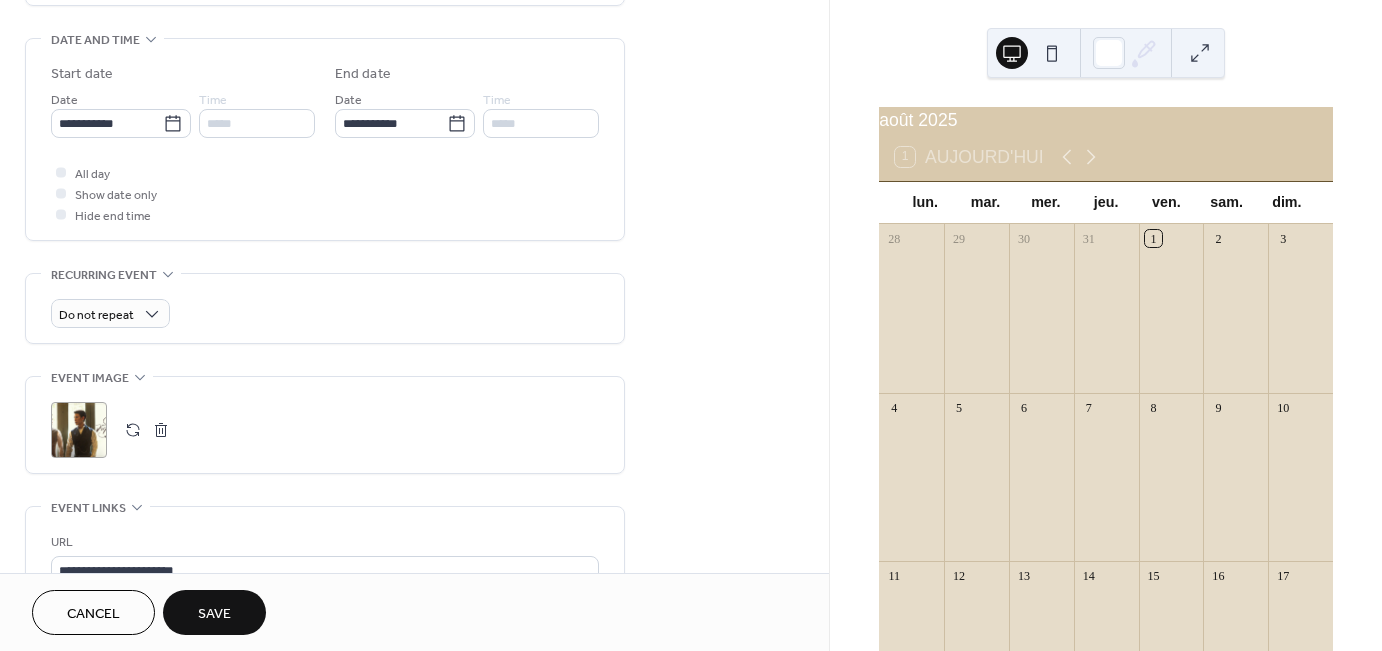 click at bounding box center (133, 430) 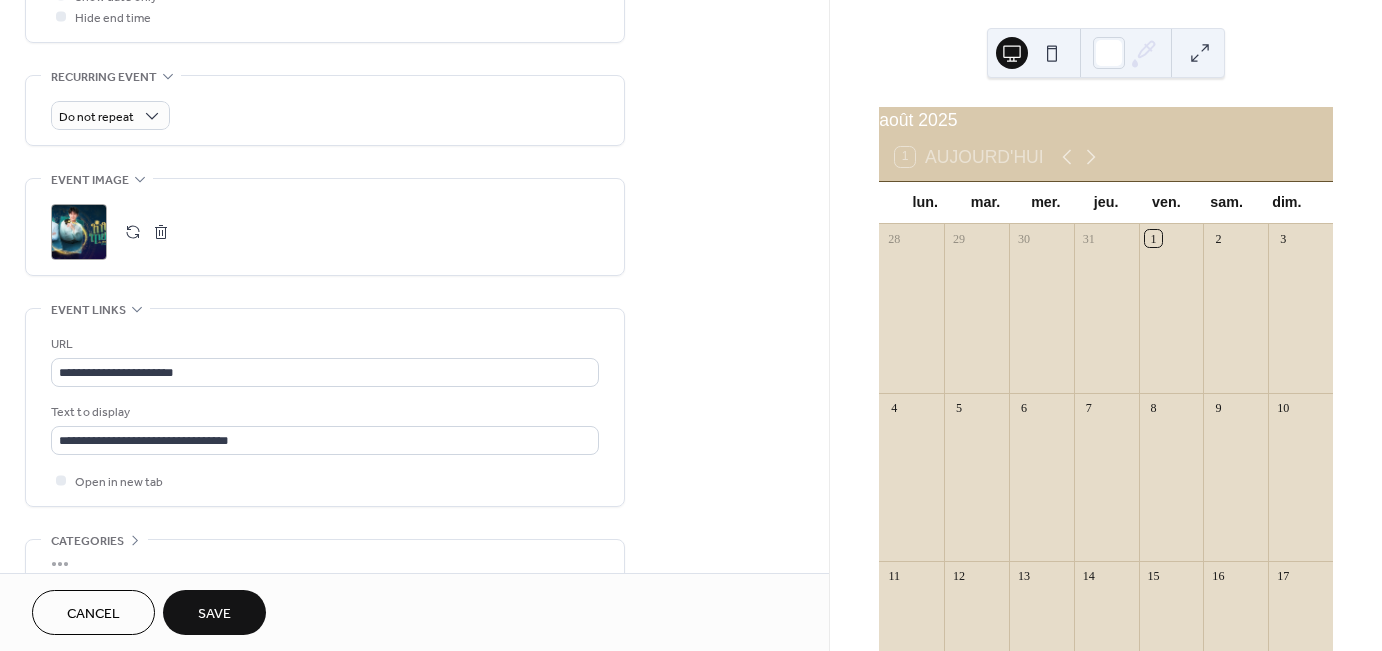 scroll, scrollTop: 813, scrollLeft: 0, axis: vertical 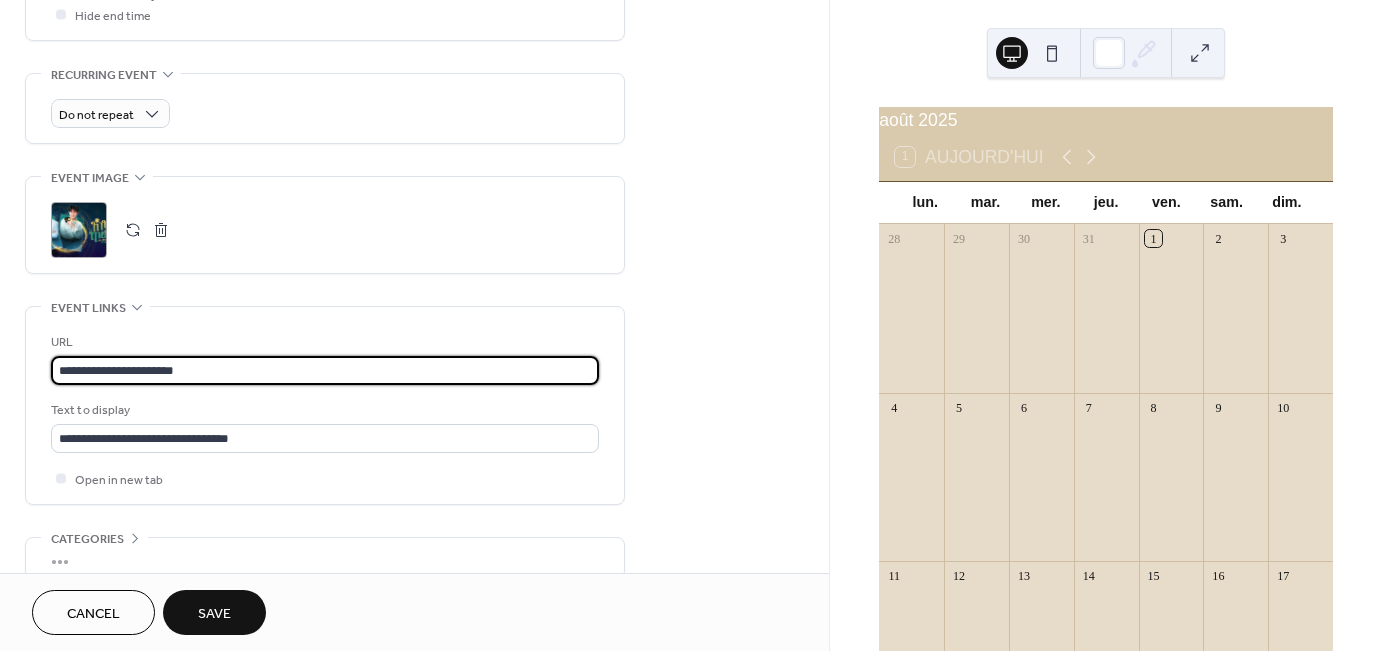 drag, startPoint x: 212, startPoint y: 363, endPoint x: 44, endPoint y: 362, distance: 168.00298 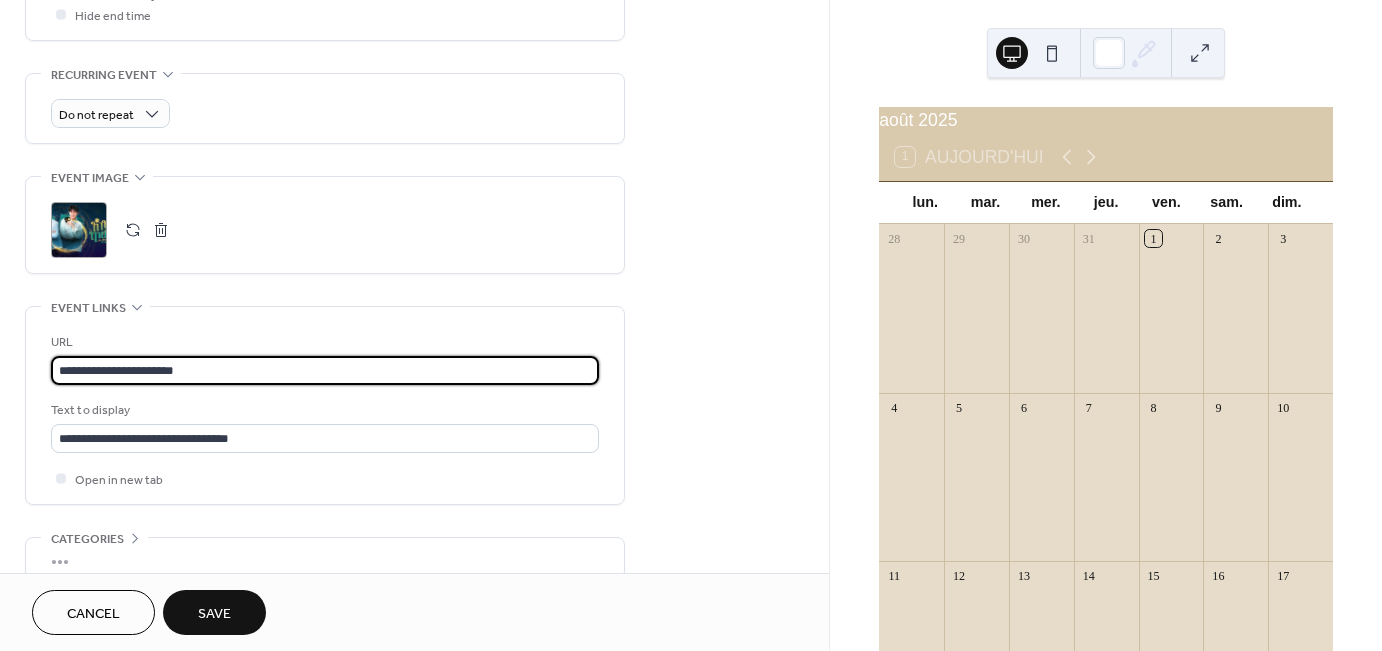click on "**********" at bounding box center (325, 405) 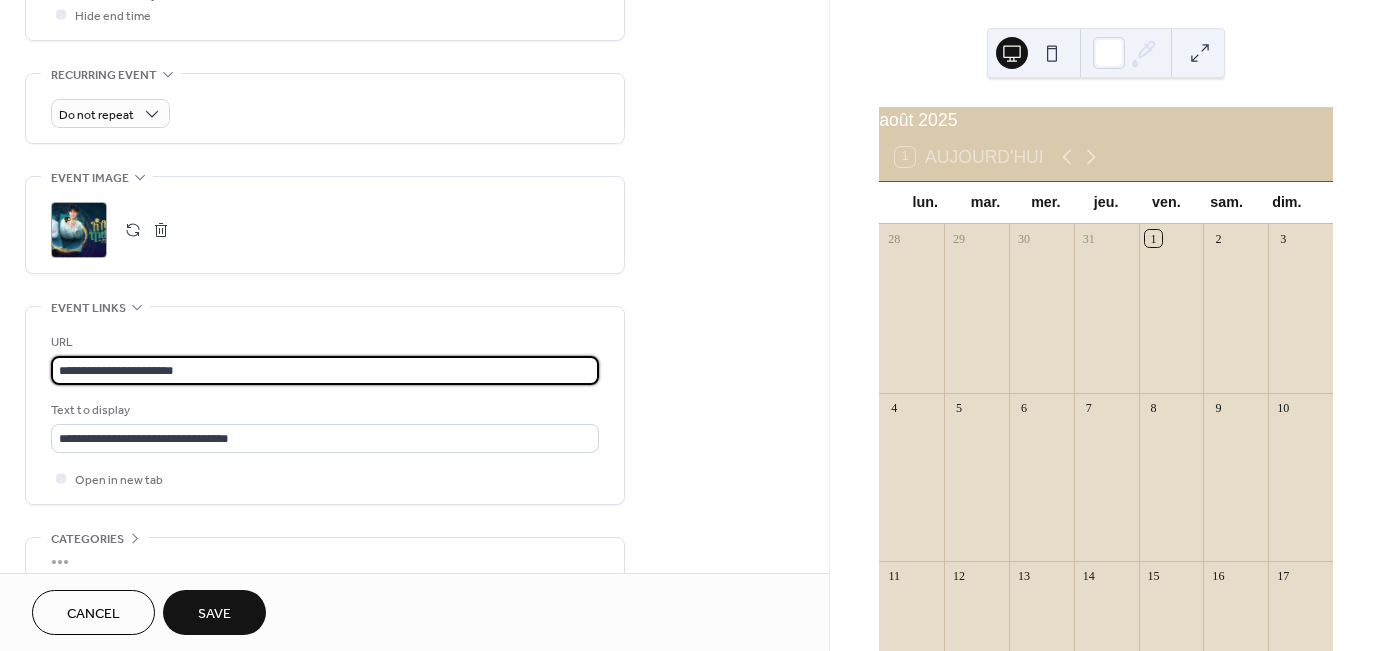 paste 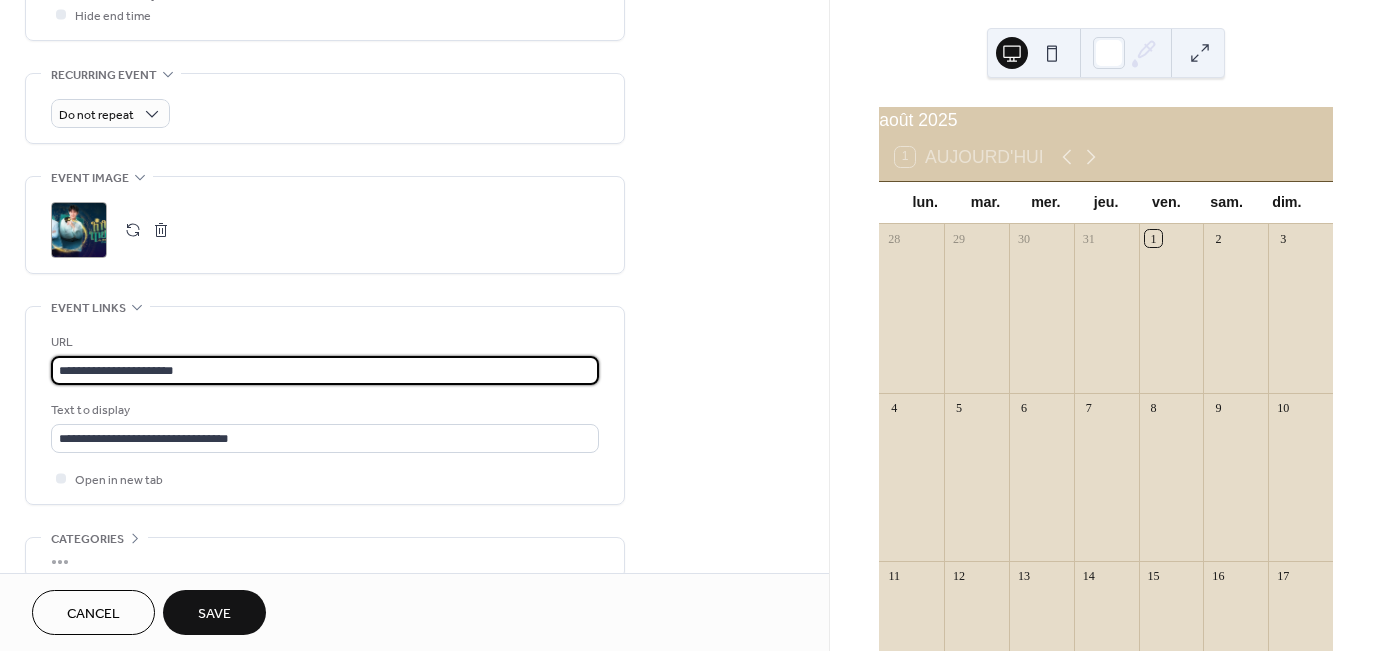 type on "**********" 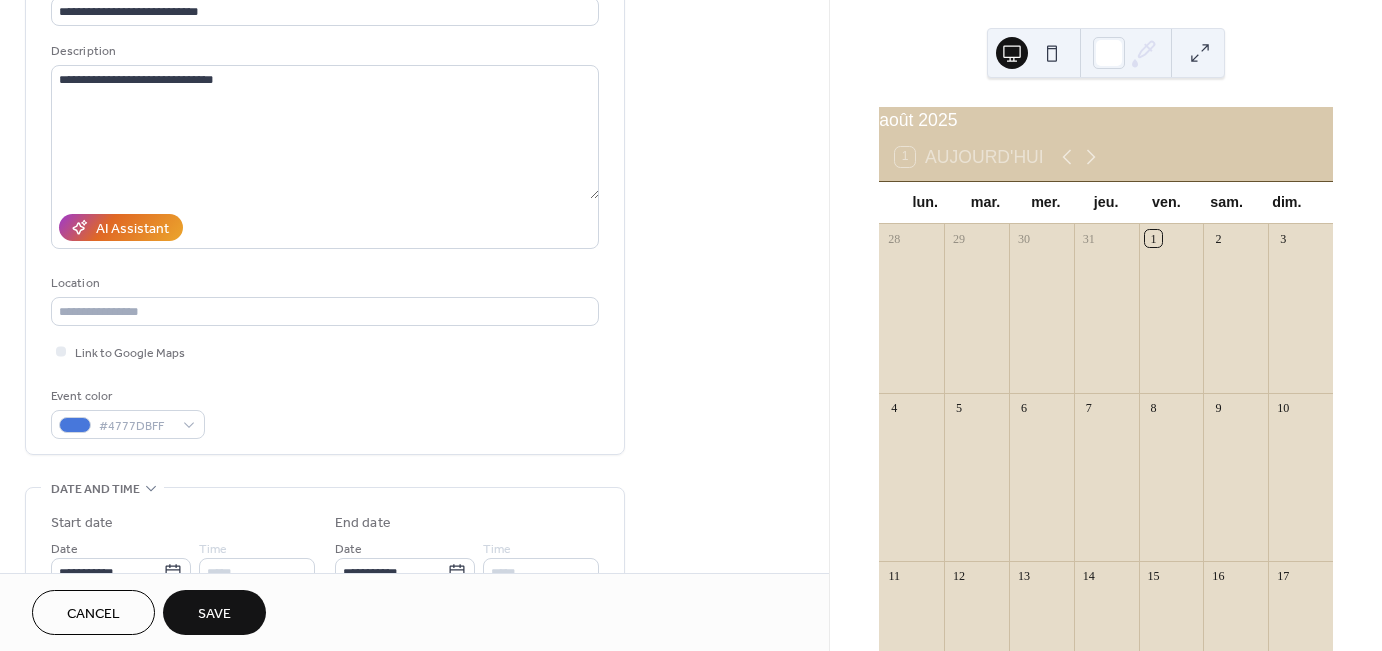scroll, scrollTop: 200, scrollLeft: 0, axis: vertical 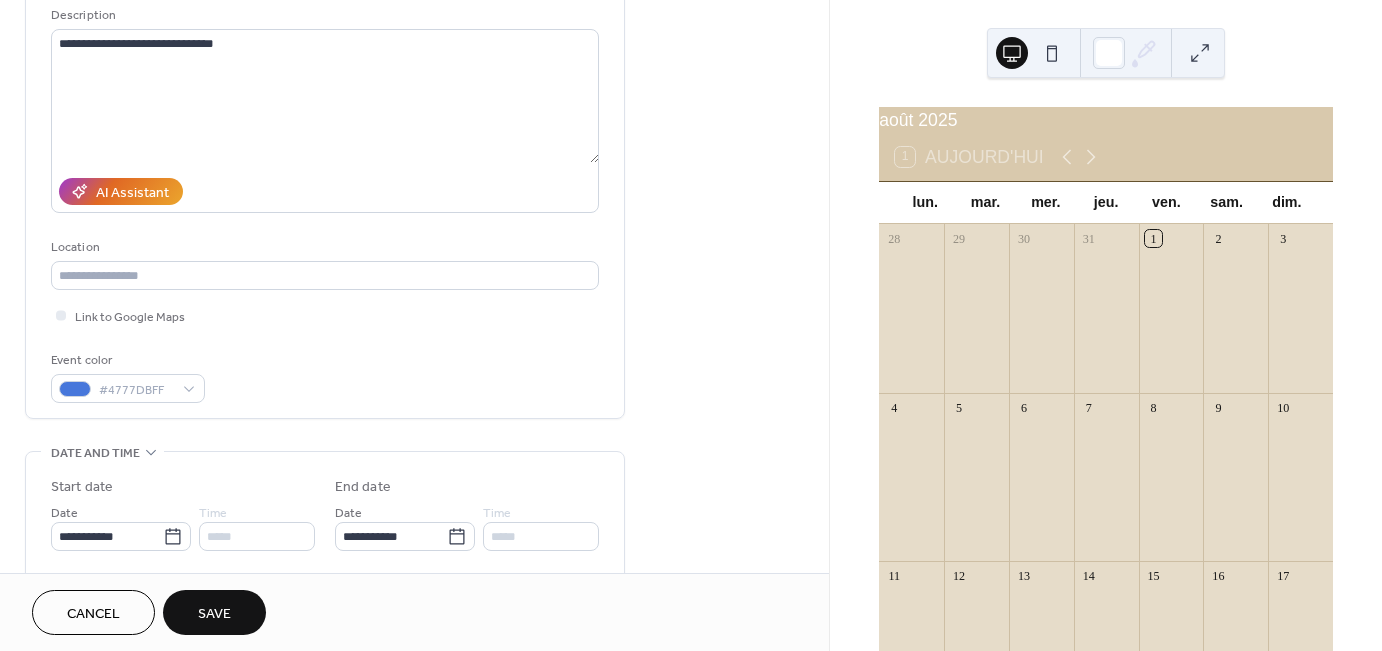 click on "Save" at bounding box center [214, 614] 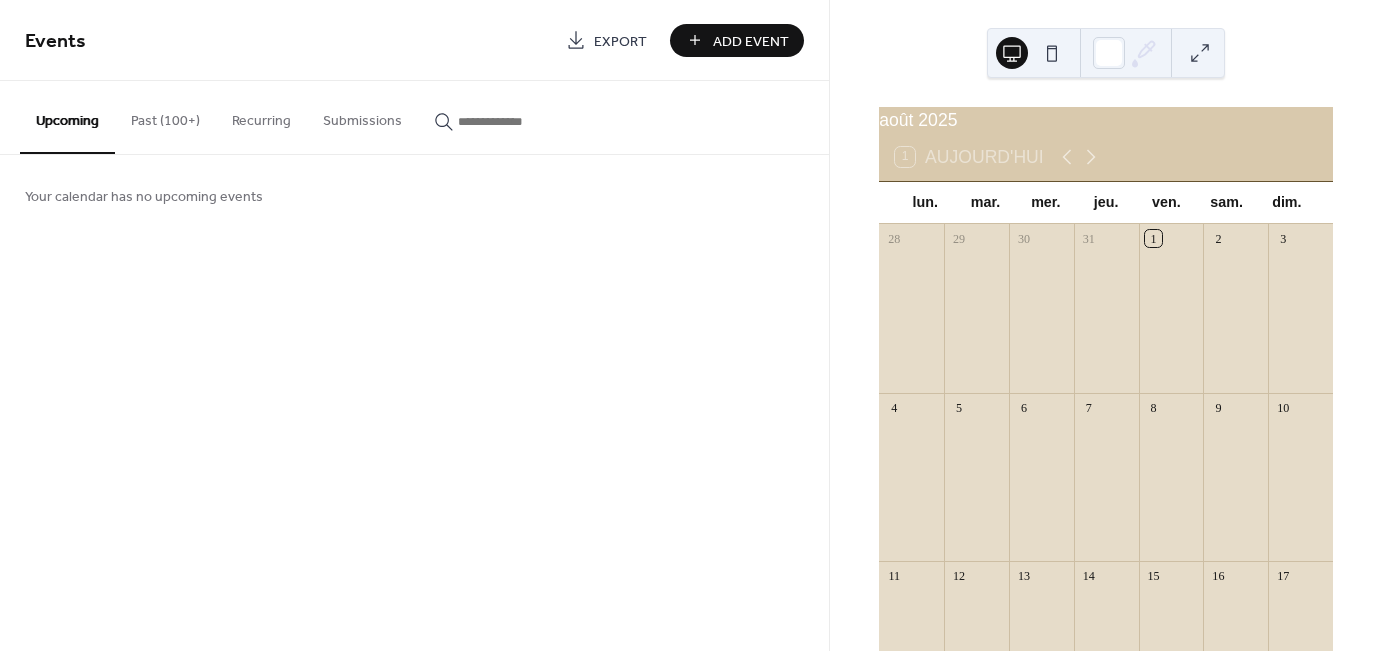click on "Past (100+)" at bounding box center (165, 116) 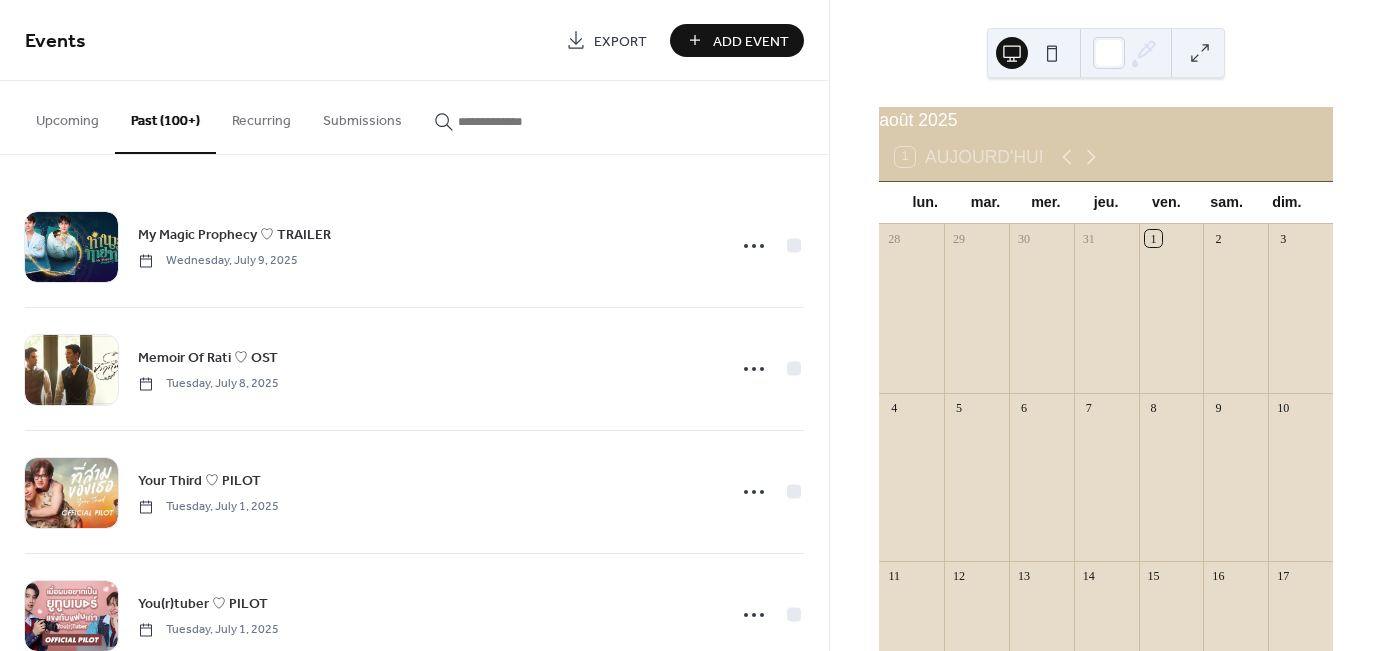 click on "Upcoming" at bounding box center (67, 116) 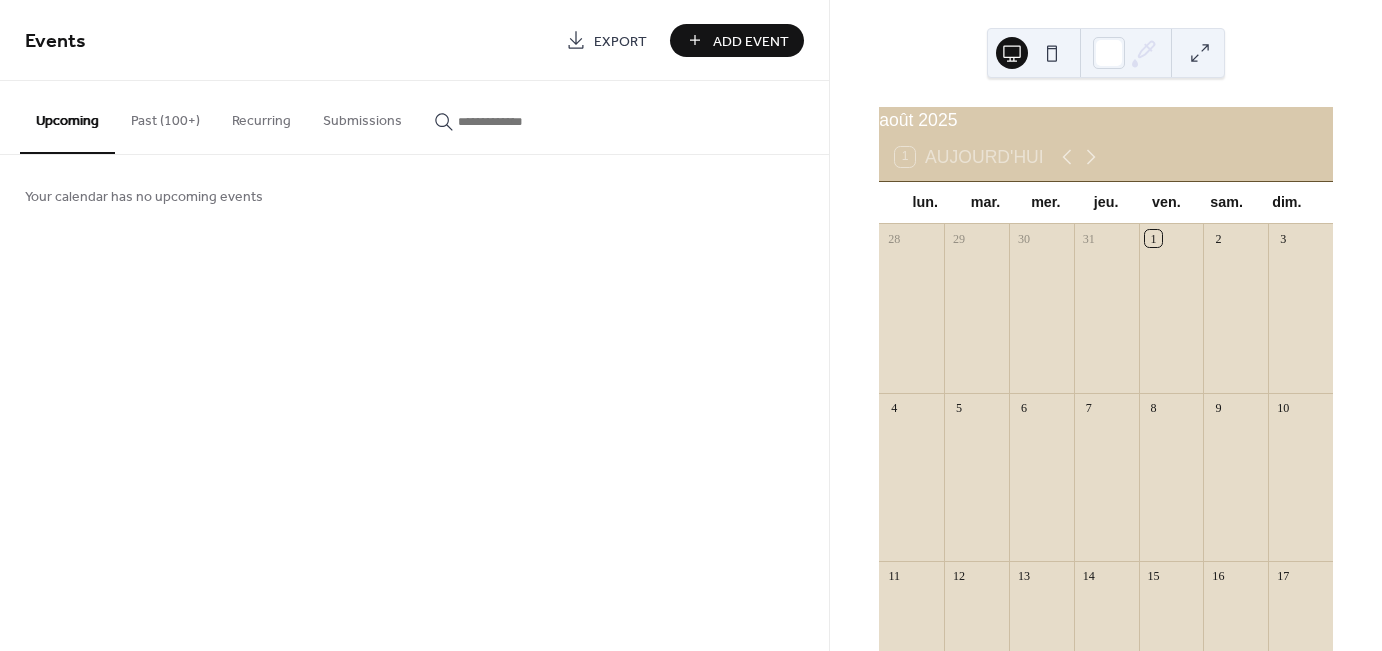 click on "Past (100+)" at bounding box center (165, 116) 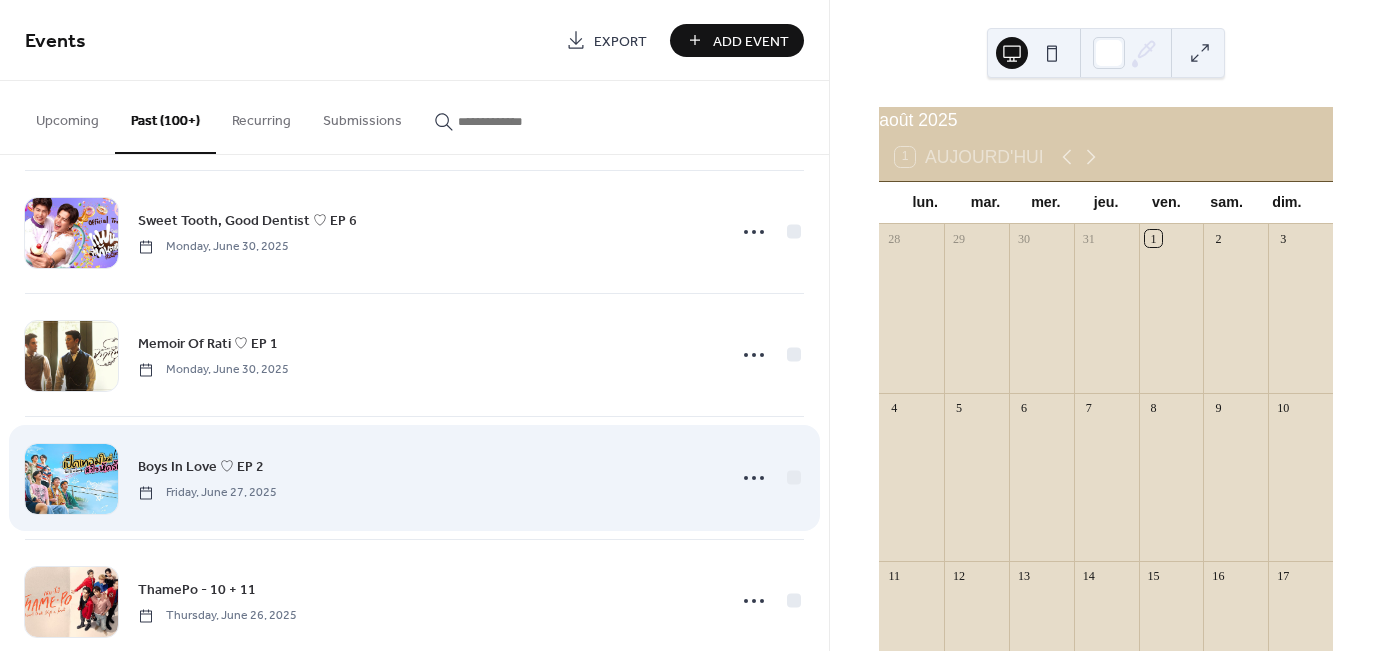 scroll, scrollTop: 1000, scrollLeft: 0, axis: vertical 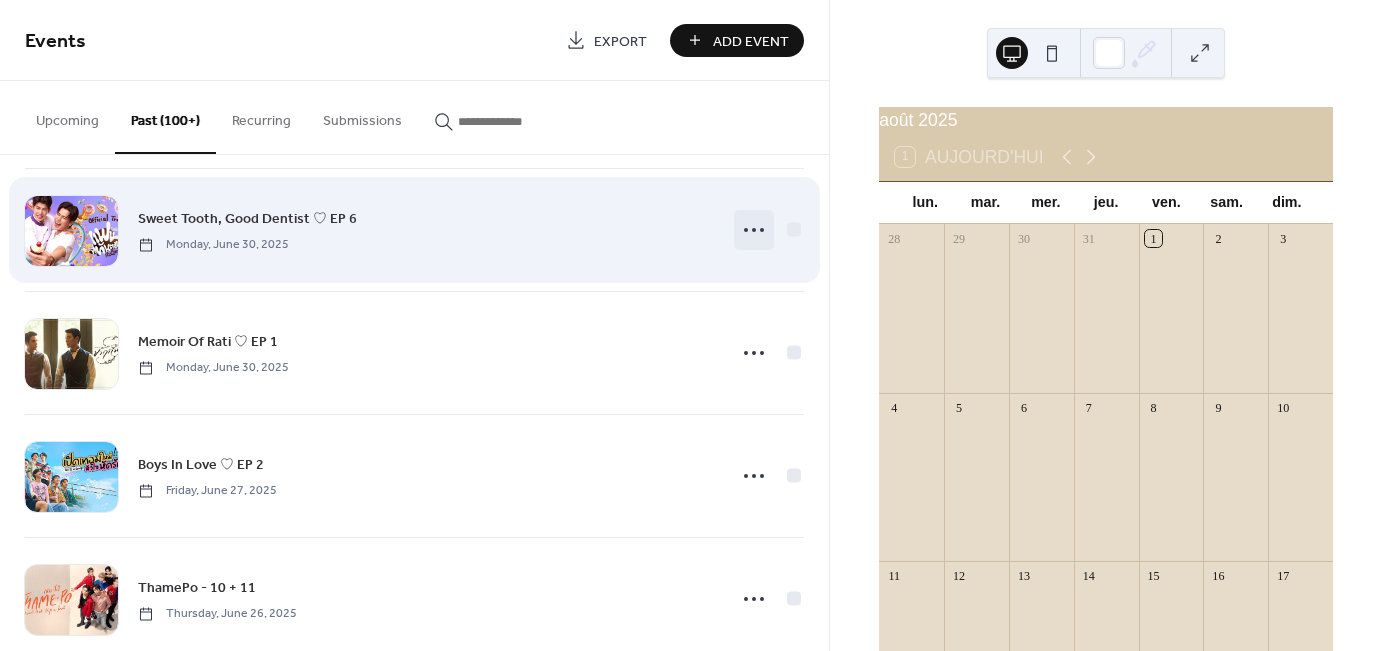 click 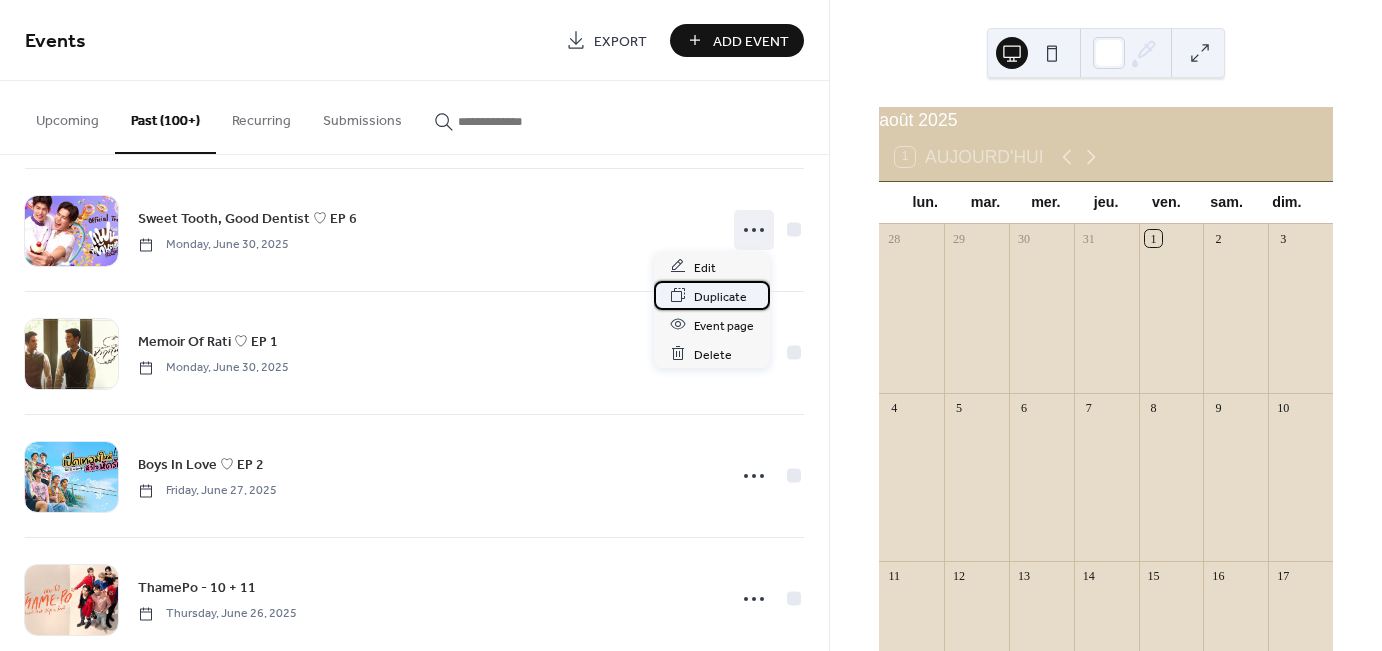 click on "Duplicate" at bounding box center [720, 296] 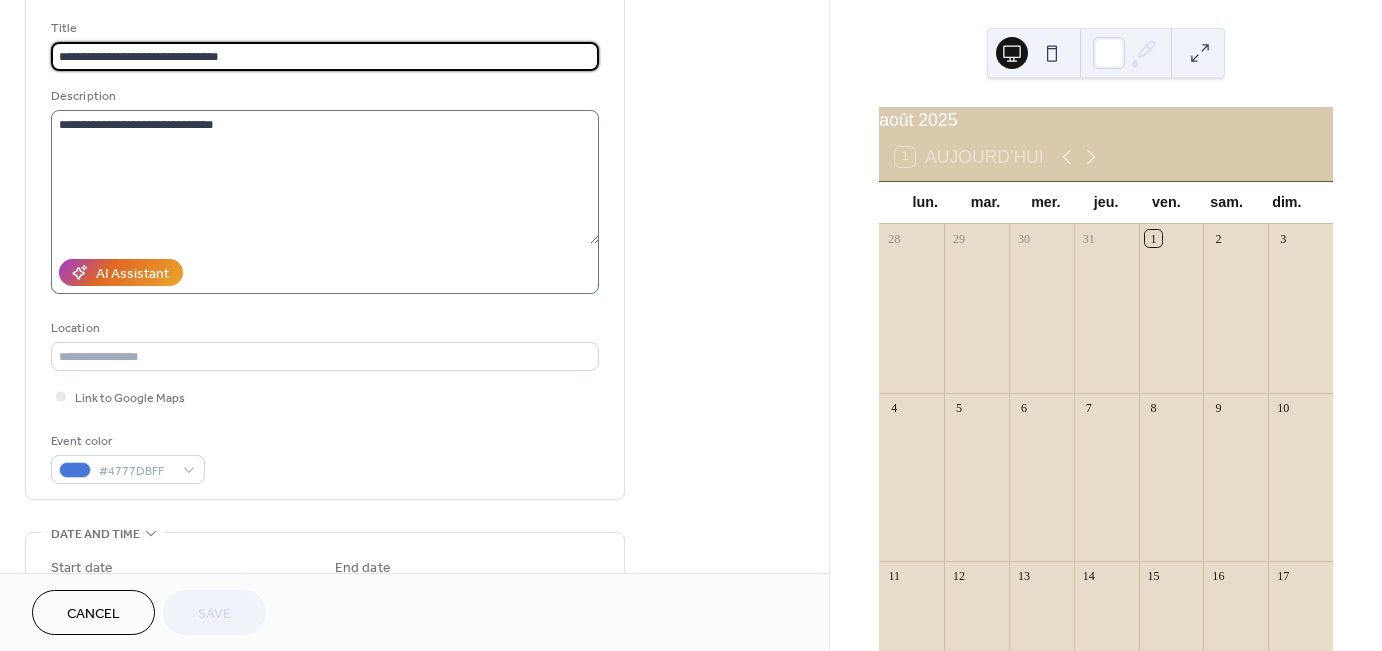 scroll, scrollTop: 0, scrollLeft: 0, axis: both 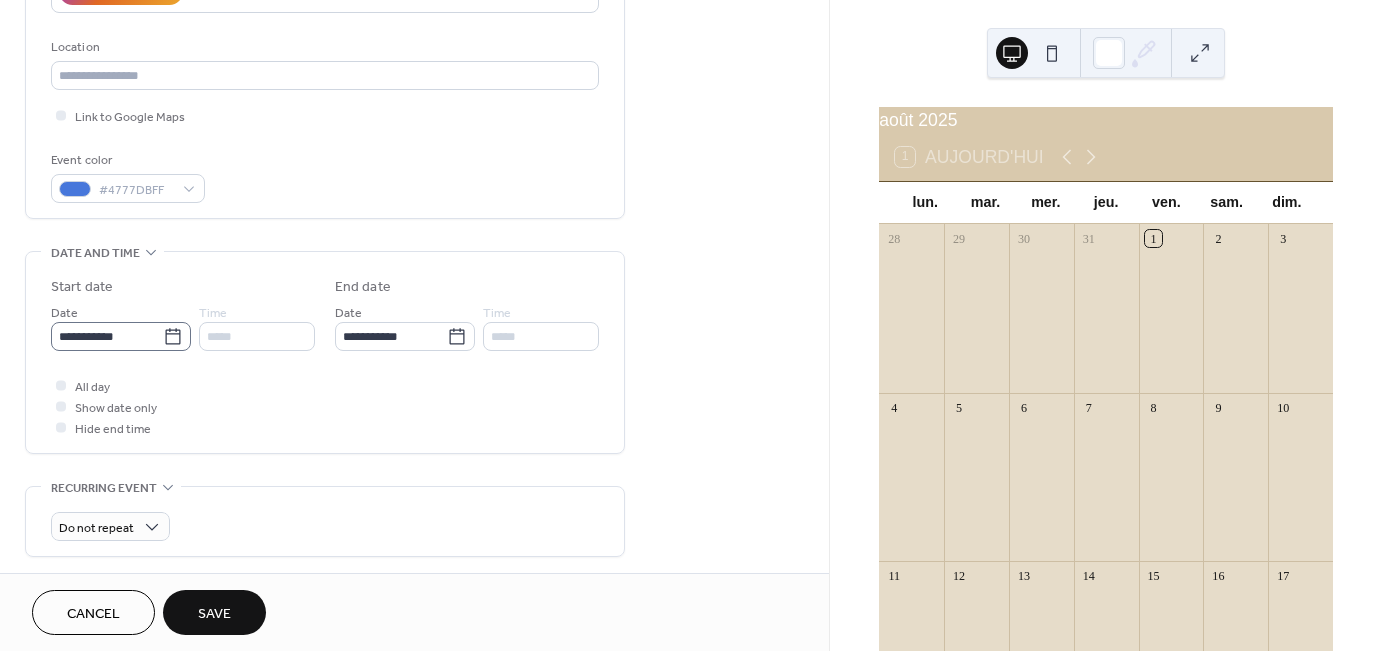type on "**********" 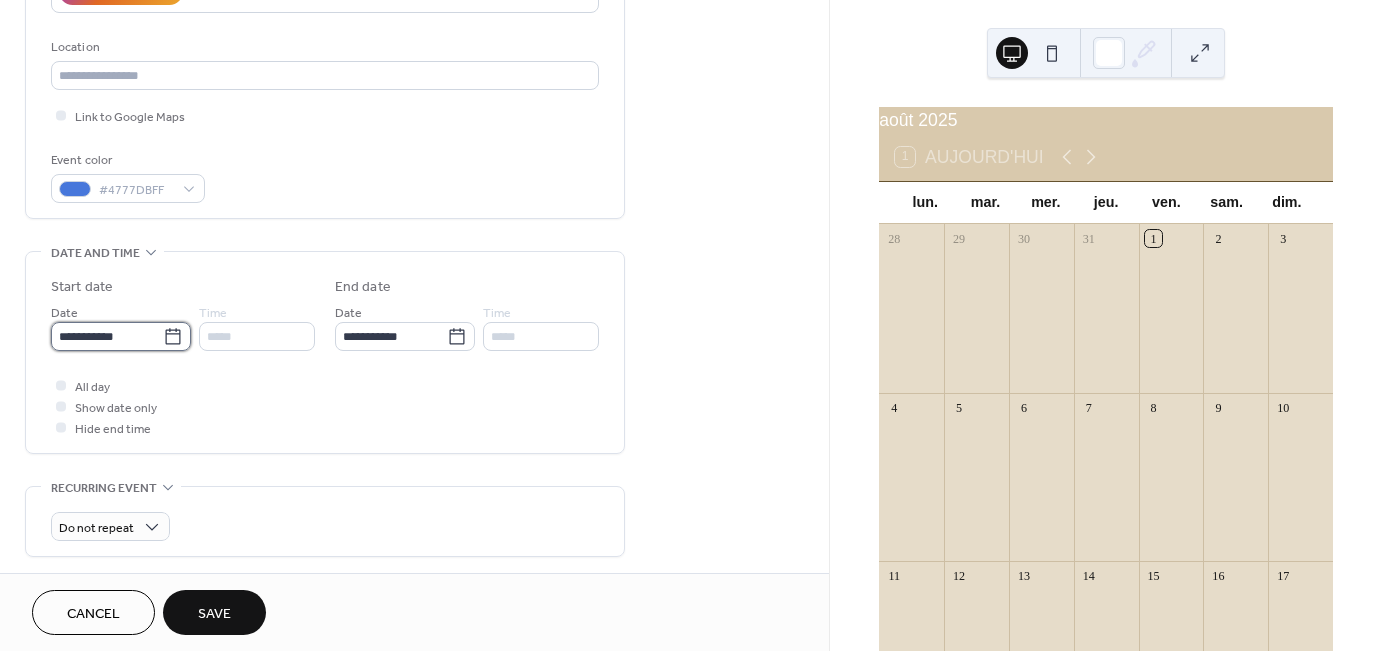 click on "**********" at bounding box center [107, 336] 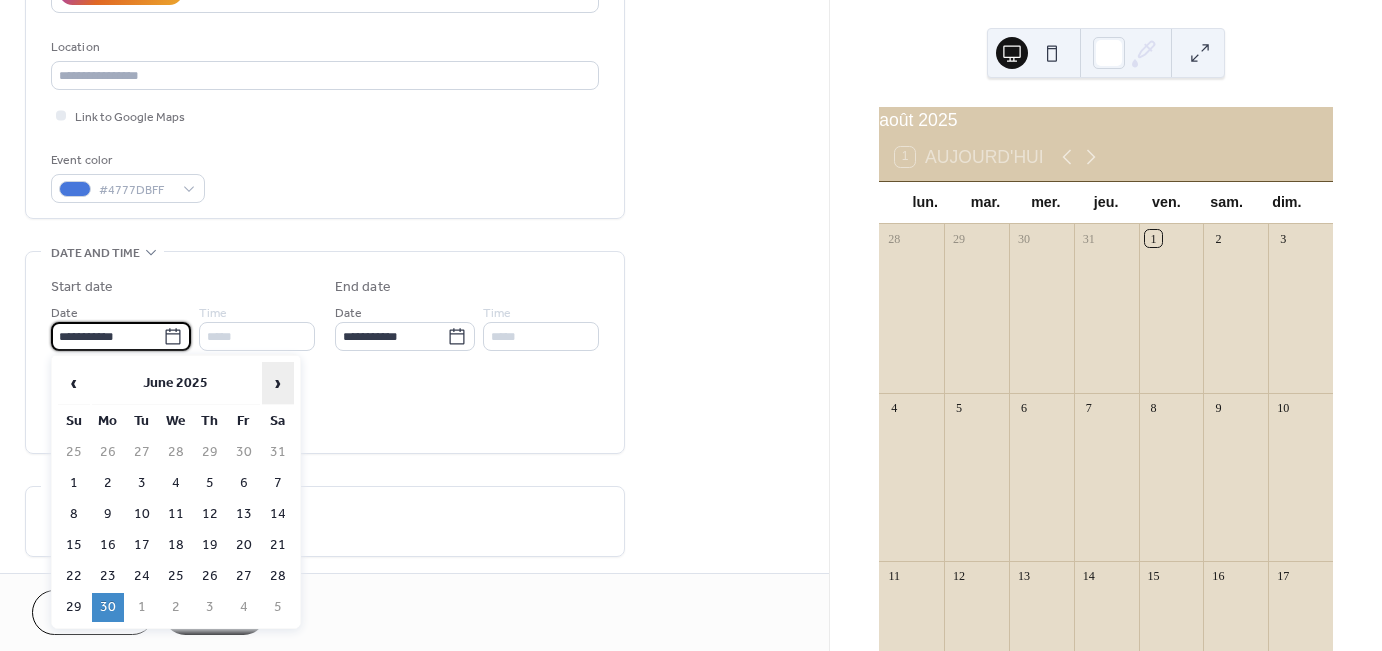click on "›" at bounding box center (278, 383) 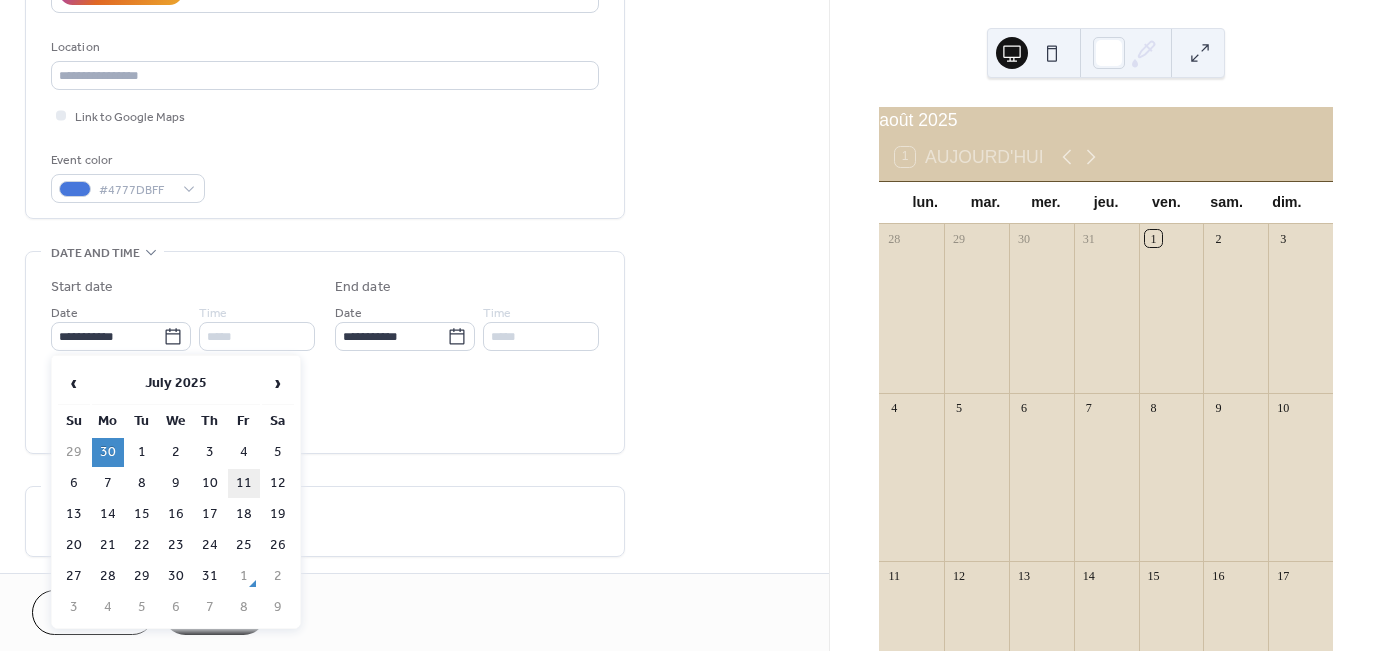 click on "11" at bounding box center [244, 483] 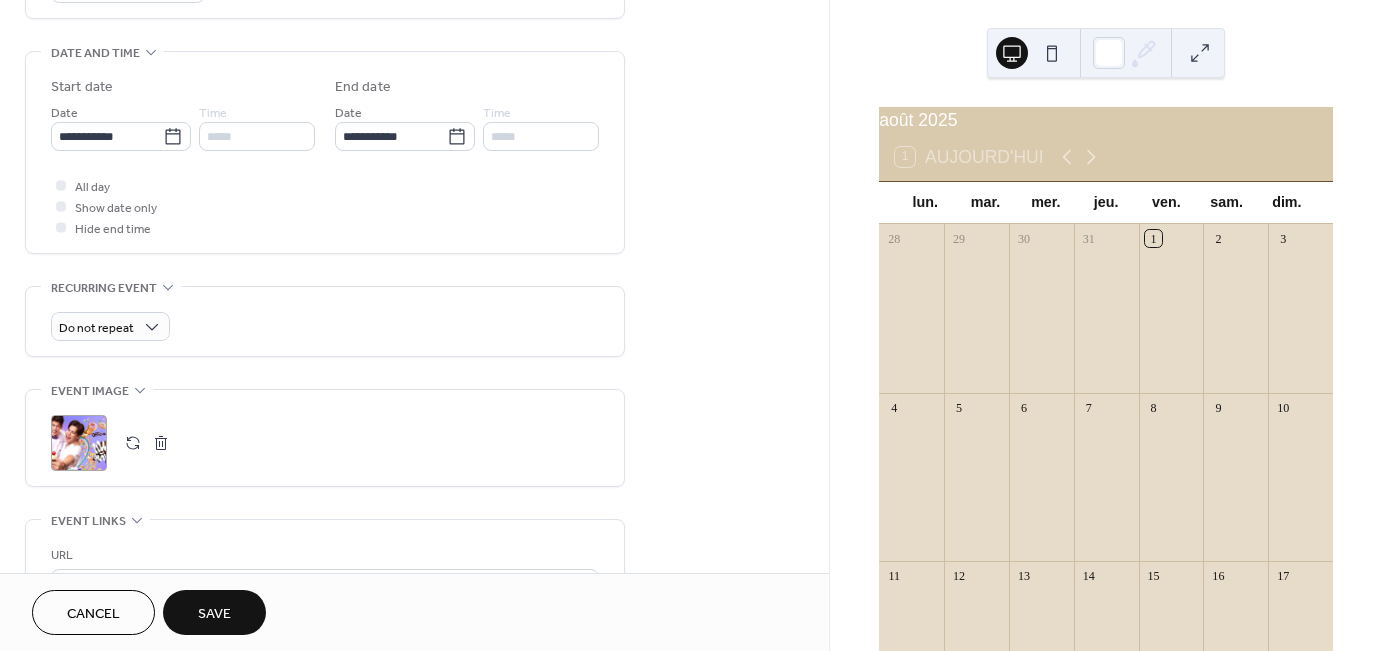 scroll, scrollTop: 913, scrollLeft: 0, axis: vertical 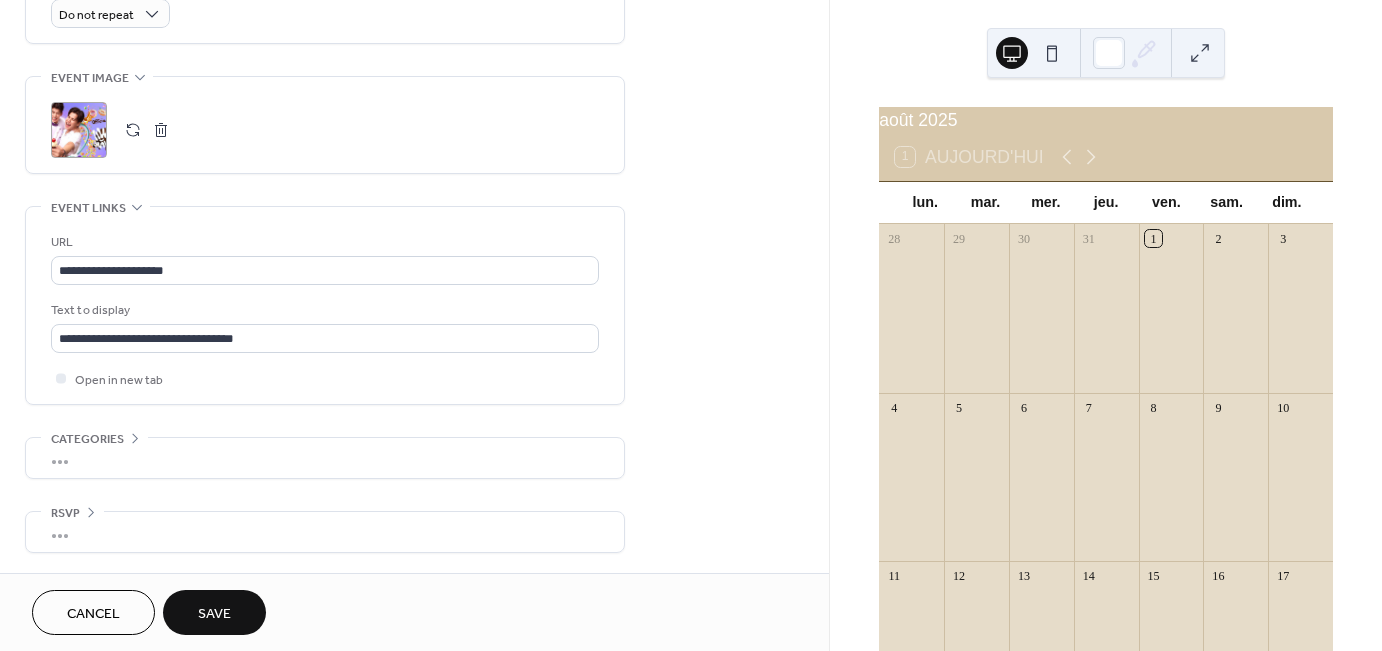 click on "Save" at bounding box center (214, 614) 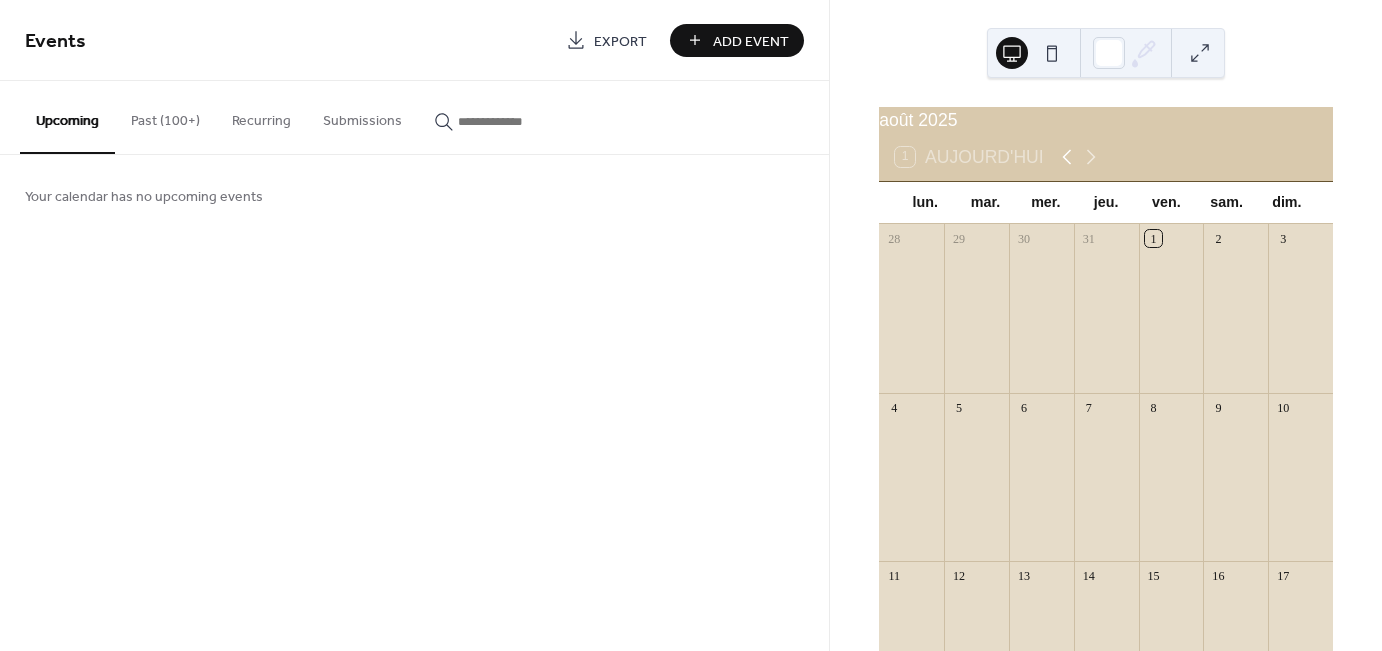 click 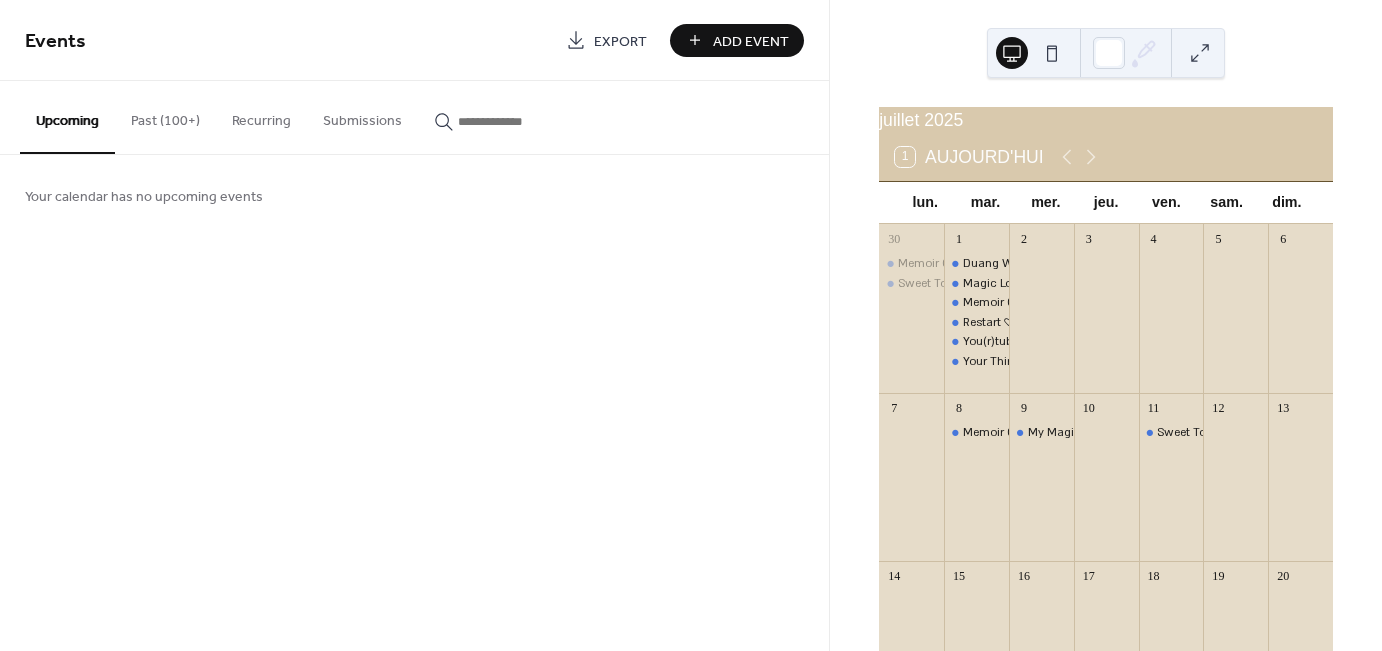 click on "Past (100+)" at bounding box center [165, 116] 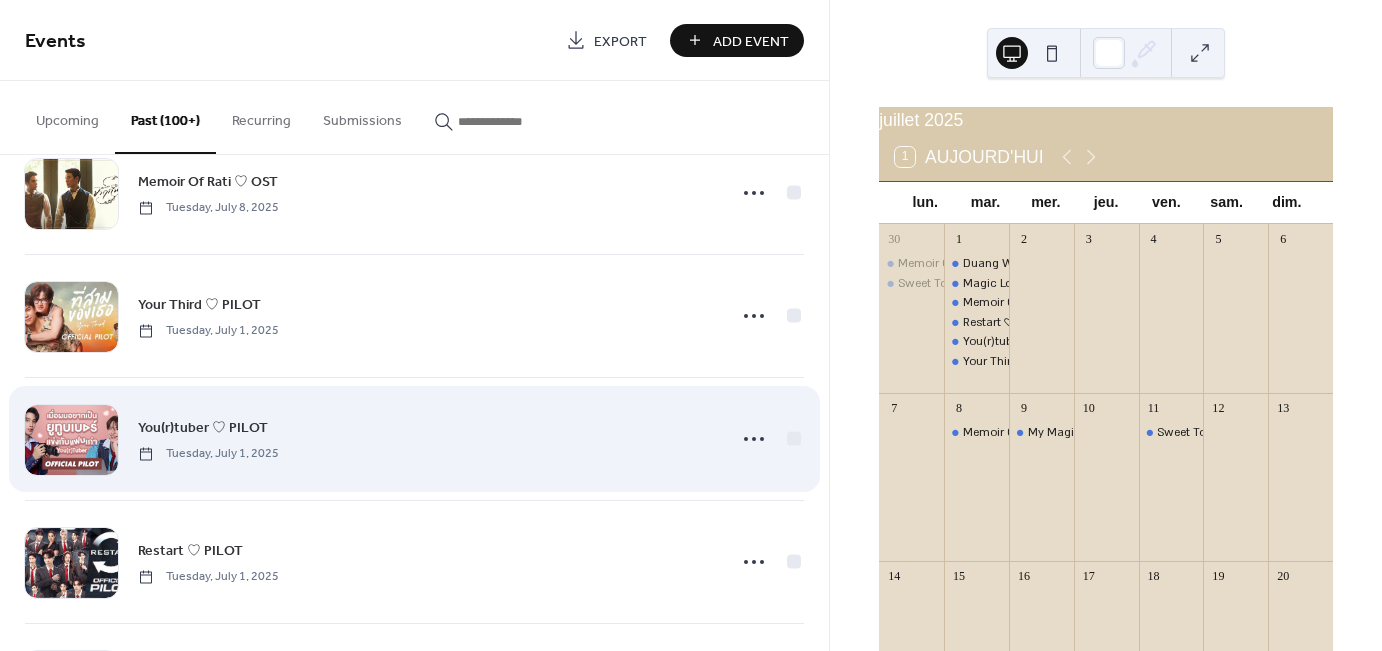 scroll, scrollTop: 300, scrollLeft: 0, axis: vertical 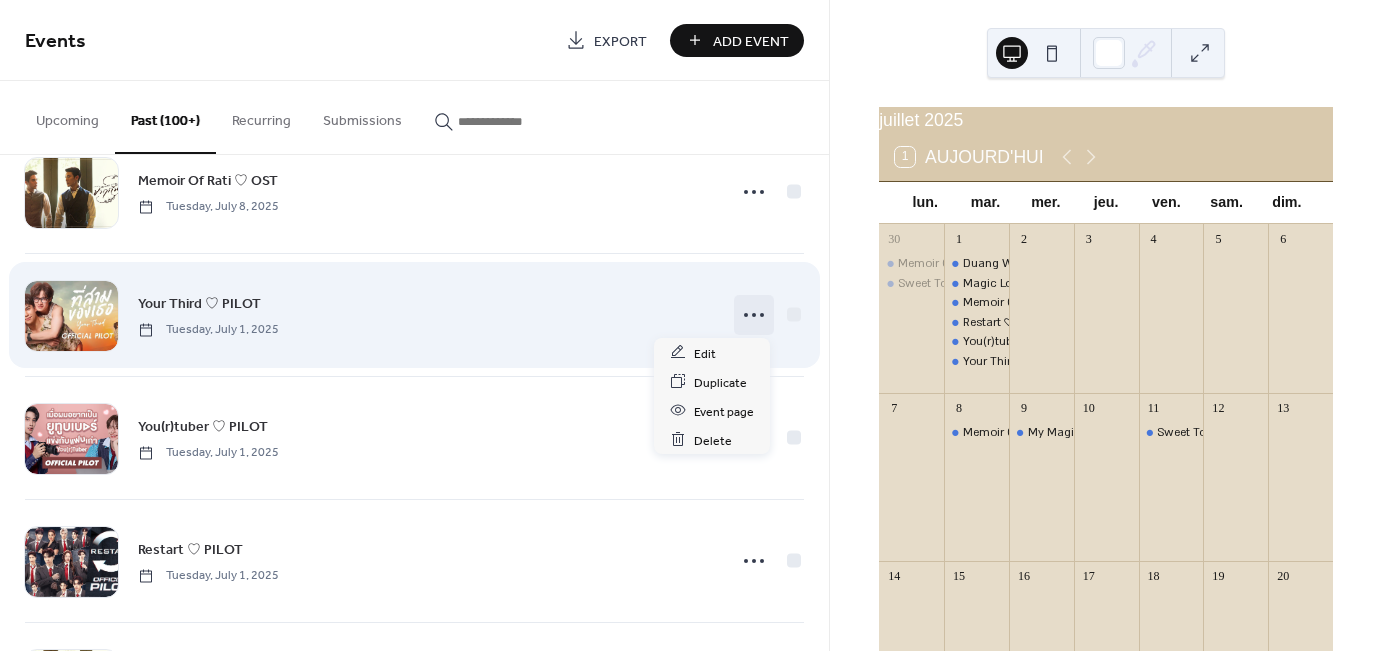 click 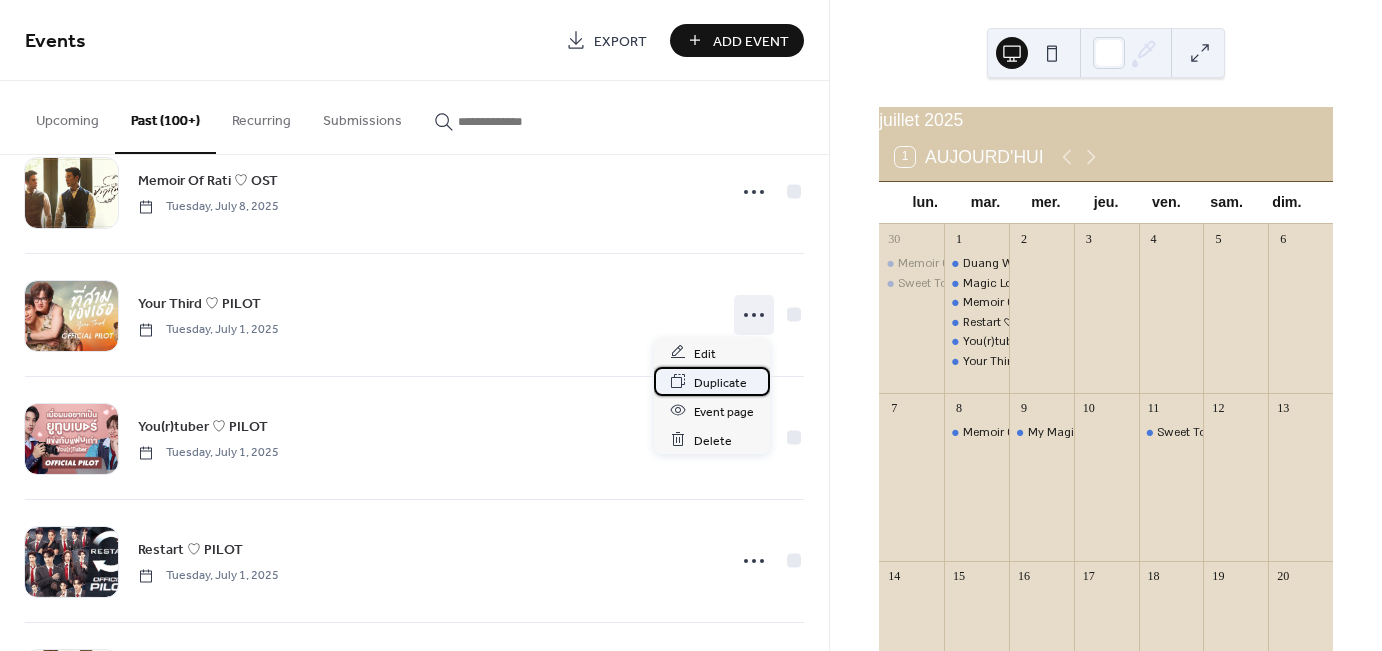 click on "Duplicate" at bounding box center (720, 382) 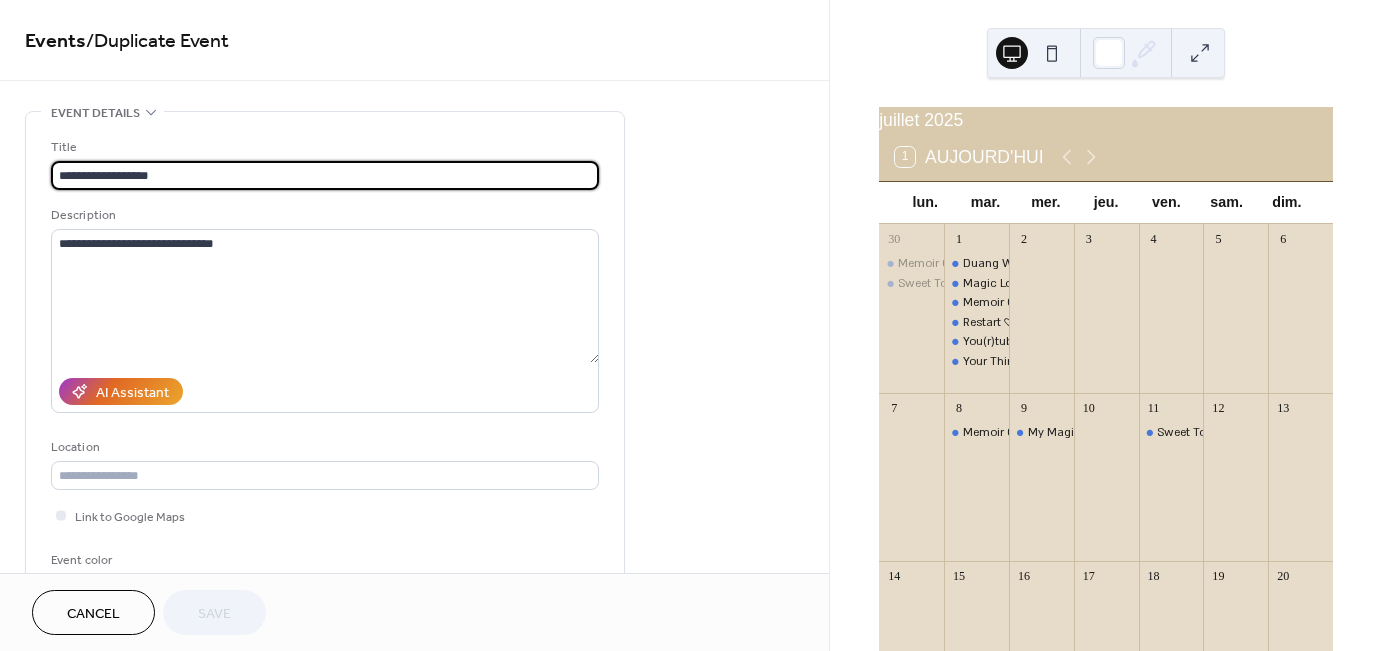 click on "Cancel" at bounding box center [93, 614] 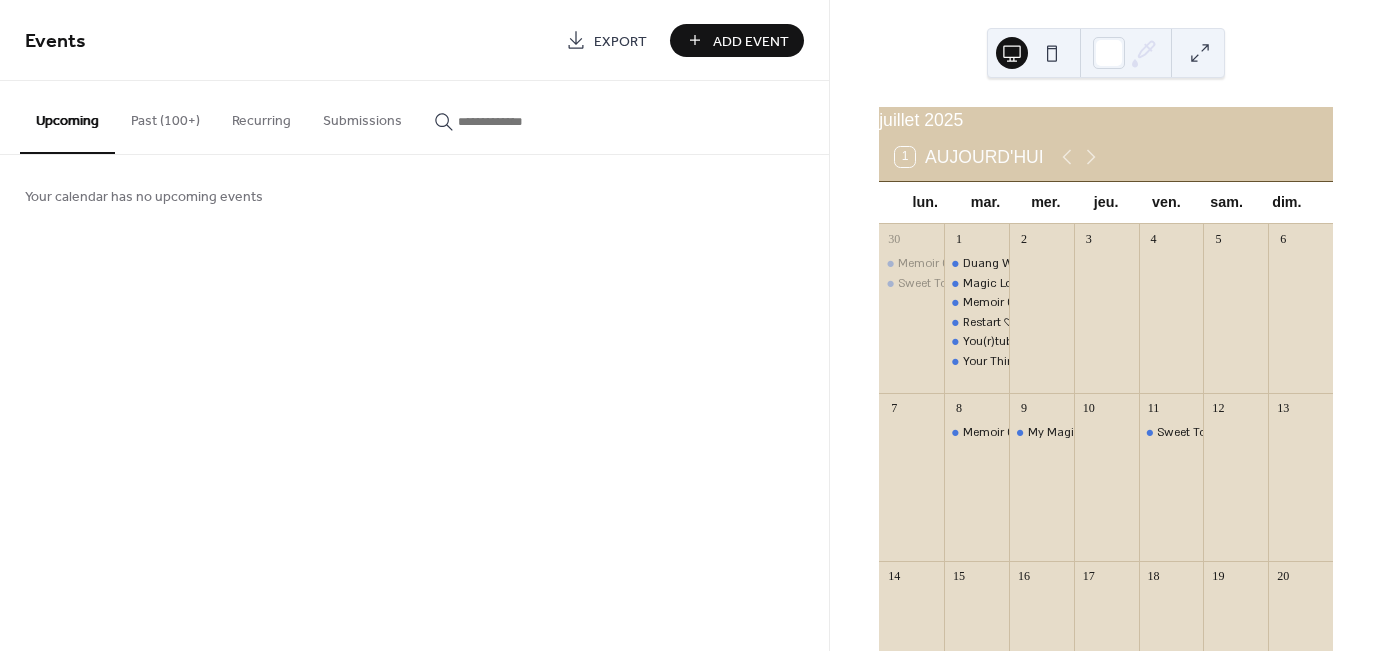 click on "Past (100+)" at bounding box center [165, 116] 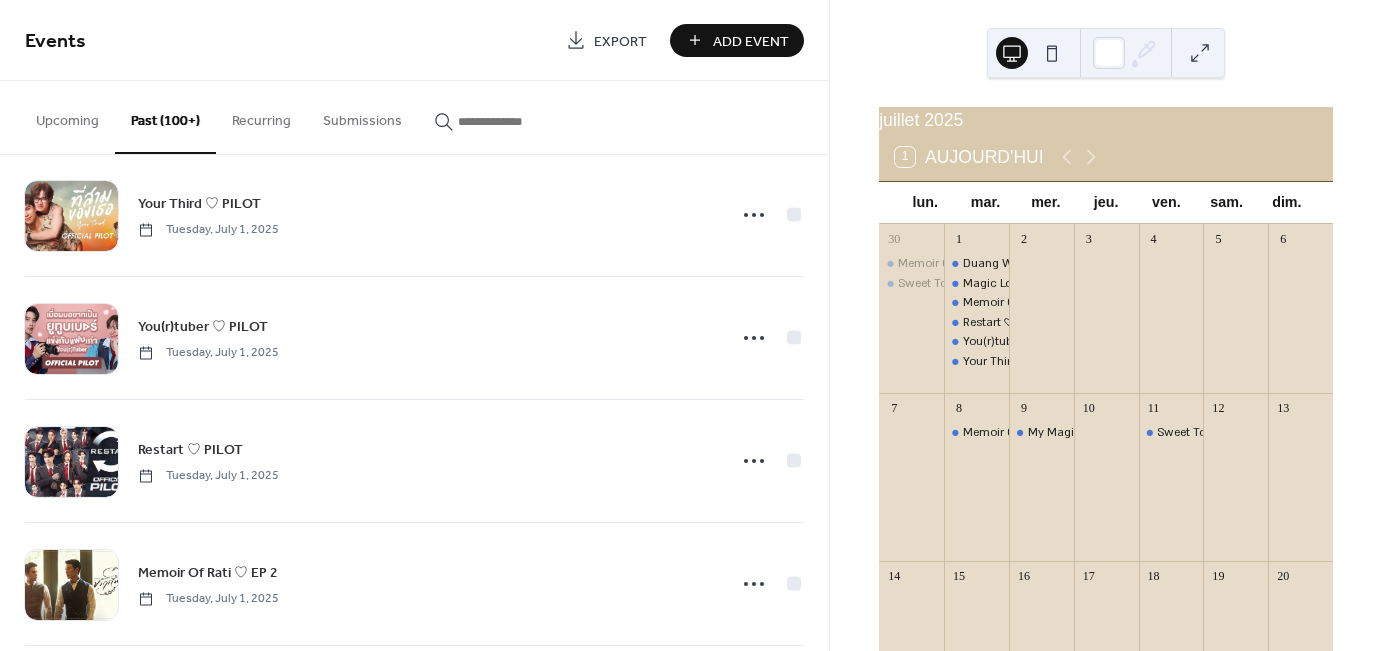 scroll, scrollTop: 300, scrollLeft: 0, axis: vertical 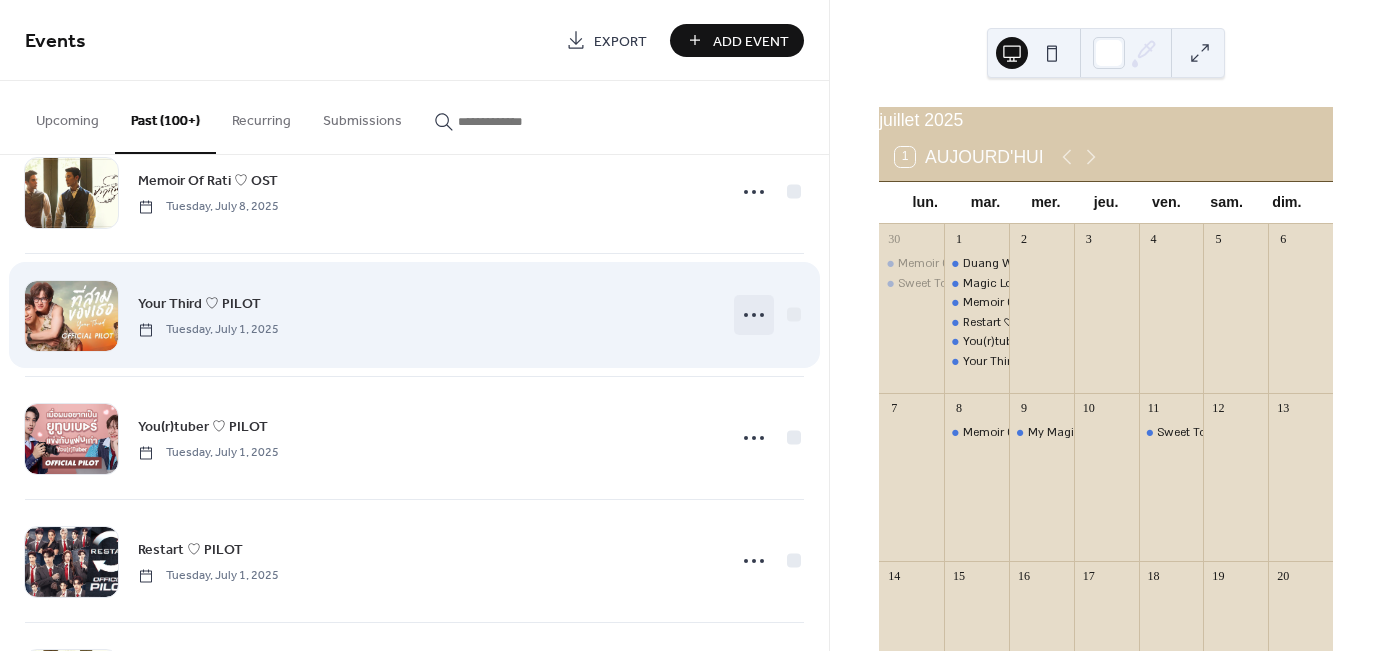 click 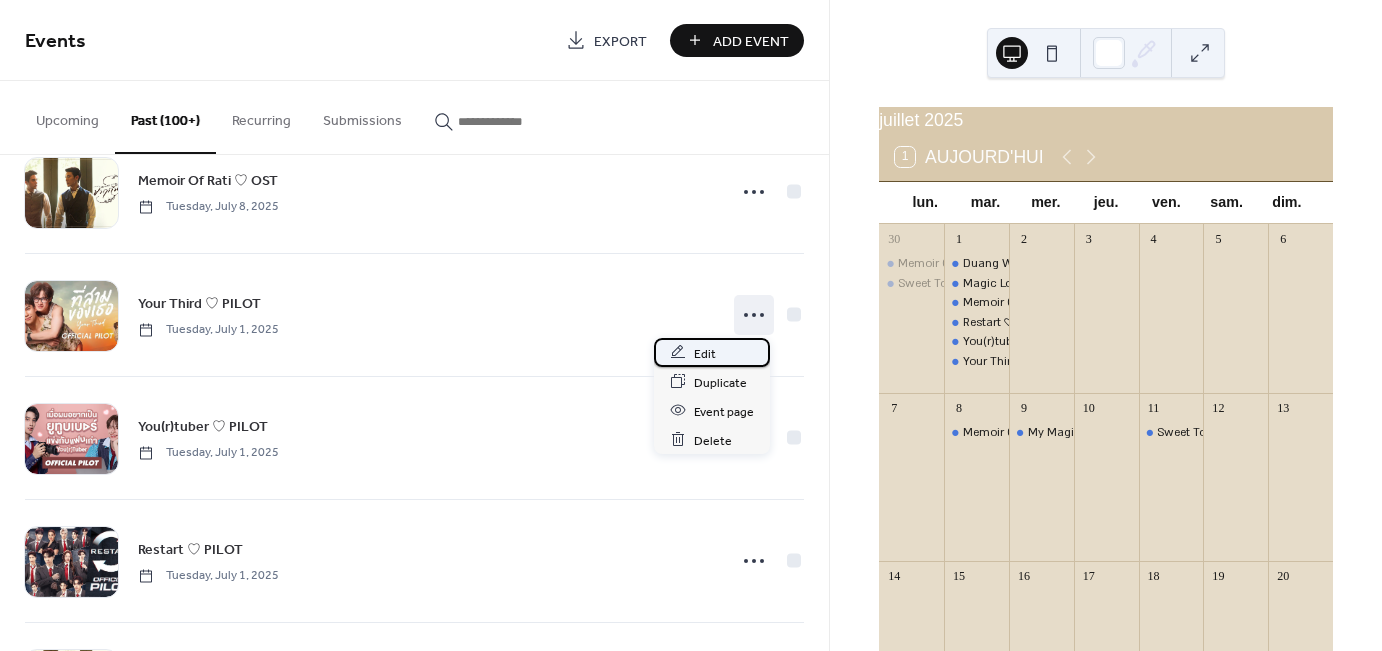 click on "Edit" at bounding box center [712, 352] 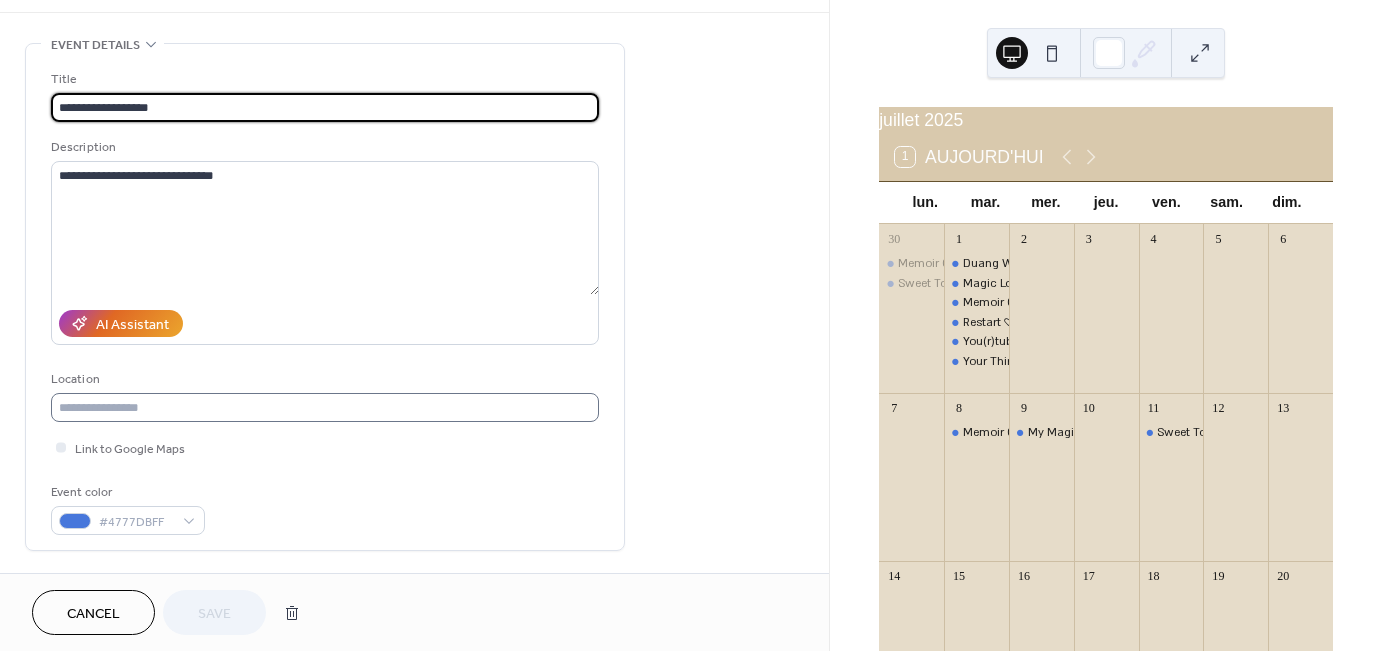 scroll, scrollTop: 200, scrollLeft: 0, axis: vertical 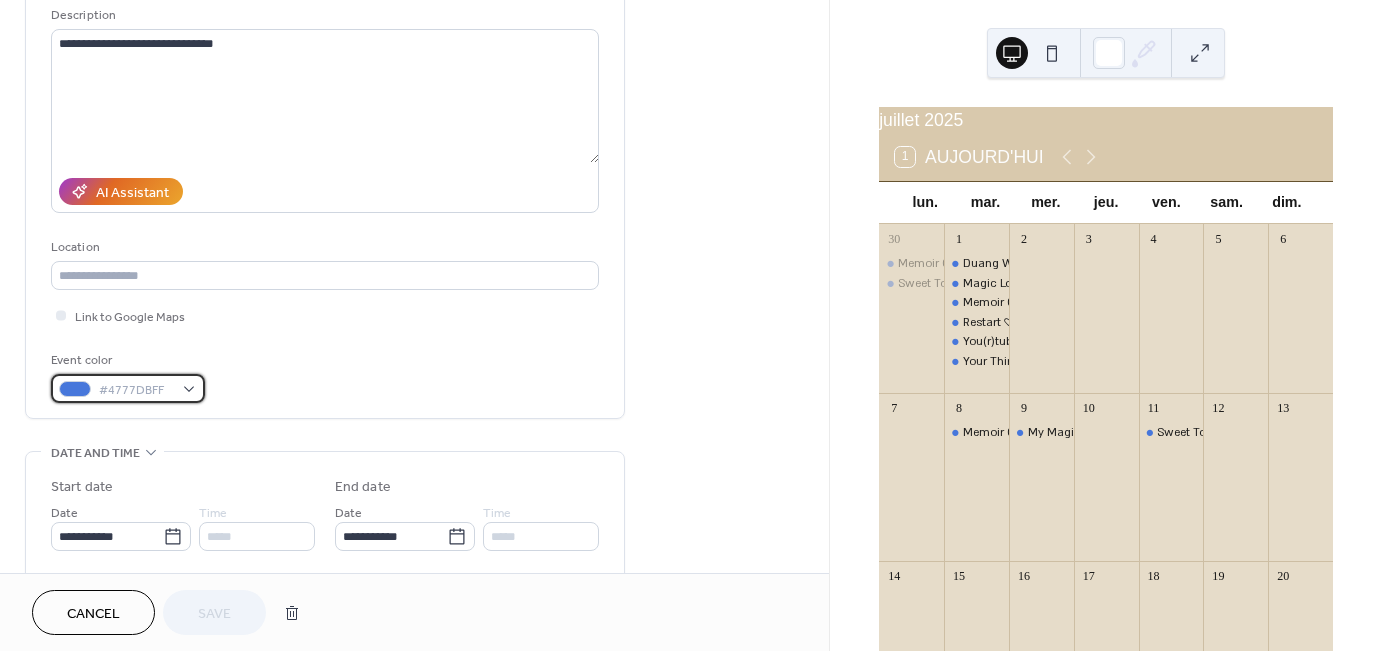 click on "#4777DBFF" at bounding box center [136, 390] 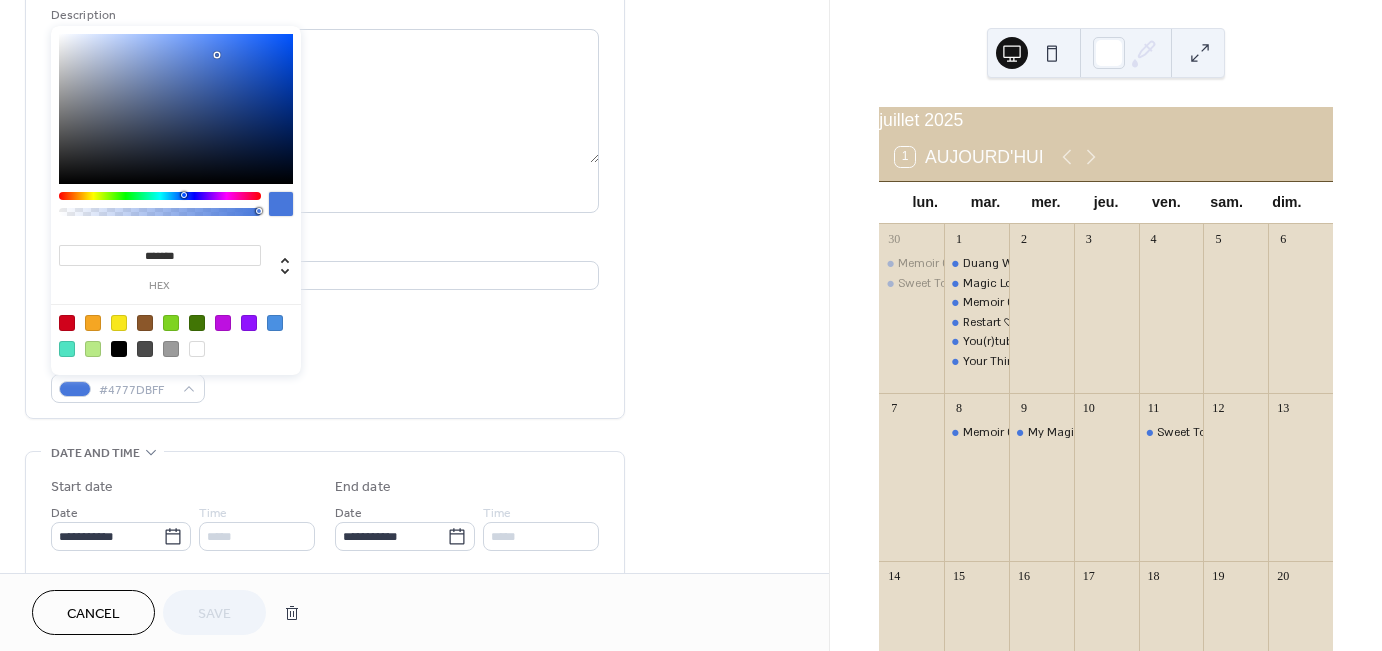 click at bounding box center (67, 323) 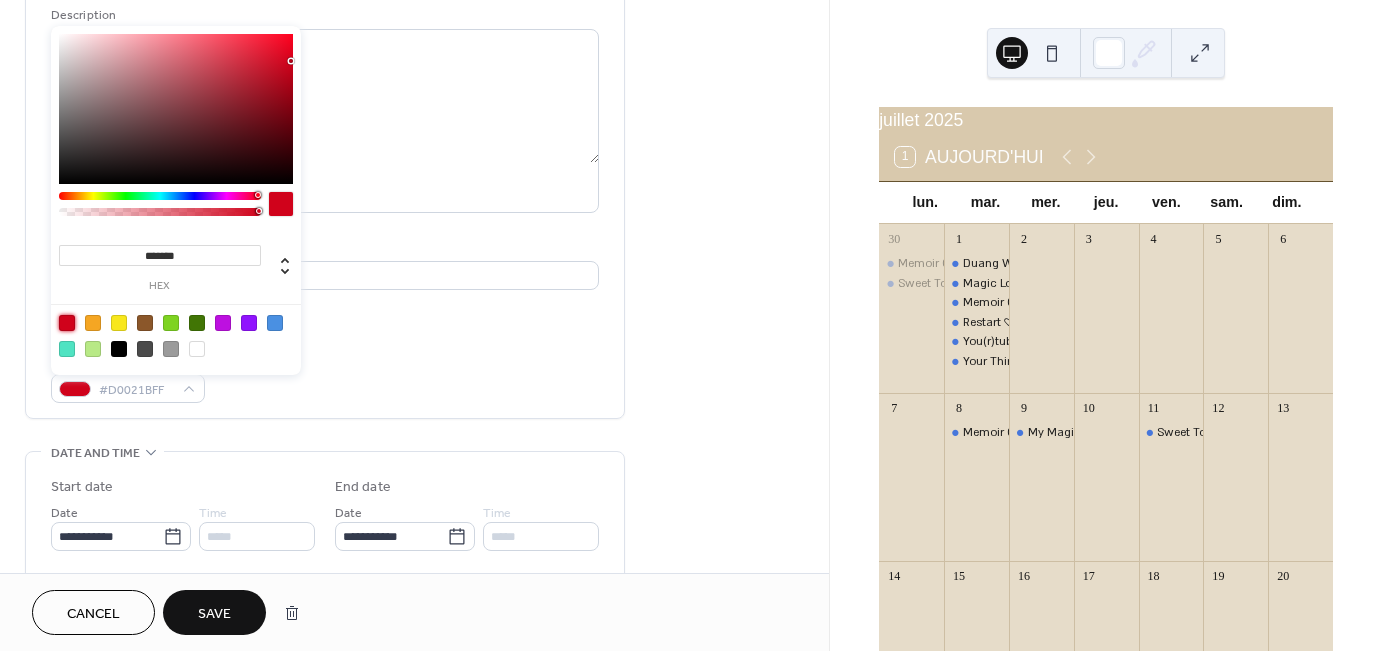 click on "**********" at bounding box center [414, 598] 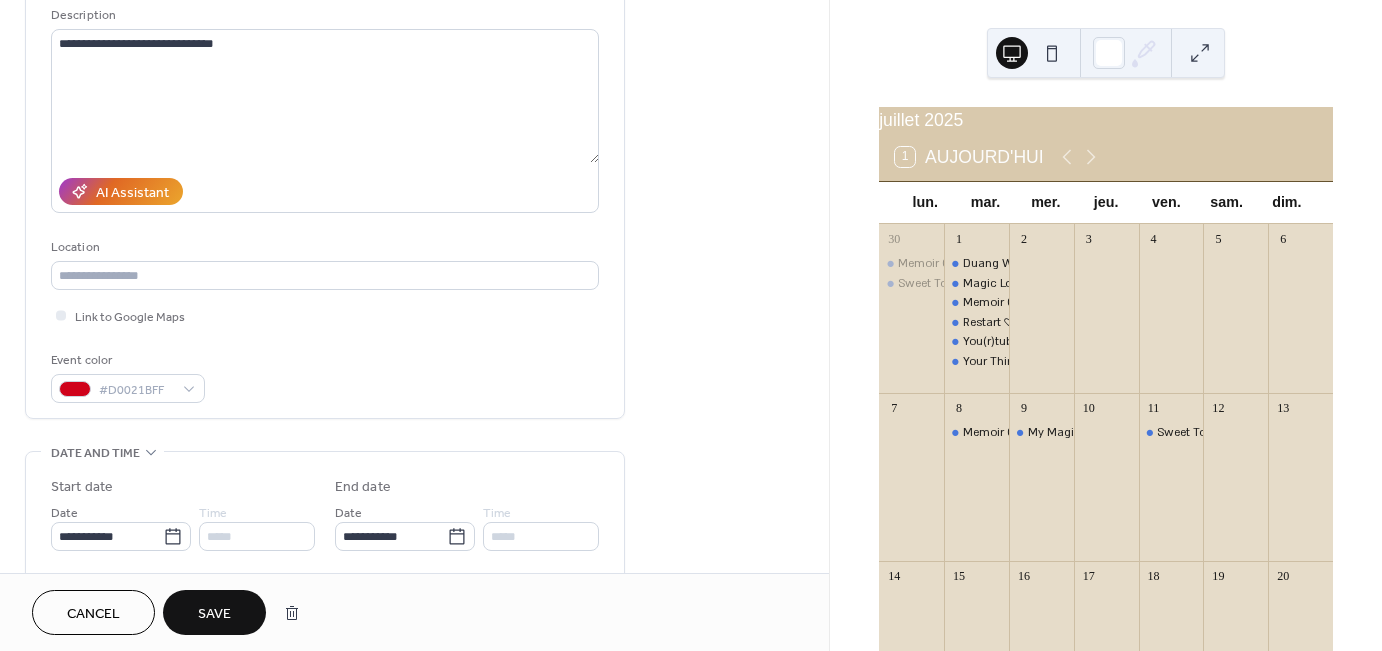 click on "Save" at bounding box center [214, 614] 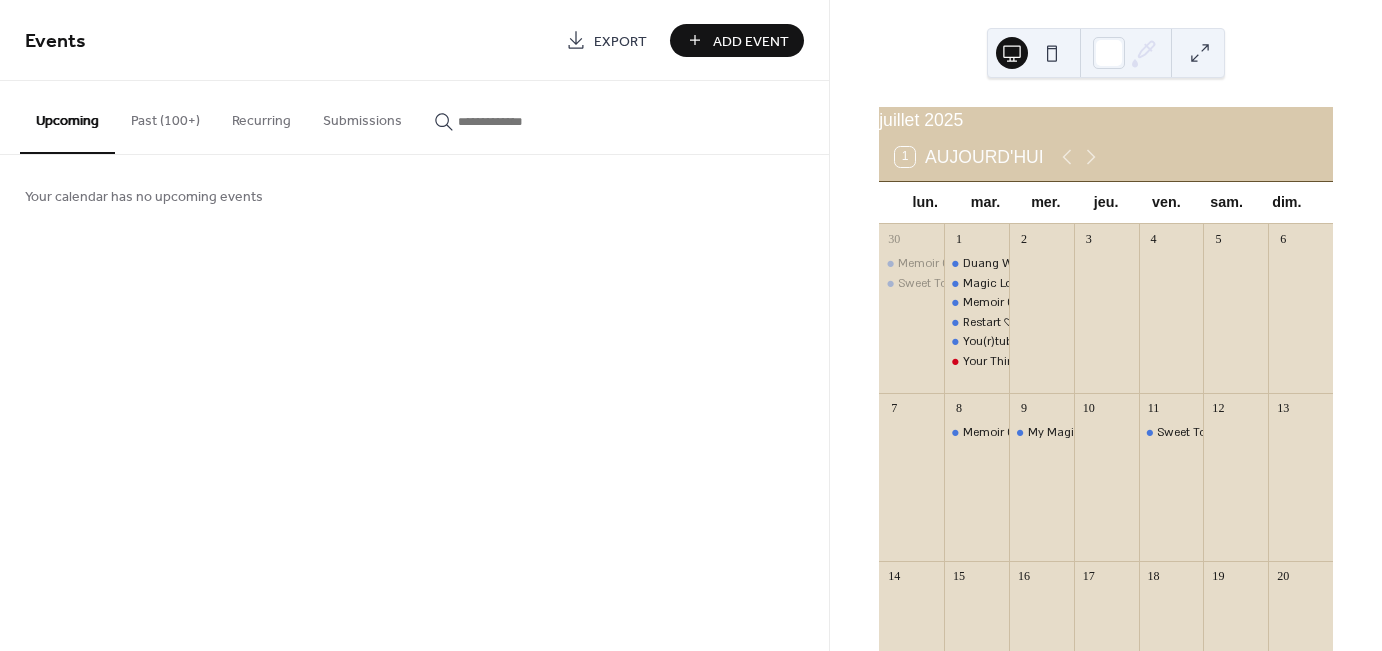 click on "Past (100+)" at bounding box center (165, 116) 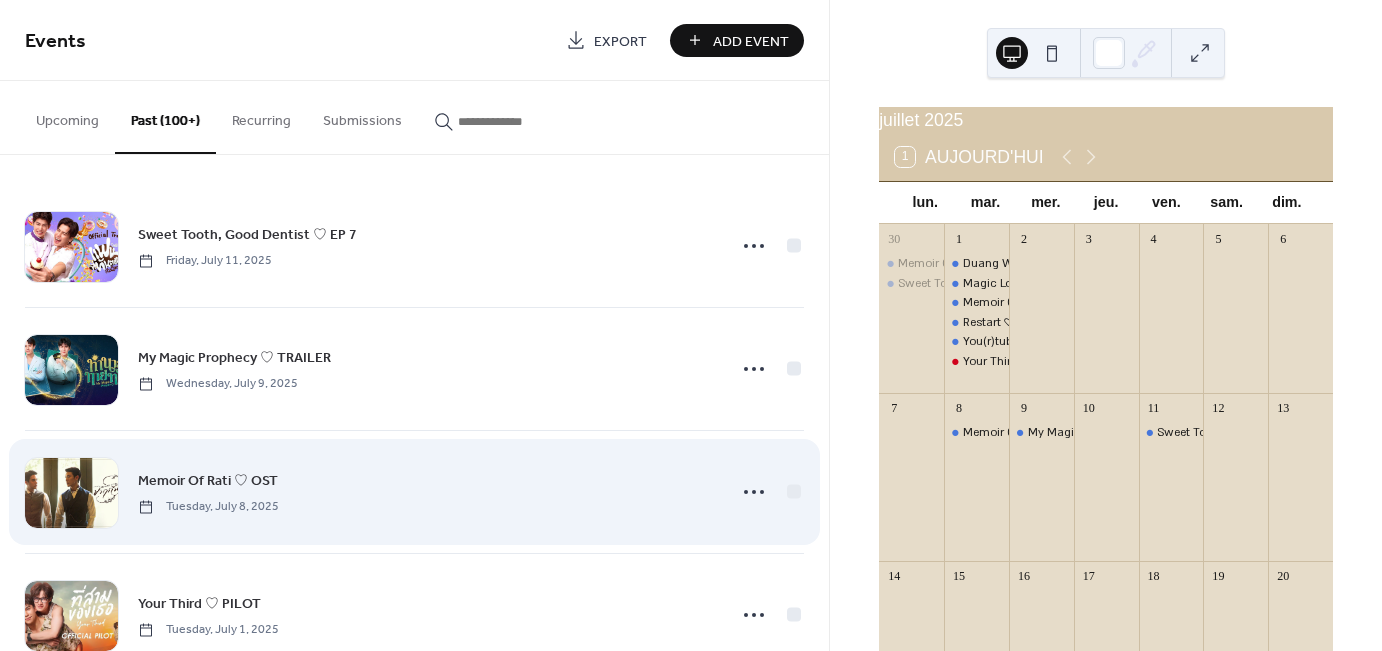scroll, scrollTop: 200, scrollLeft: 0, axis: vertical 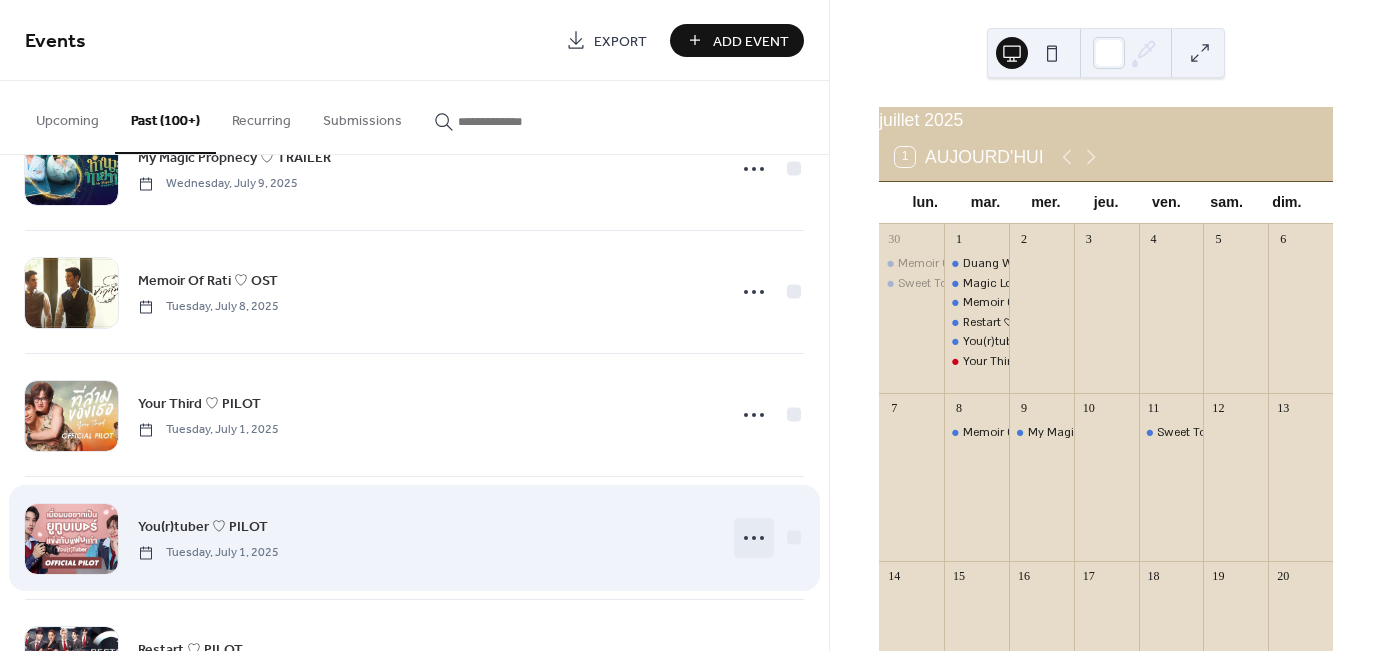 click 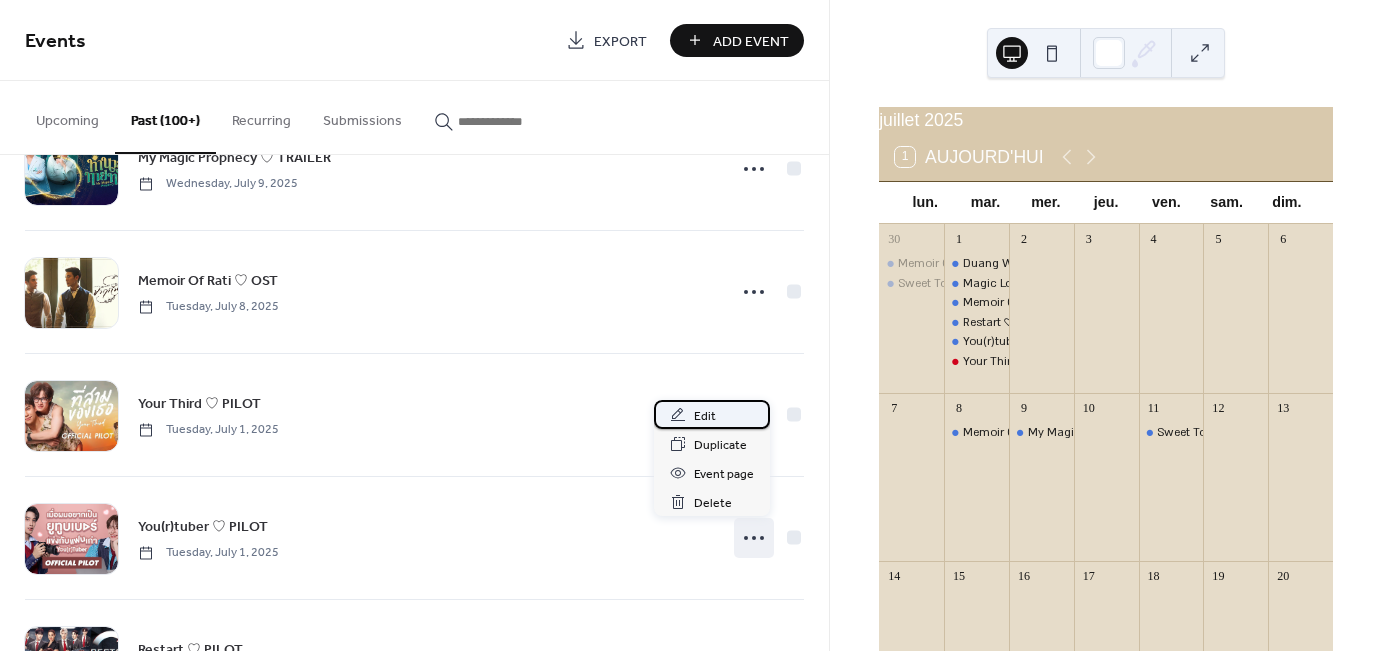 click on "Edit" at bounding box center (705, 416) 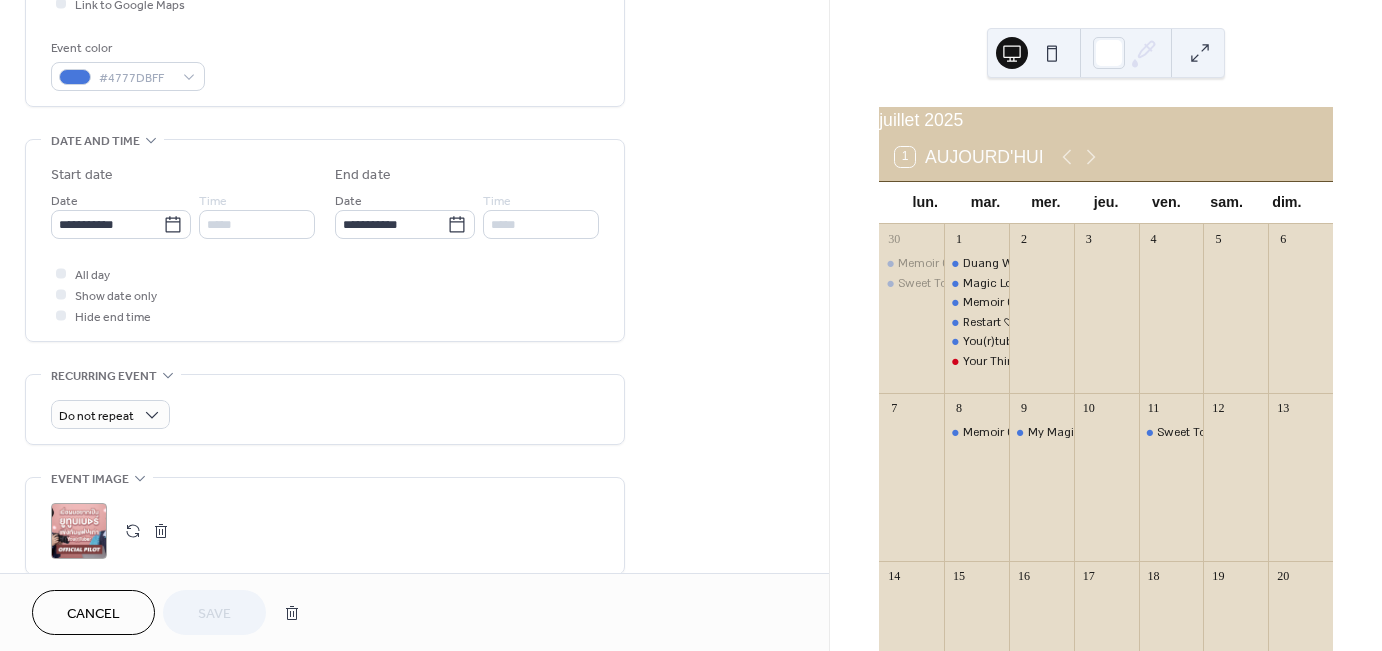 scroll, scrollTop: 500, scrollLeft: 0, axis: vertical 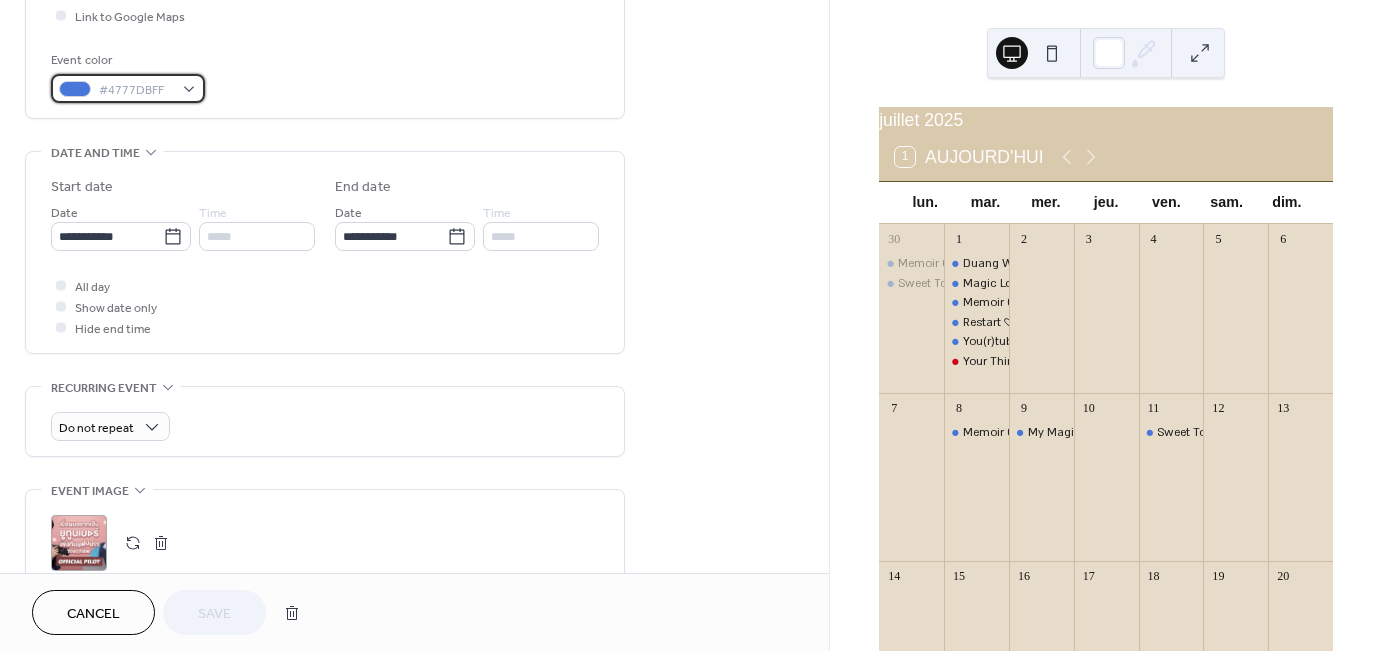 click on "#4777DBFF" at bounding box center [136, 90] 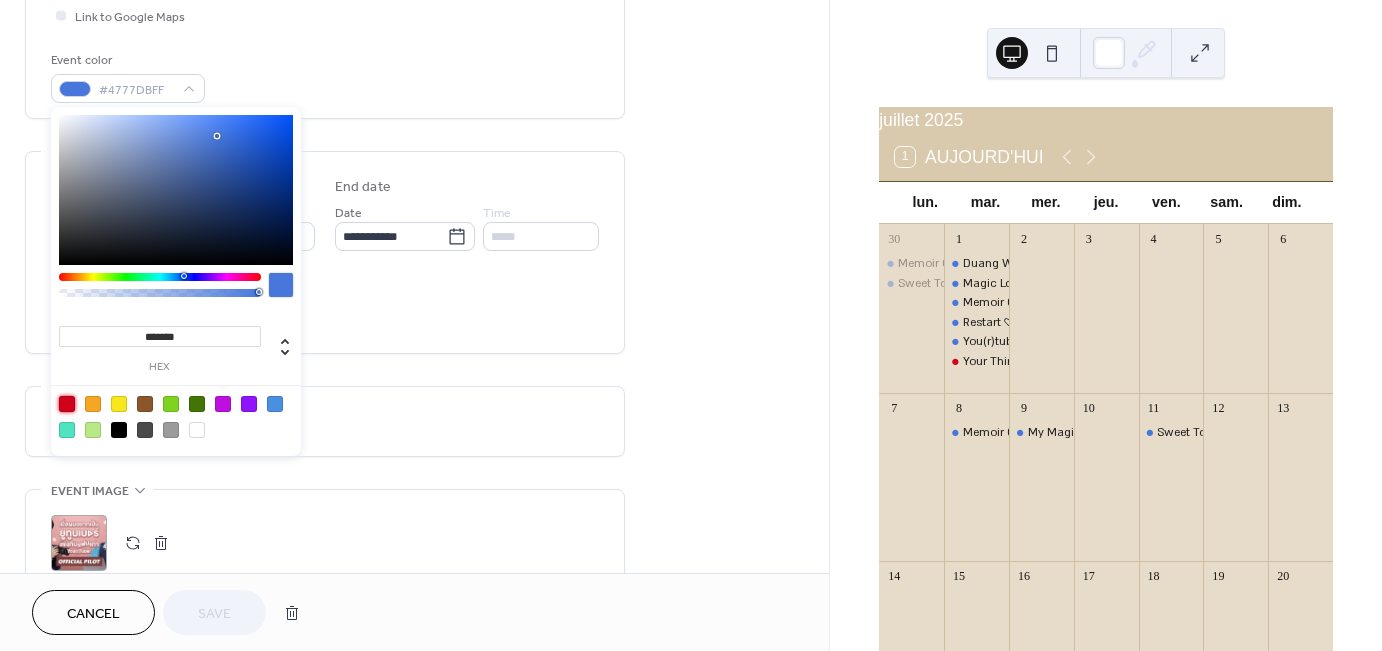 click at bounding box center [67, 404] 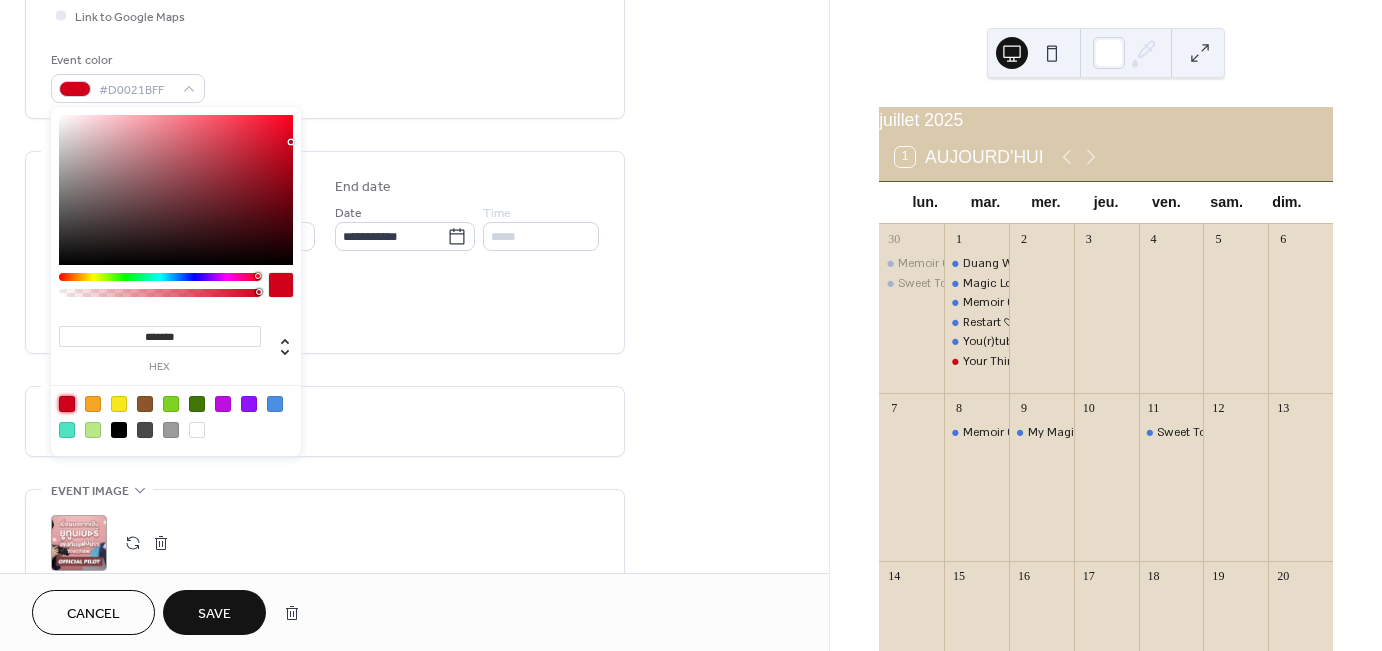 click on "Save" at bounding box center [214, 614] 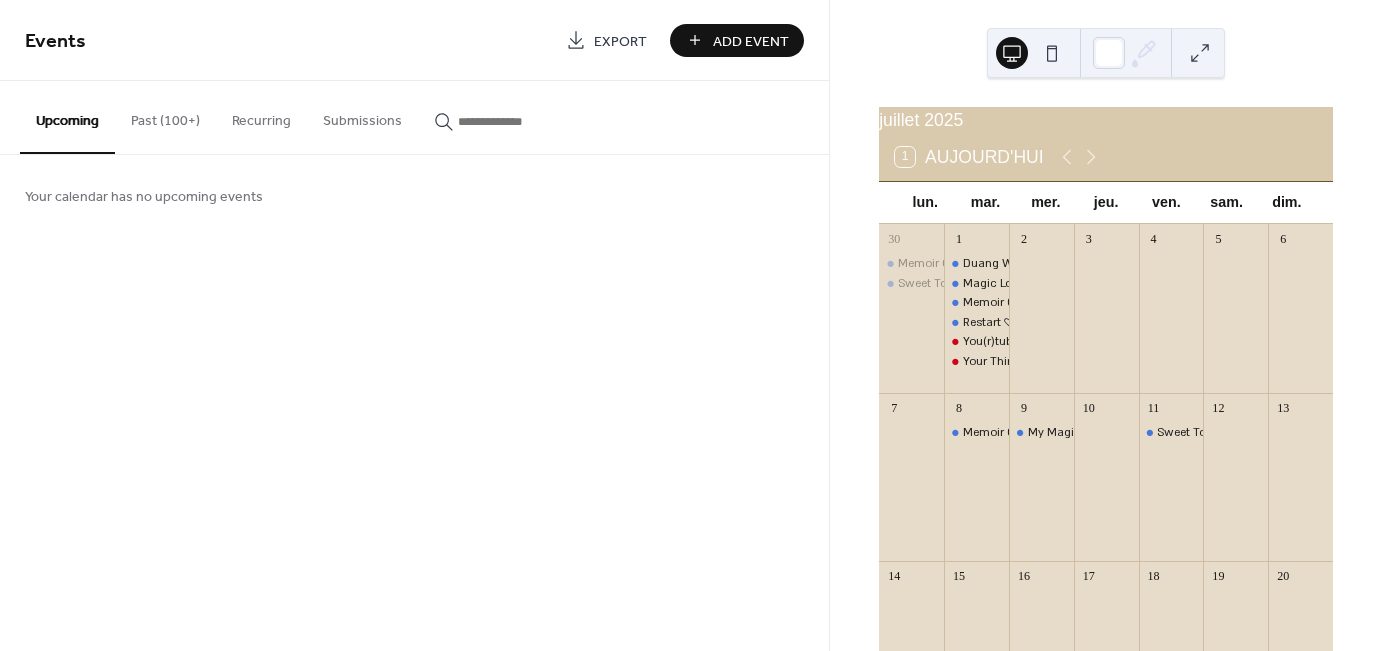 click on "Past (100+)" at bounding box center (165, 116) 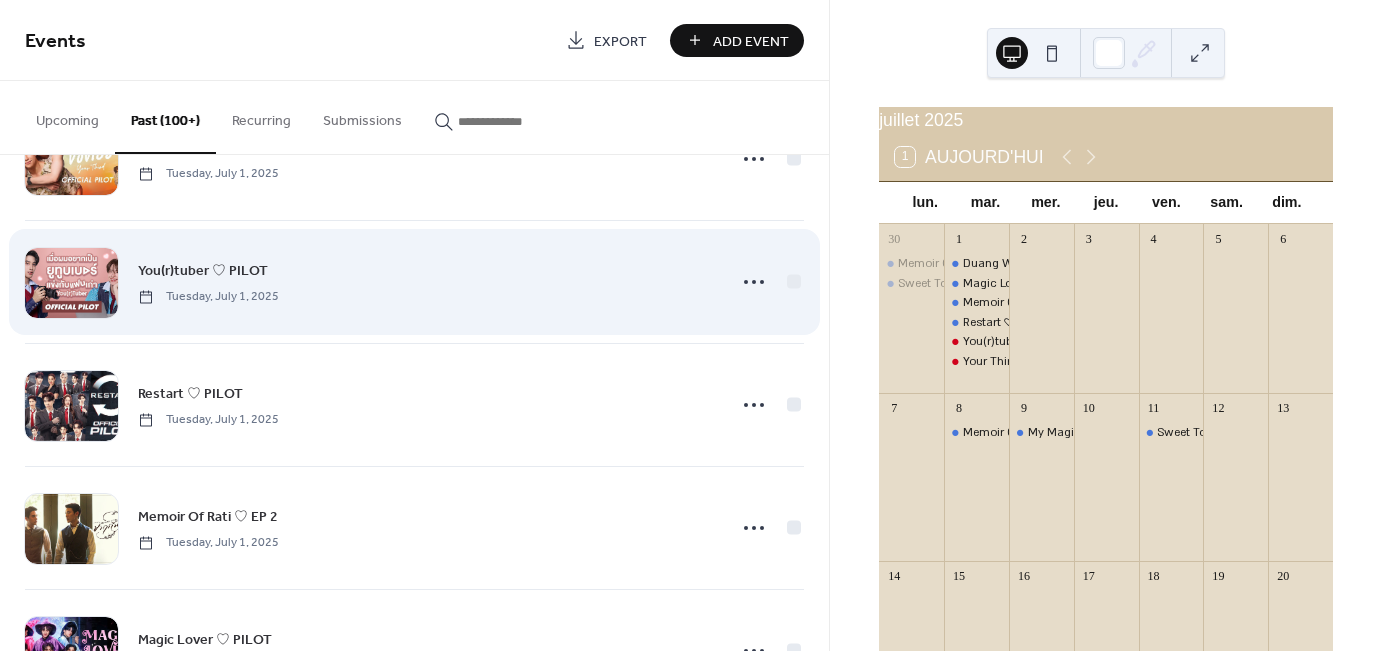 scroll, scrollTop: 500, scrollLeft: 0, axis: vertical 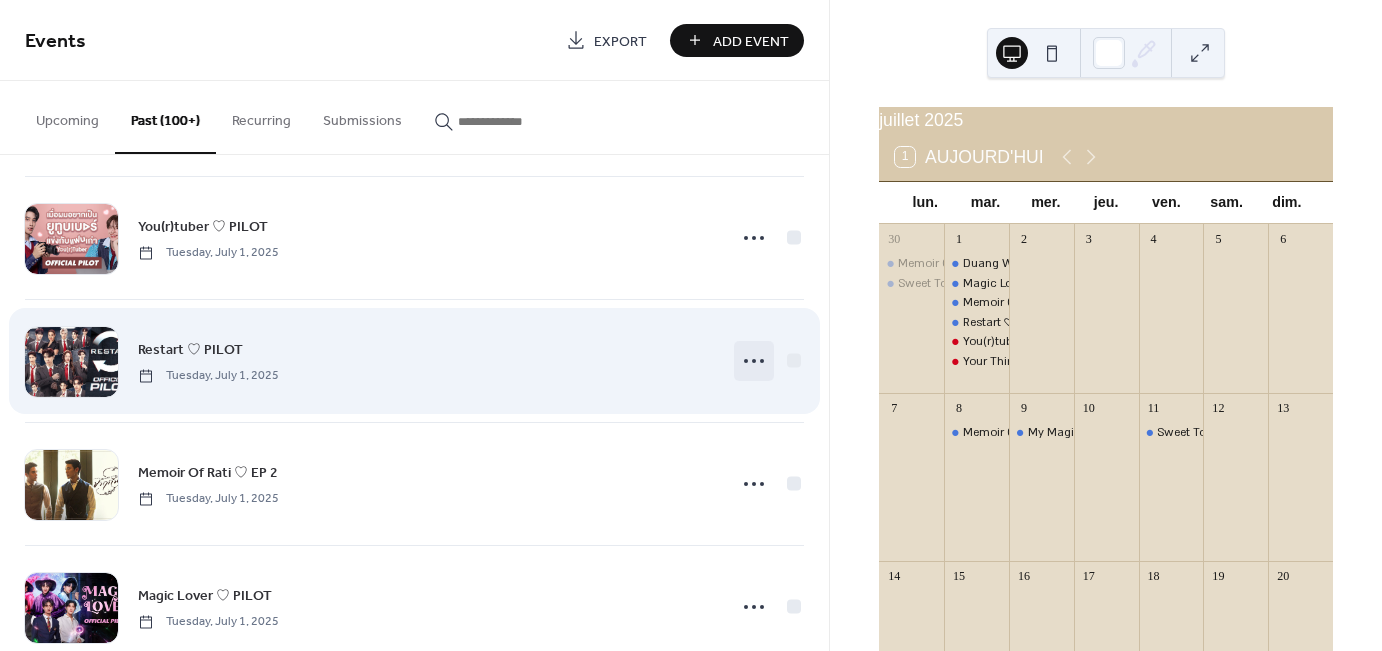 click 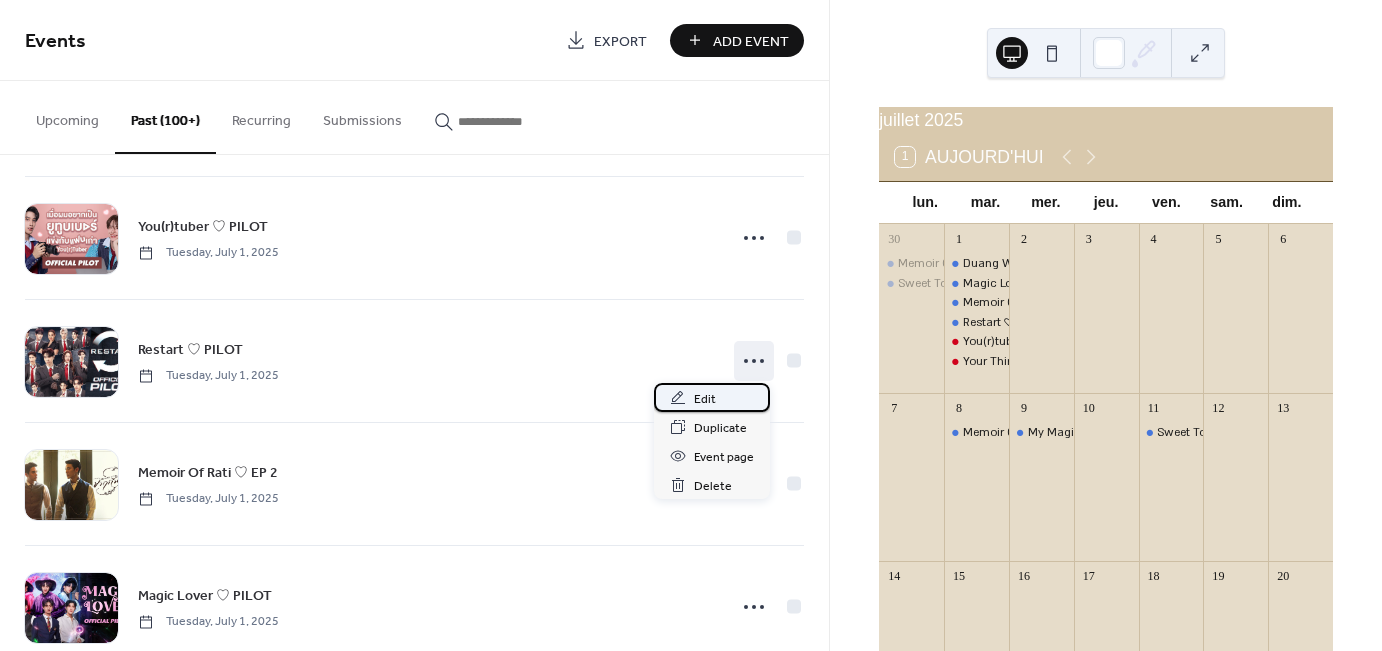 click on "Edit" at bounding box center [705, 399] 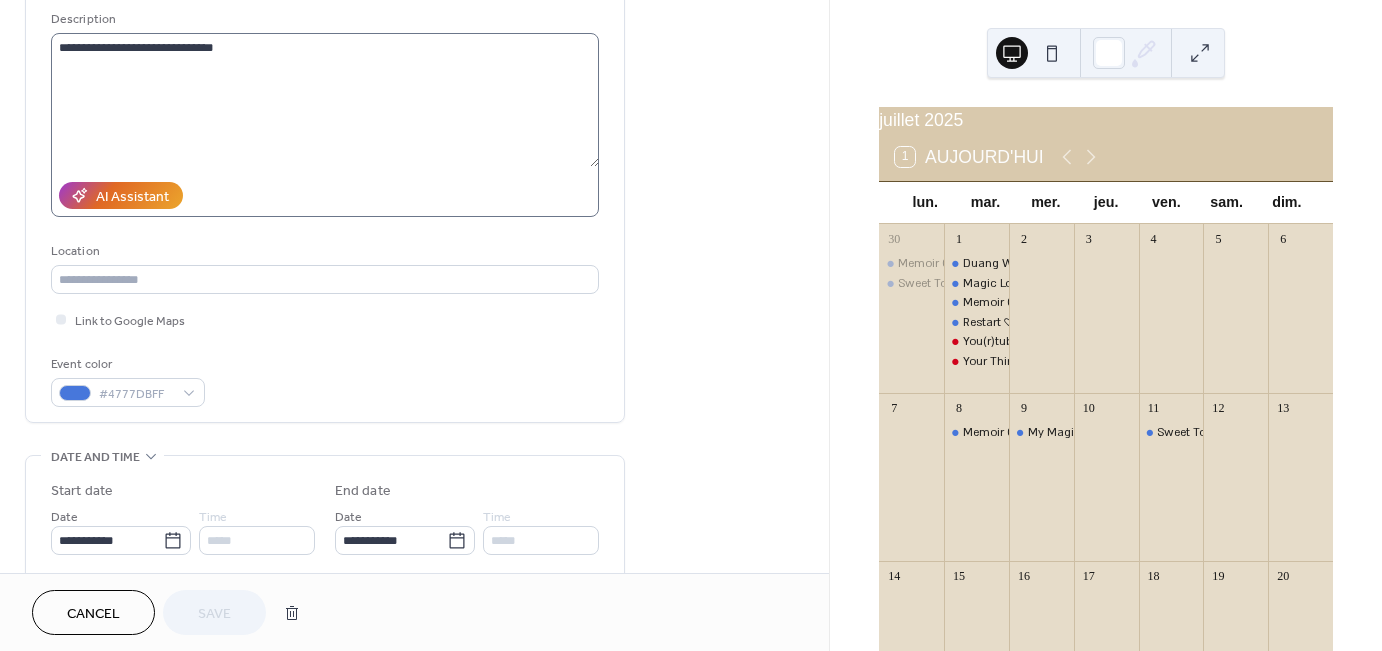 scroll, scrollTop: 200, scrollLeft: 0, axis: vertical 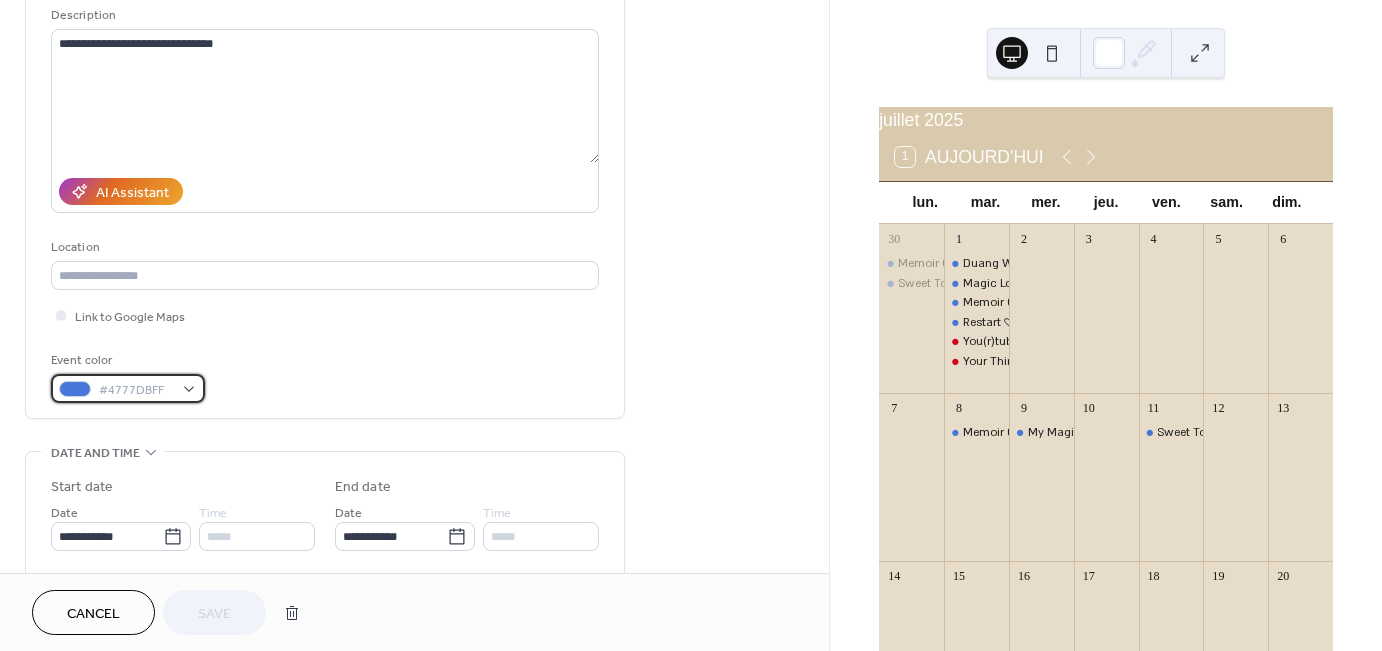 click on "#4777DBFF" at bounding box center (136, 390) 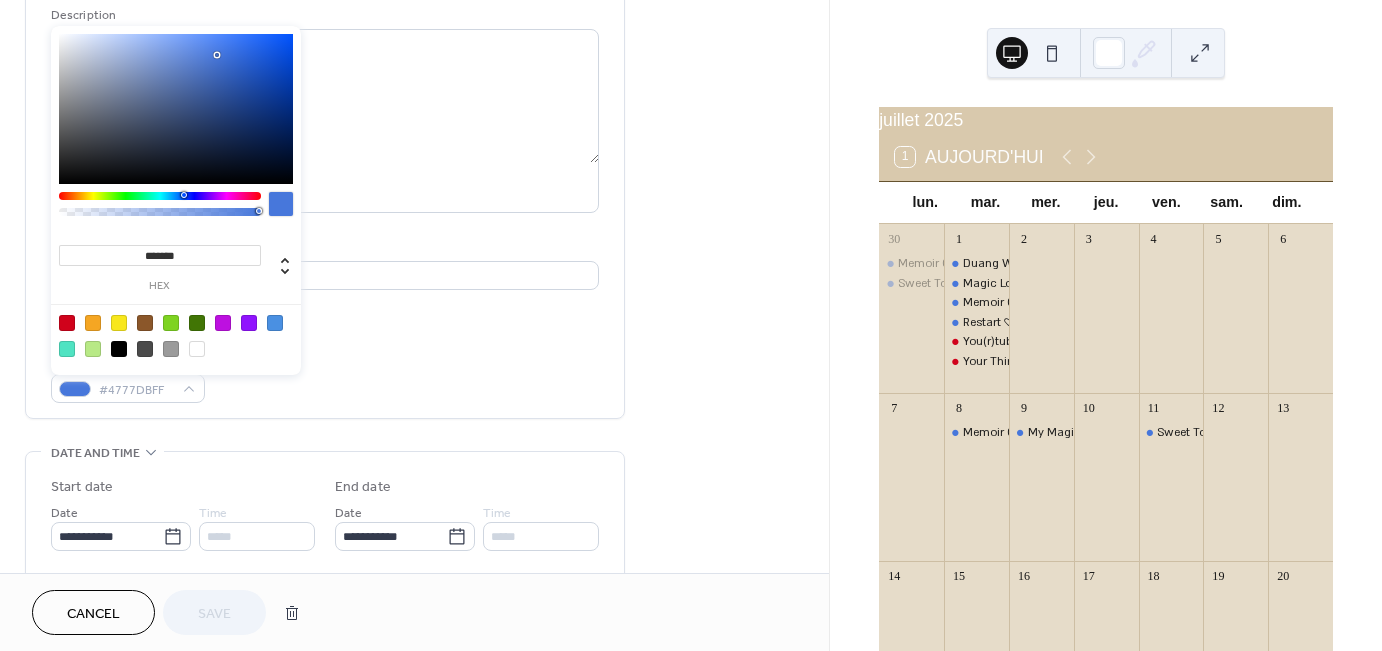 click at bounding box center [67, 323] 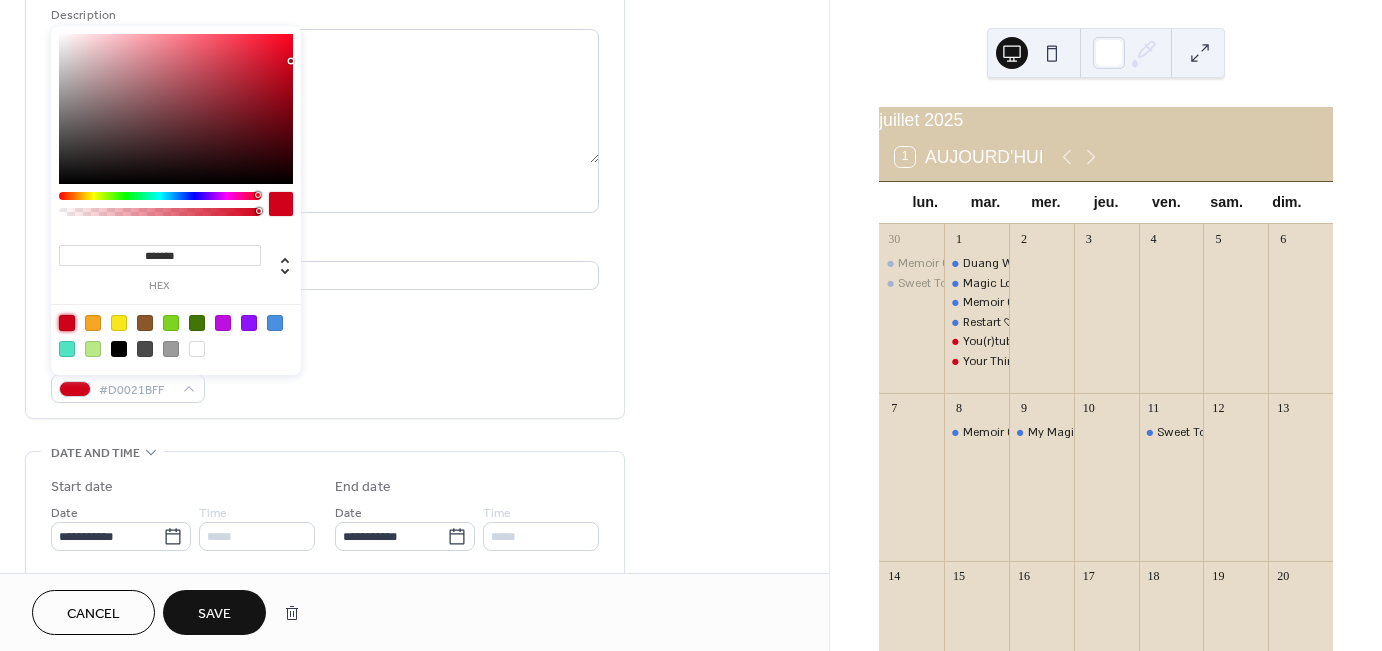 click on "Save" at bounding box center (214, 612) 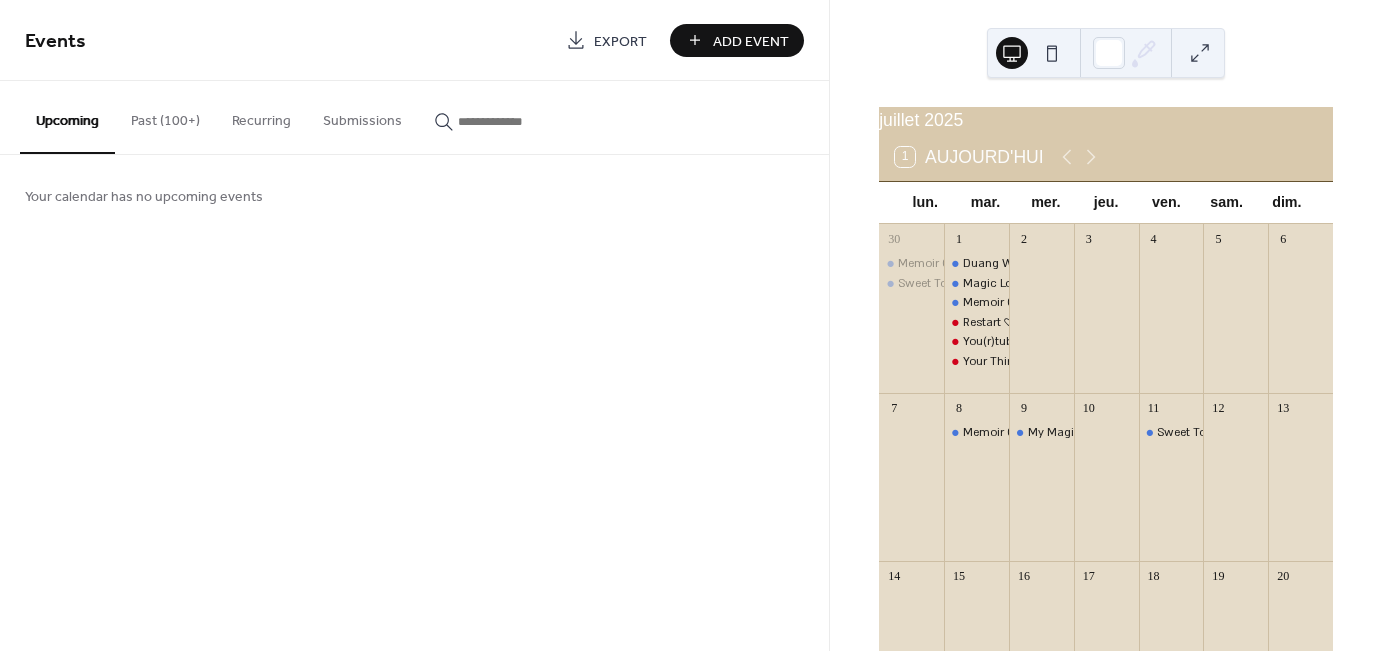 click on "Past (100+)" at bounding box center (165, 116) 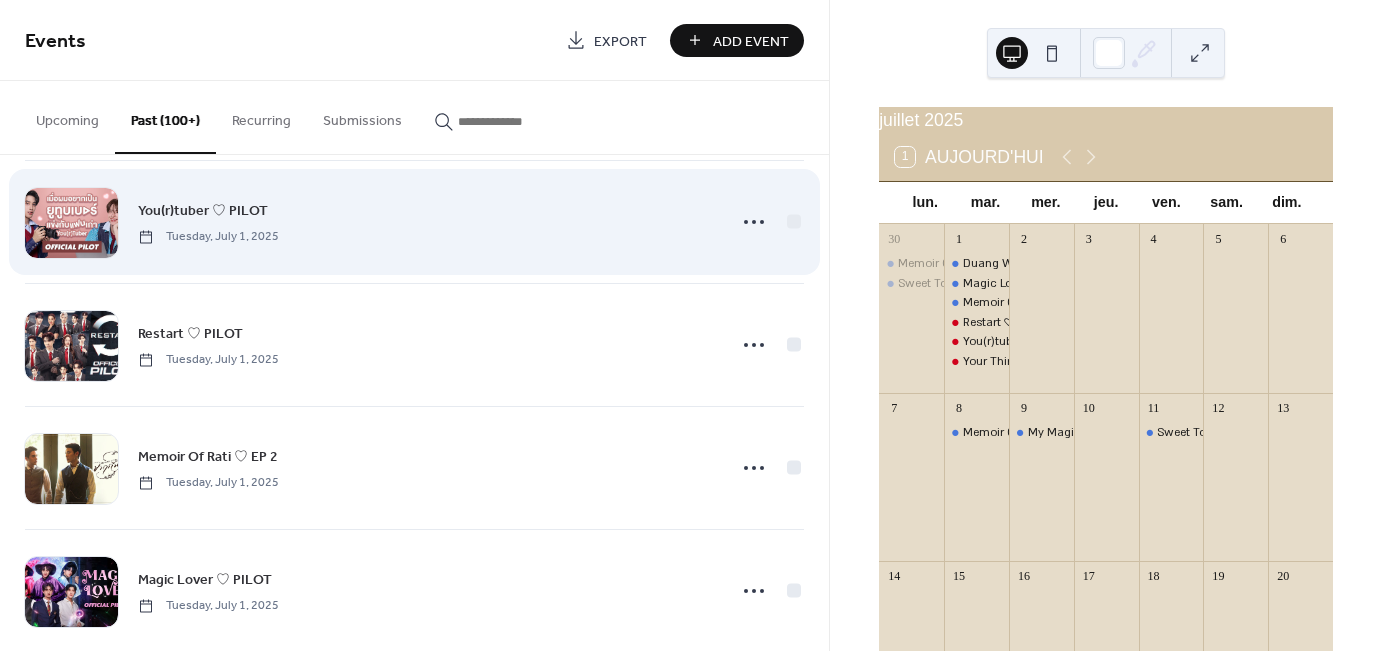 scroll, scrollTop: 700, scrollLeft: 0, axis: vertical 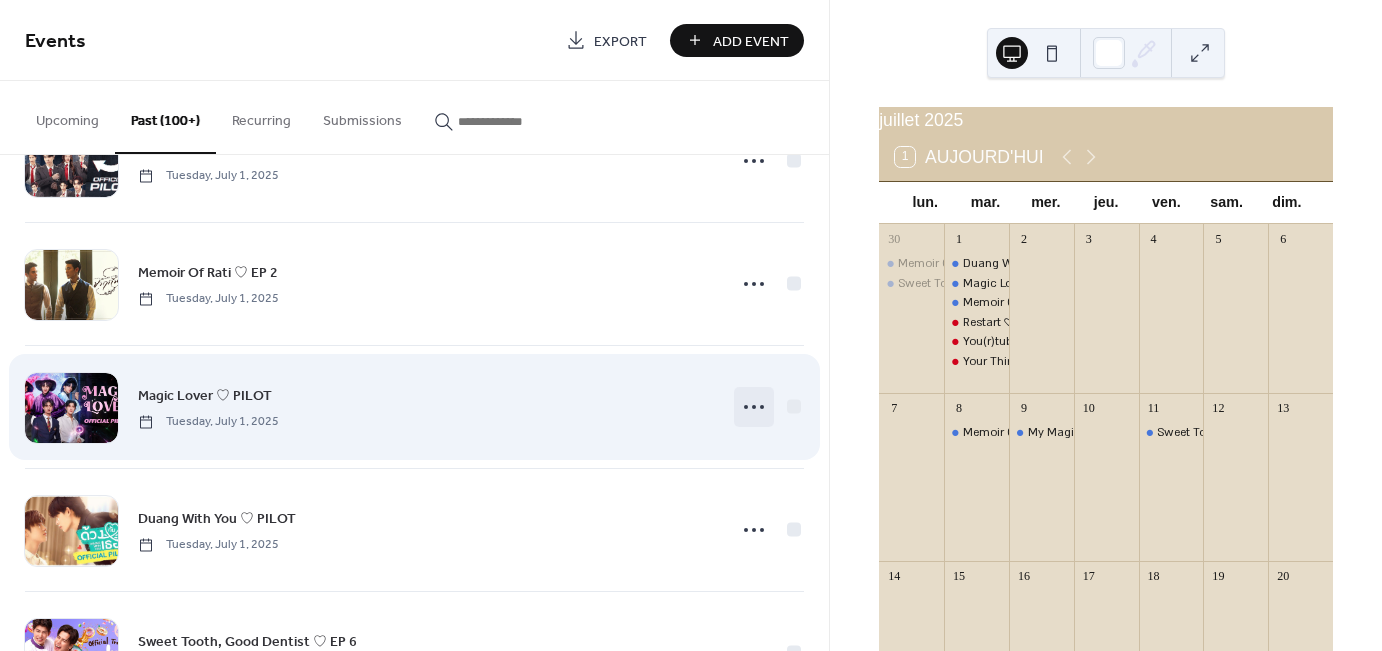 click 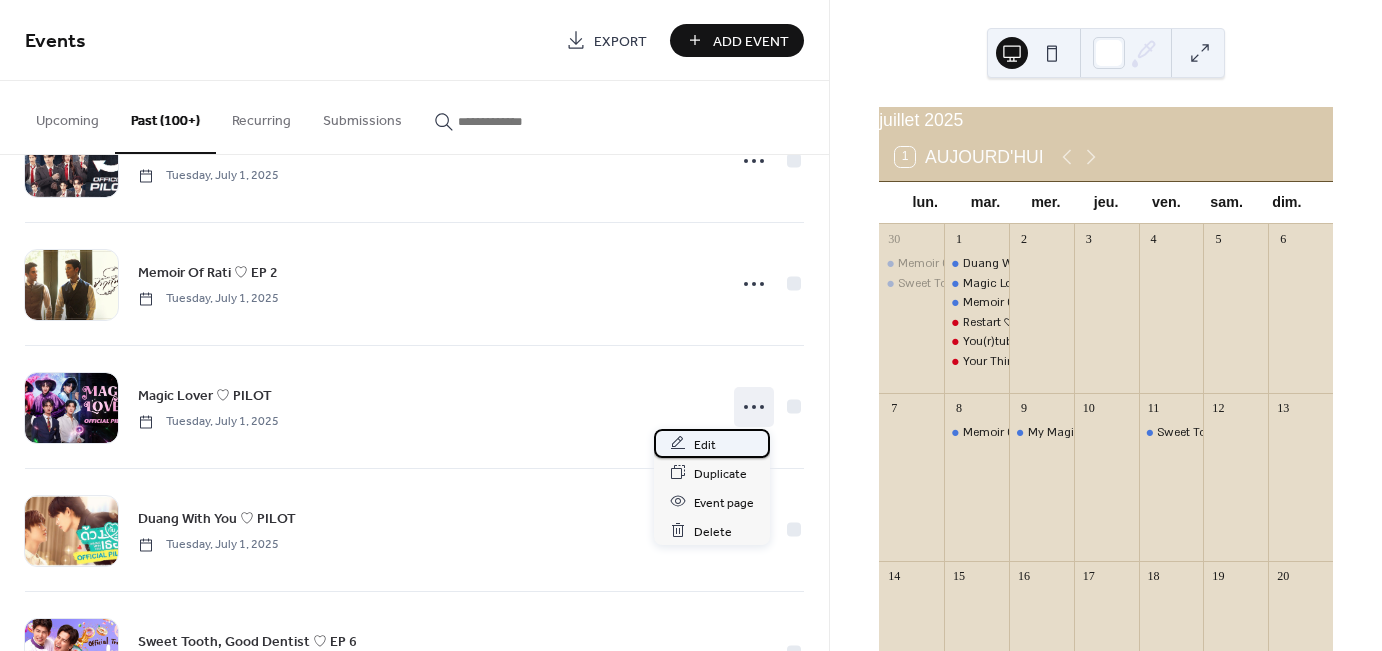 click on "Edit" at bounding box center (705, 444) 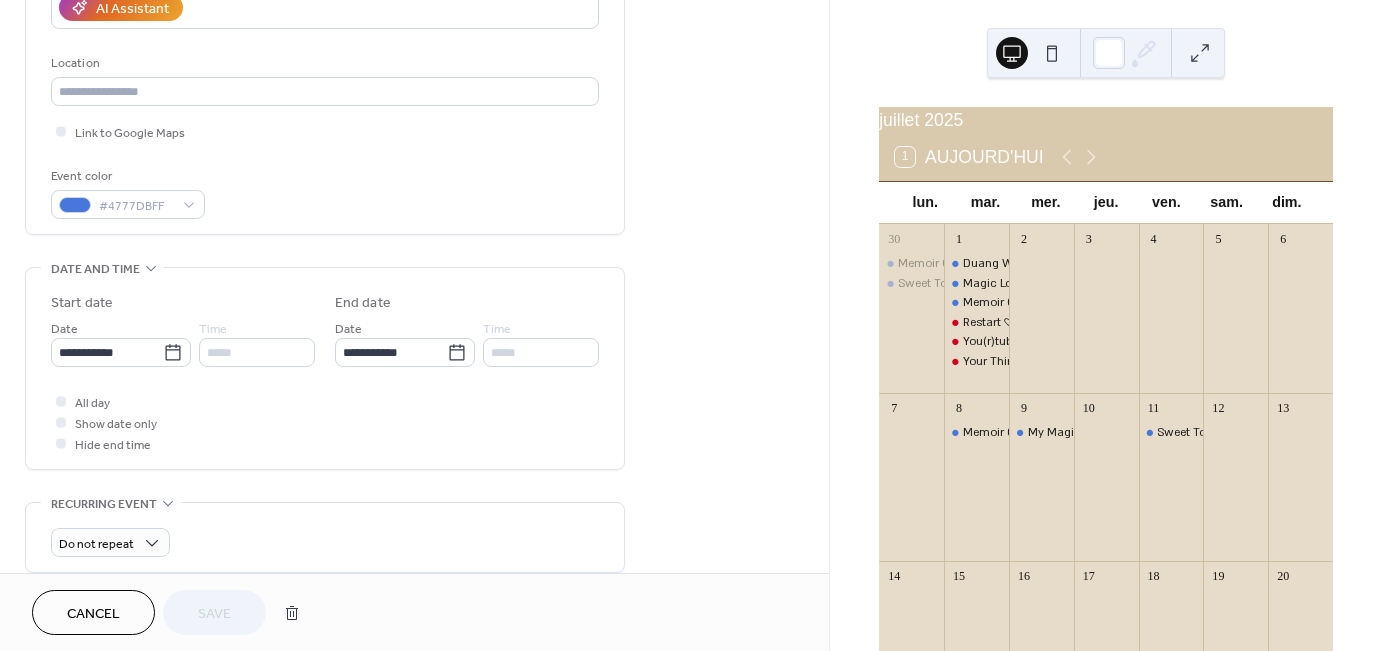 scroll, scrollTop: 400, scrollLeft: 0, axis: vertical 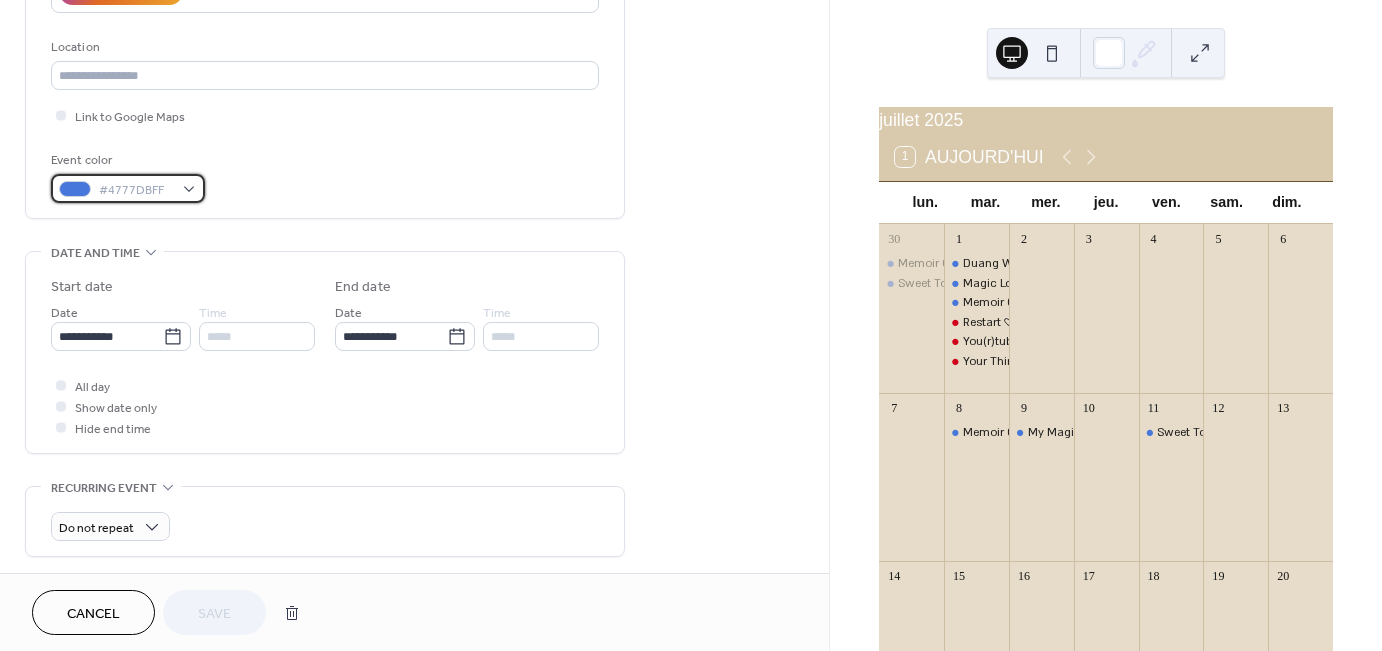 click on "#4777DBFF" at bounding box center [136, 190] 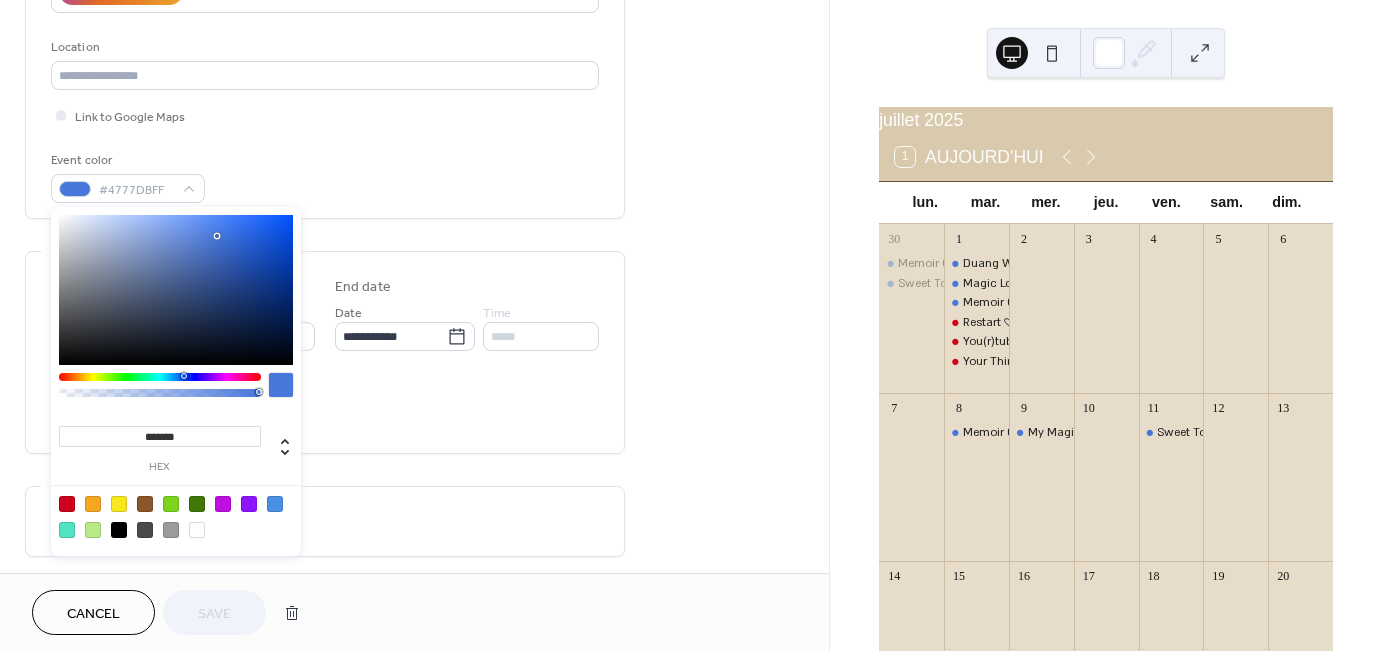 click at bounding box center (67, 504) 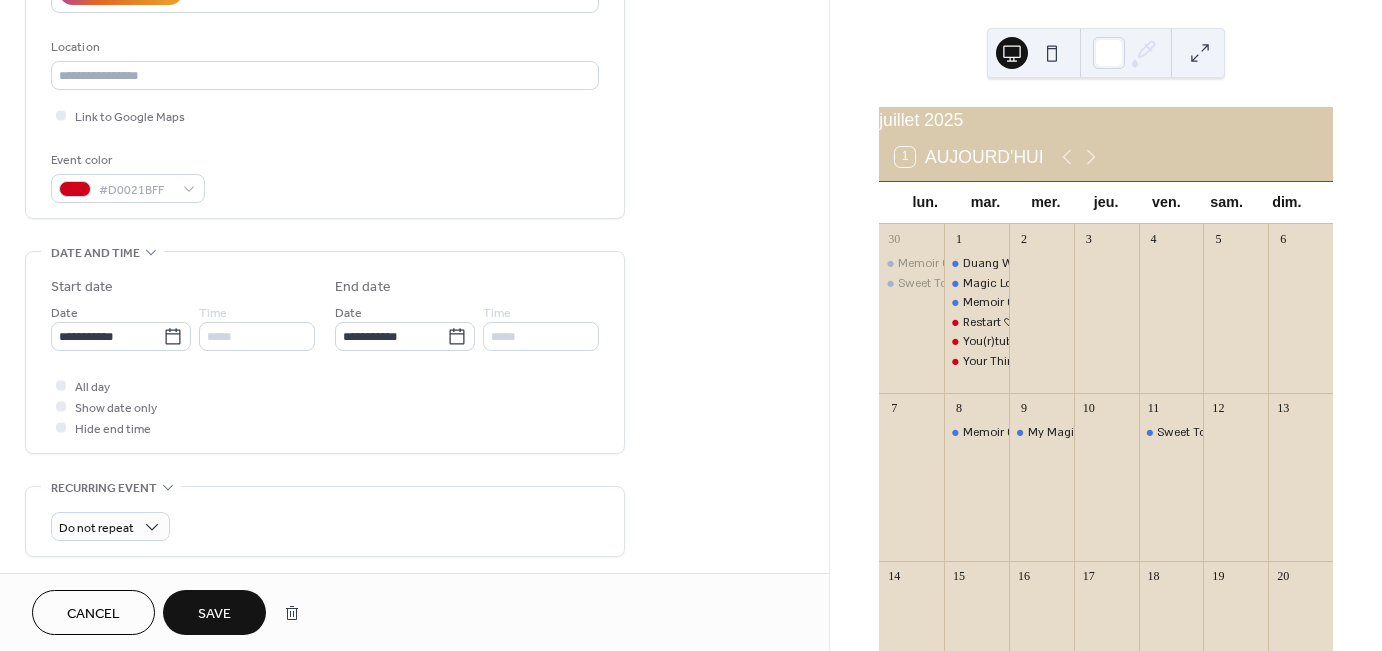 click on "Save" at bounding box center (214, 614) 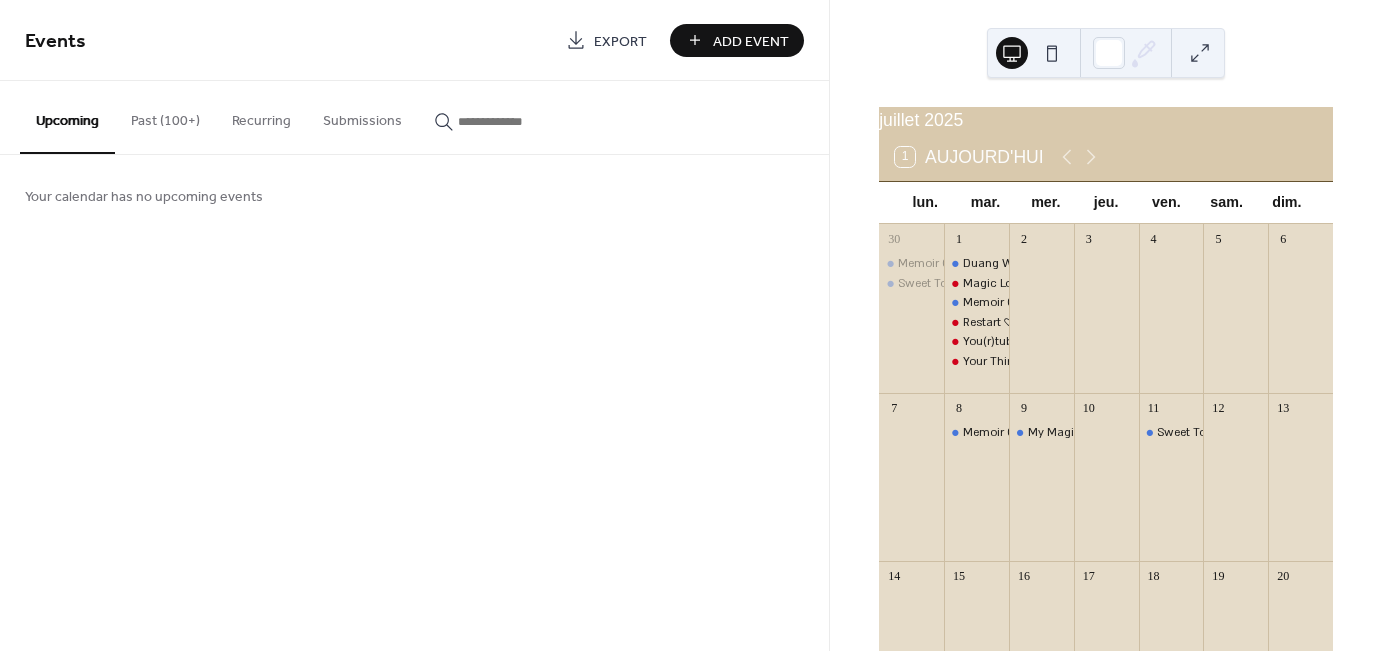click on "Past (100+)" at bounding box center (165, 116) 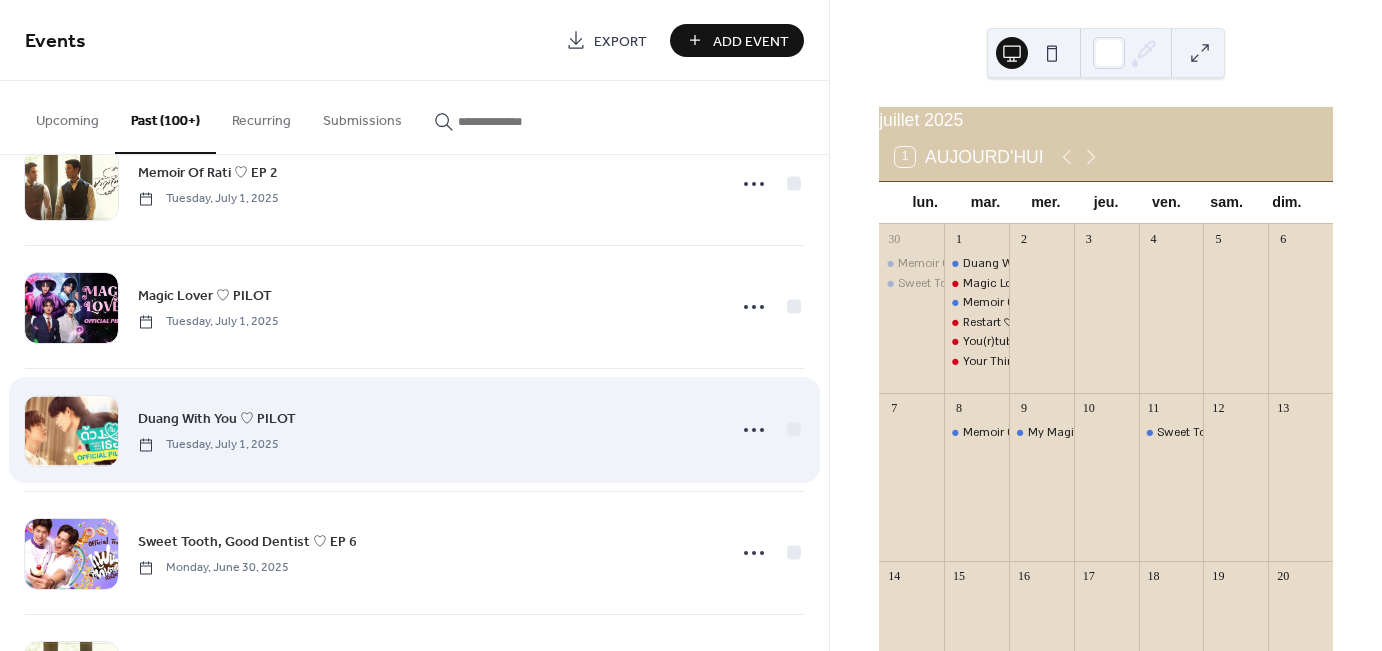 scroll, scrollTop: 900, scrollLeft: 0, axis: vertical 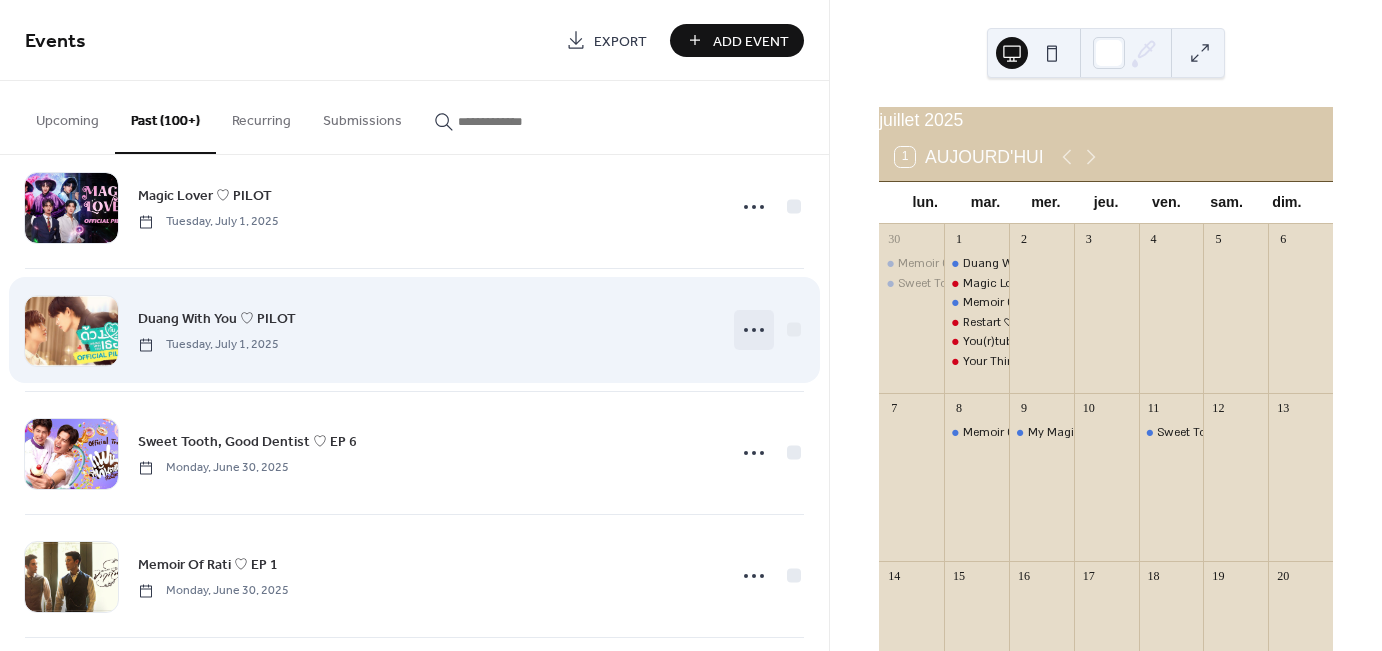click 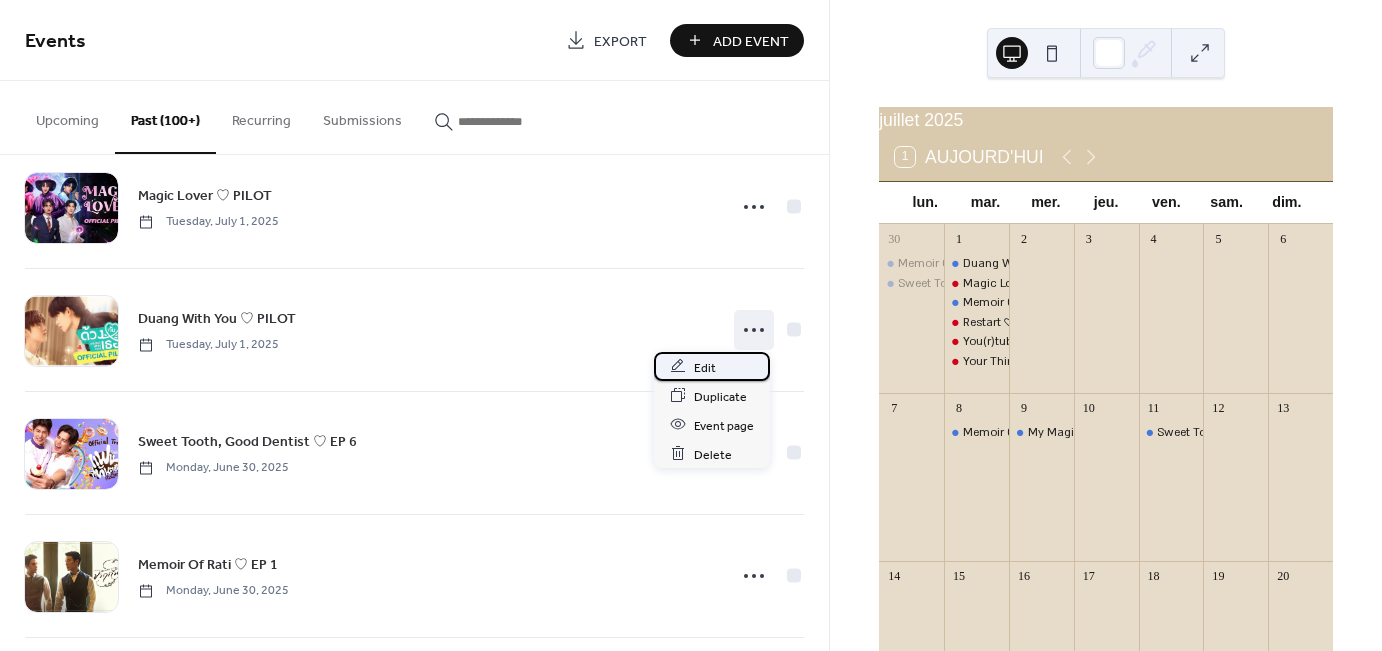 click on "Edit" at bounding box center [705, 367] 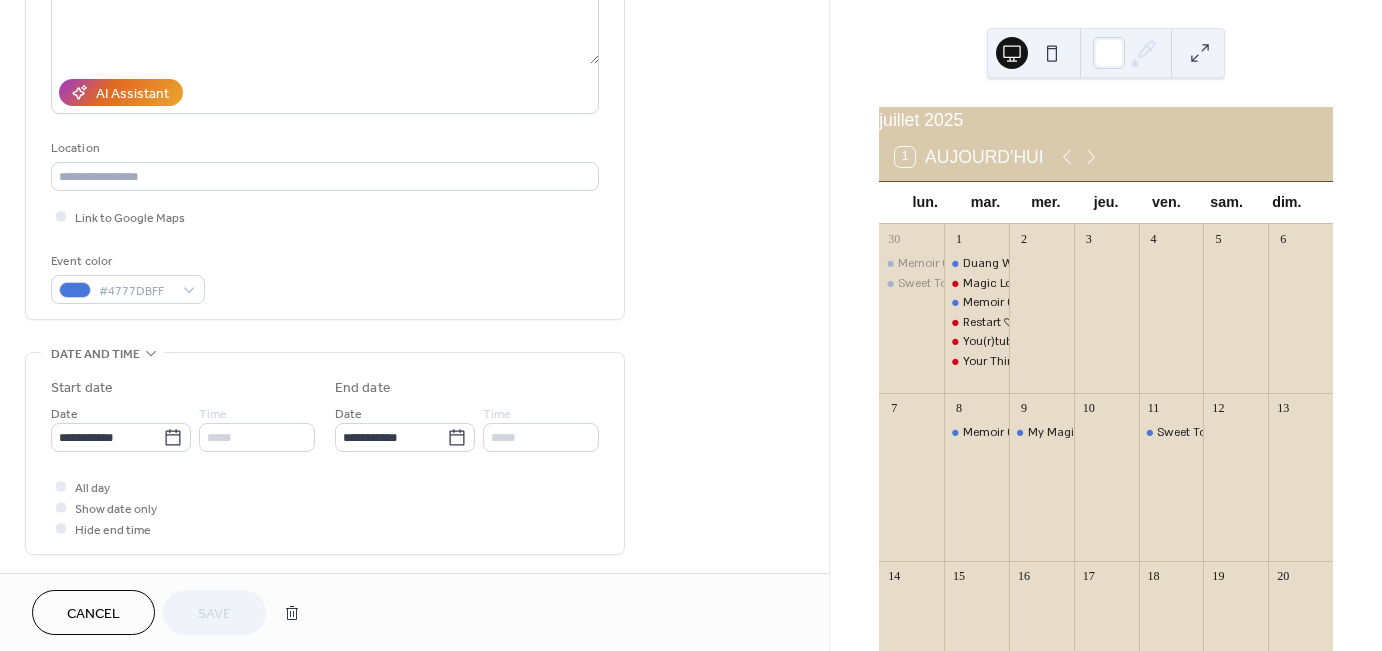 scroll, scrollTop: 300, scrollLeft: 0, axis: vertical 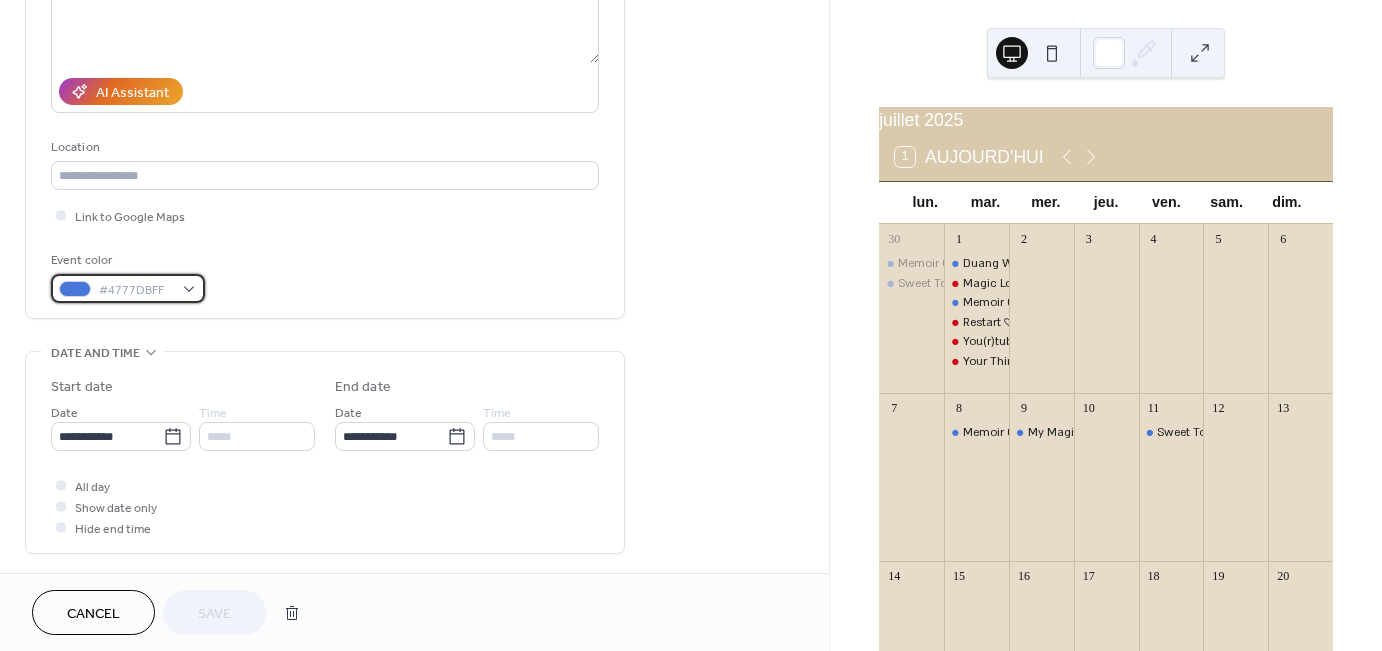 click on "#4777DBFF" at bounding box center (136, 290) 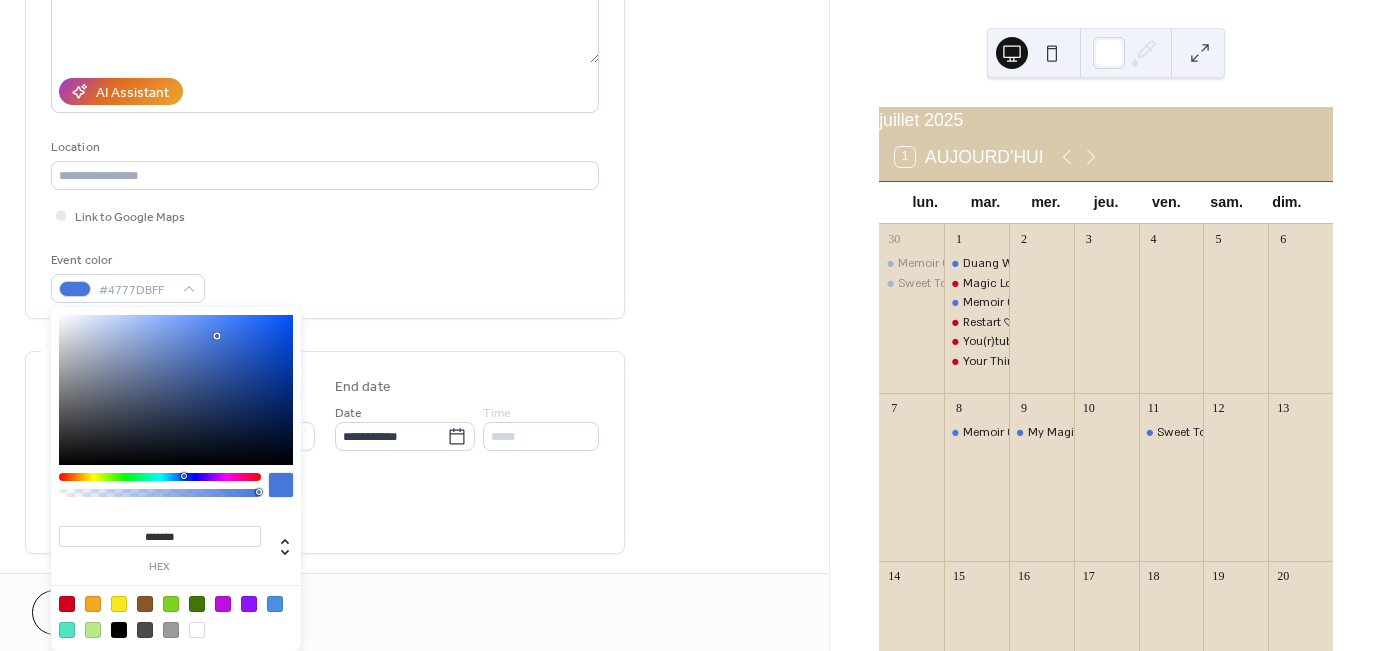 click at bounding box center [67, 604] 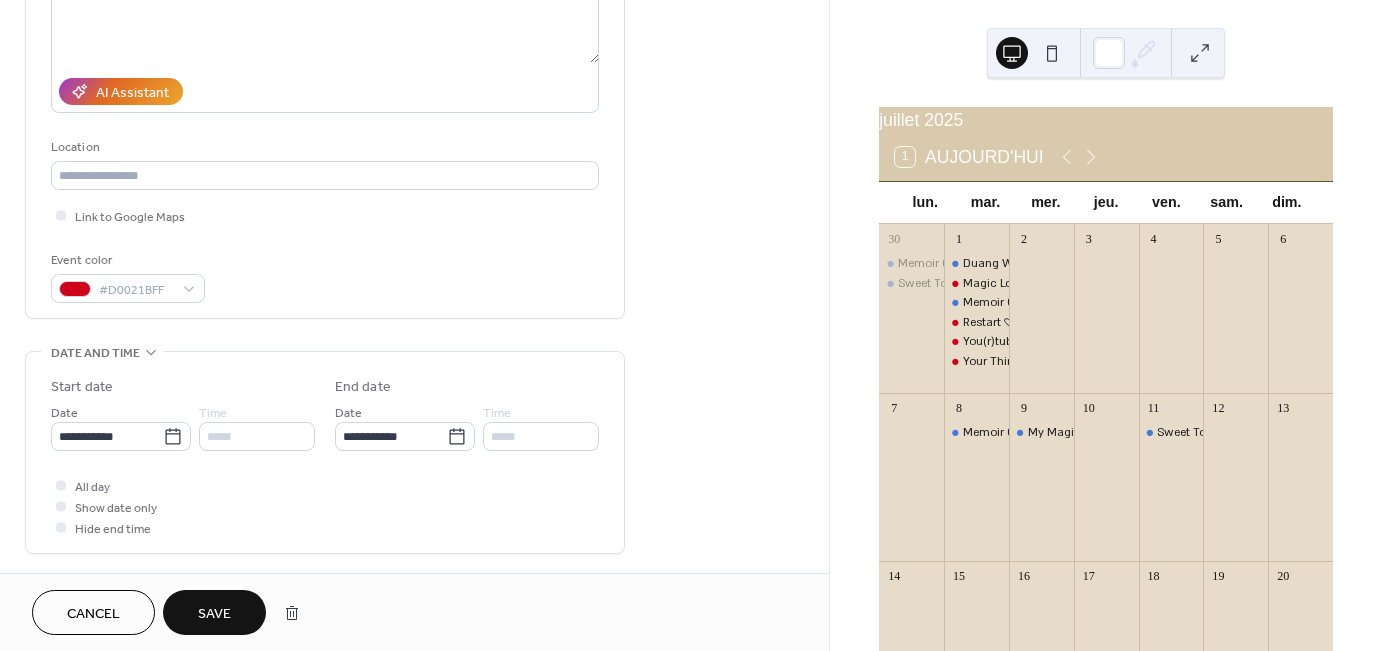 click on "Event color #D0021BFF" at bounding box center [325, 276] 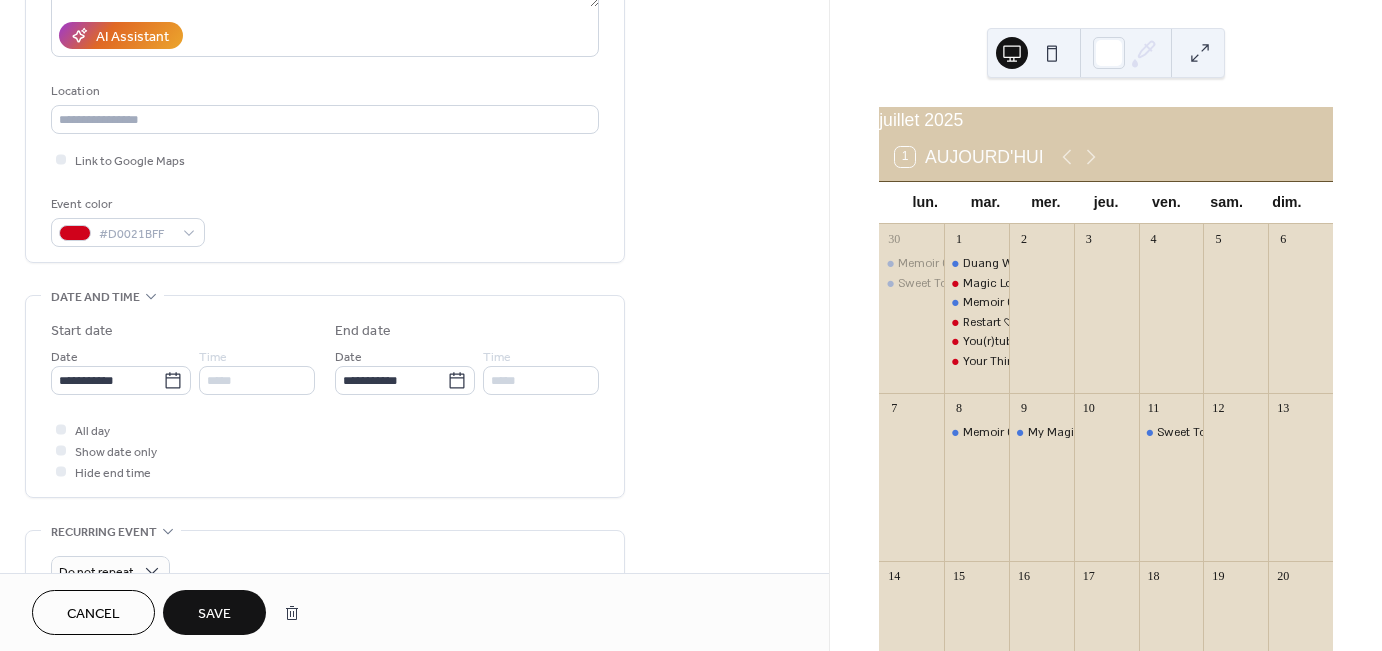 scroll, scrollTop: 400, scrollLeft: 0, axis: vertical 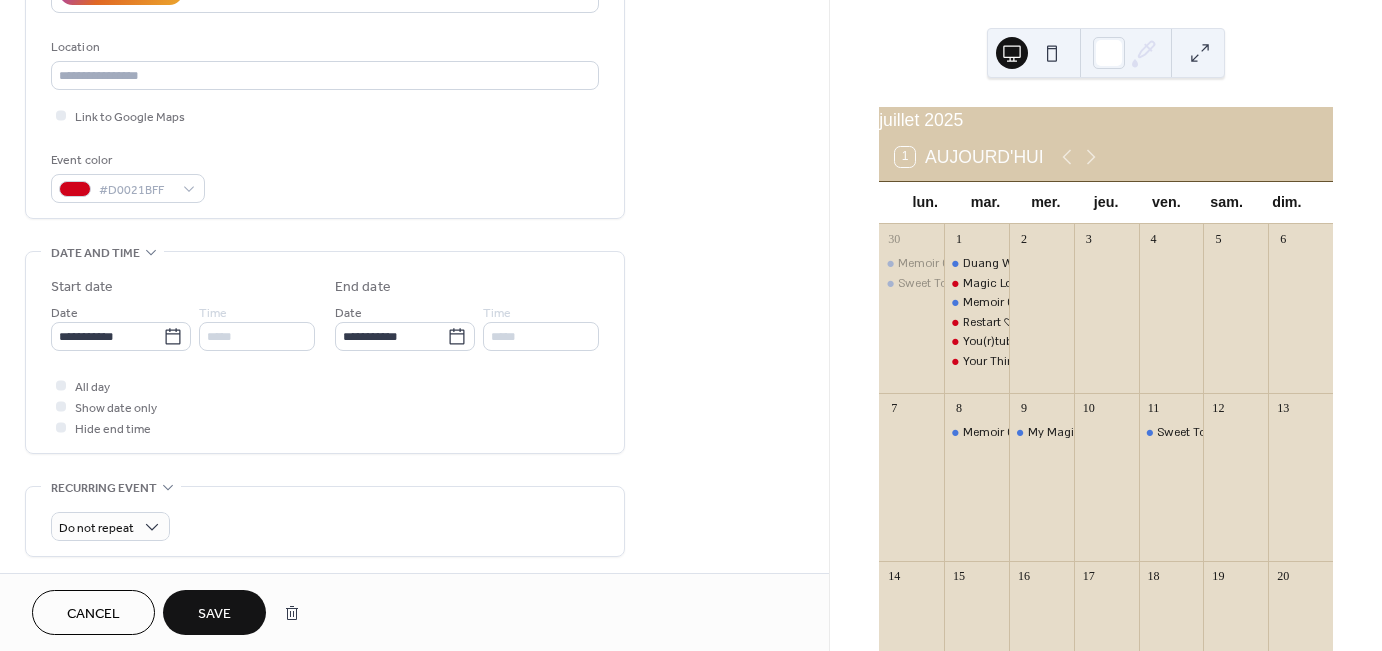 click on "Save" at bounding box center (214, 614) 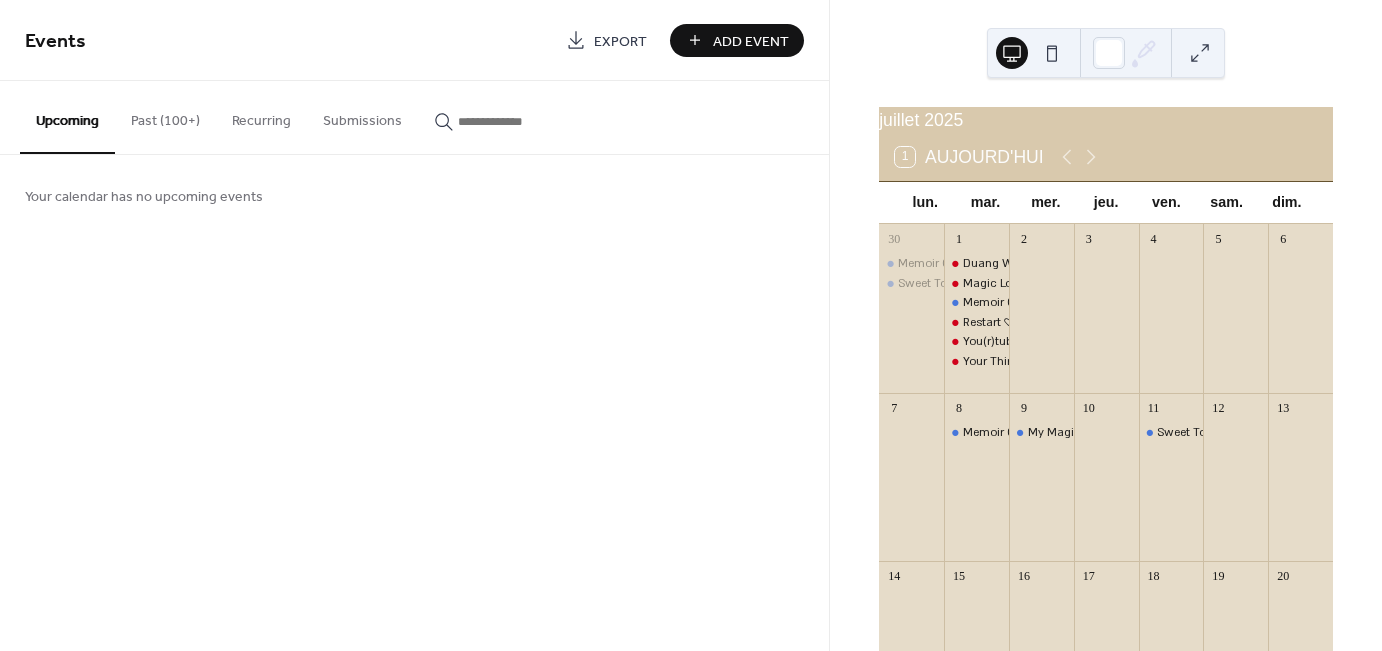 click on "Past (100+)" at bounding box center (165, 116) 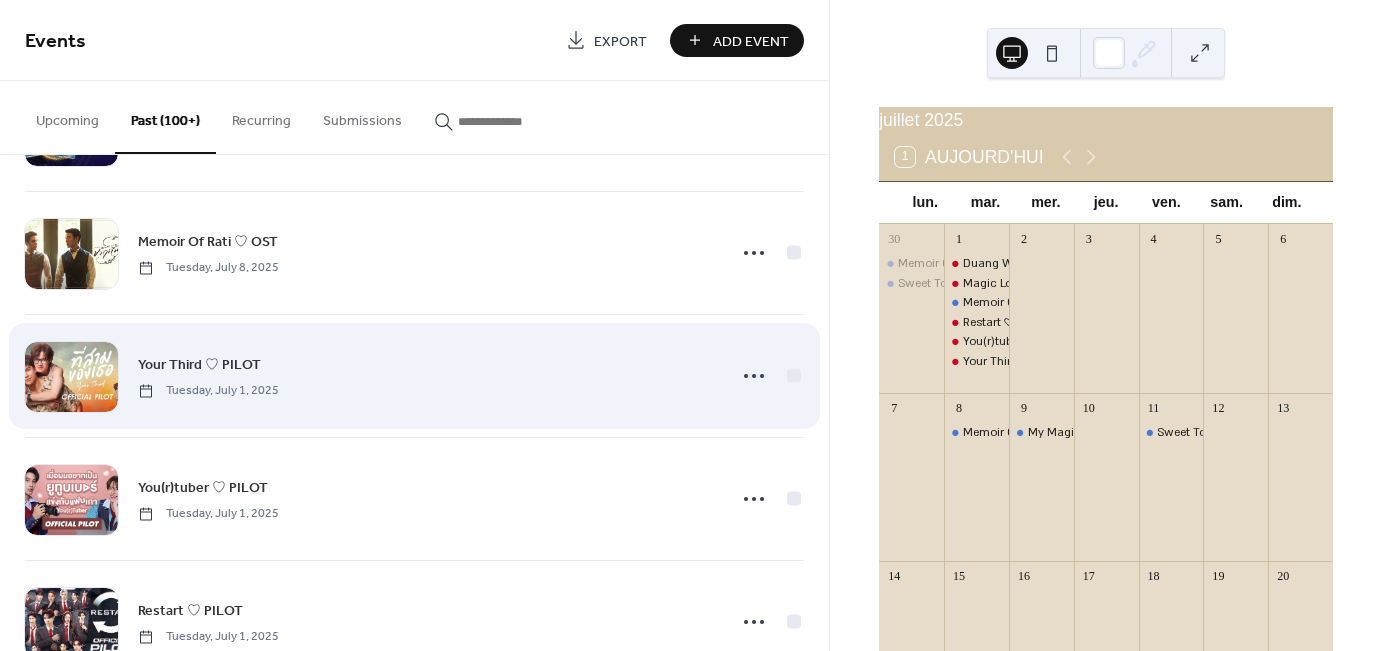 scroll, scrollTop: 300, scrollLeft: 0, axis: vertical 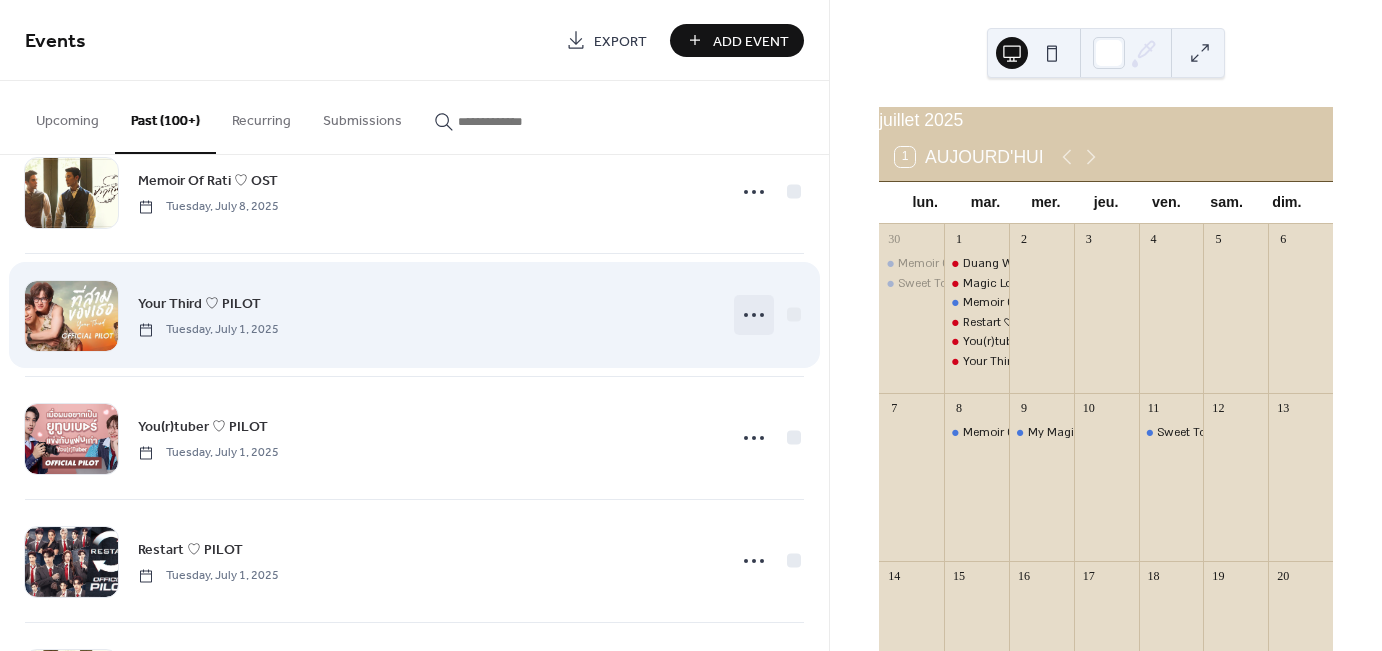 click 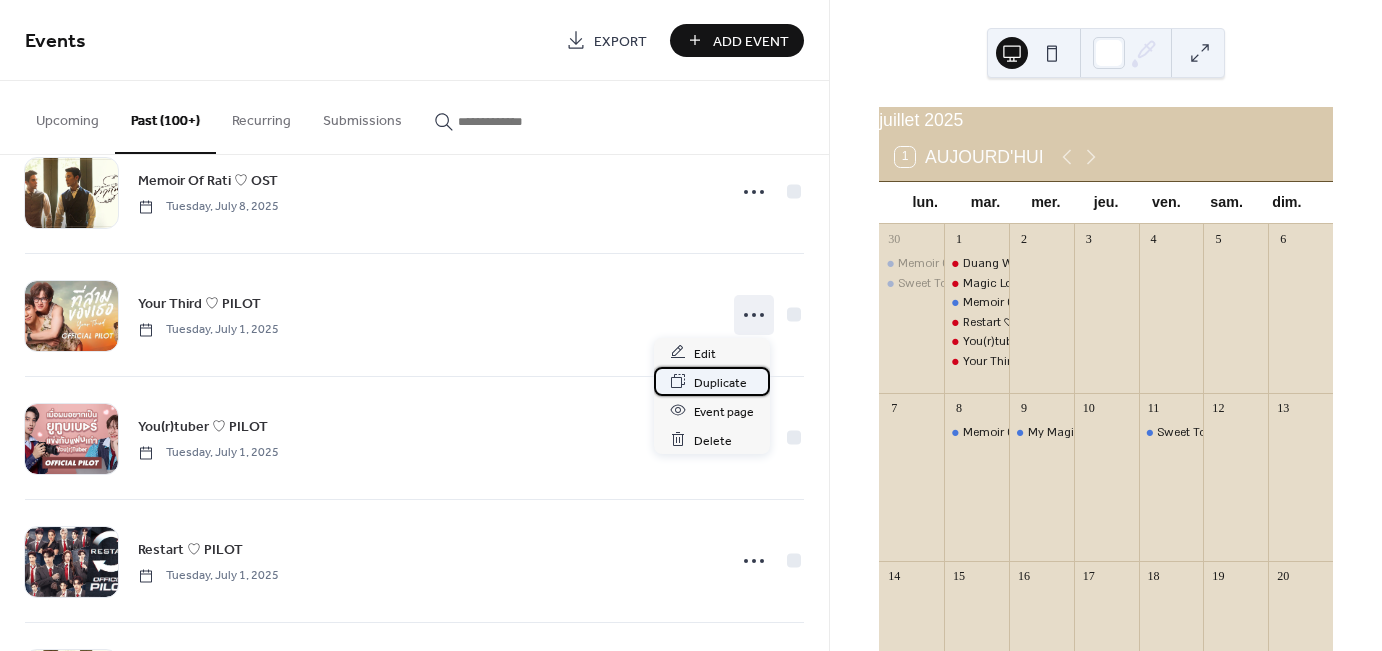 click on "Duplicate" at bounding box center [720, 382] 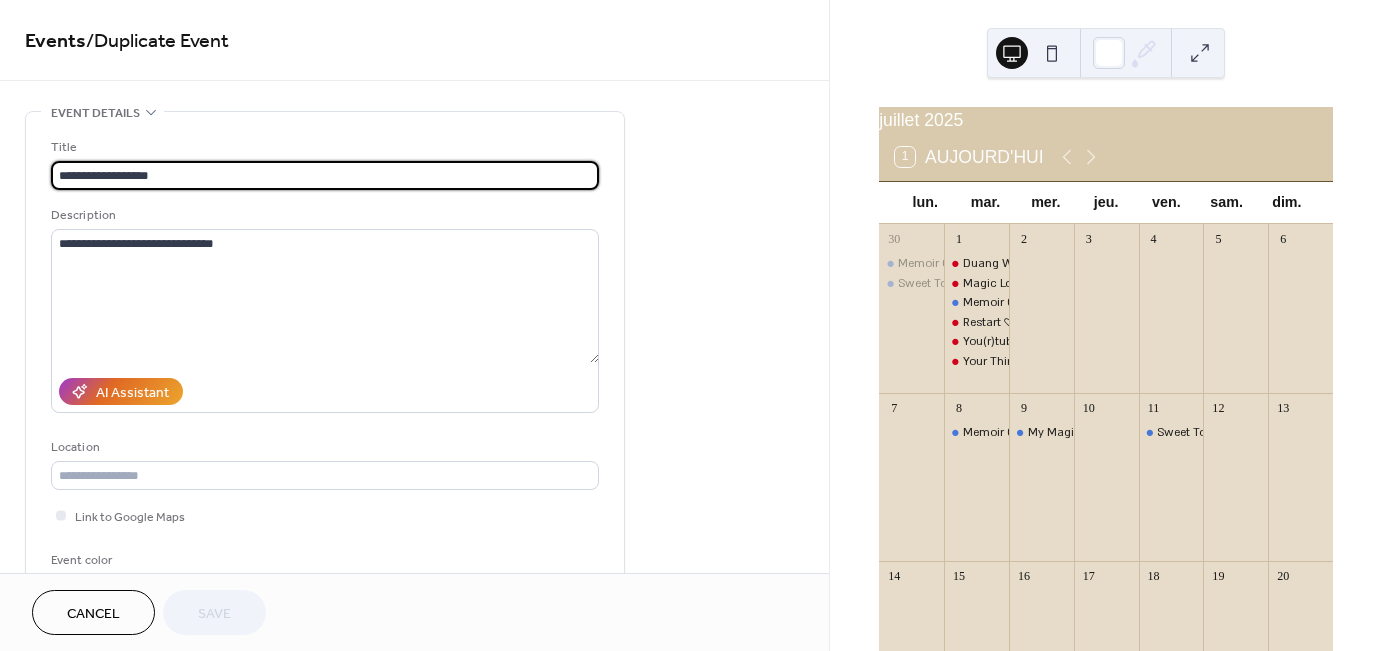 drag, startPoint x: 158, startPoint y: 172, endPoint x: 14, endPoint y: 174, distance: 144.01389 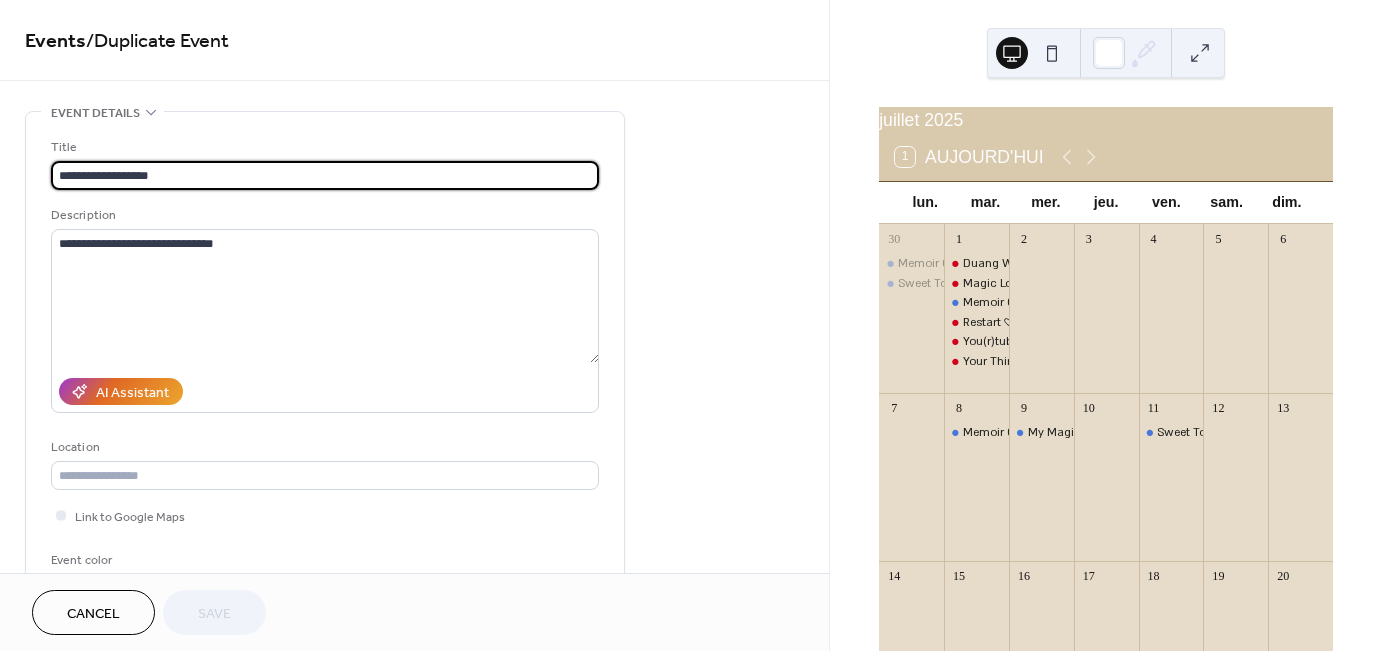 click on "**********" at bounding box center (414, 798) 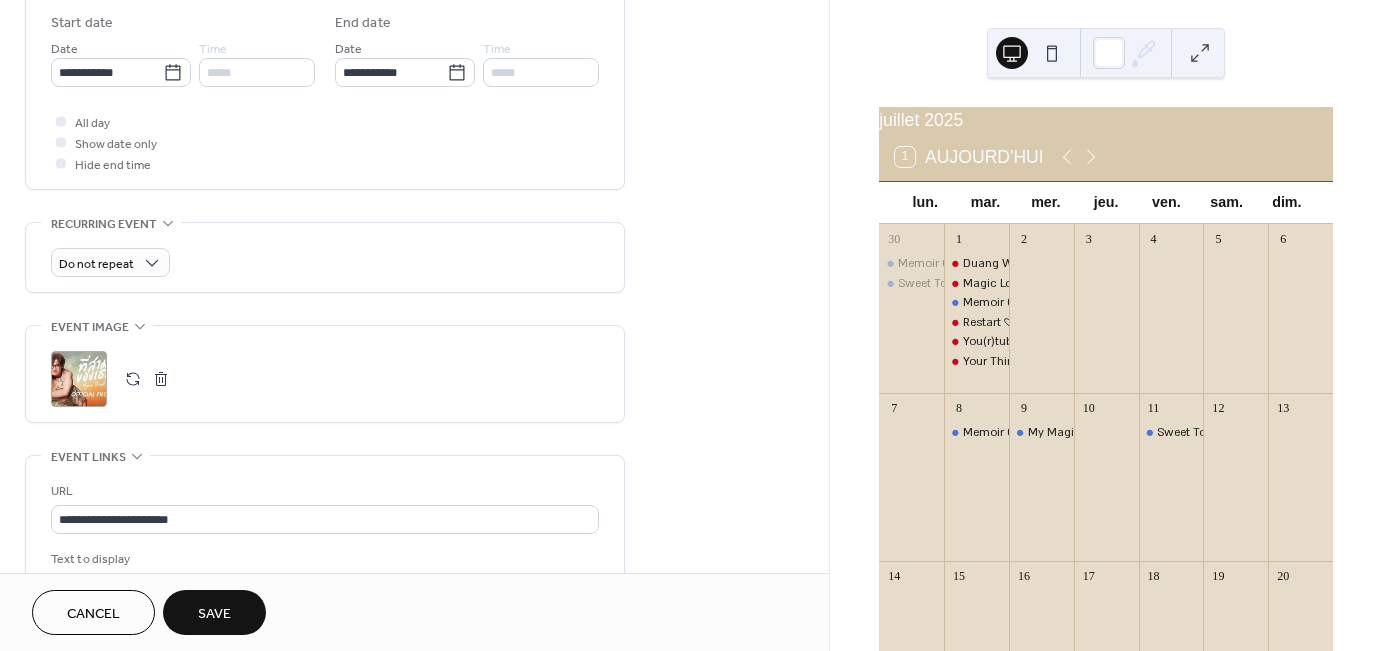 scroll, scrollTop: 700, scrollLeft: 0, axis: vertical 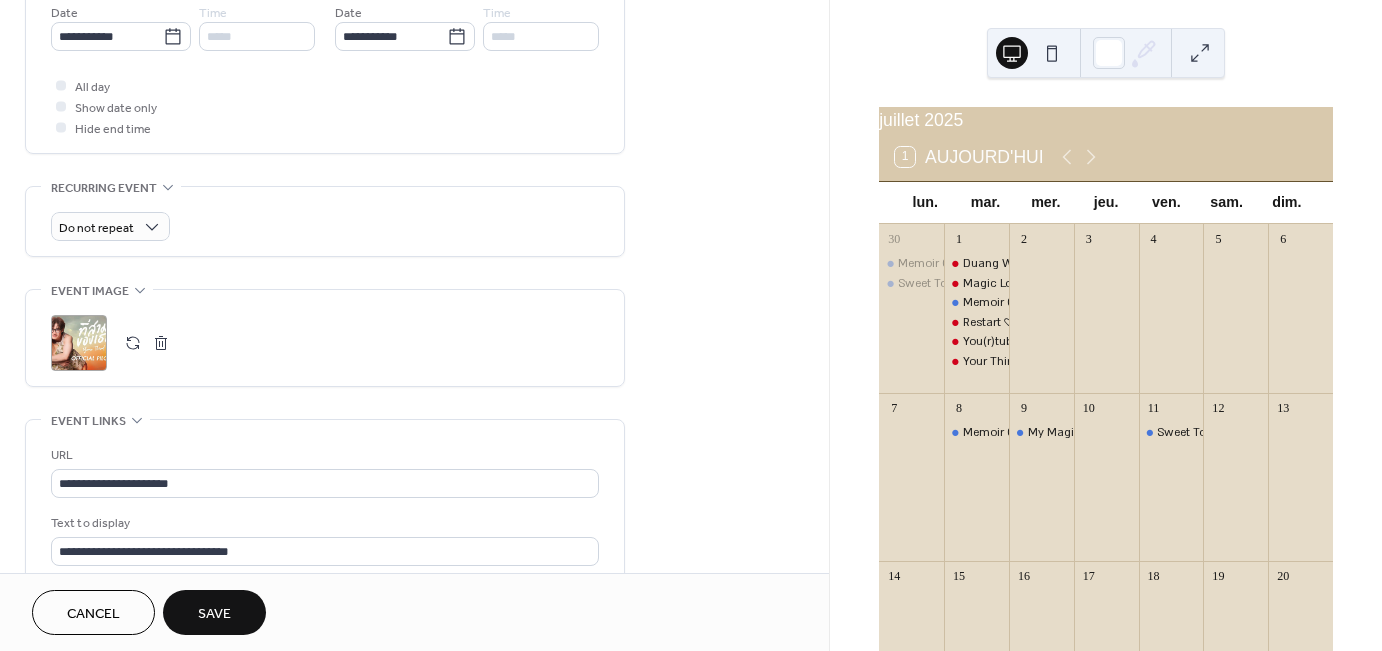 type on "**********" 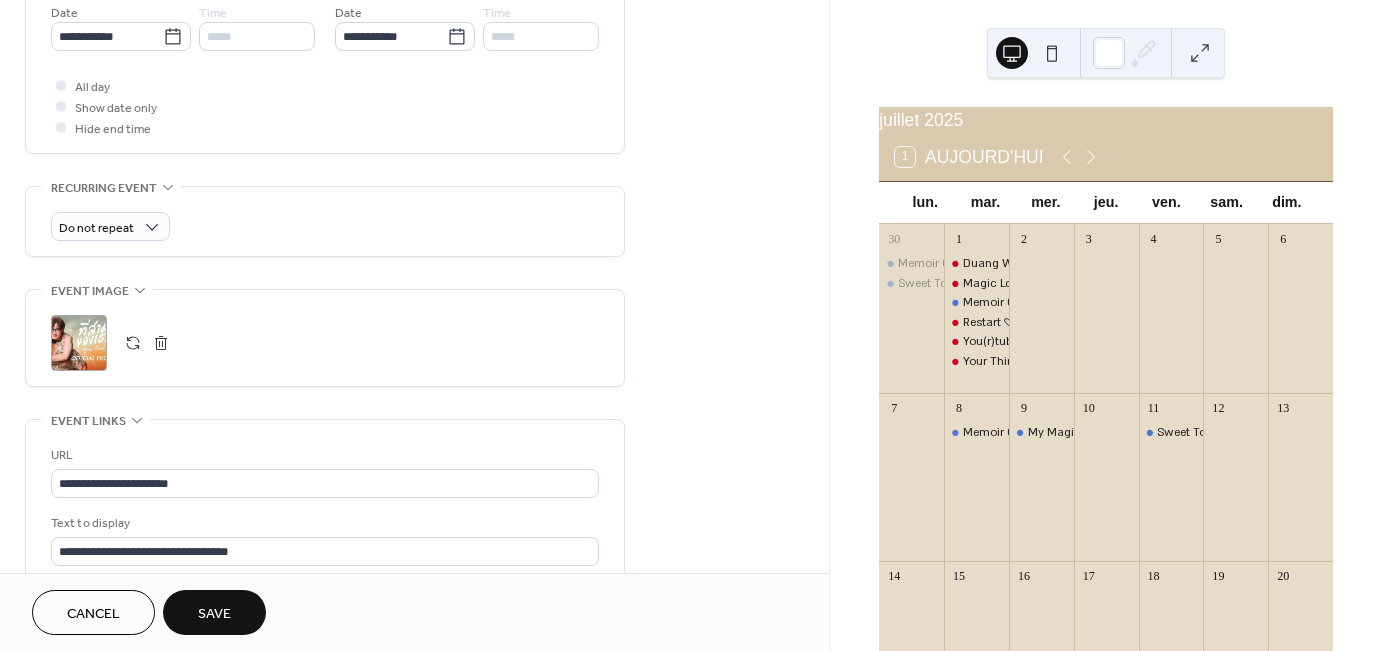 click at bounding box center [133, 343] 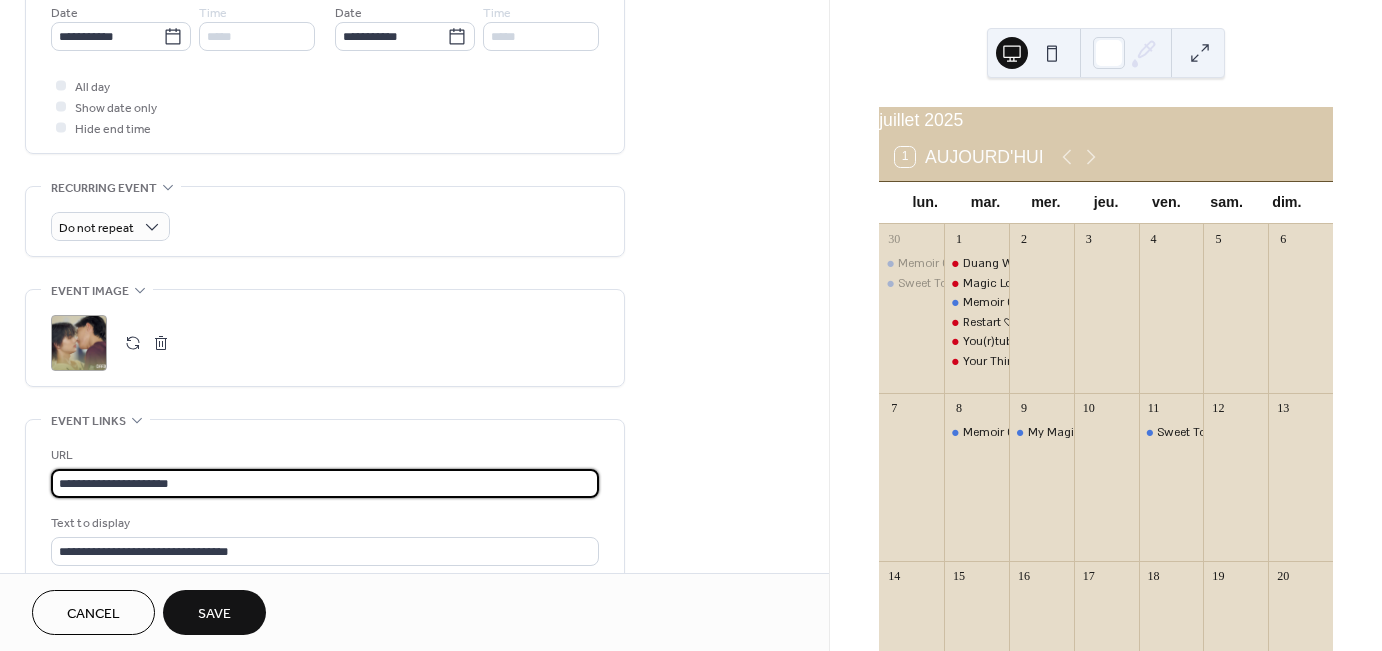drag, startPoint x: 84, startPoint y: 480, endPoint x: -64, endPoint y: 481, distance: 148.00337 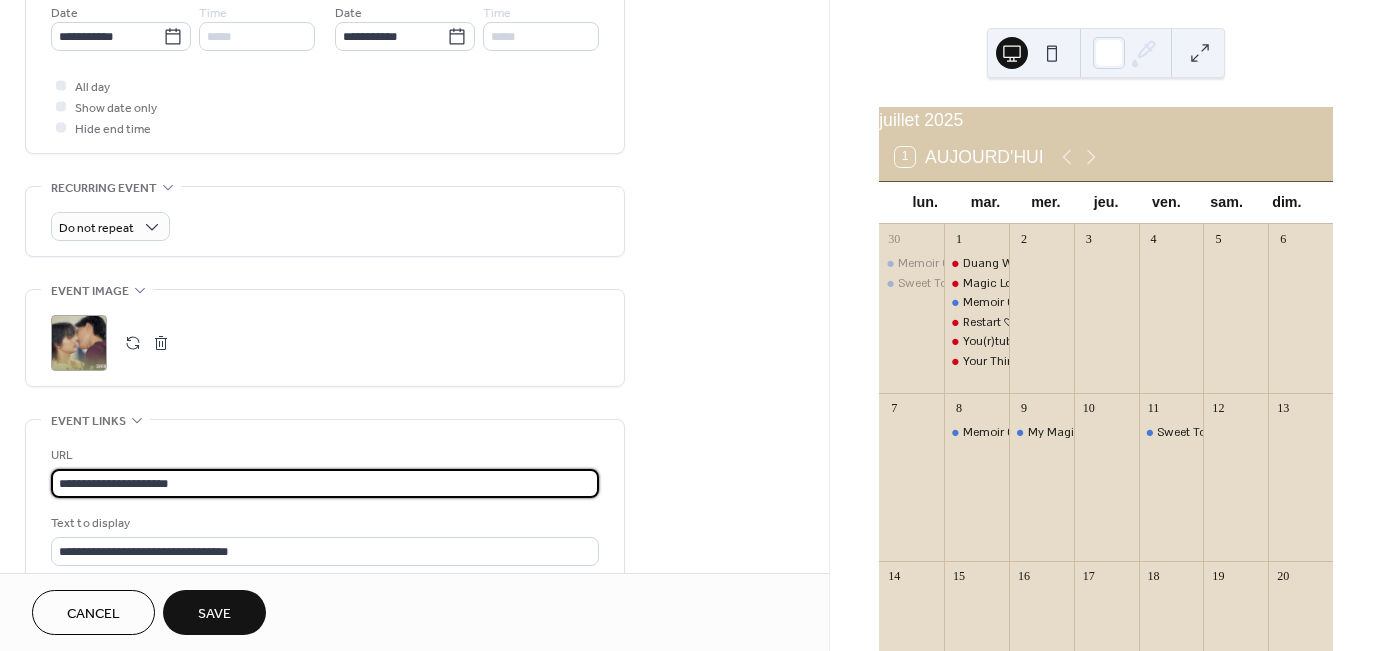 paste on "*" 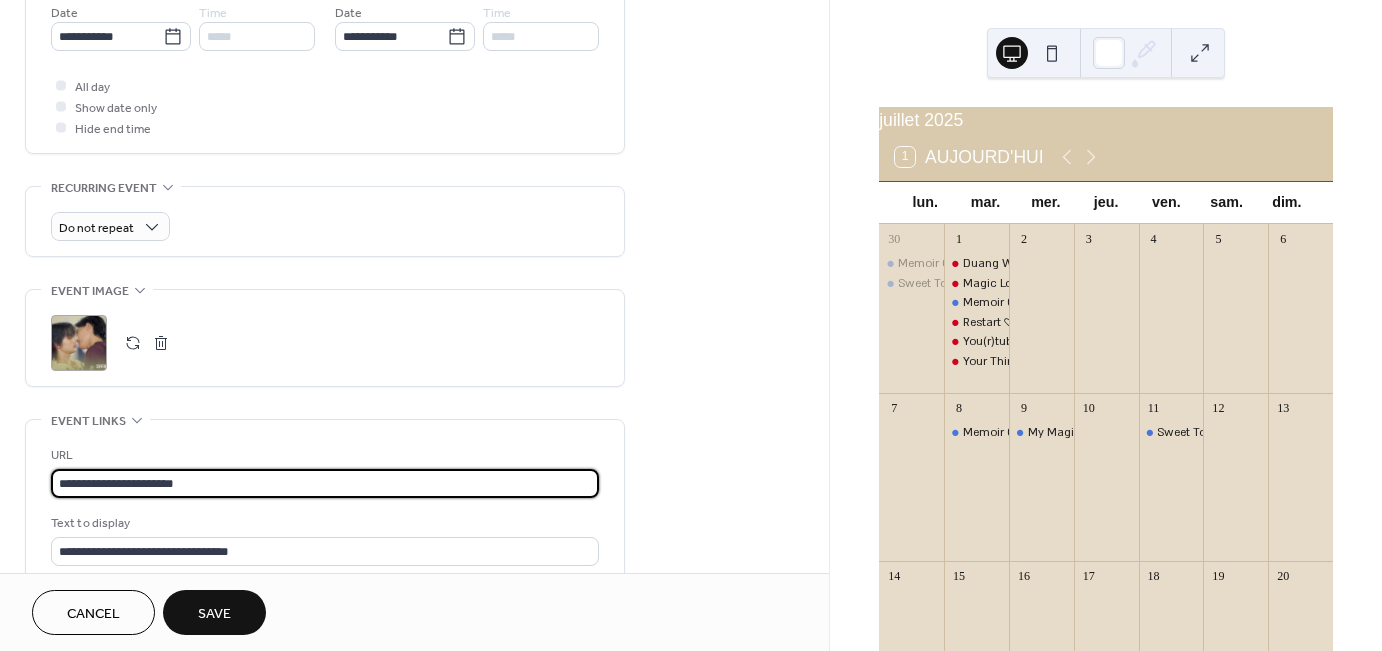 drag, startPoint x: 212, startPoint y: 480, endPoint x: 4, endPoint y: 480, distance: 208 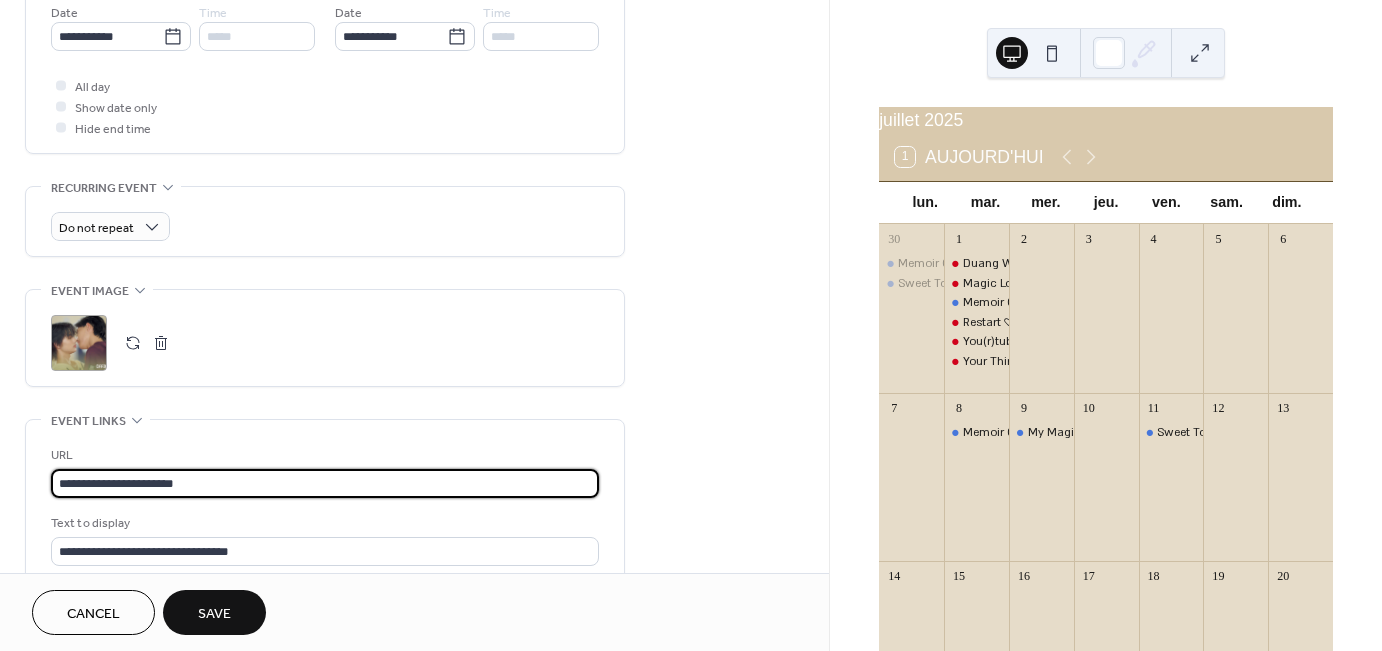 paste 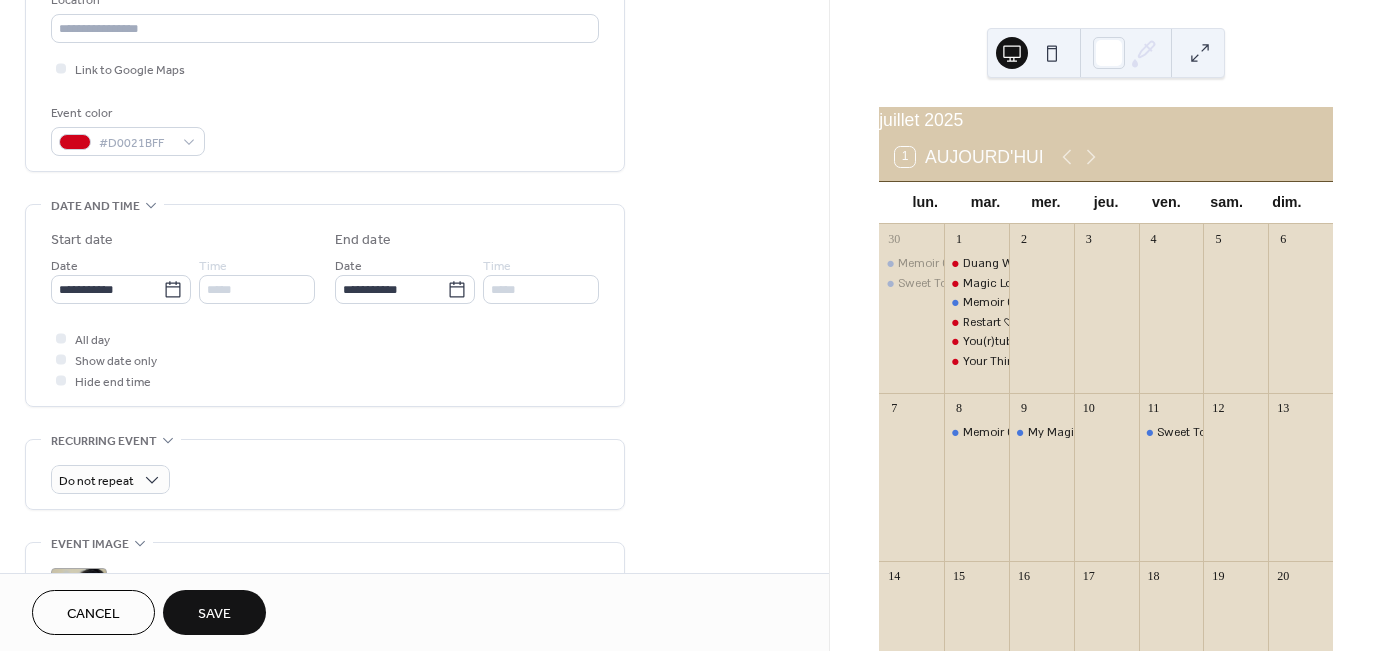 scroll, scrollTop: 413, scrollLeft: 0, axis: vertical 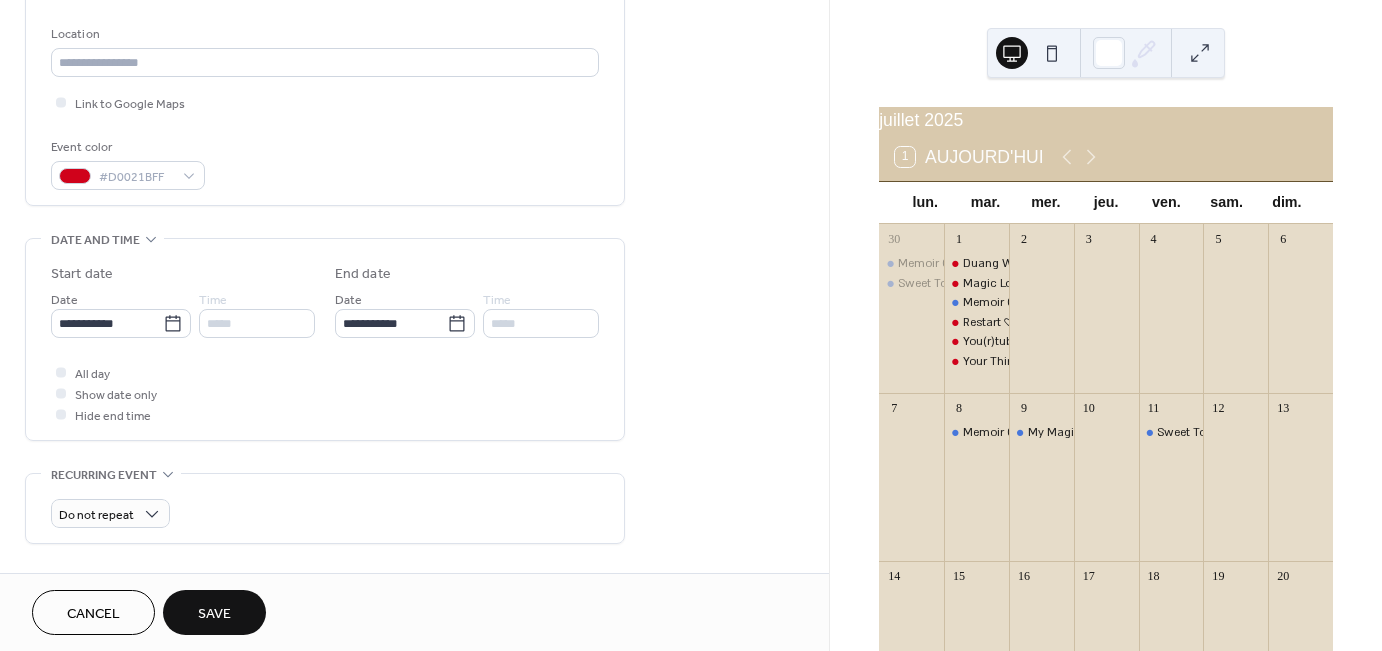 type on "**********" 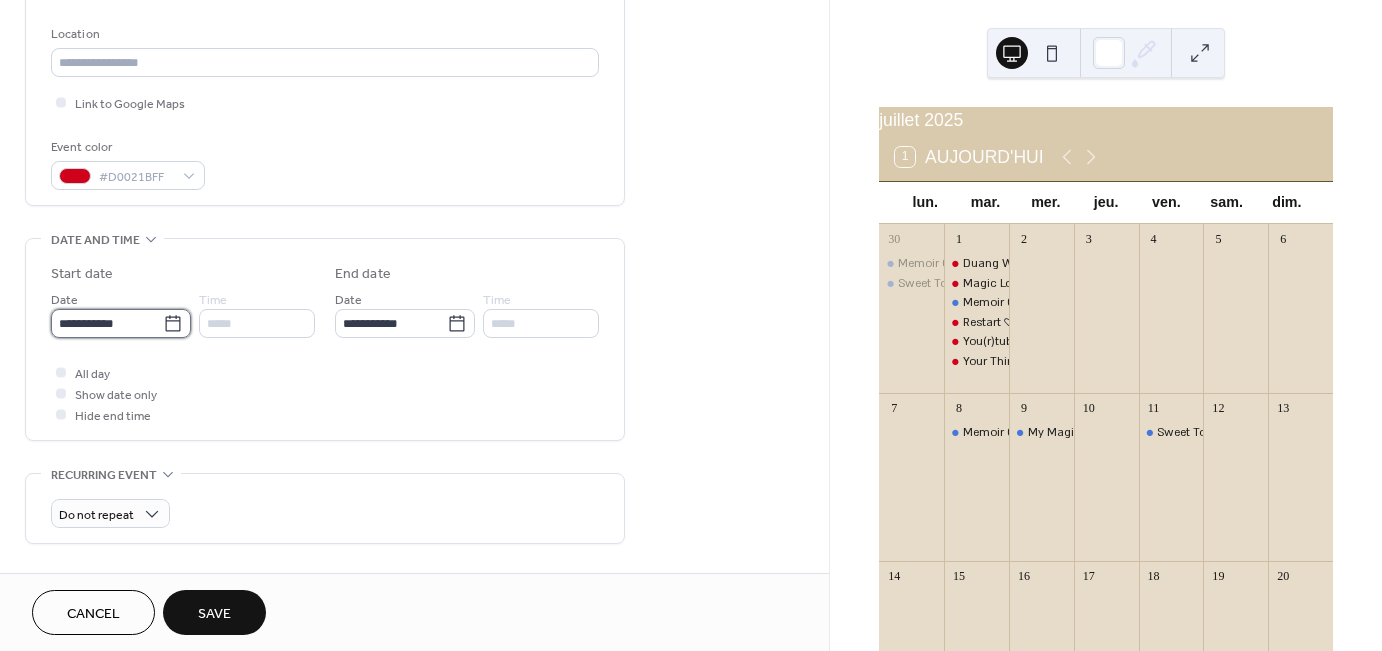 click on "**********" at bounding box center (107, 323) 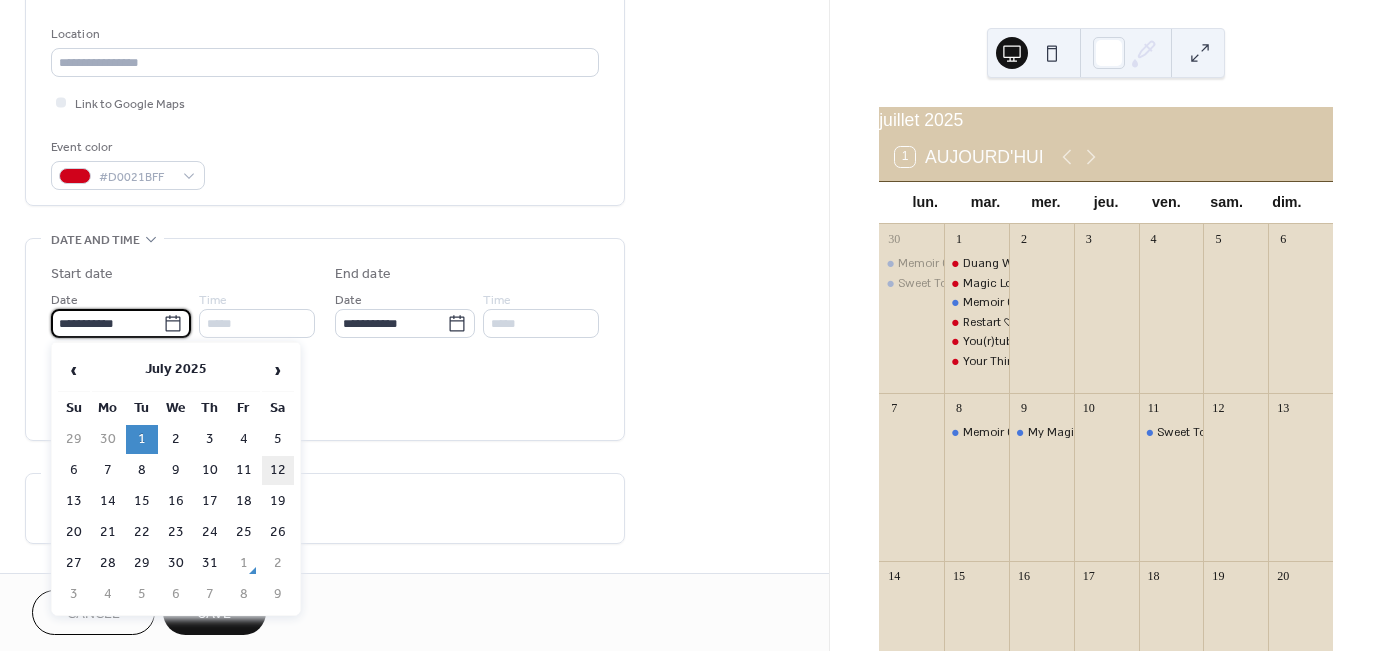 click on "12" at bounding box center (278, 470) 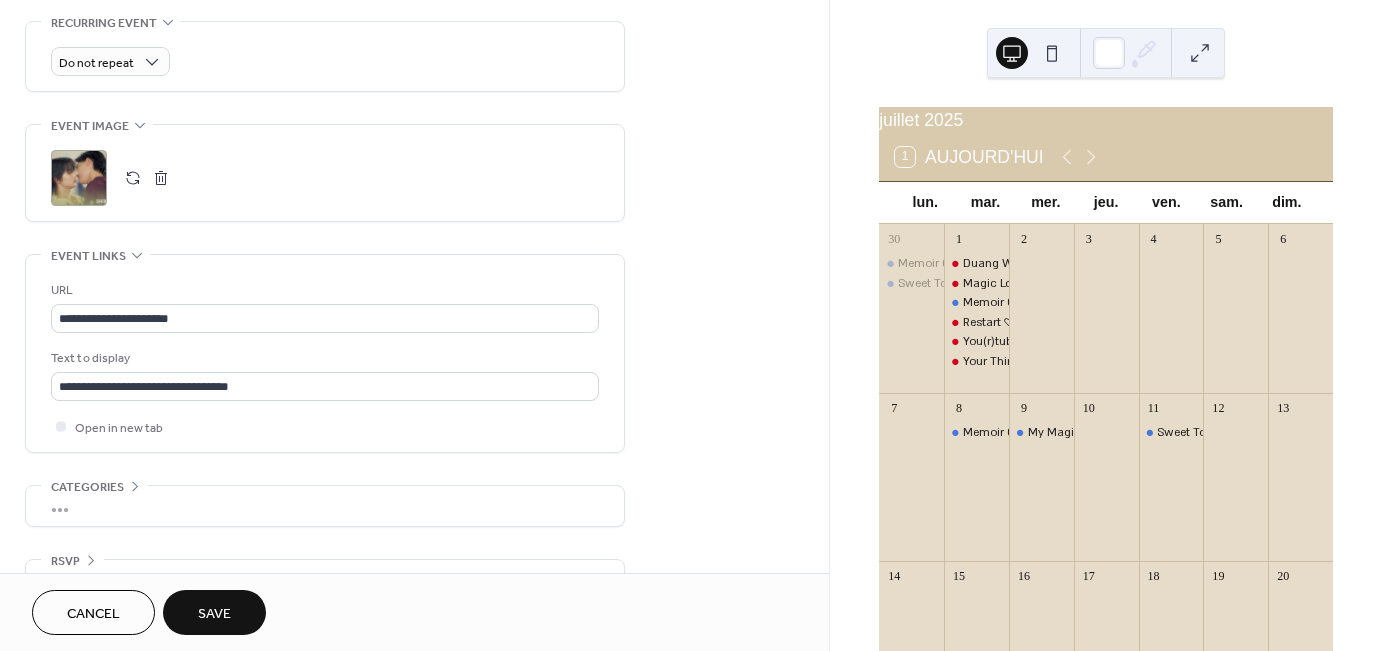 scroll, scrollTop: 913, scrollLeft: 0, axis: vertical 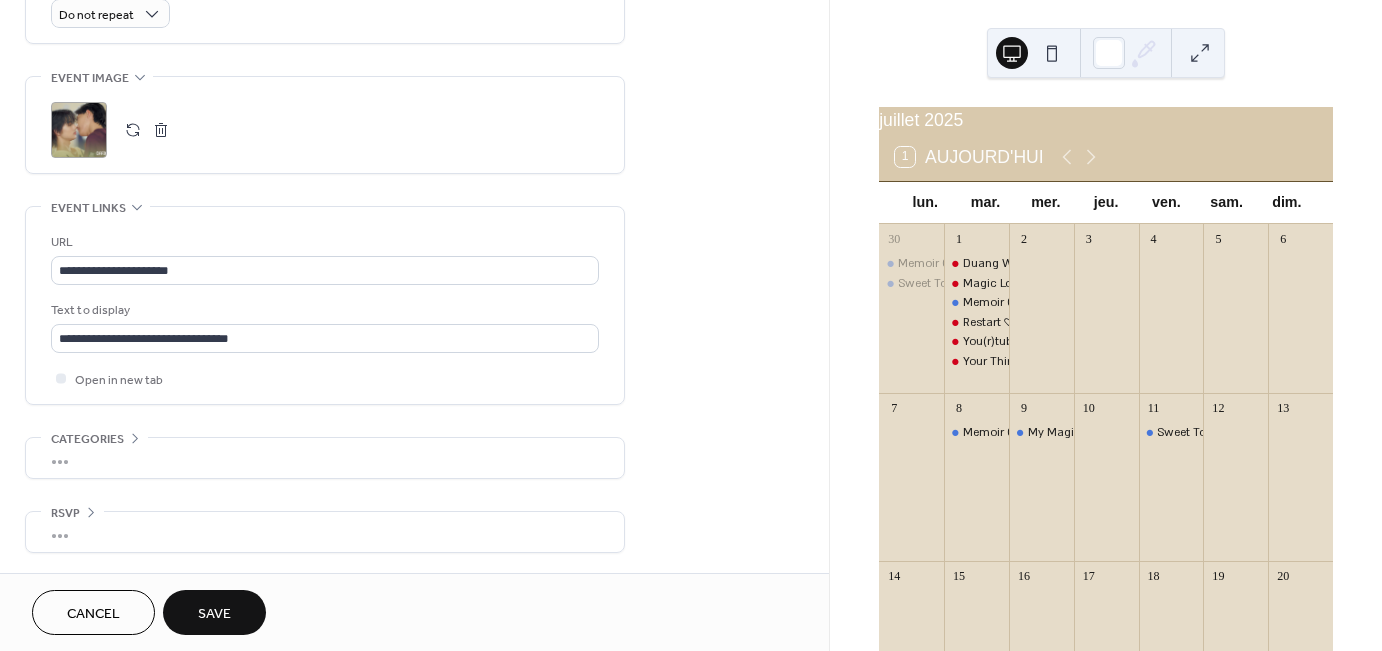 click on "Save" at bounding box center (214, 614) 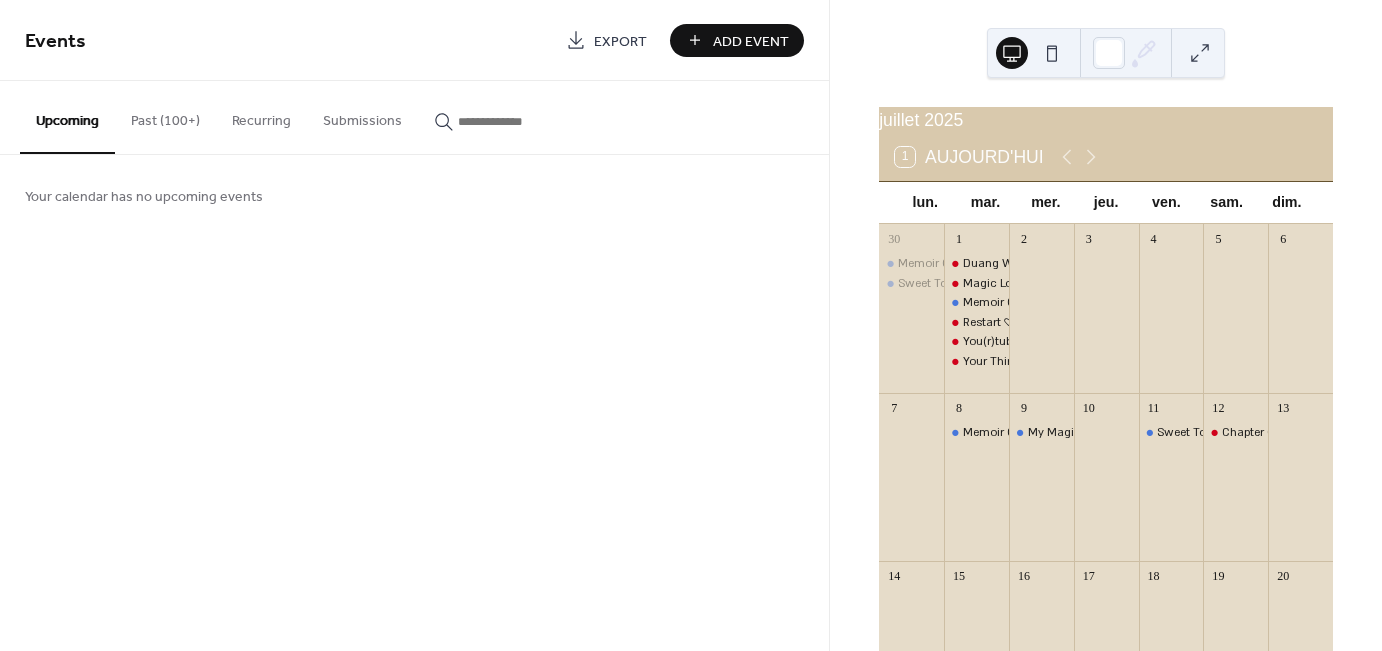 click on "Past (100+)" at bounding box center [165, 116] 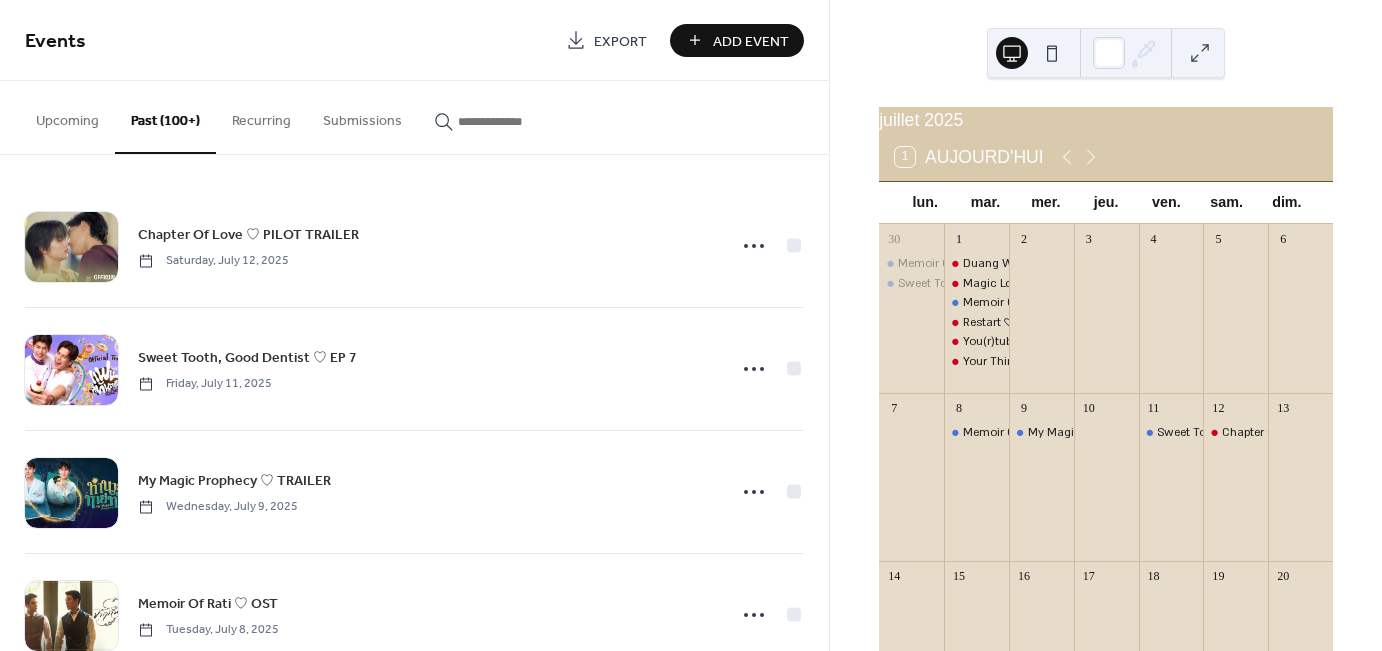 click at bounding box center (518, 121) 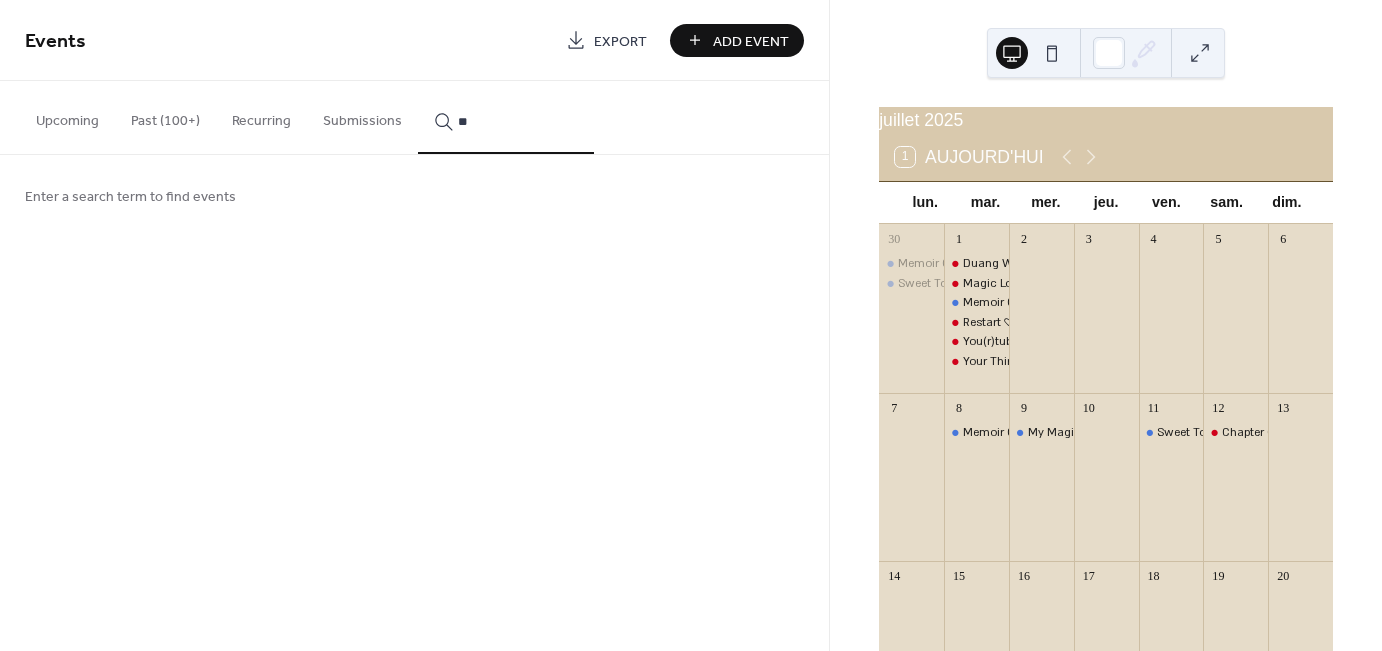 click on "**" at bounding box center (506, 117) 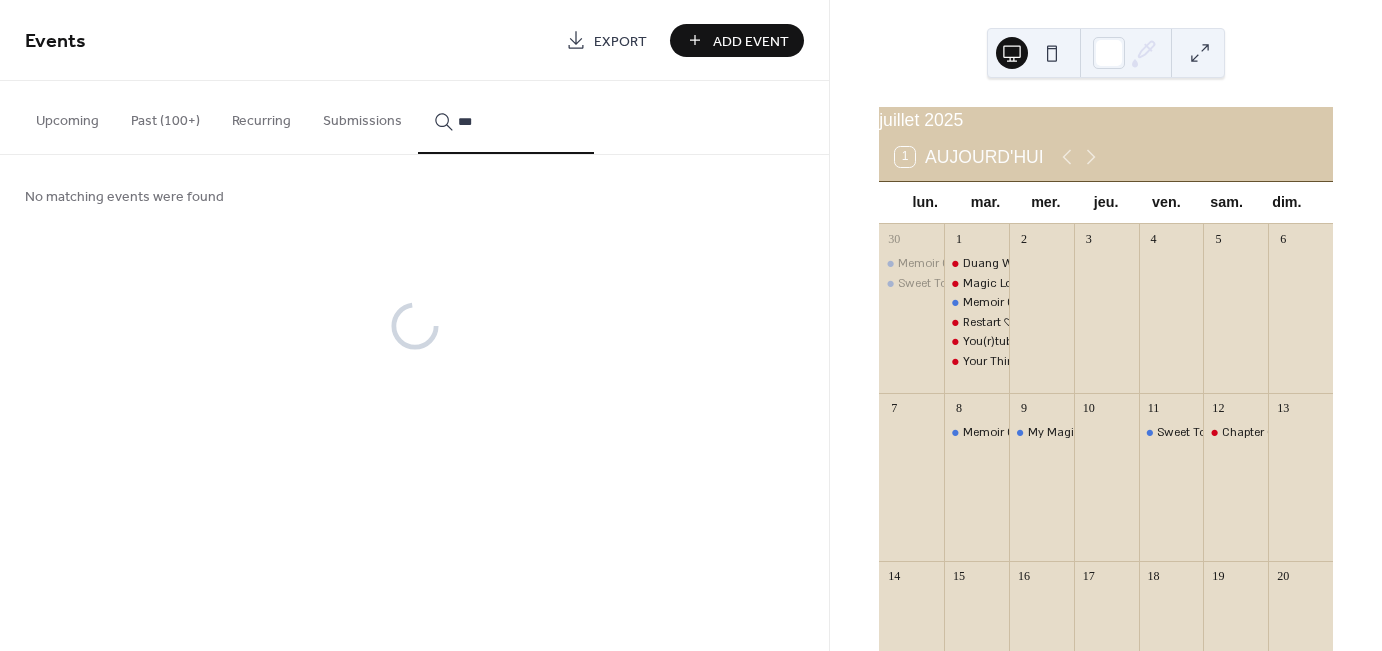 click on "***" at bounding box center (506, 117) 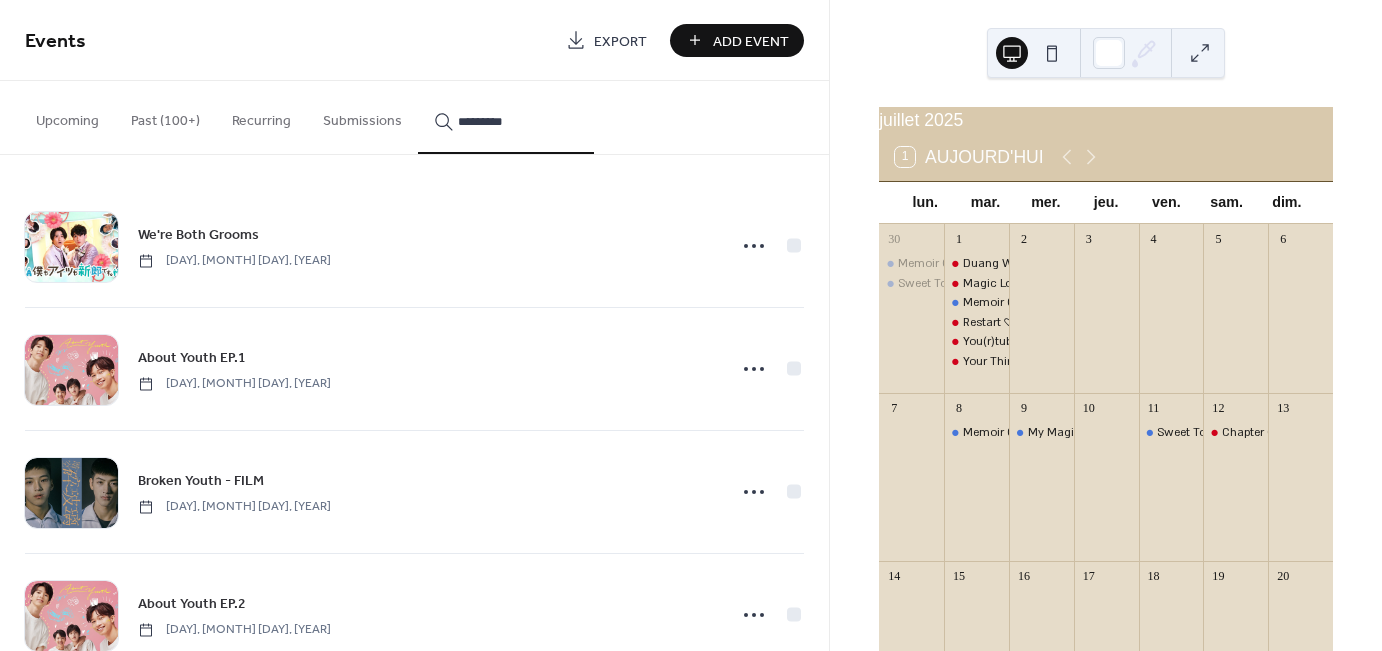 click on "********" at bounding box center (506, 117) 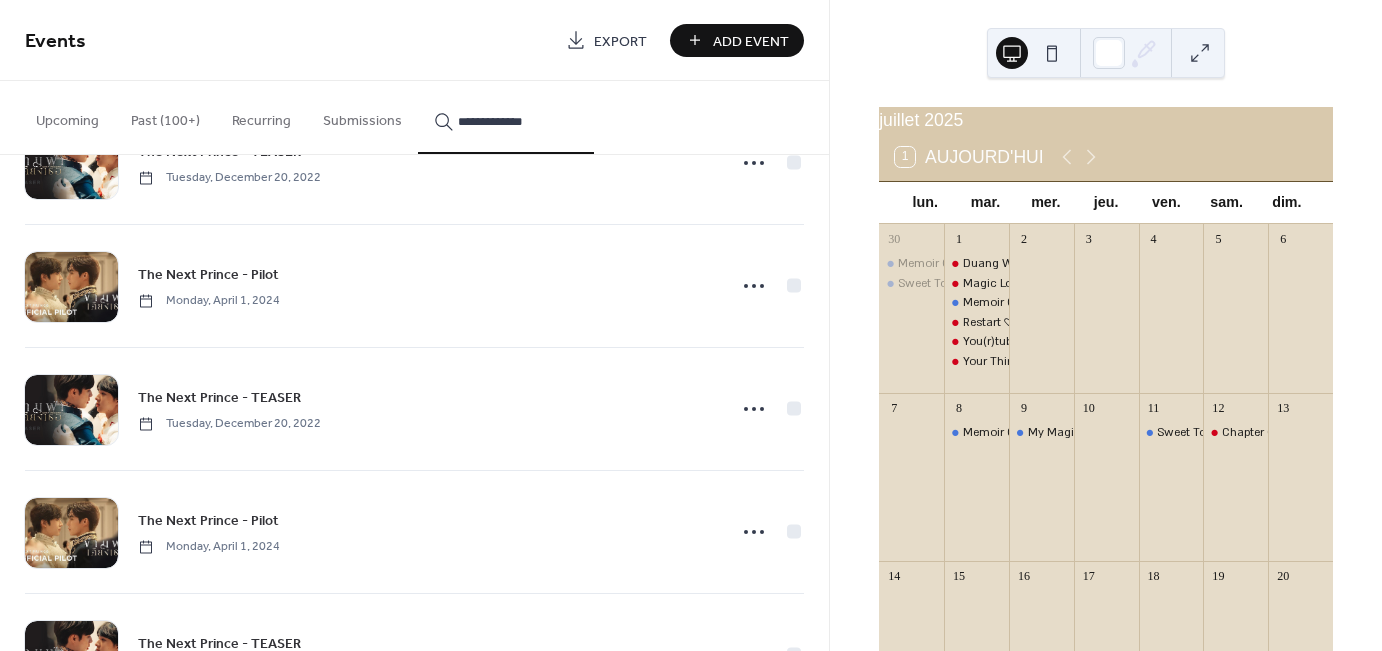 scroll, scrollTop: 6600, scrollLeft: 0, axis: vertical 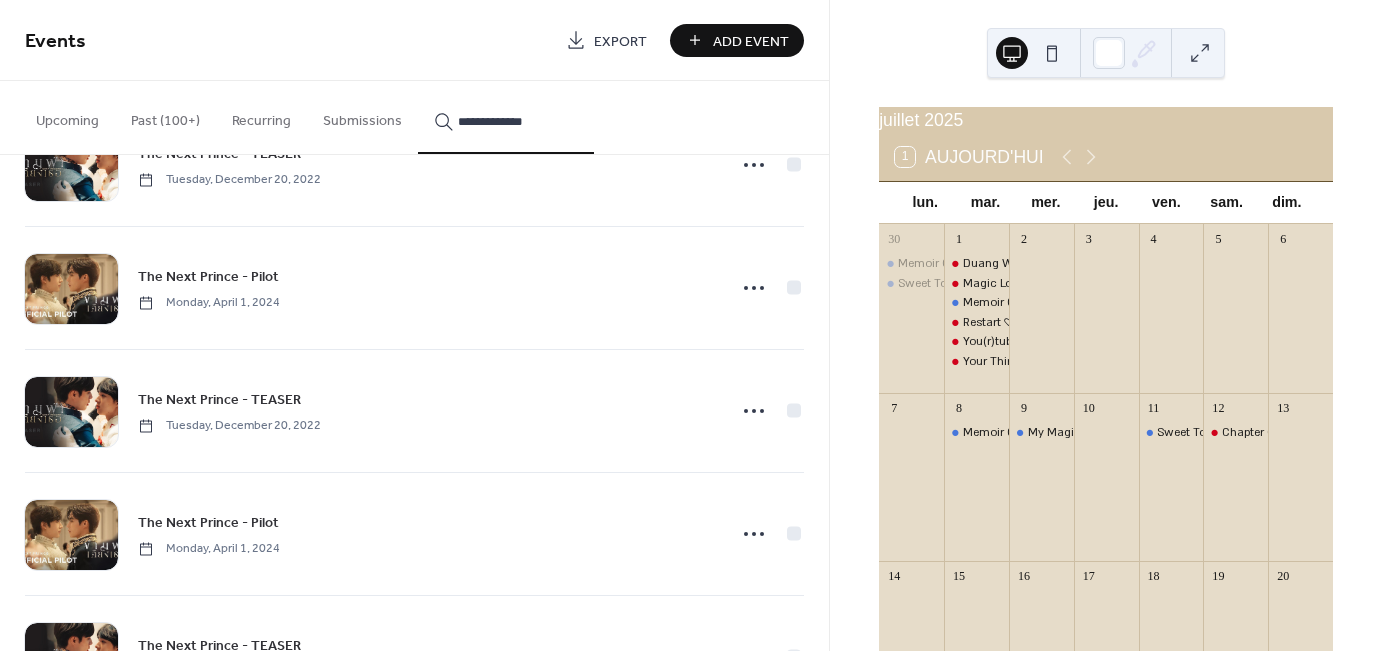 type on "**********" 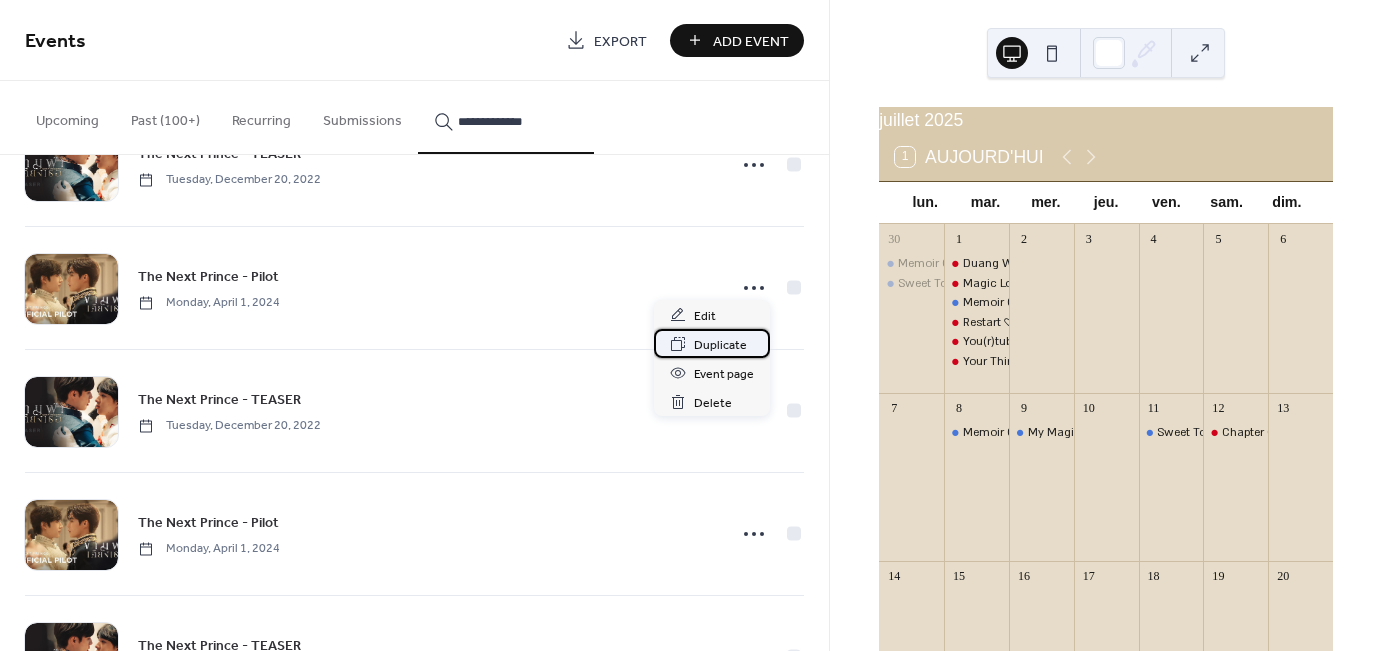 click on "Duplicate" at bounding box center [720, 345] 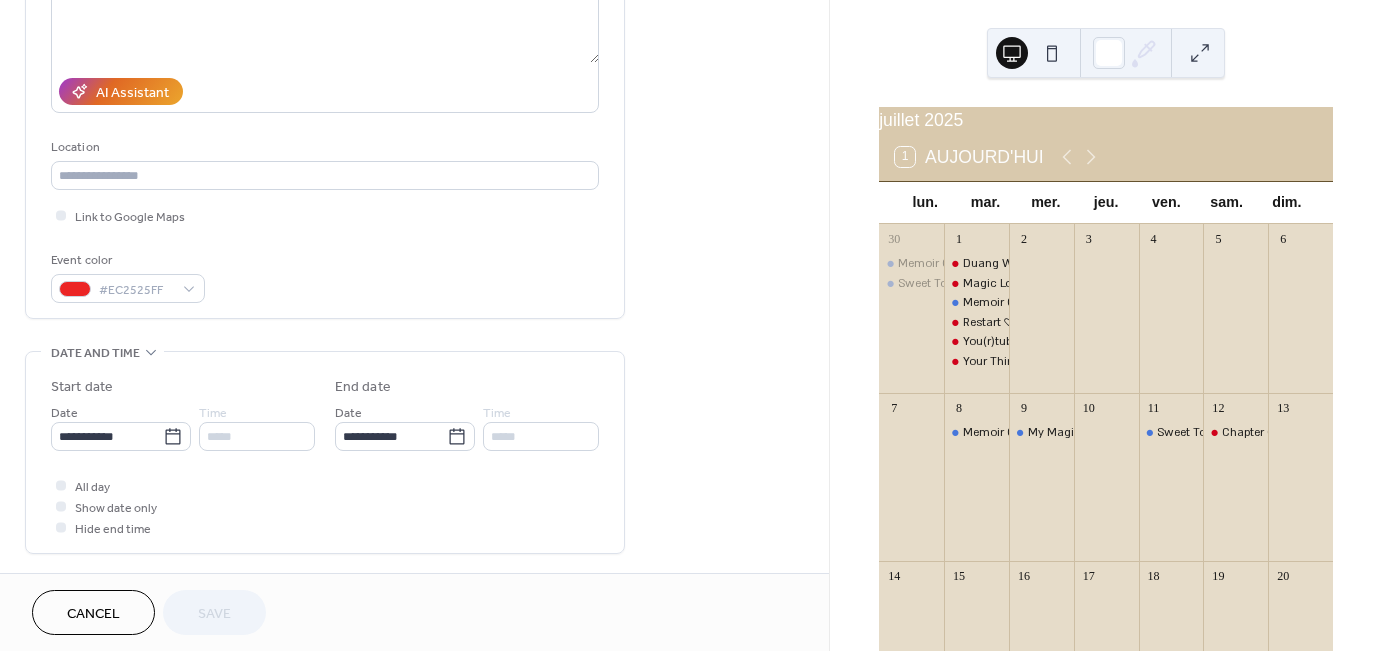 scroll, scrollTop: 400, scrollLeft: 0, axis: vertical 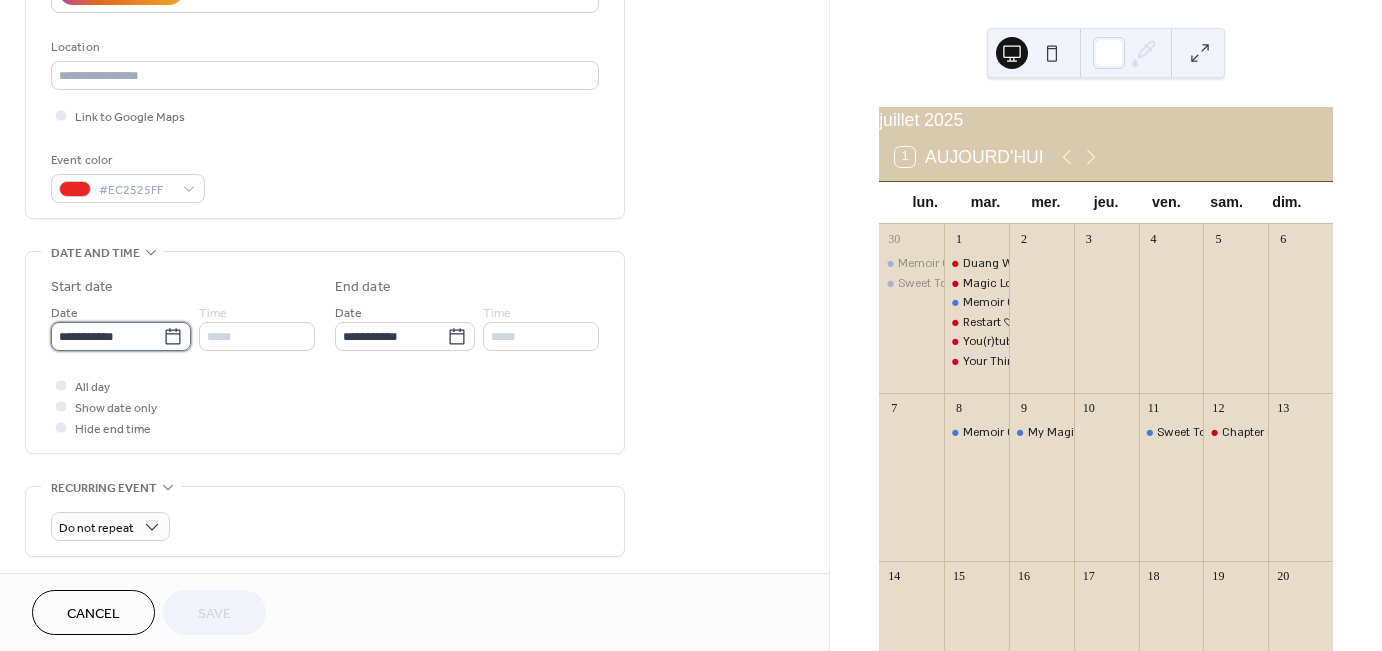 click on "**********" at bounding box center [107, 336] 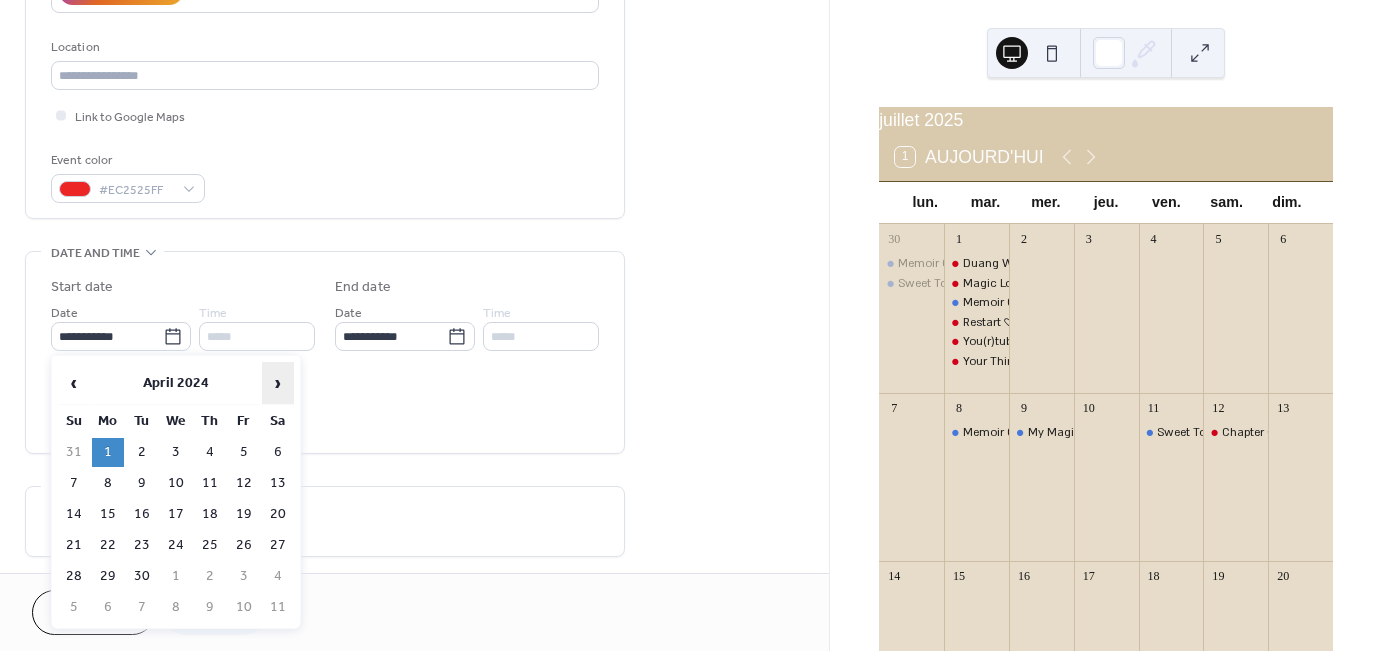 click on "›" at bounding box center [278, 383] 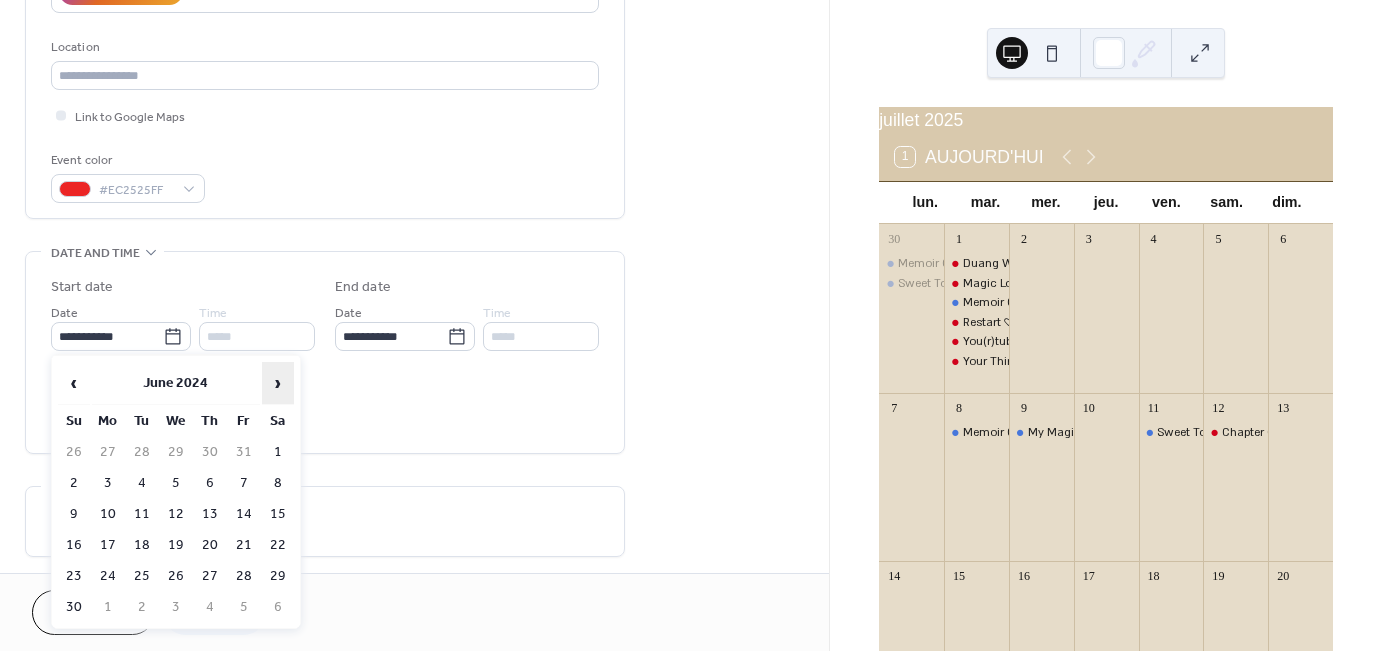 click on "›" at bounding box center (278, 383) 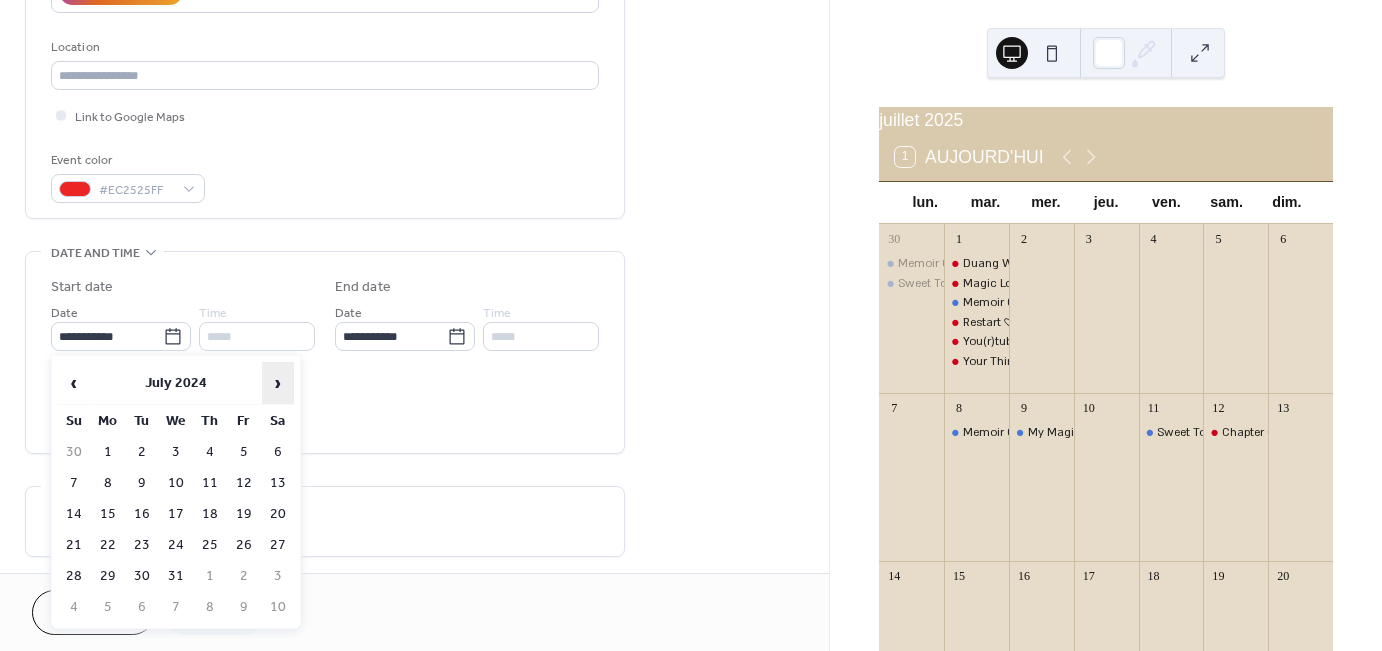 click on "›" at bounding box center (278, 383) 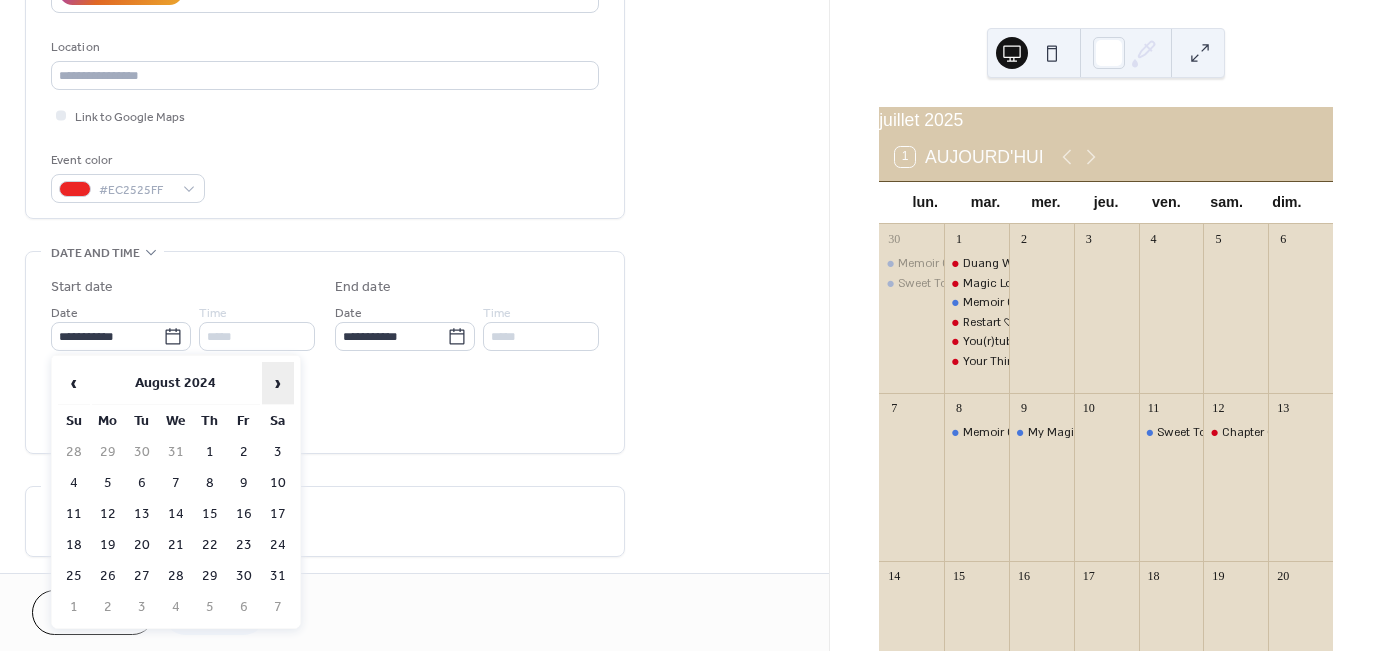 click on "›" at bounding box center (278, 383) 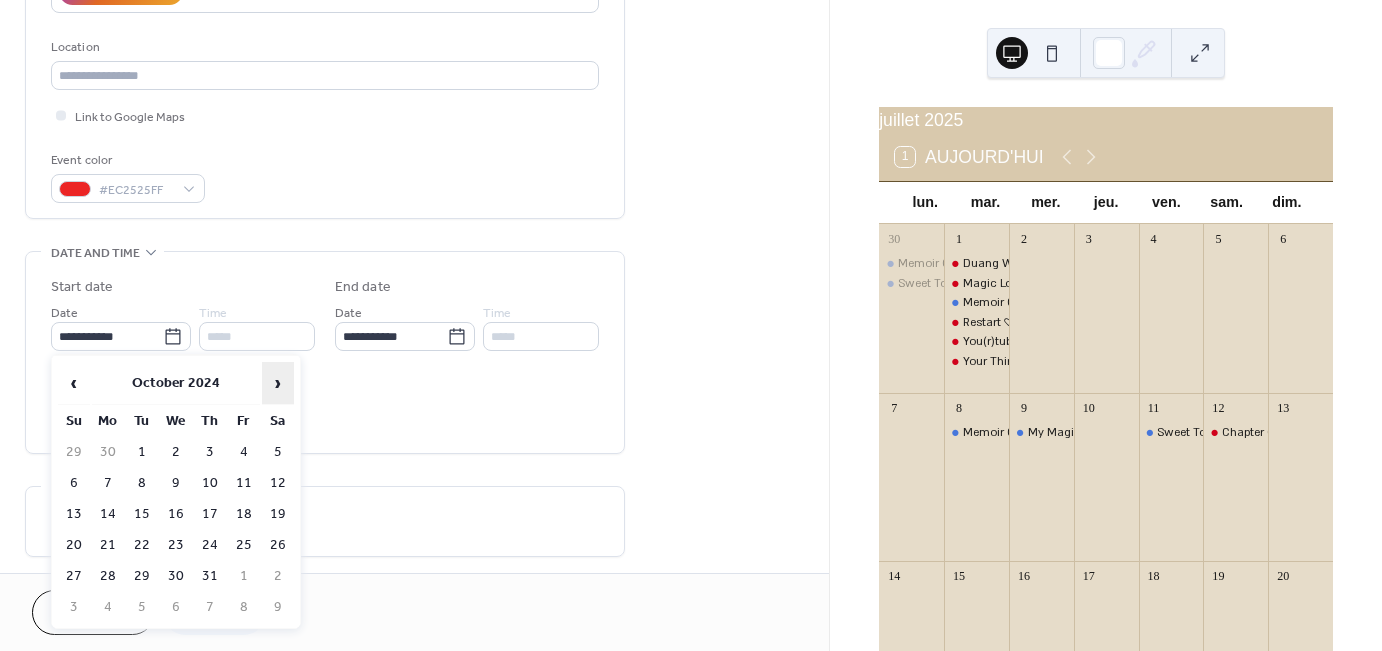 click on "›" at bounding box center [278, 383] 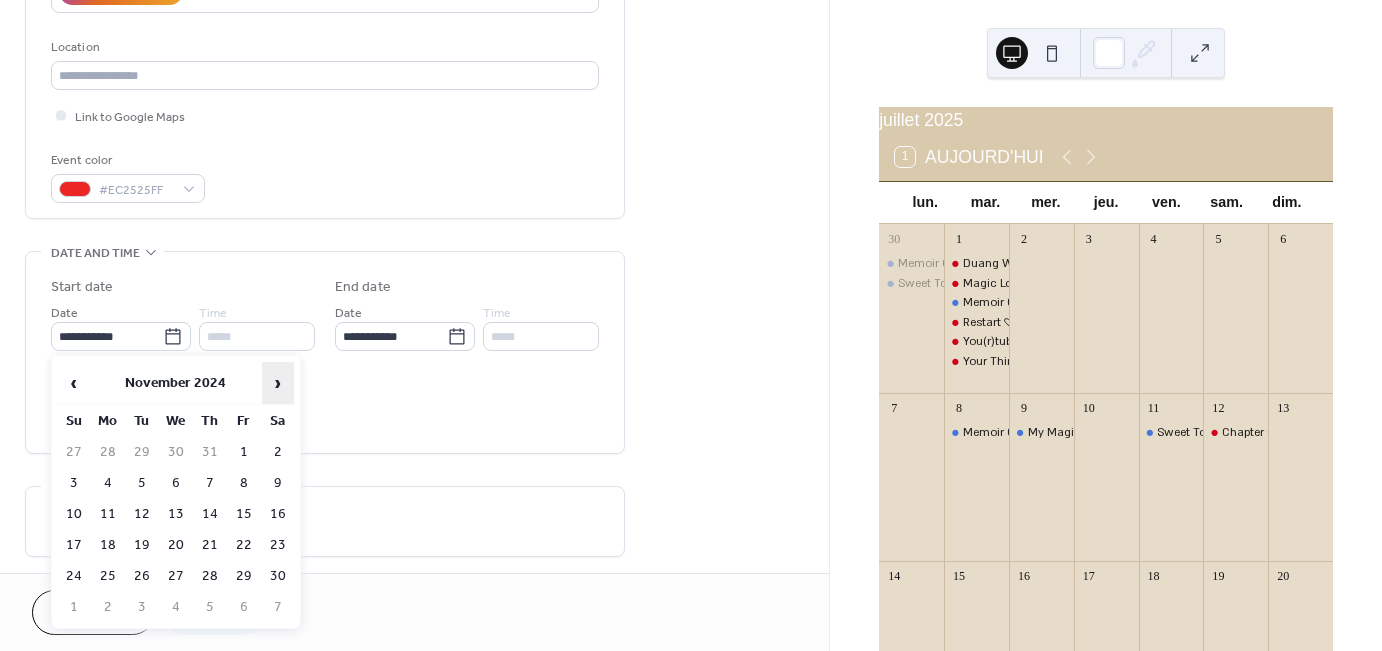 click on "›" at bounding box center [278, 383] 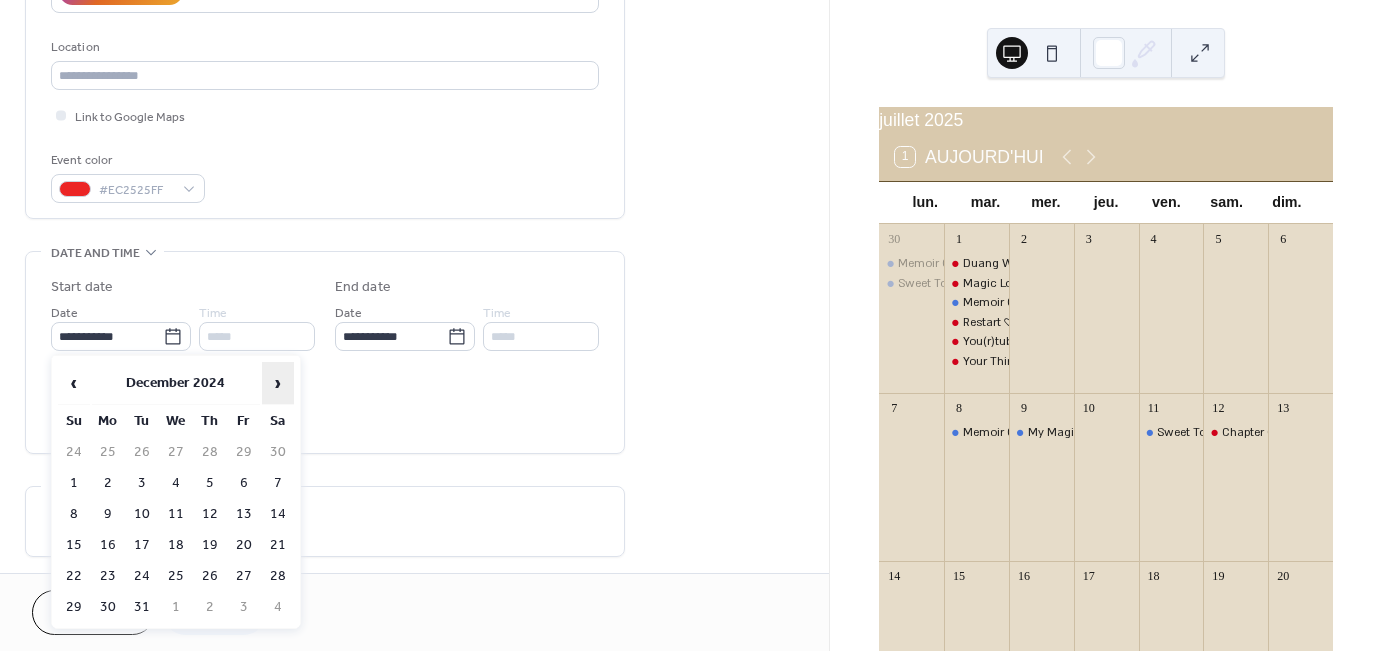 click on "›" at bounding box center [278, 383] 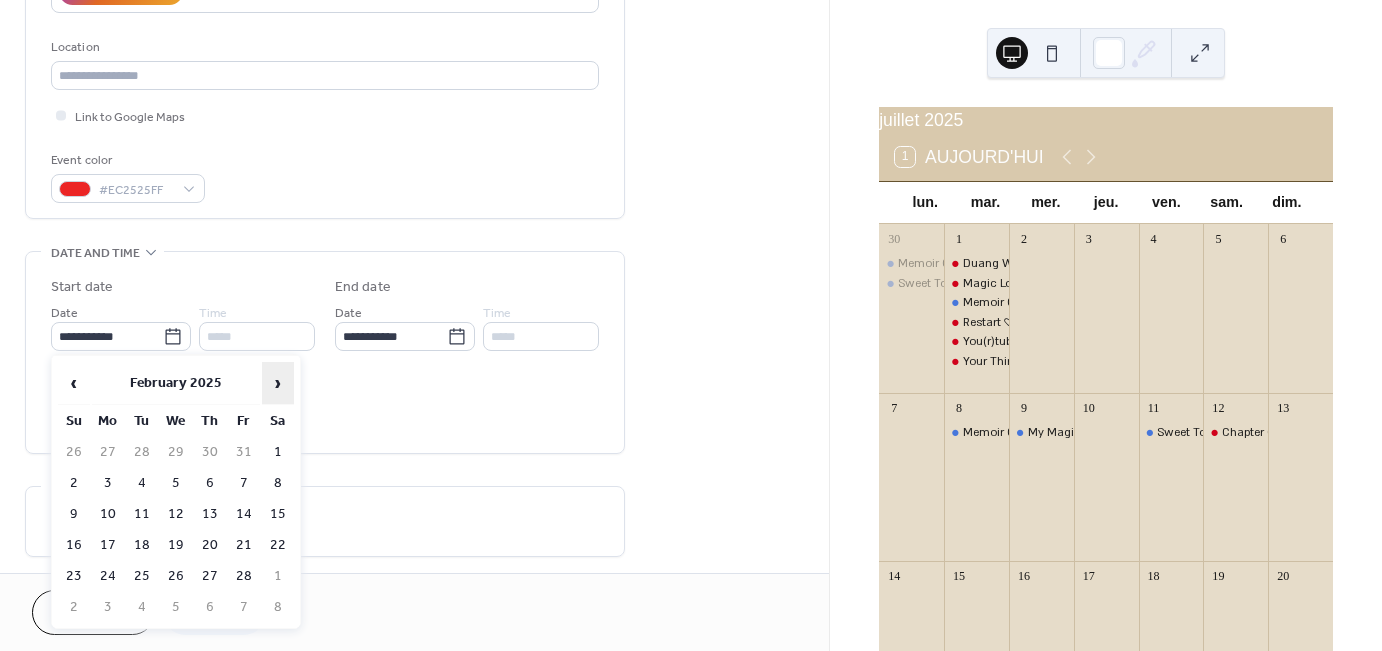 click on "›" at bounding box center (278, 383) 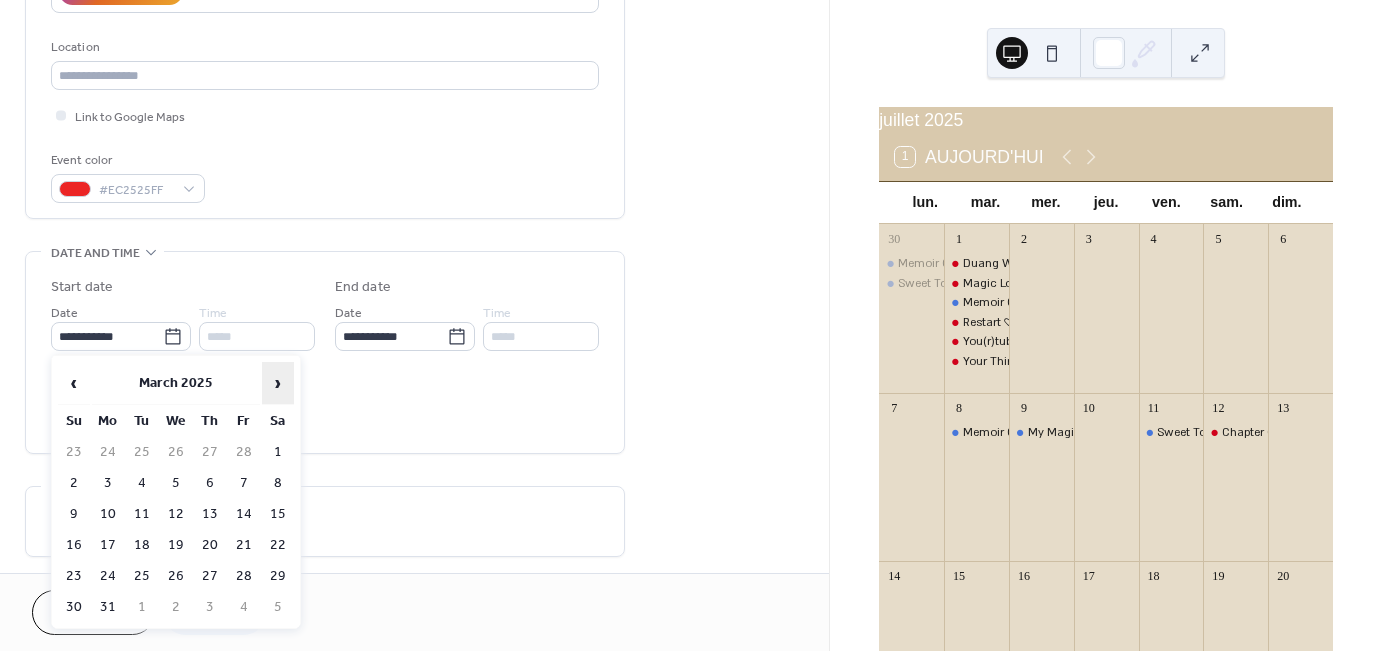 click on "›" at bounding box center [278, 383] 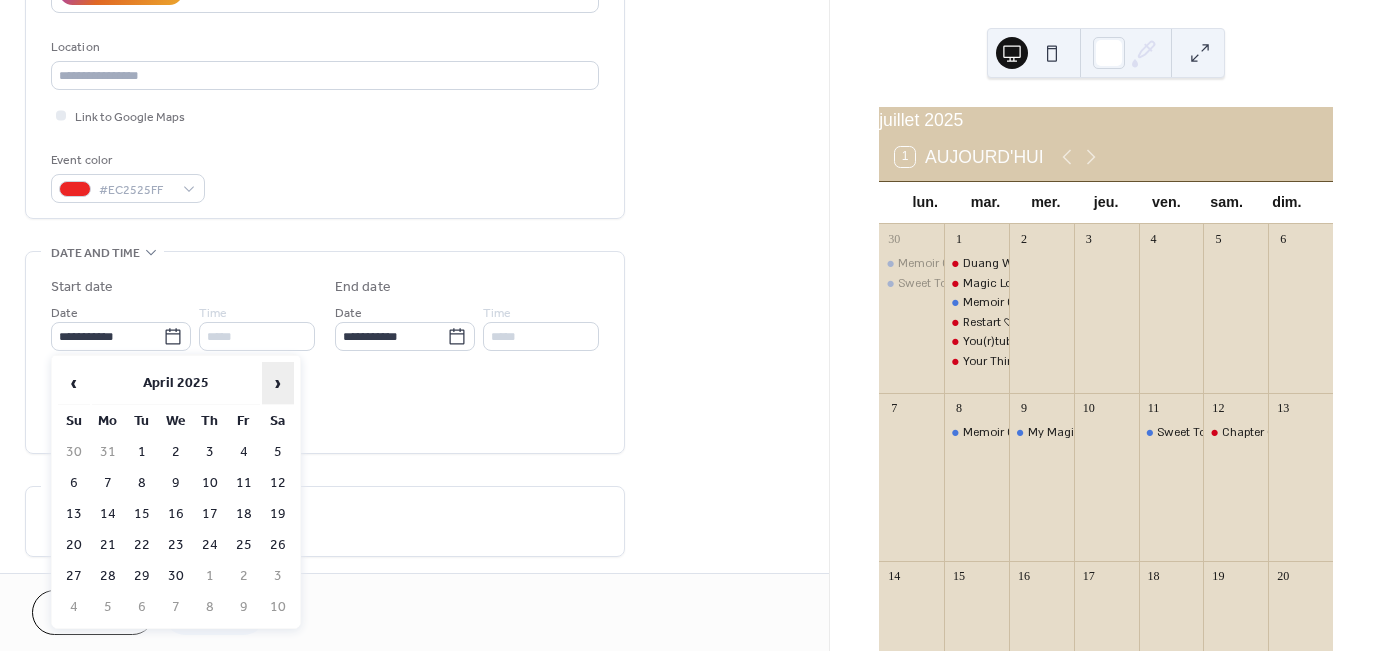 click on "›" at bounding box center (278, 383) 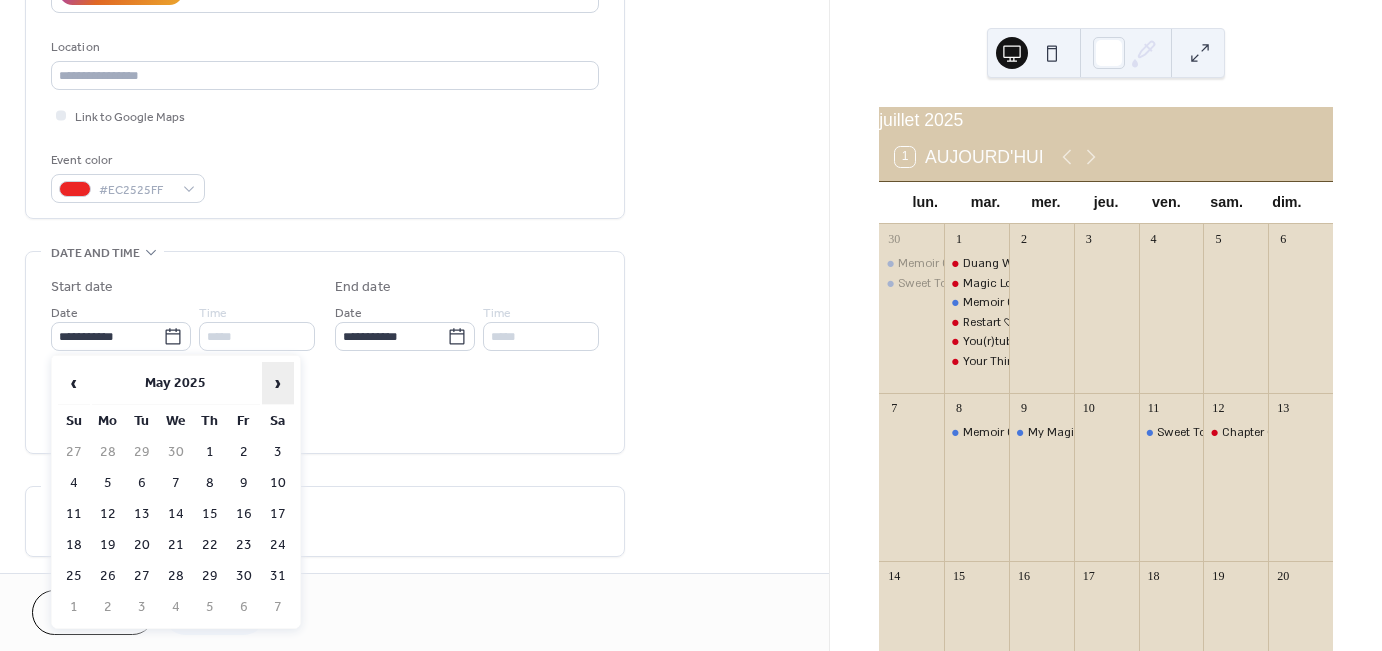 click on "›" at bounding box center (278, 383) 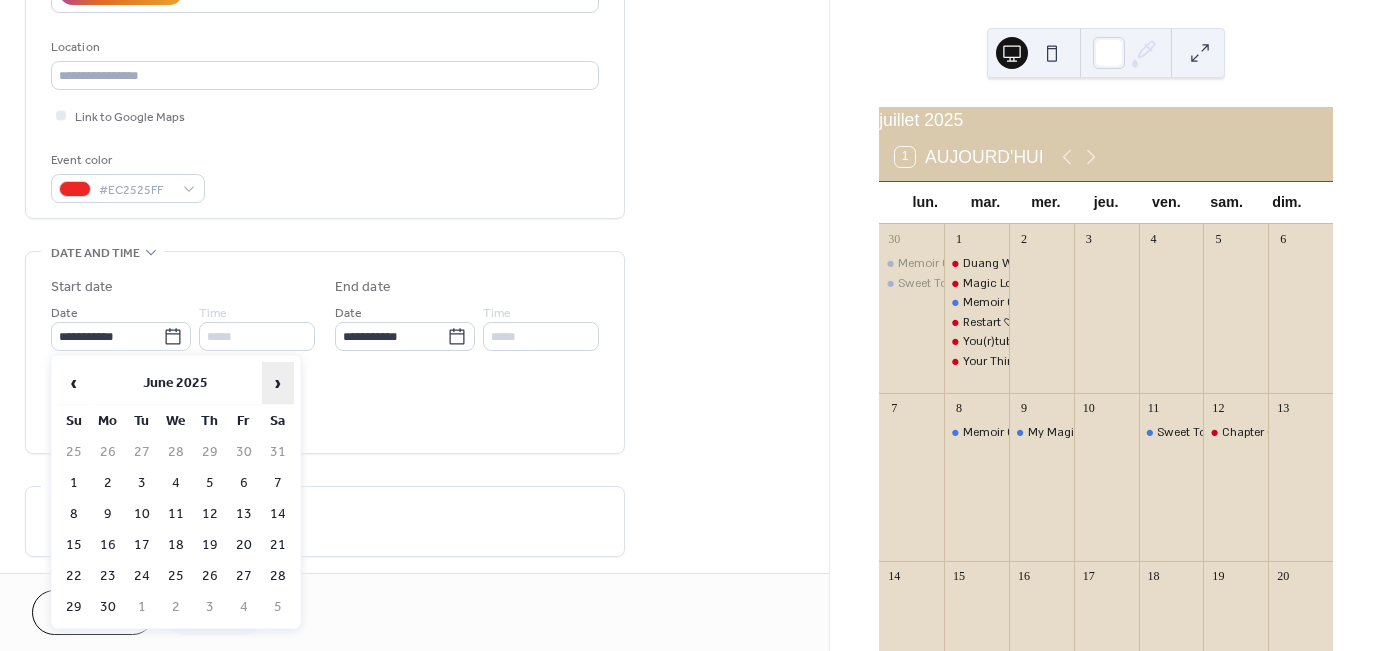 click on "›" at bounding box center (278, 383) 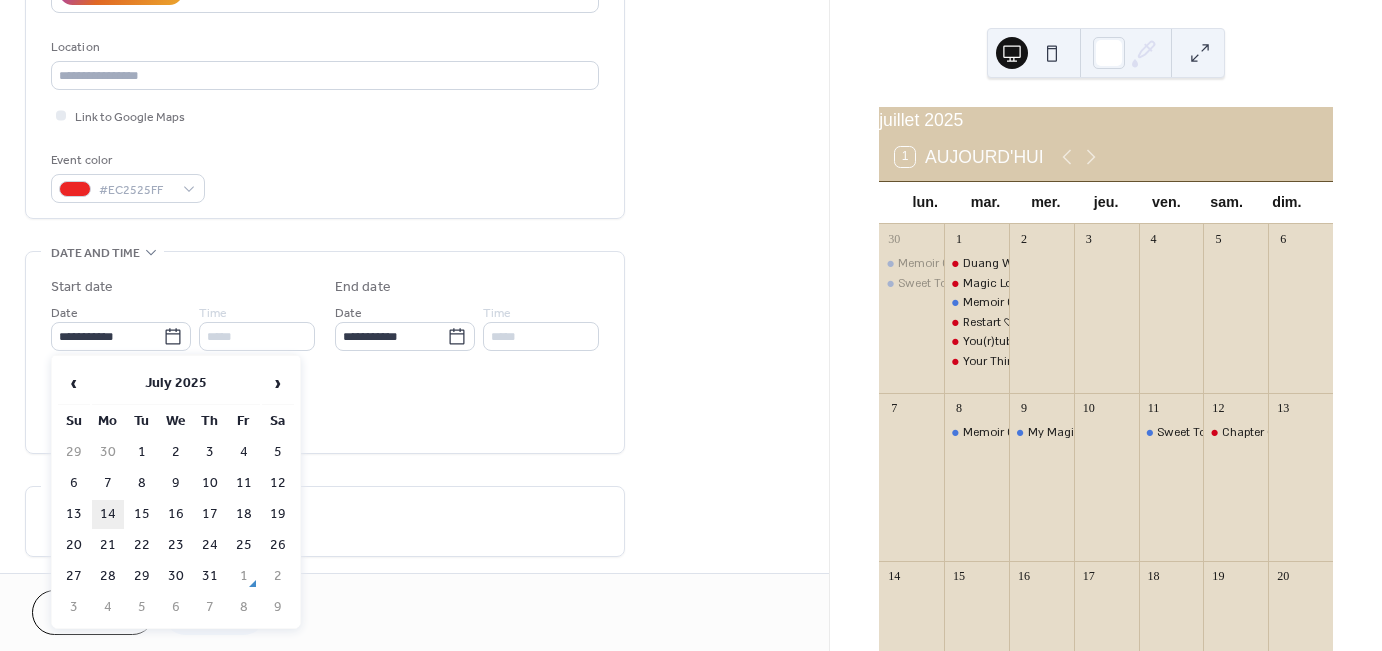 click on "14" at bounding box center (108, 514) 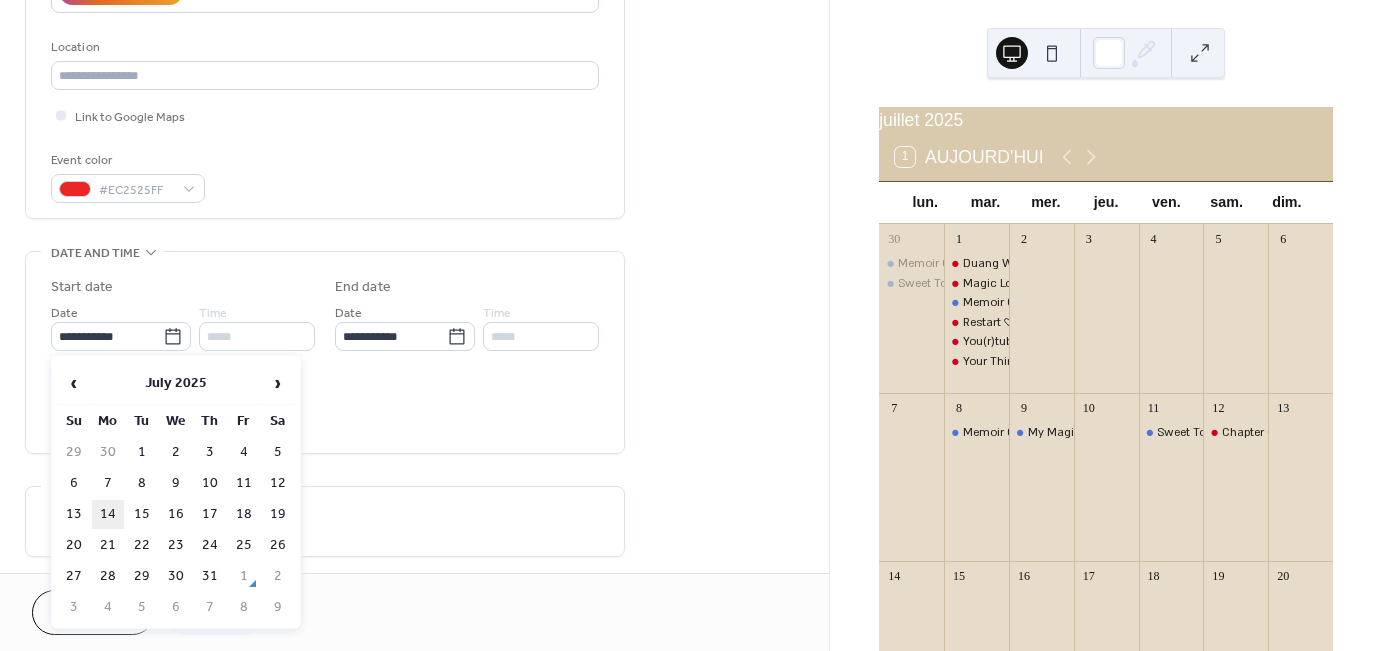 type on "**********" 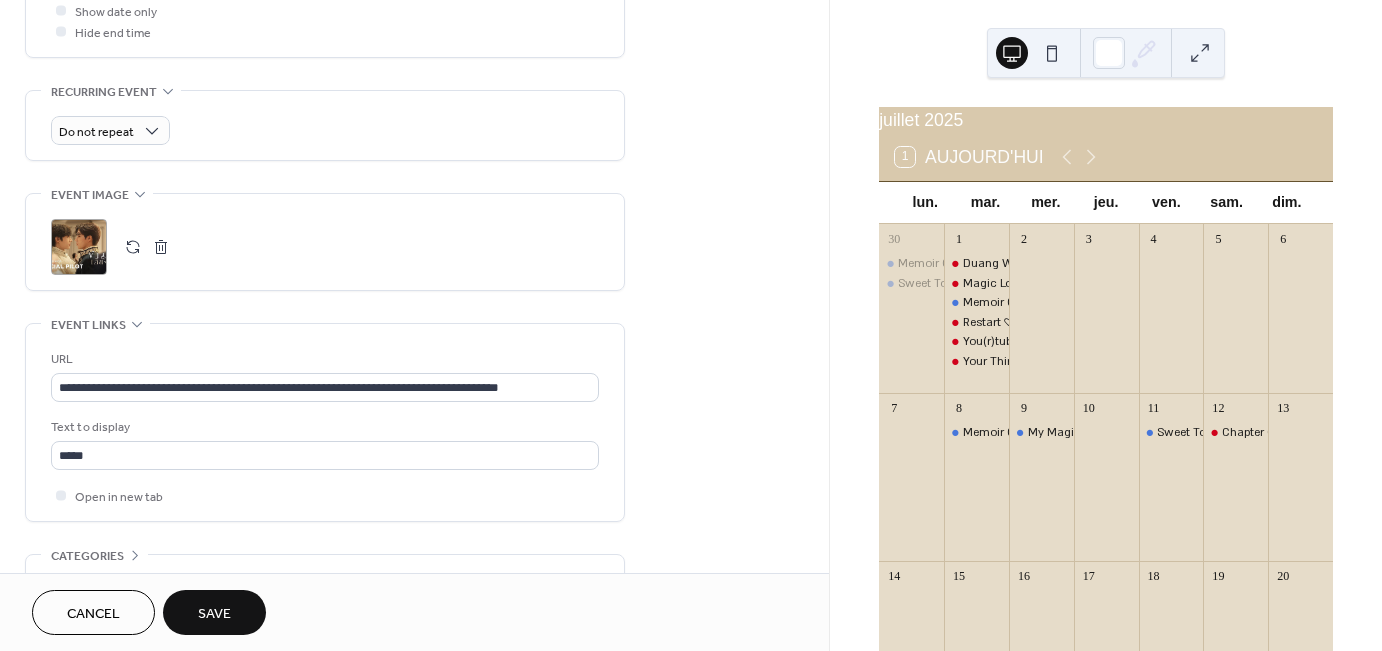 scroll, scrollTop: 800, scrollLeft: 0, axis: vertical 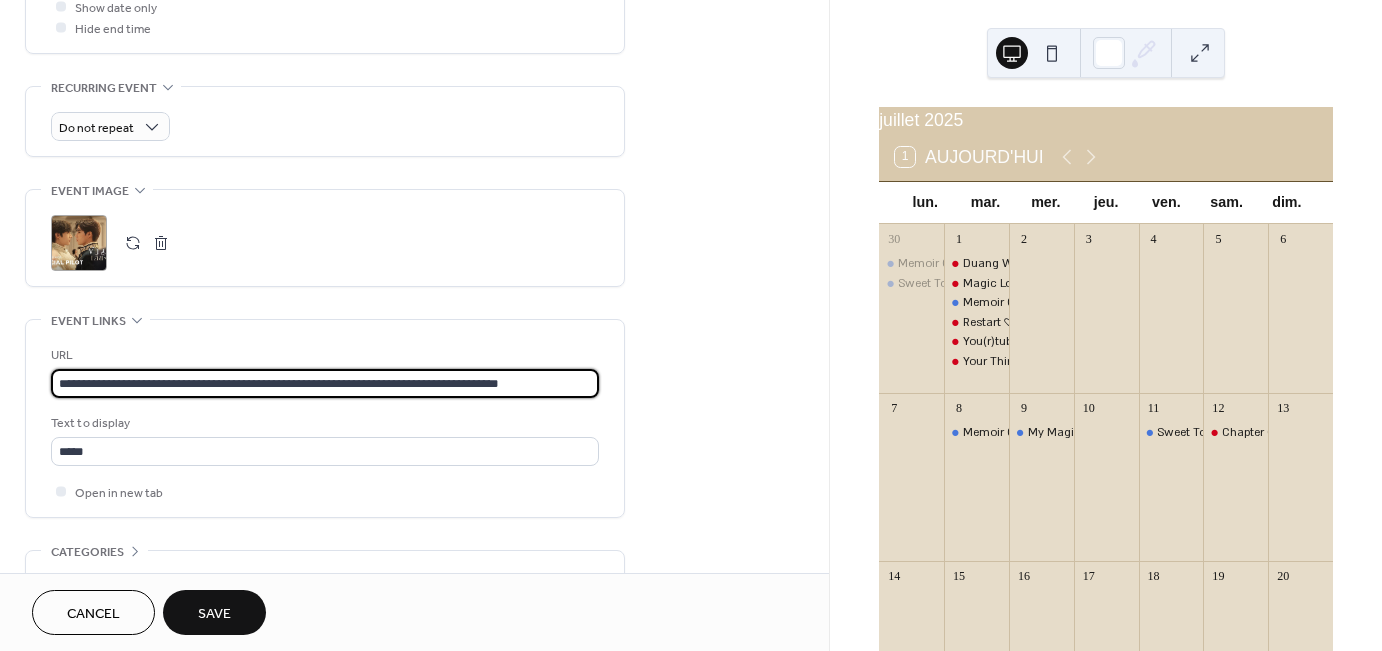 click on "**********" at bounding box center (325, 383) 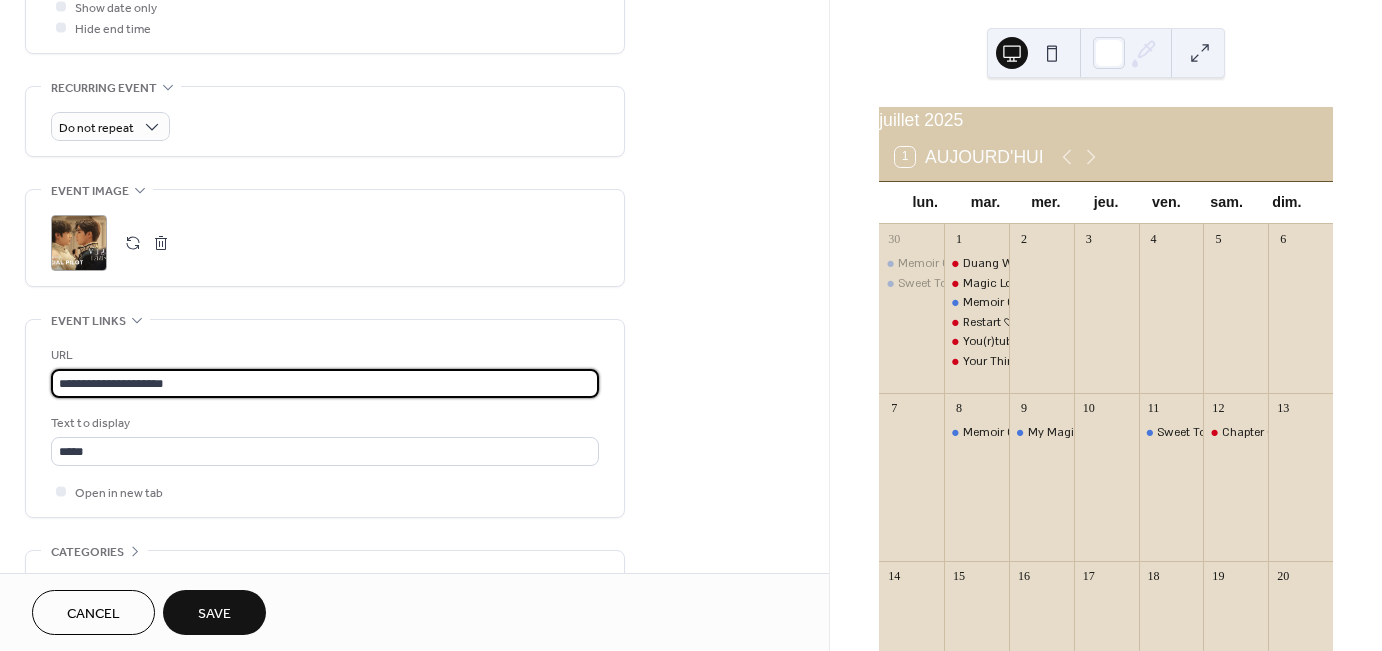 type on "**********" 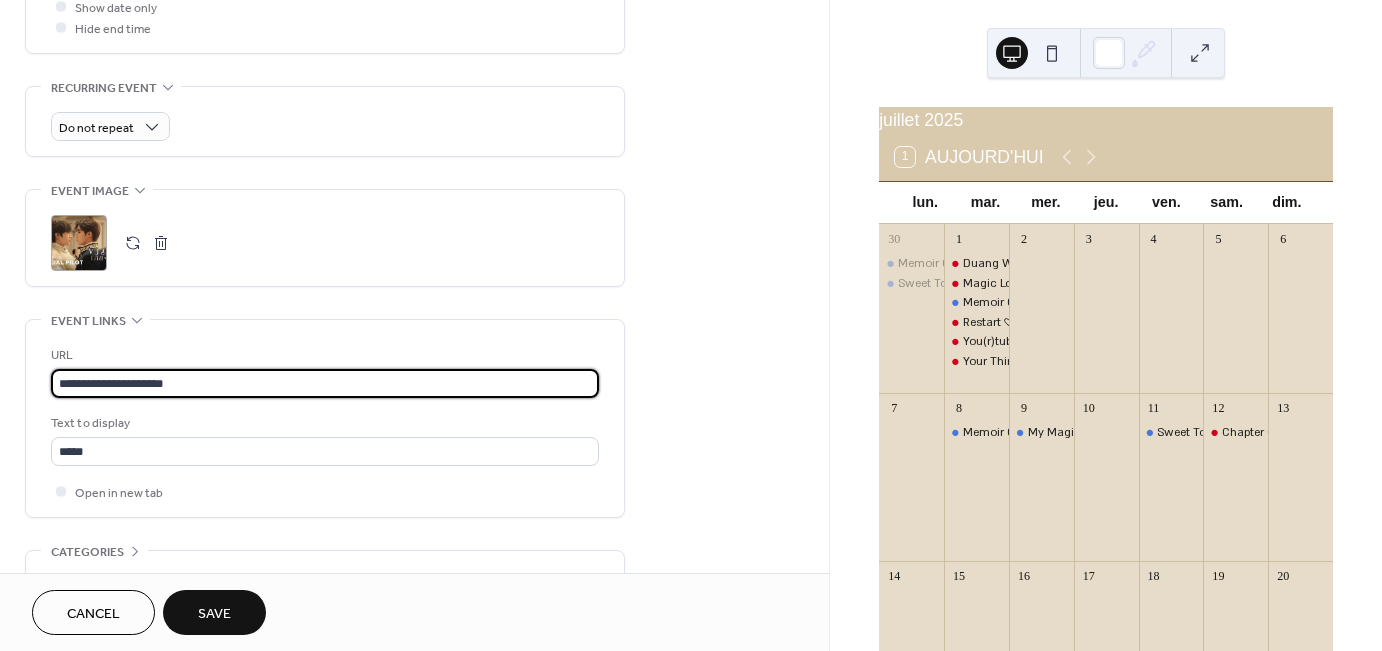 click on "**********" at bounding box center (414, -2) 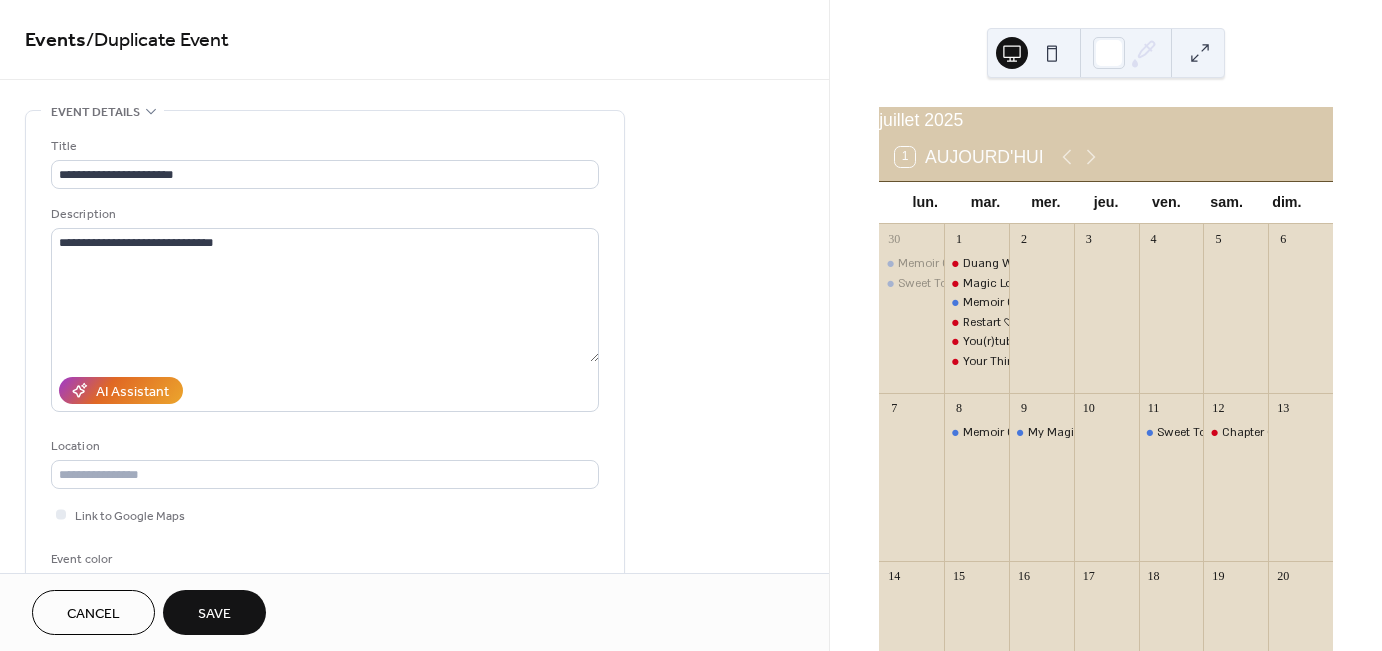 scroll, scrollTop: 0, scrollLeft: 0, axis: both 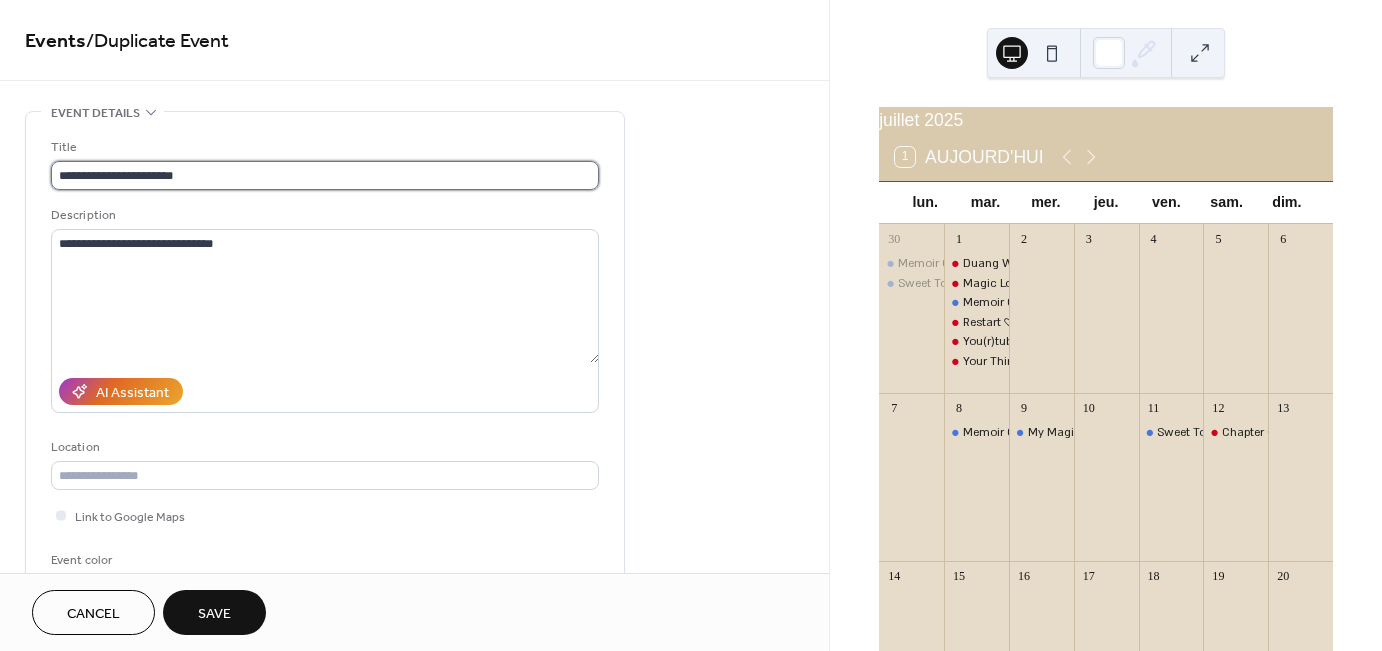 click on "**********" at bounding box center [325, 175] 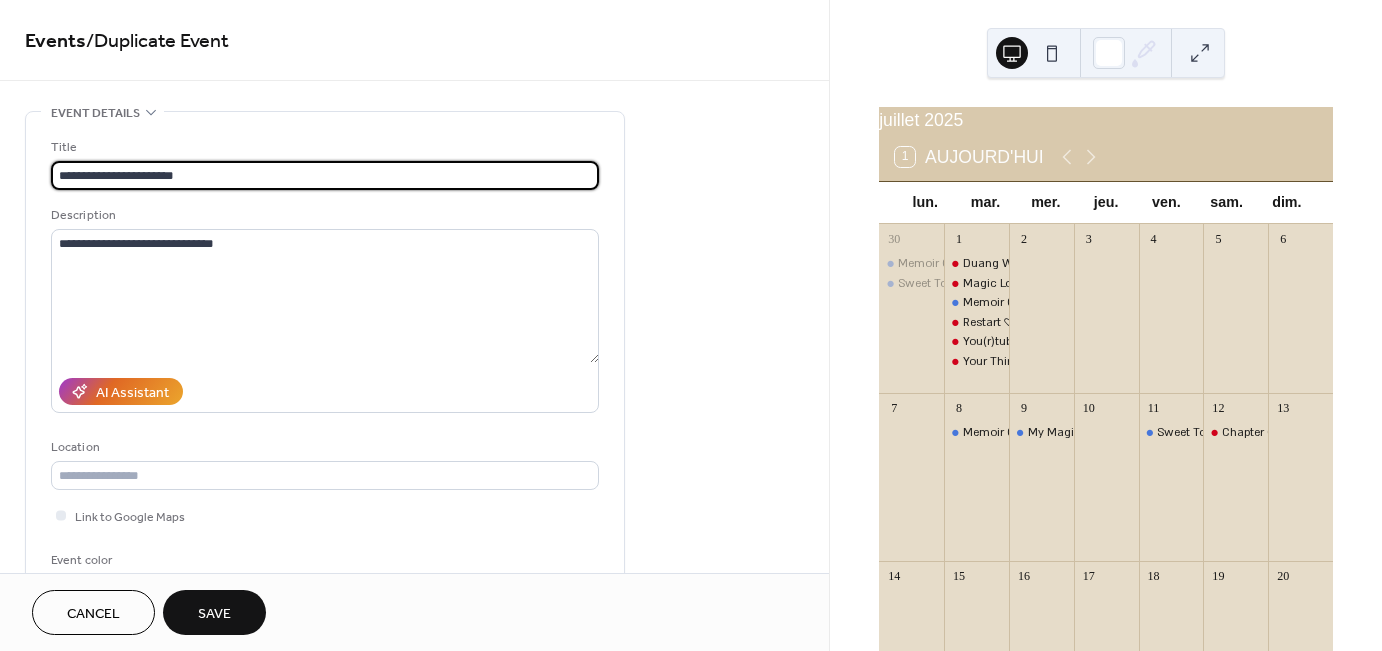 click on "**********" at bounding box center (325, 175) 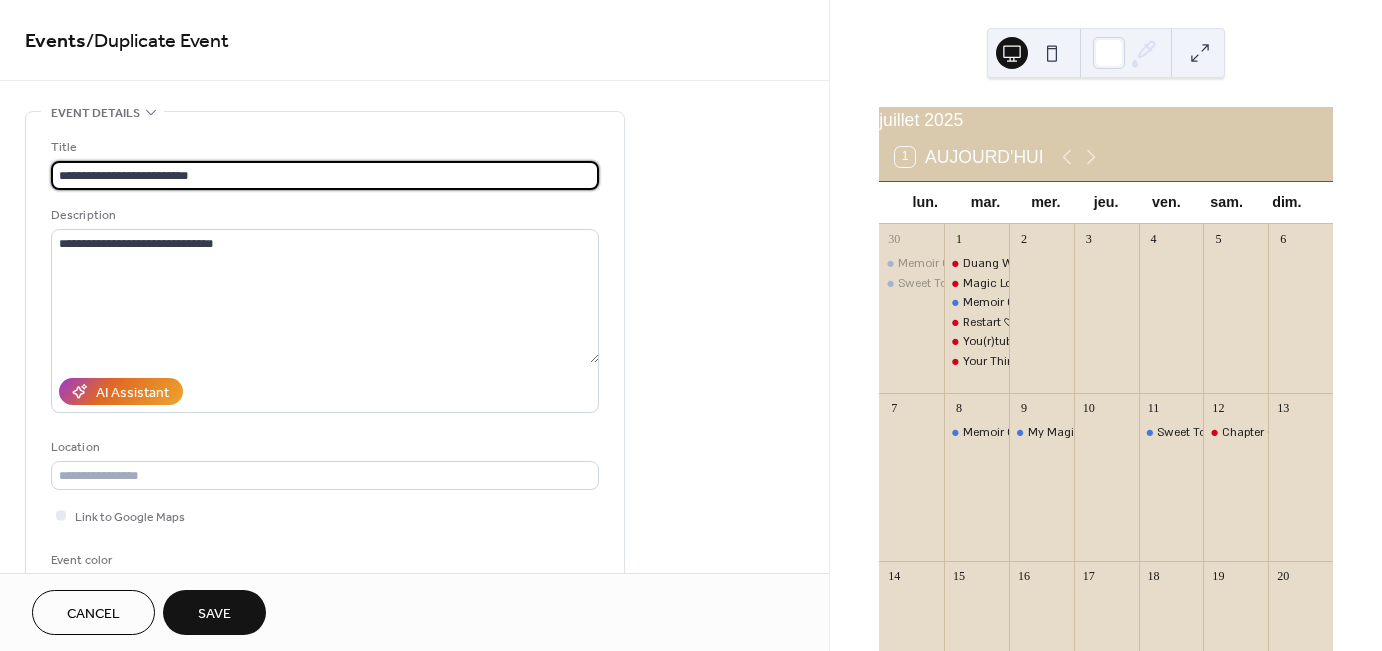 click on "**********" at bounding box center [325, 175] 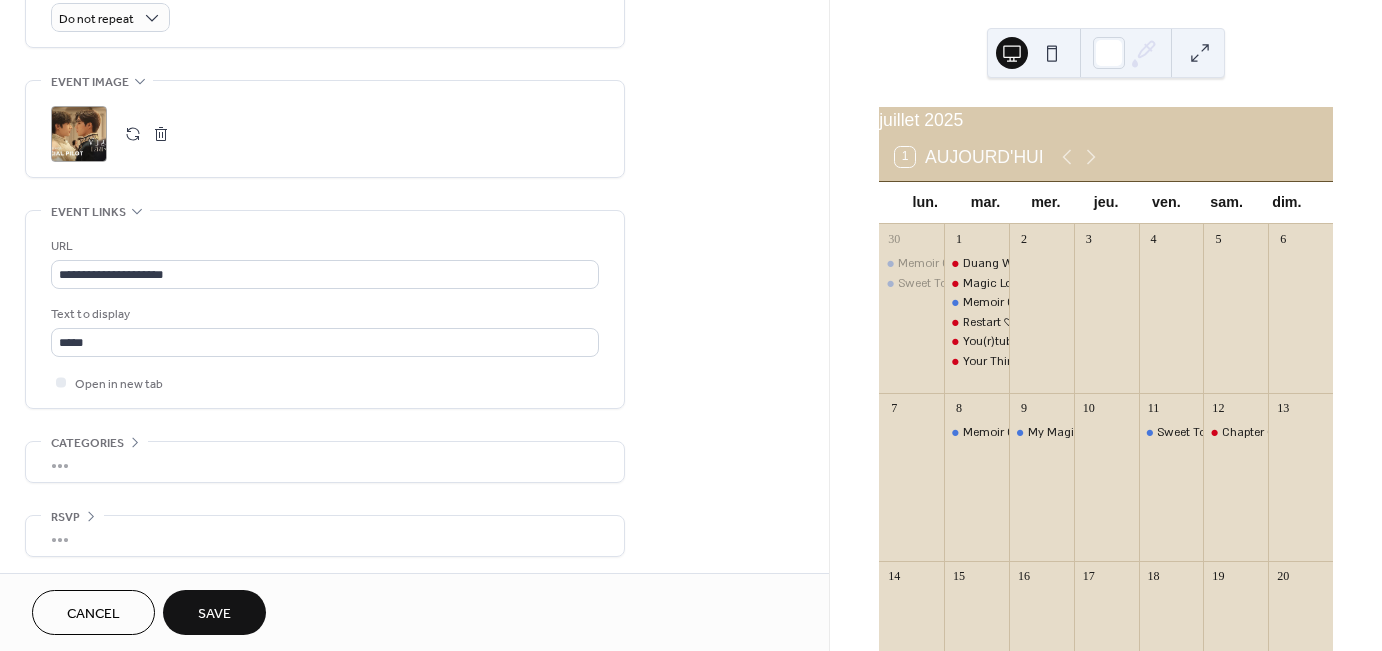 scroll, scrollTop: 913, scrollLeft: 0, axis: vertical 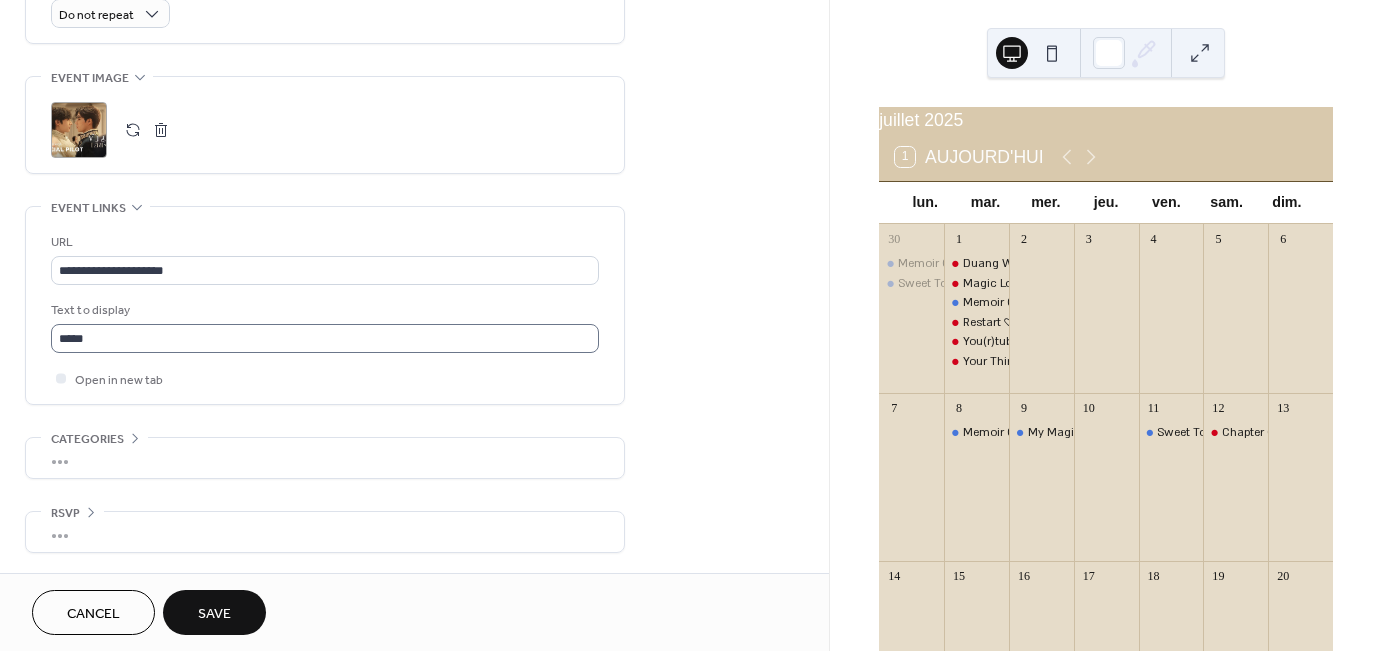 type on "**********" 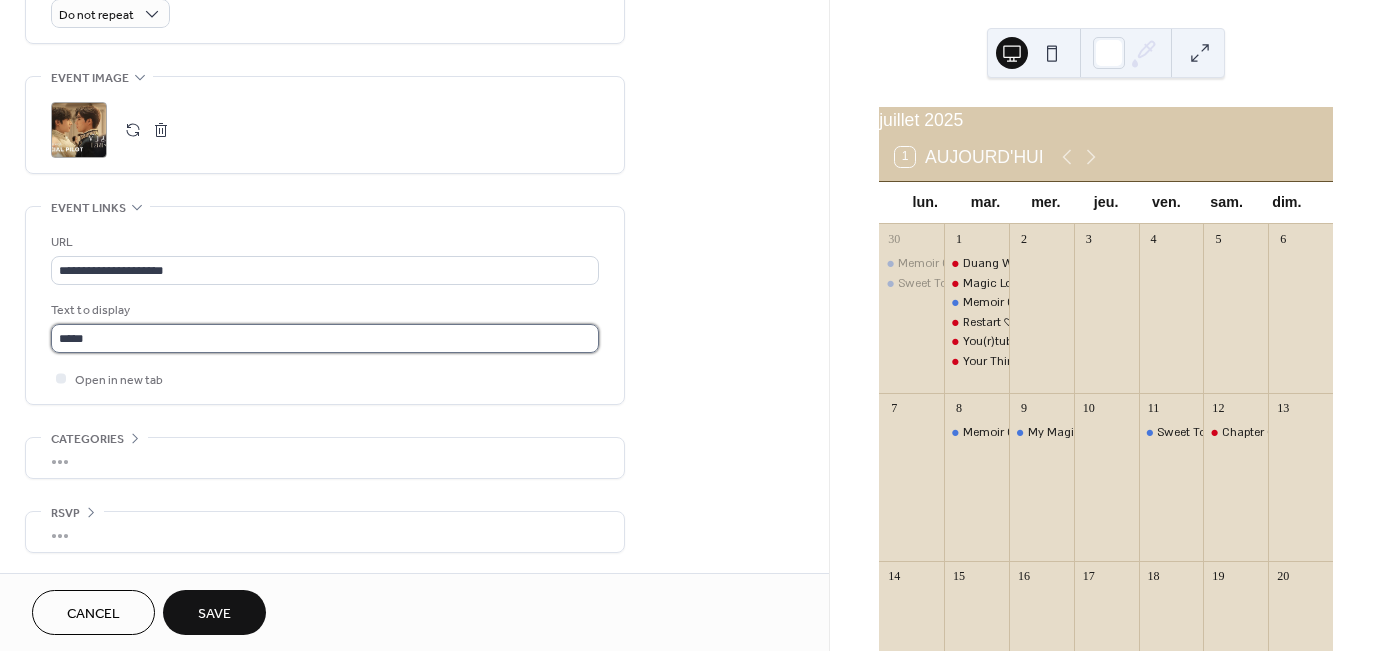 click on "*****" at bounding box center (325, 338) 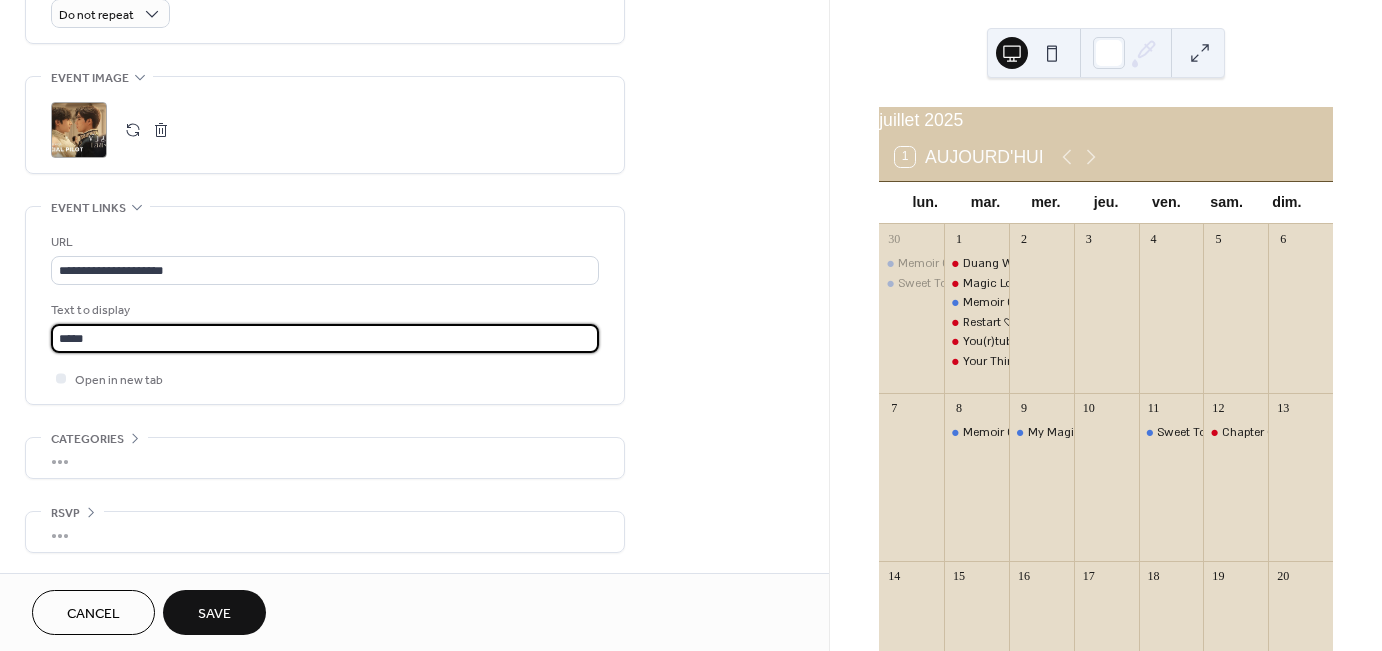 drag, startPoint x: 96, startPoint y: 329, endPoint x: 49, endPoint y: 327, distance: 47.042534 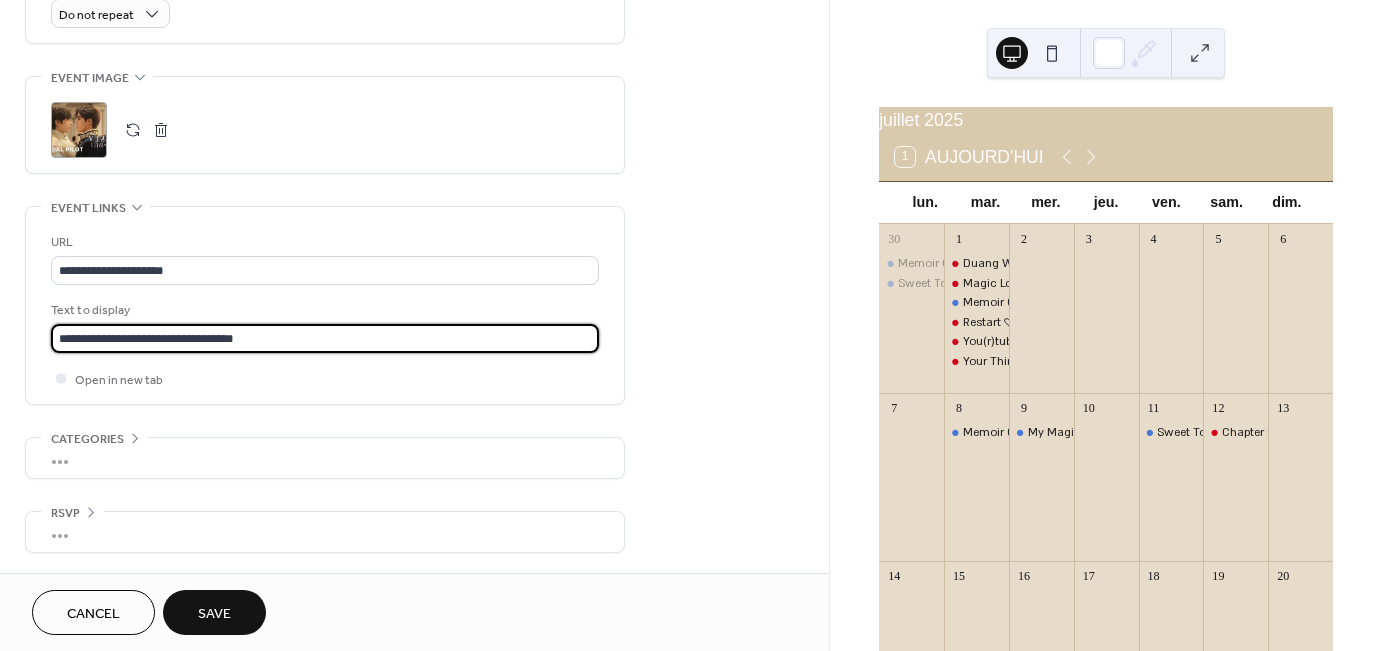 click on "**********" at bounding box center [414, -115] 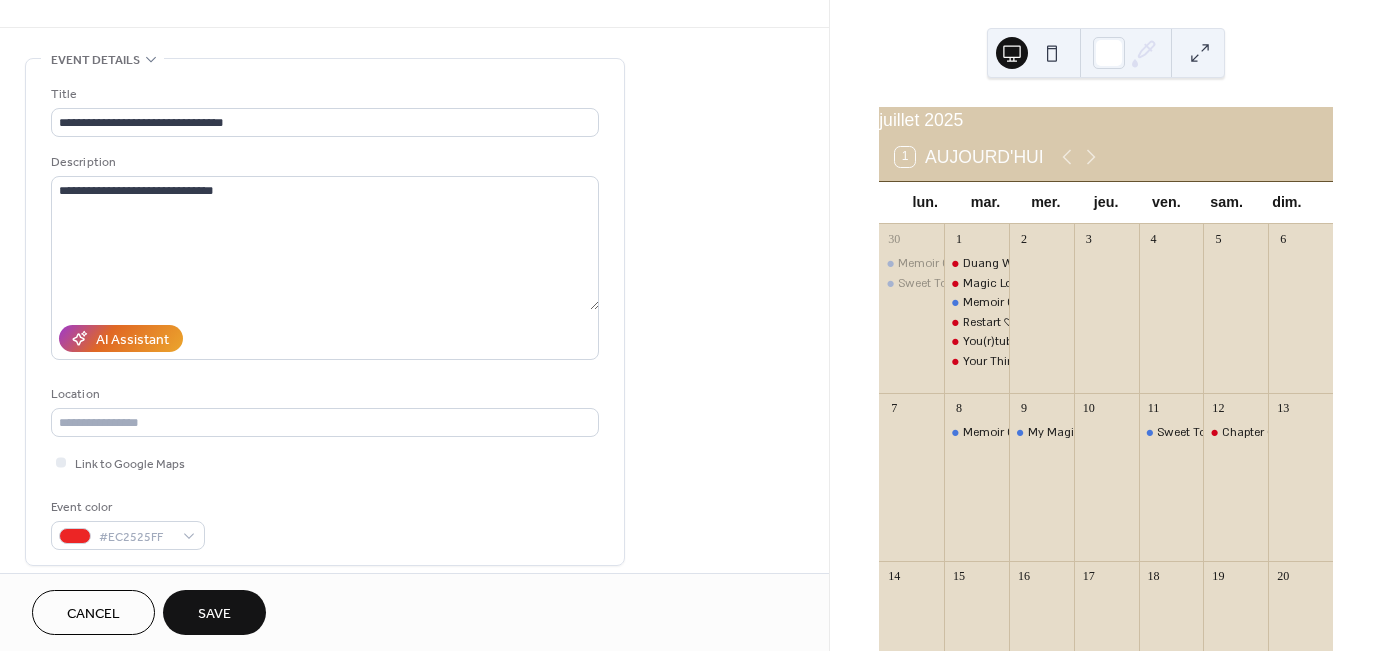 scroll, scrollTop: 0, scrollLeft: 0, axis: both 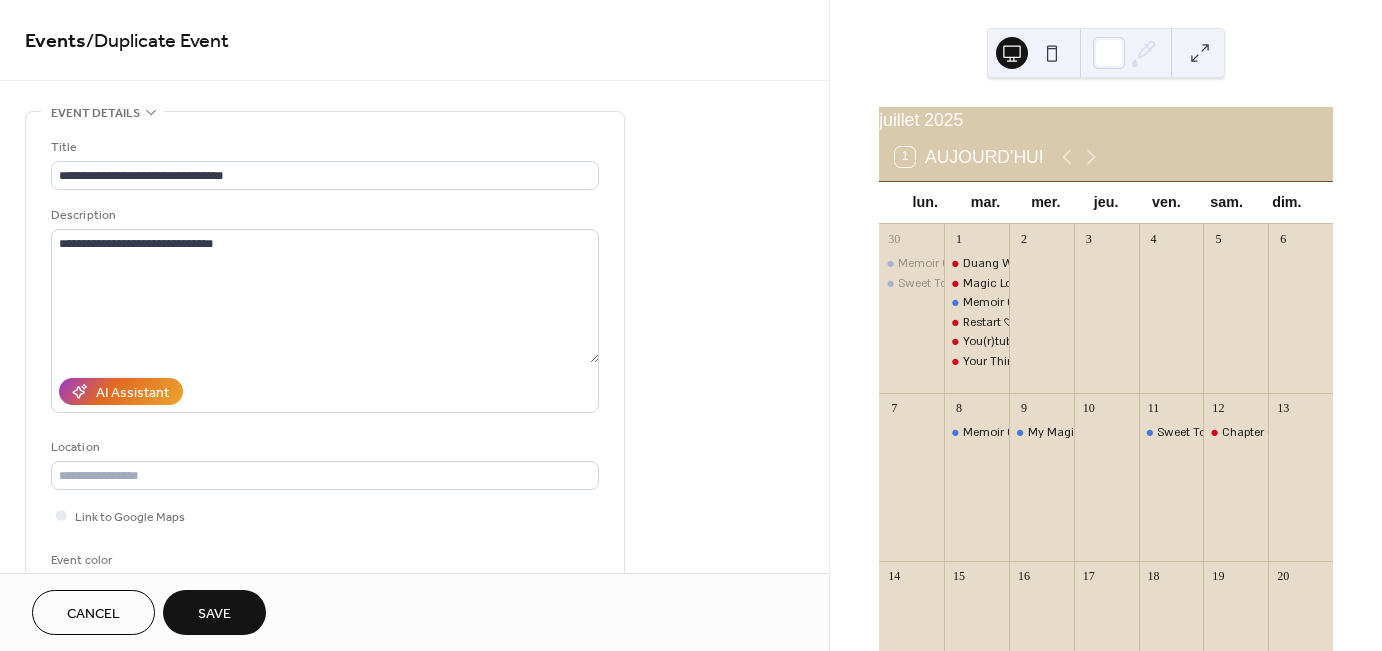 click on "Save" at bounding box center [214, 614] 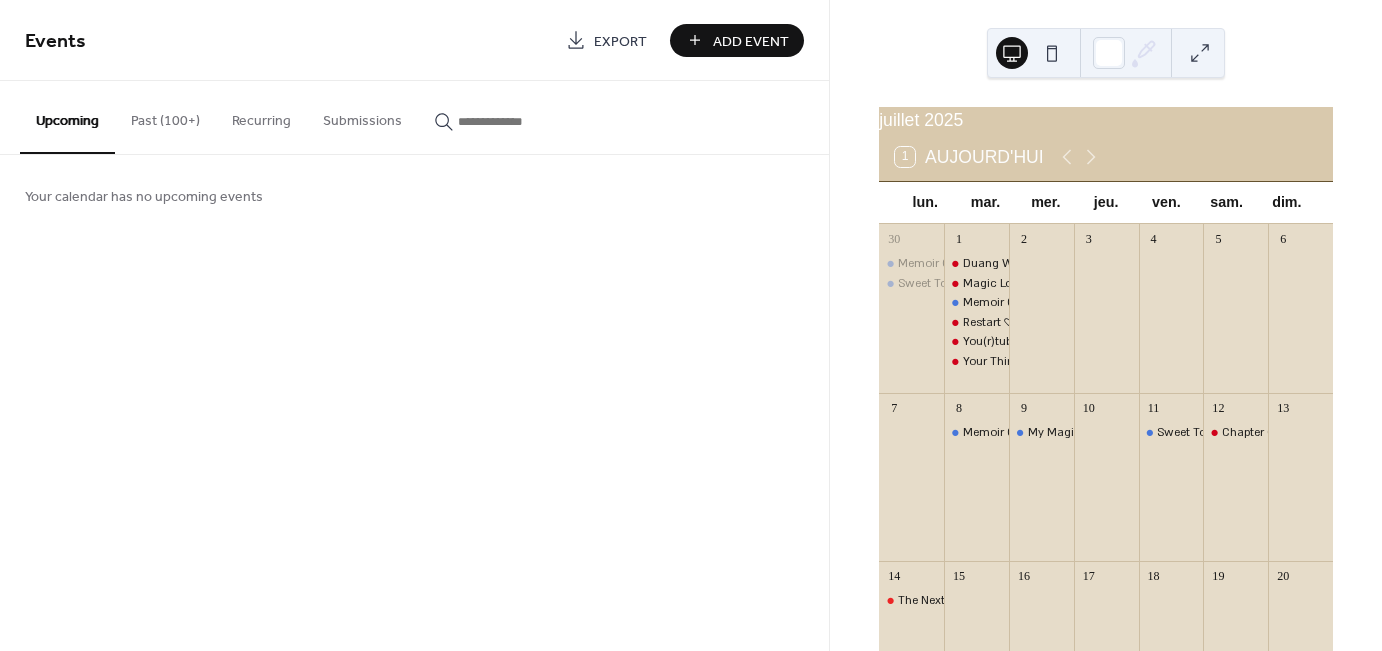 click on "Recurring" at bounding box center [261, 116] 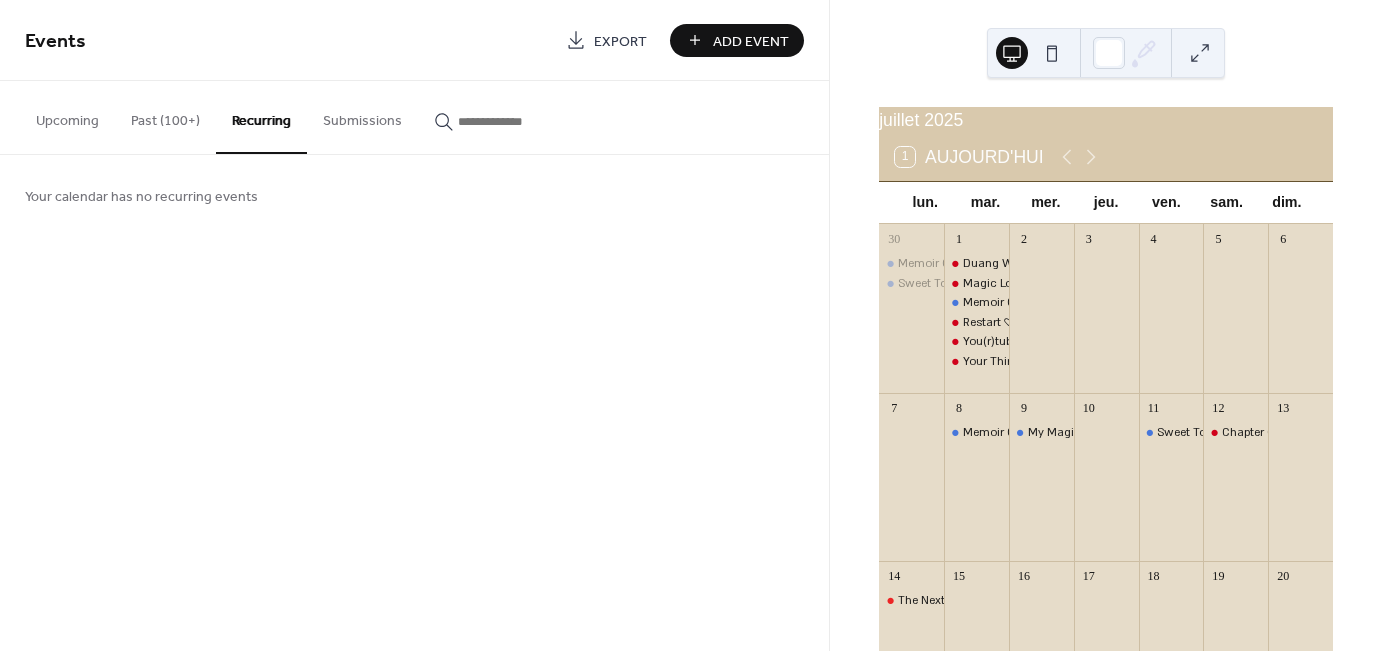 click on "Past (100+)" at bounding box center (165, 116) 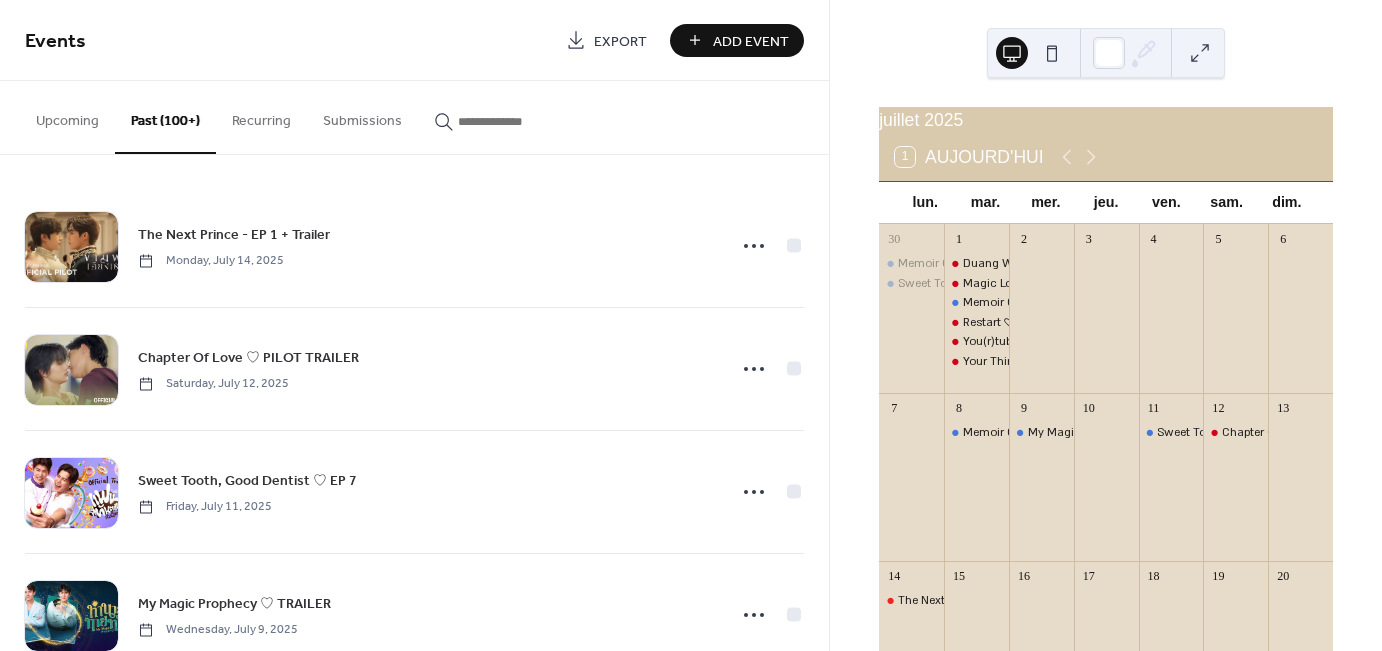 click 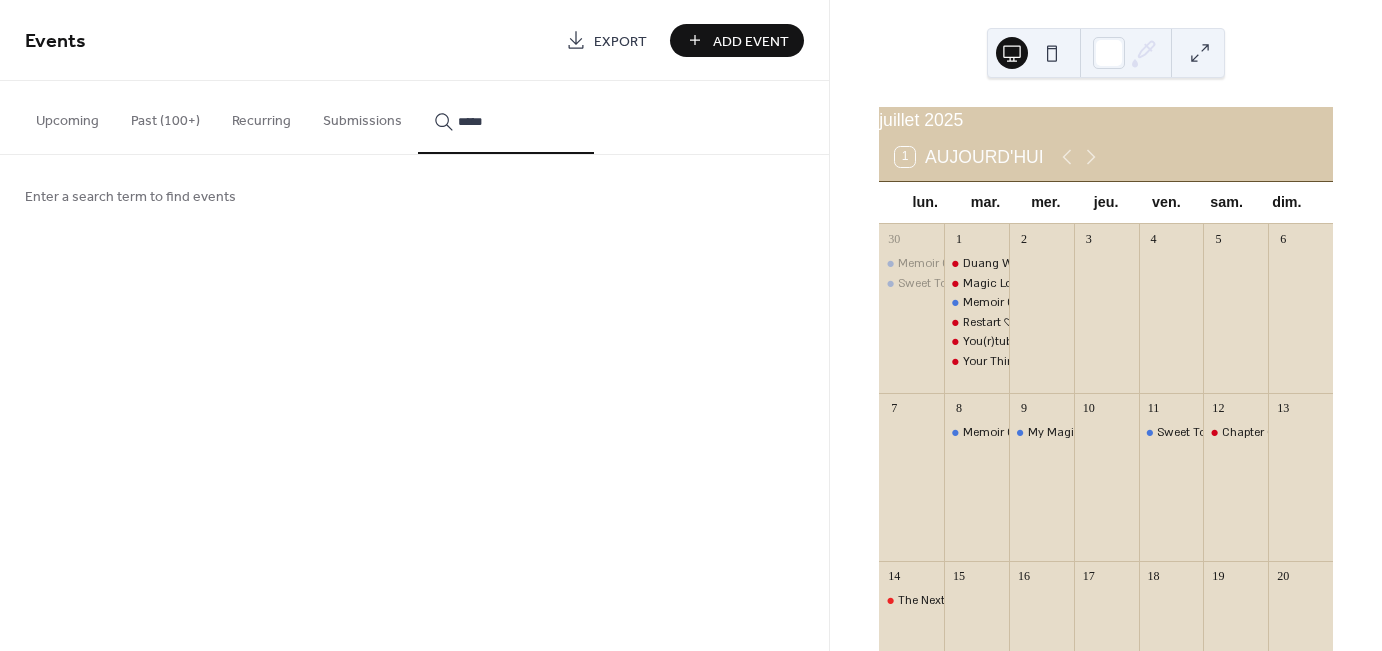 click on "****" at bounding box center (506, 117) 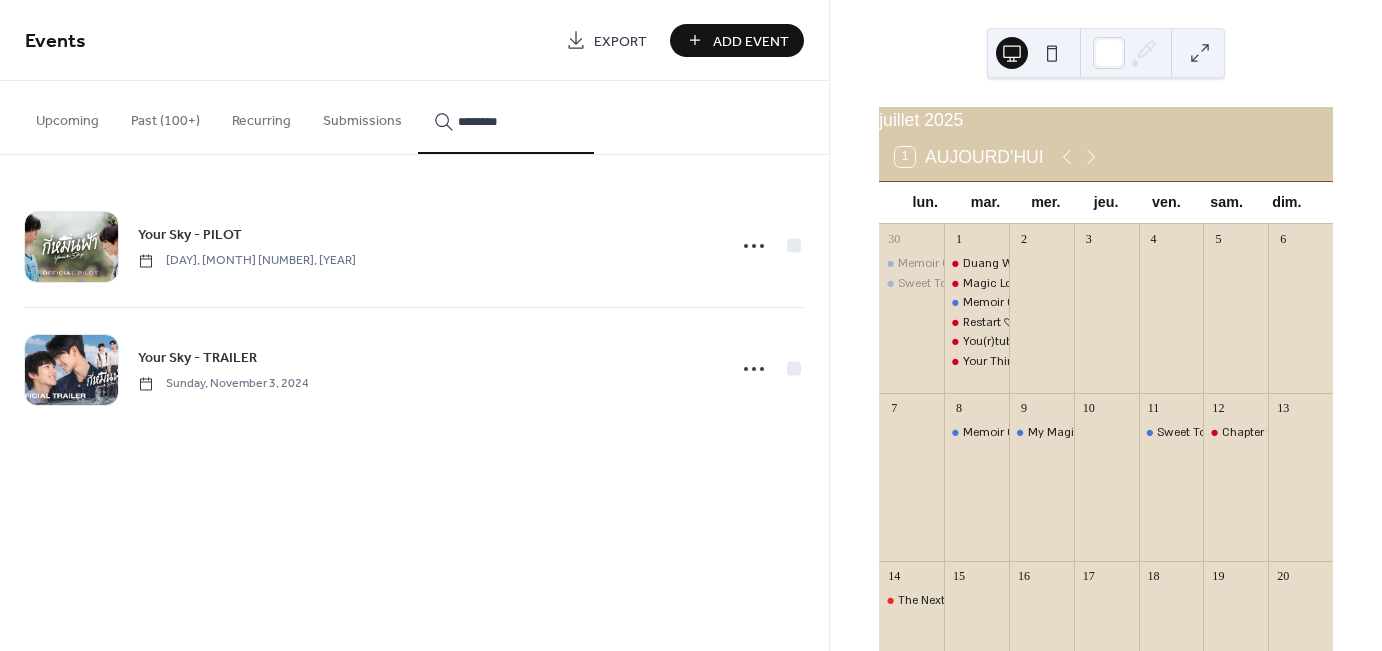 type on "********" 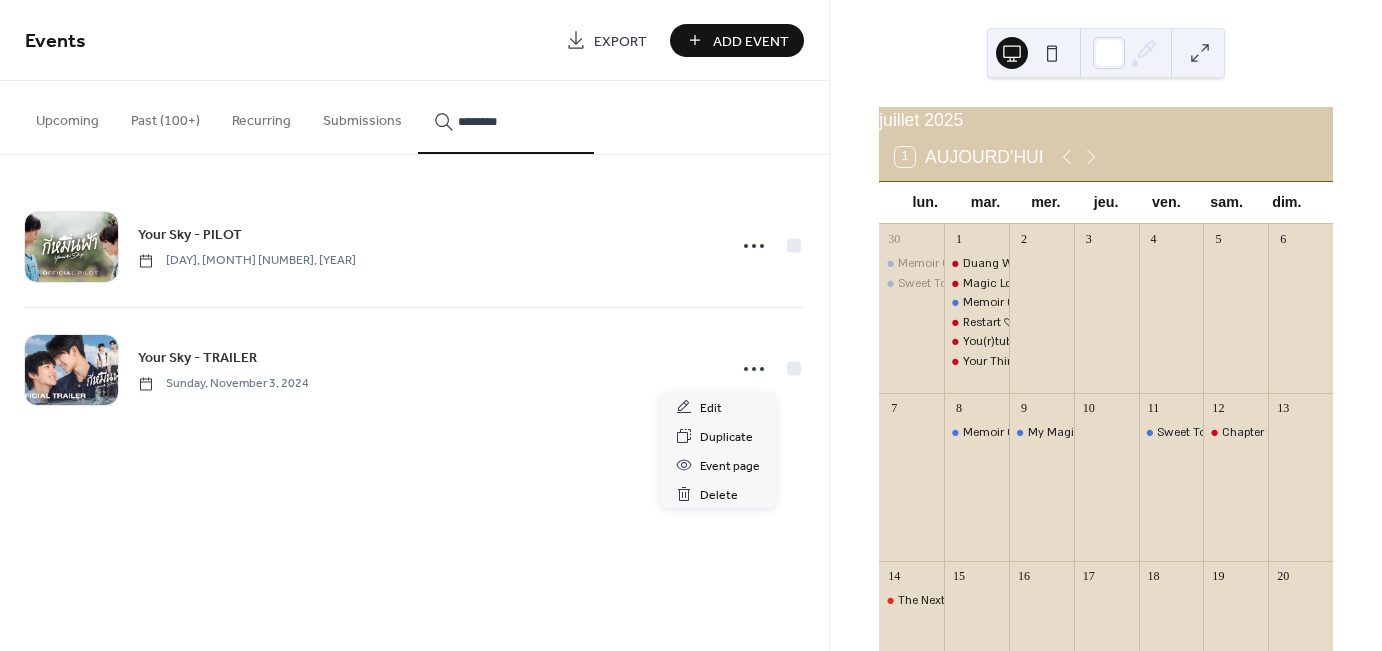 click 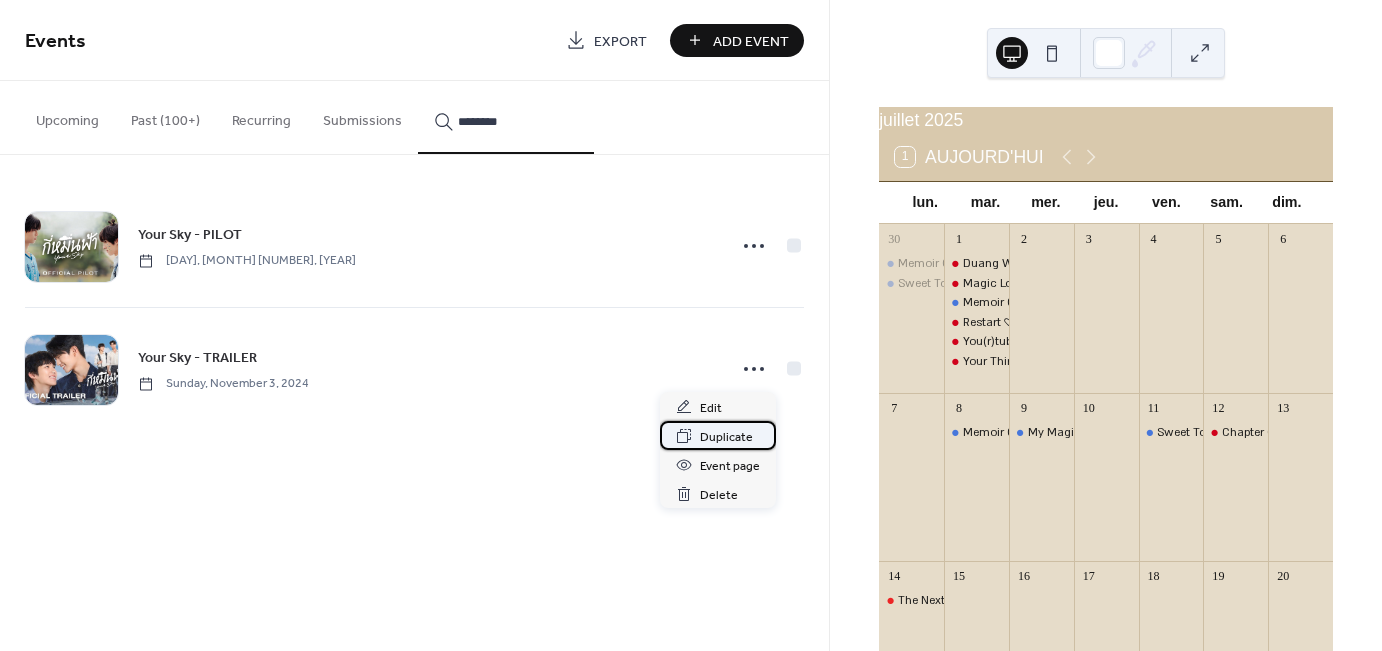 click on "Duplicate" at bounding box center (726, 437) 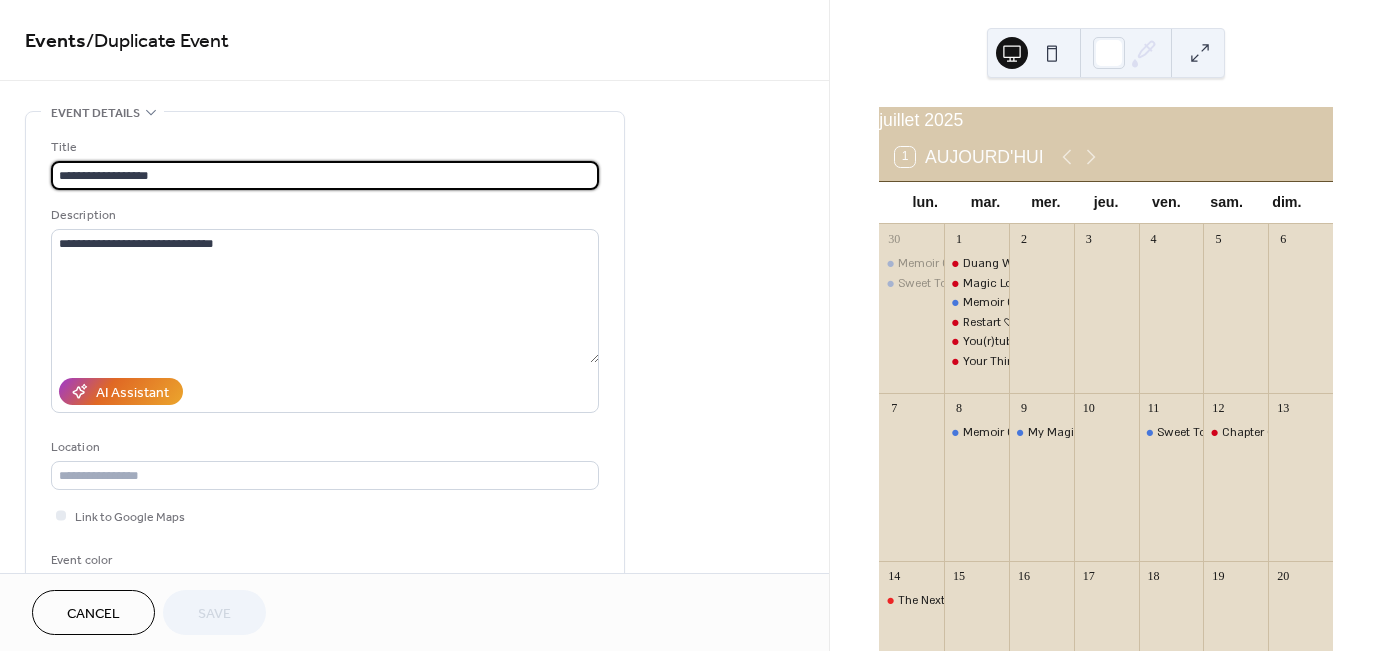 click on "**********" at bounding box center (325, 175) 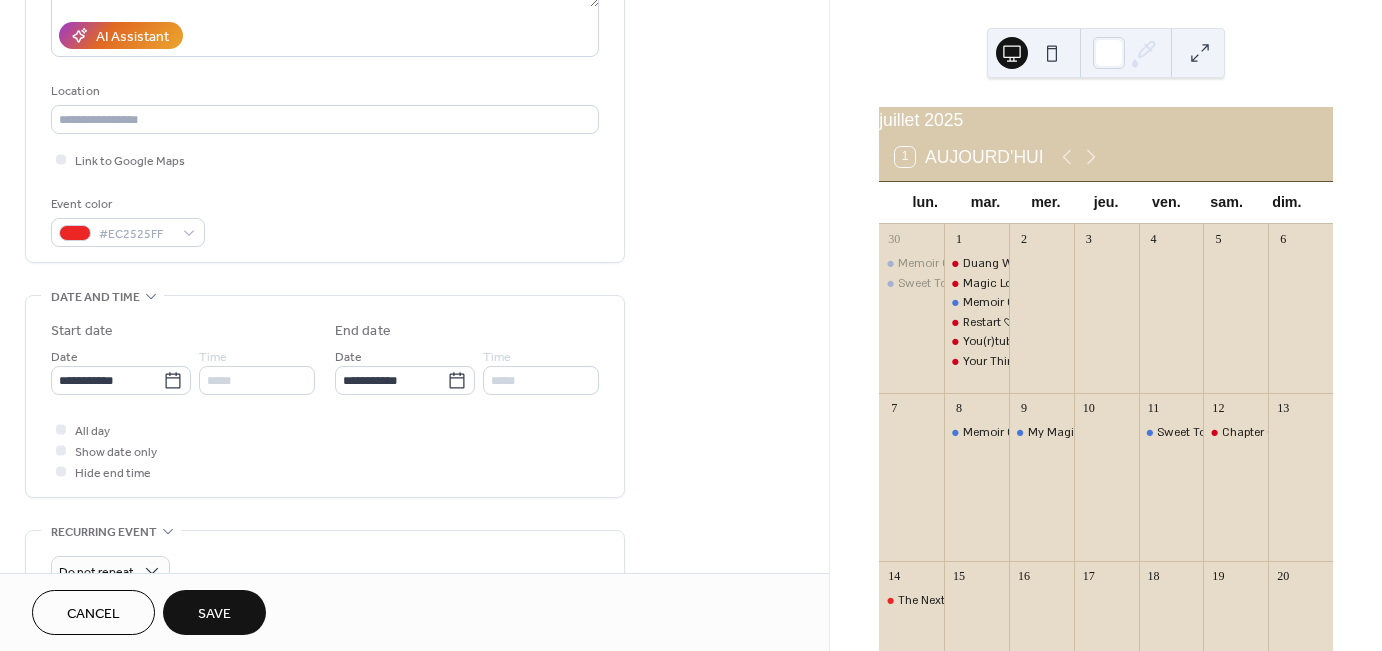 scroll, scrollTop: 400, scrollLeft: 0, axis: vertical 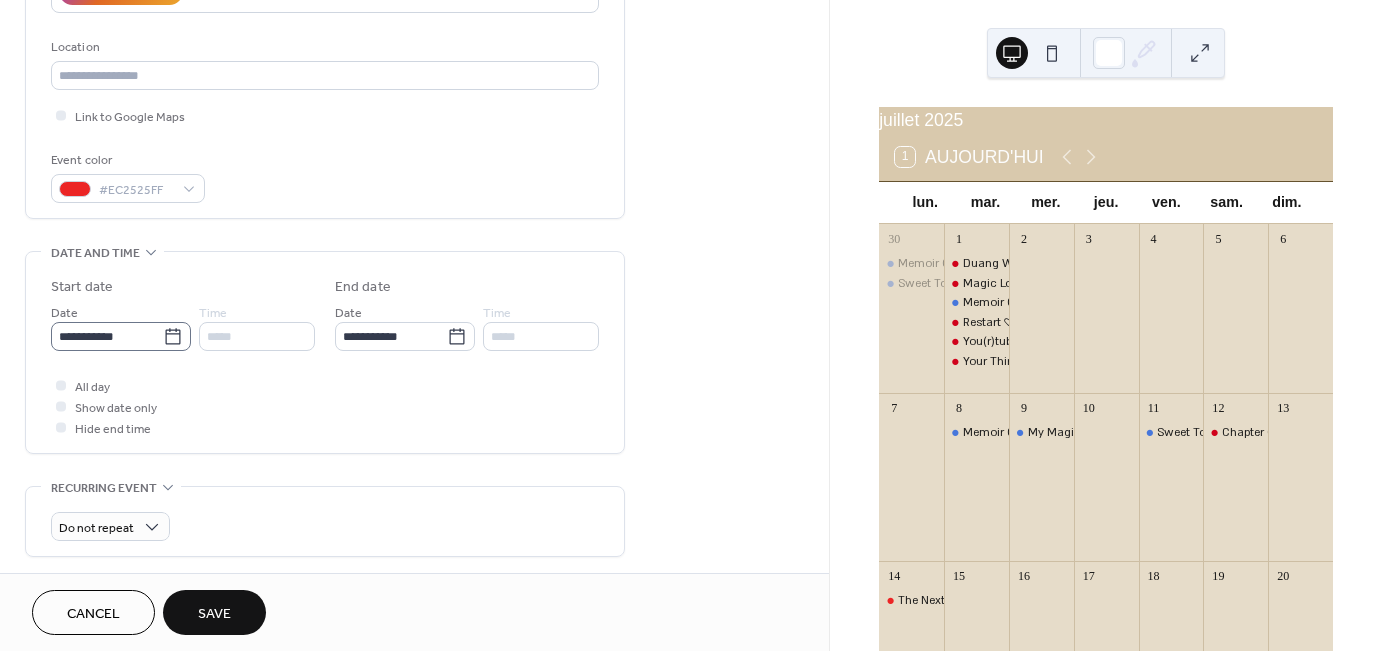 type on "**********" 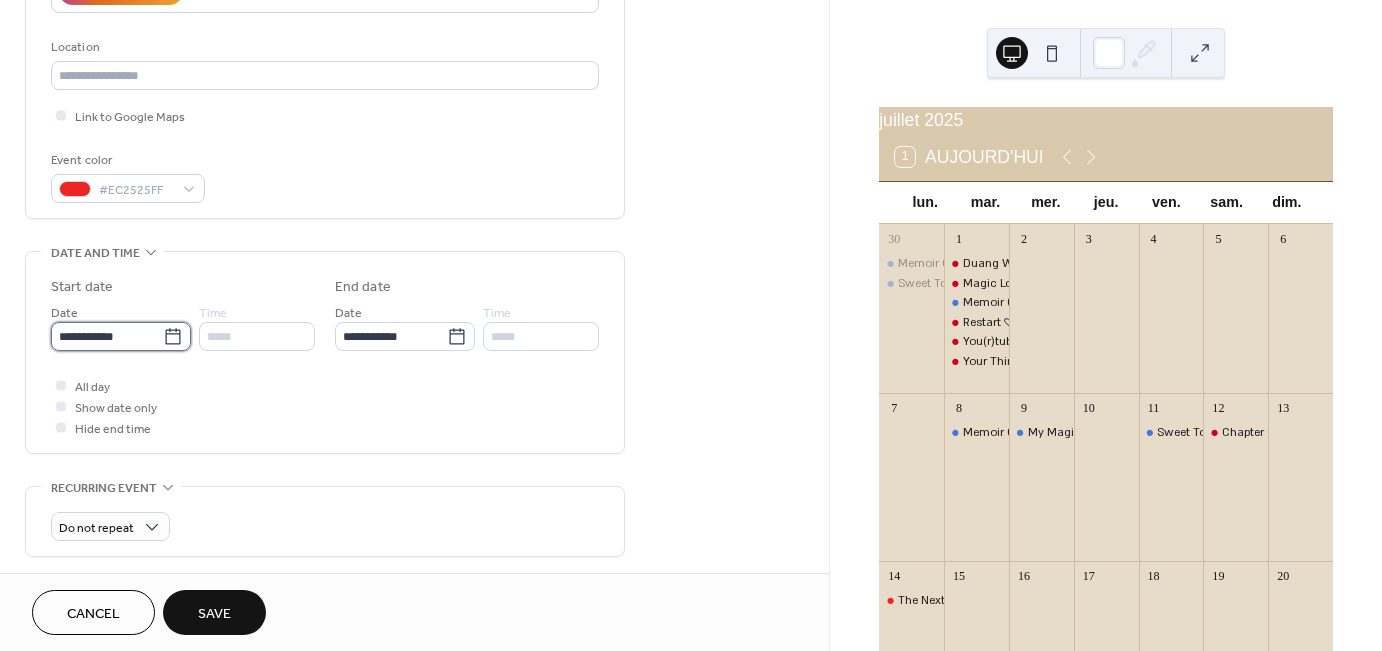 click on "**********" at bounding box center (107, 336) 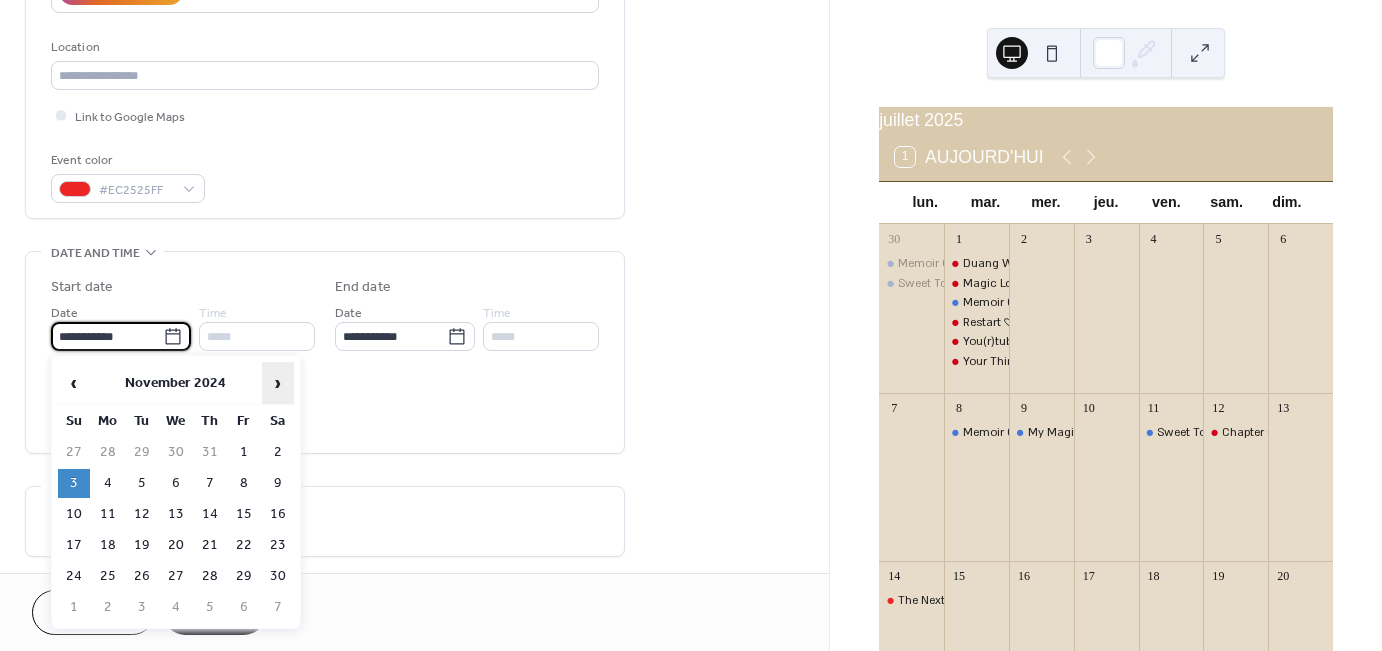 click on "›" at bounding box center (278, 383) 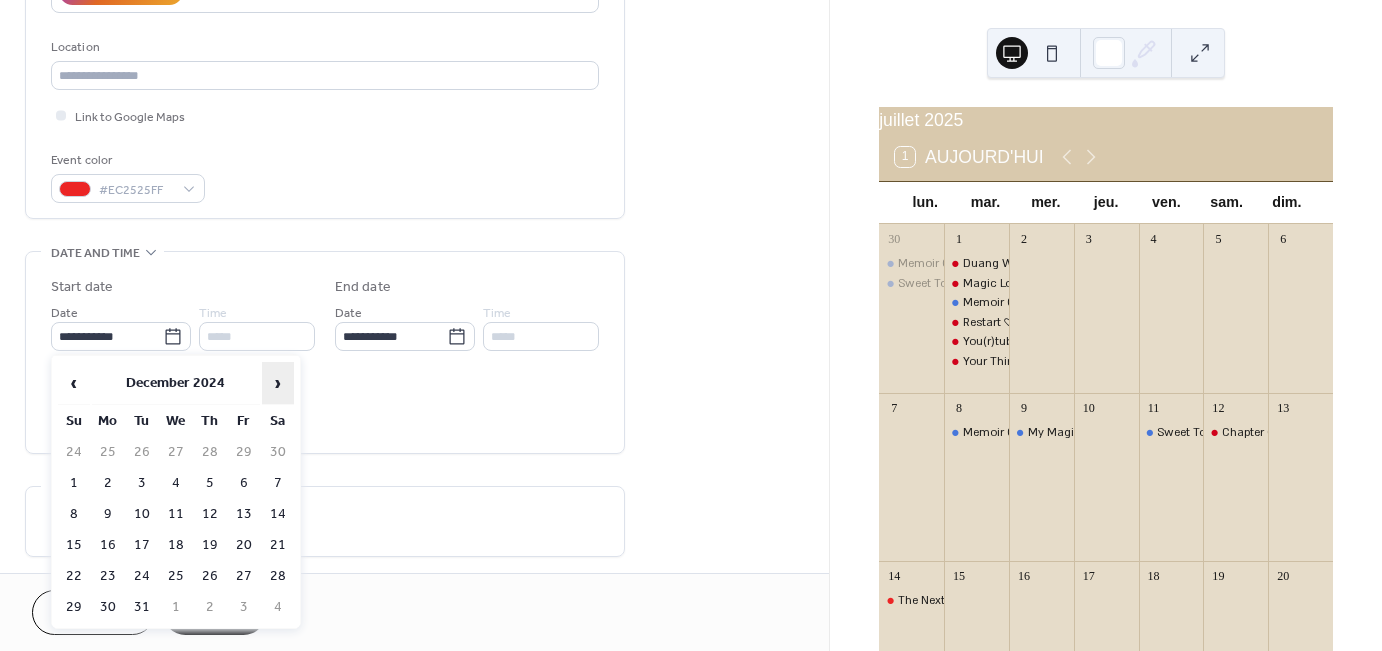 click on "›" at bounding box center [278, 383] 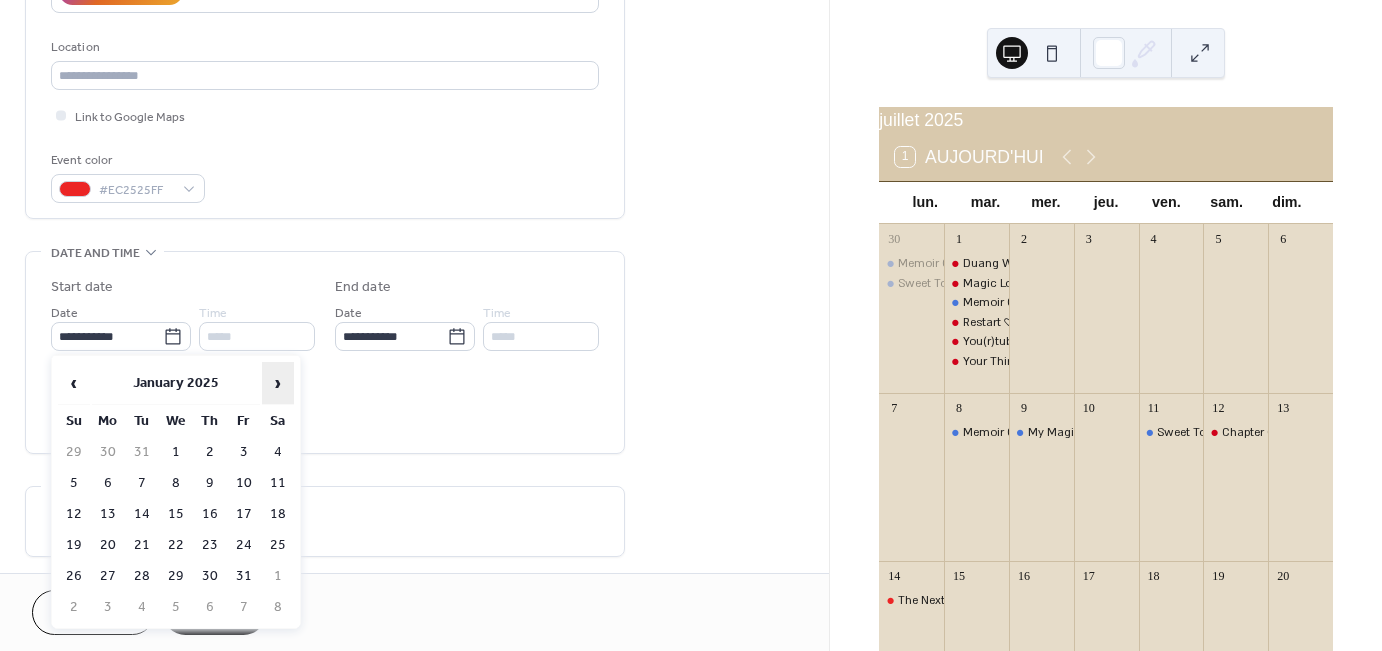click on "›" at bounding box center [278, 383] 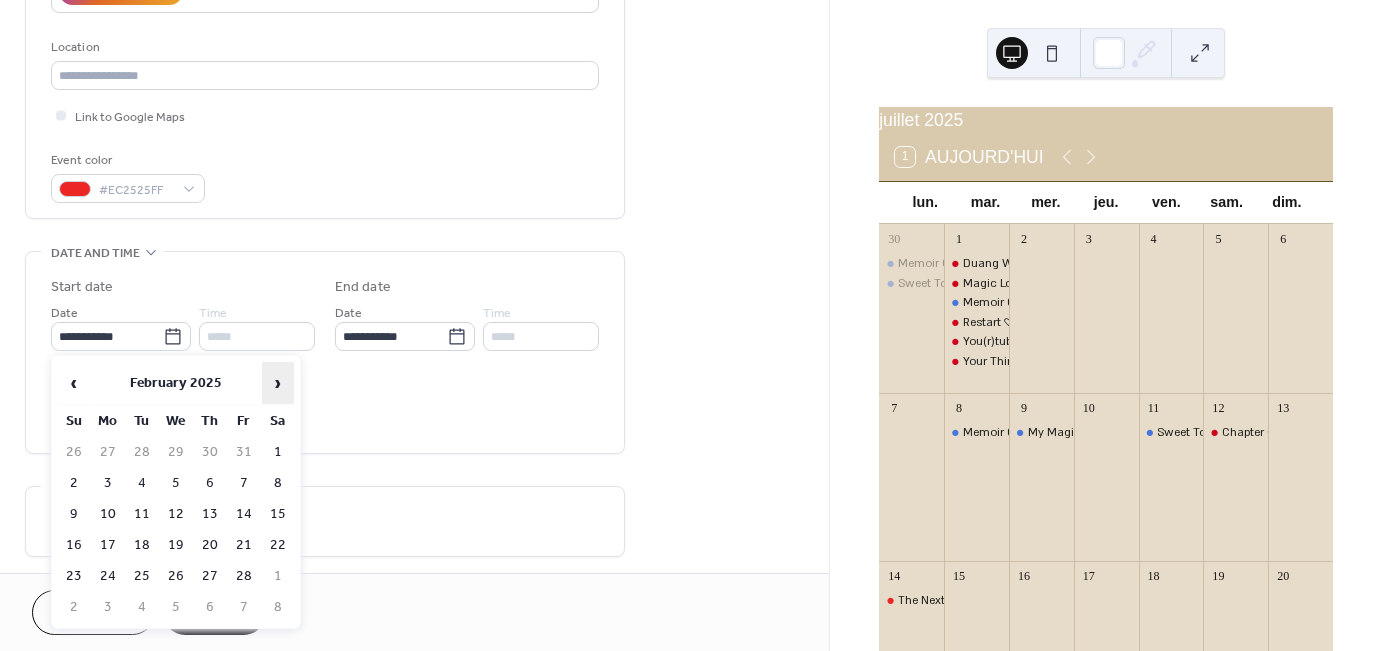 click on "›" at bounding box center (278, 383) 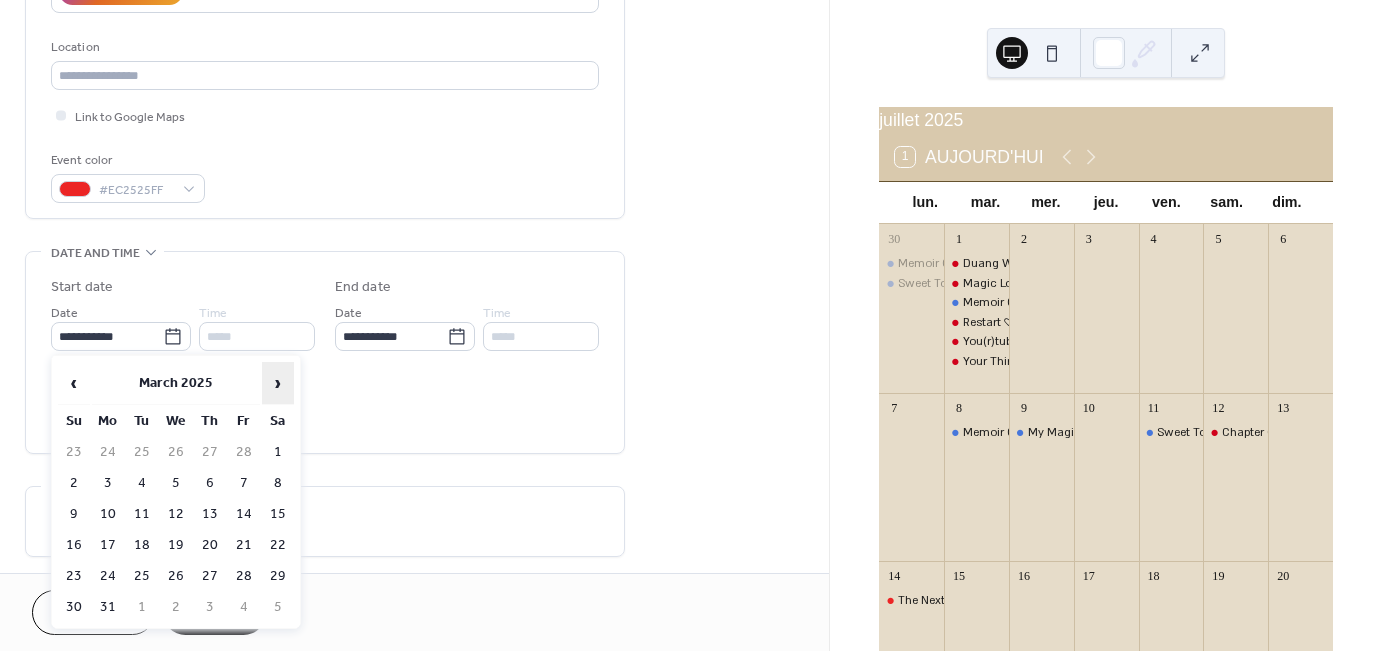 click on "›" at bounding box center [278, 383] 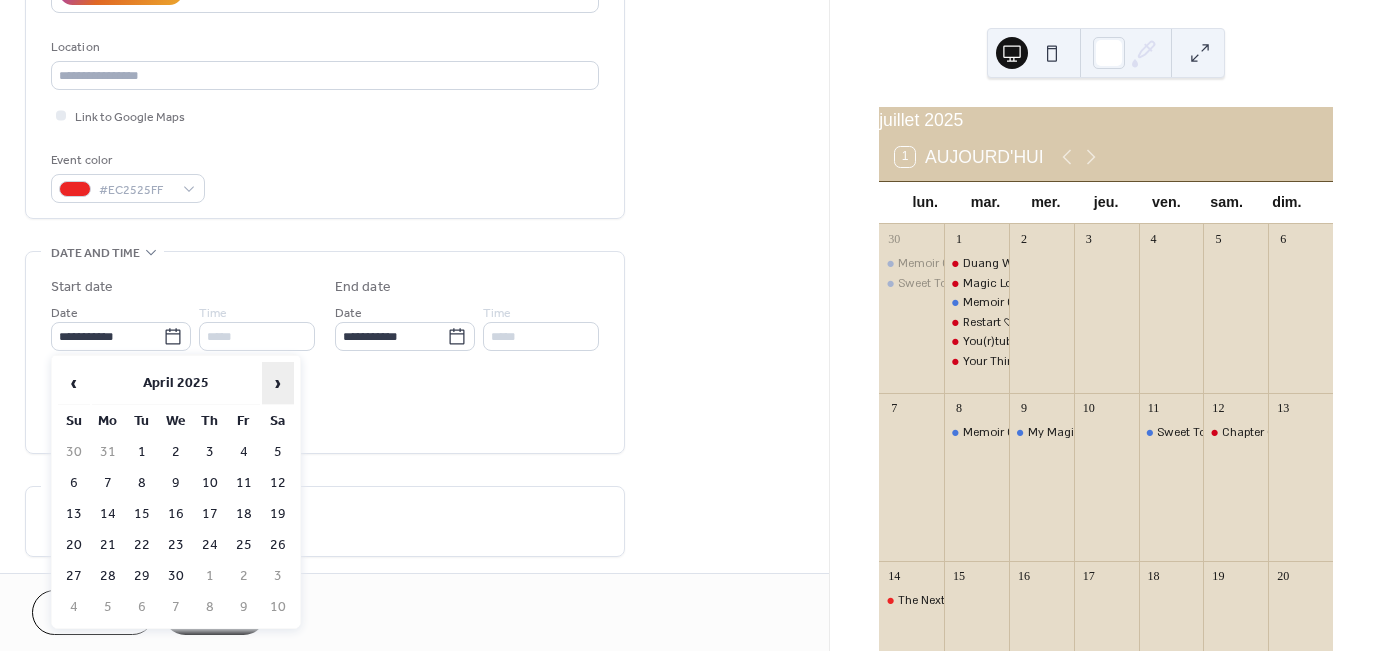 click on "›" at bounding box center [278, 383] 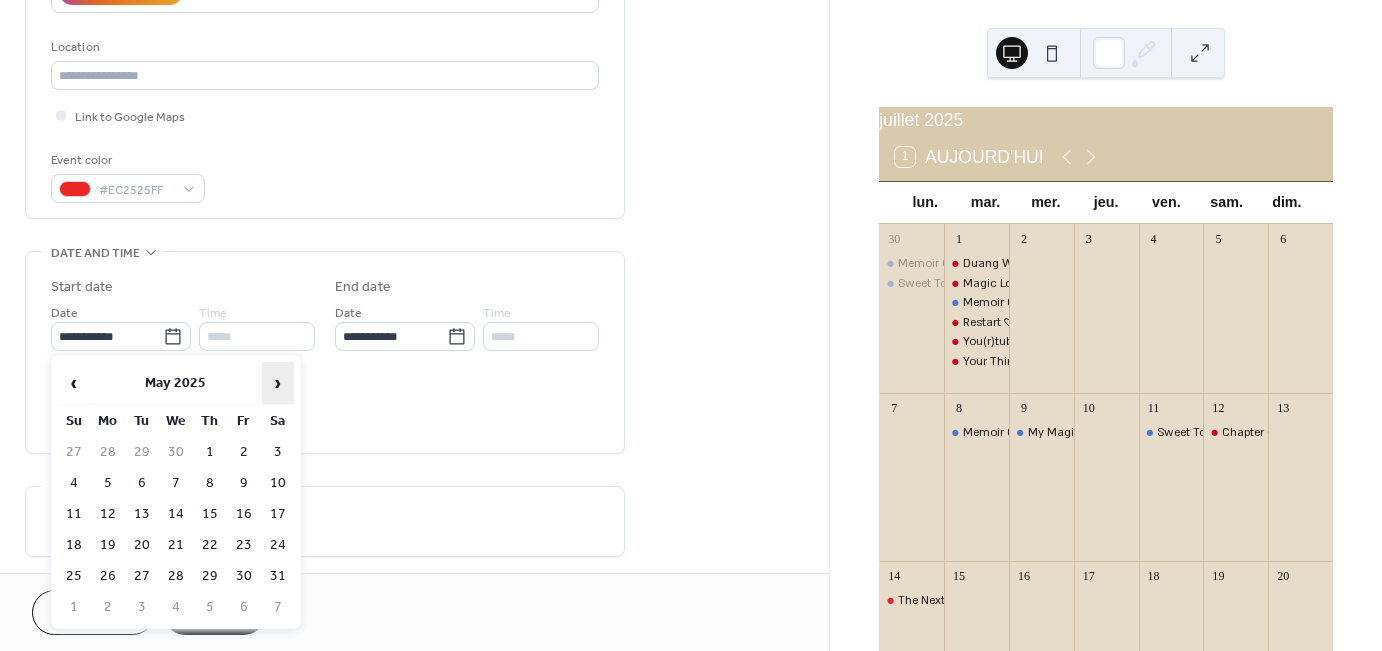 click on "›" at bounding box center (278, 383) 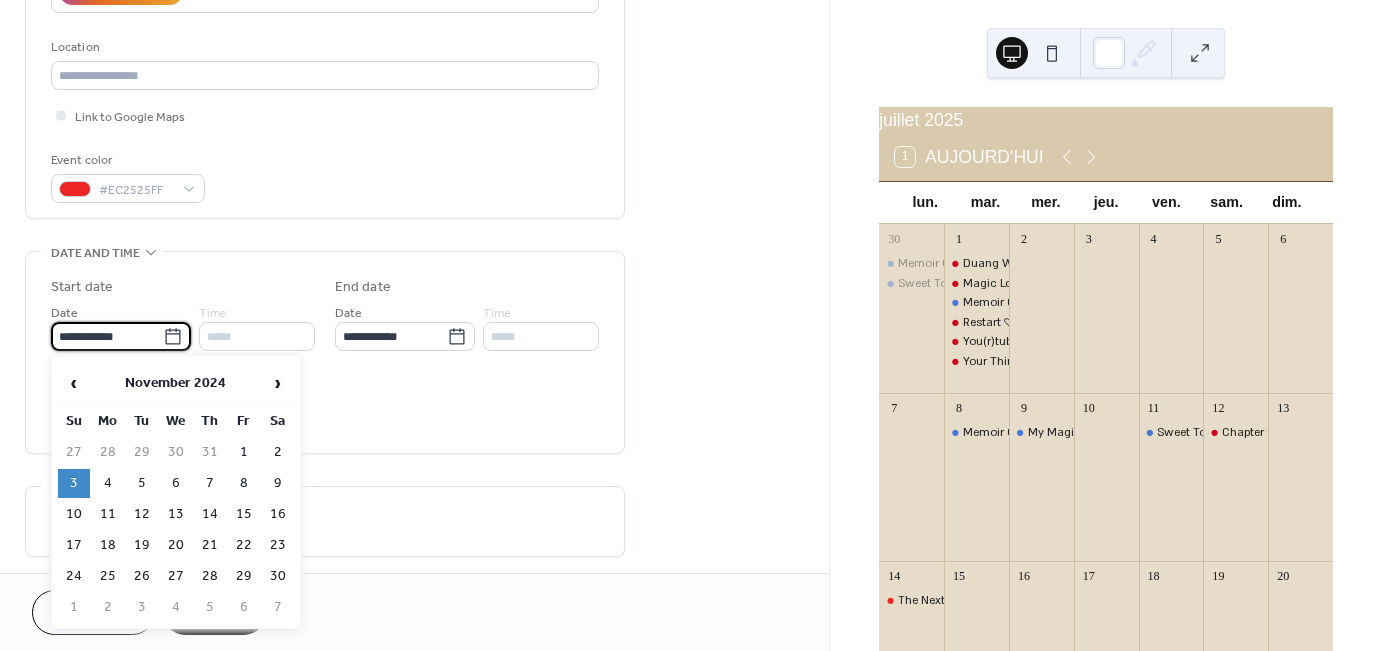 click on "**********" at bounding box center [107, 336] 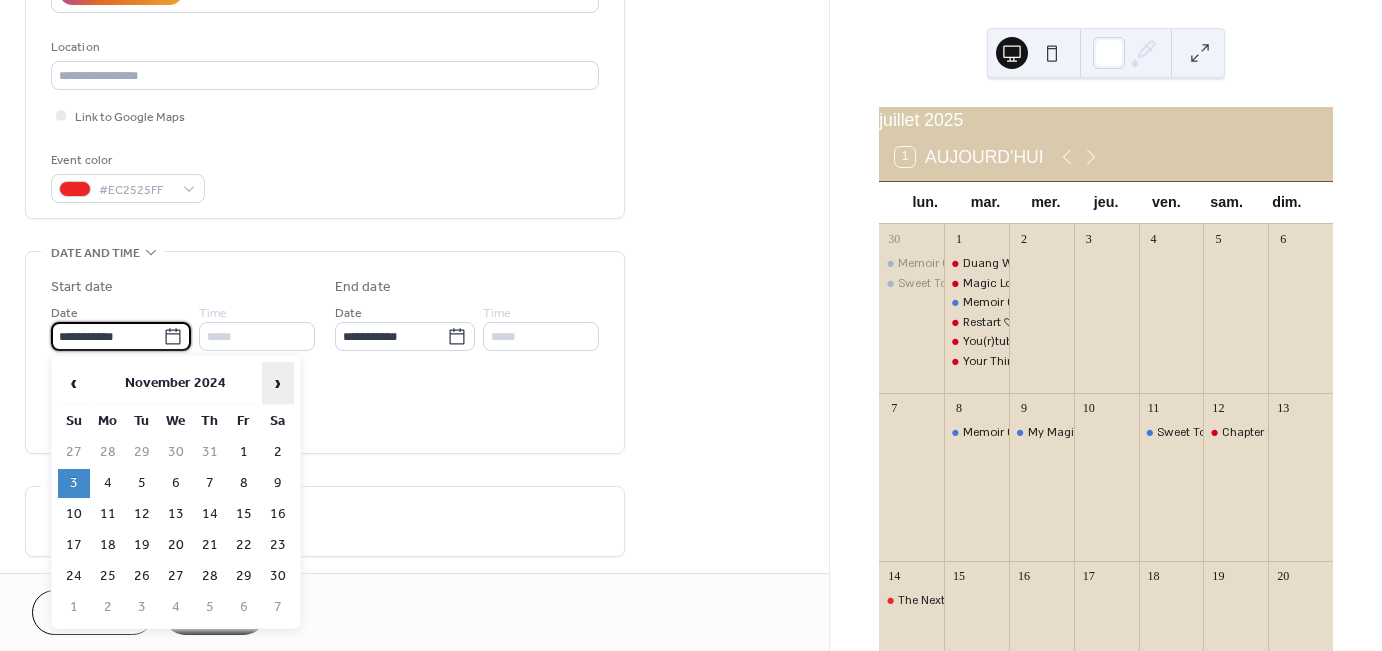 click on "›" at bounding box center (278, 383) 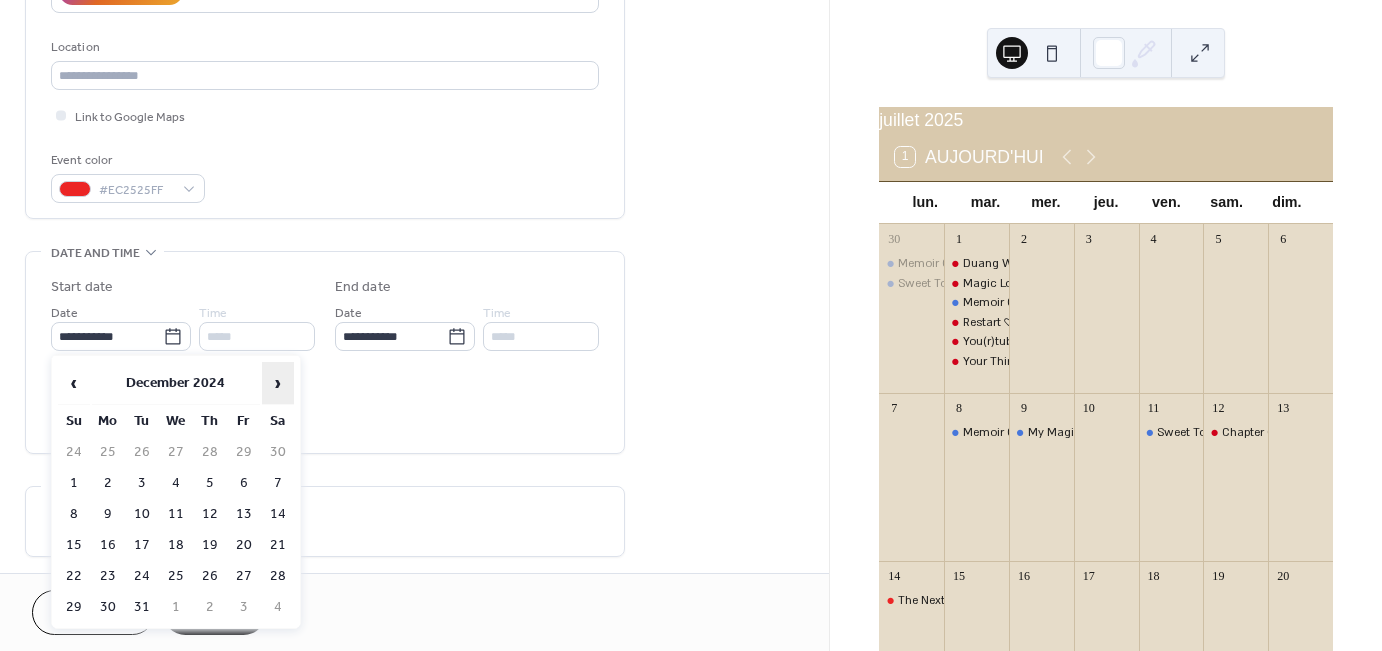 click on "›" at bounding box center (278, 383) 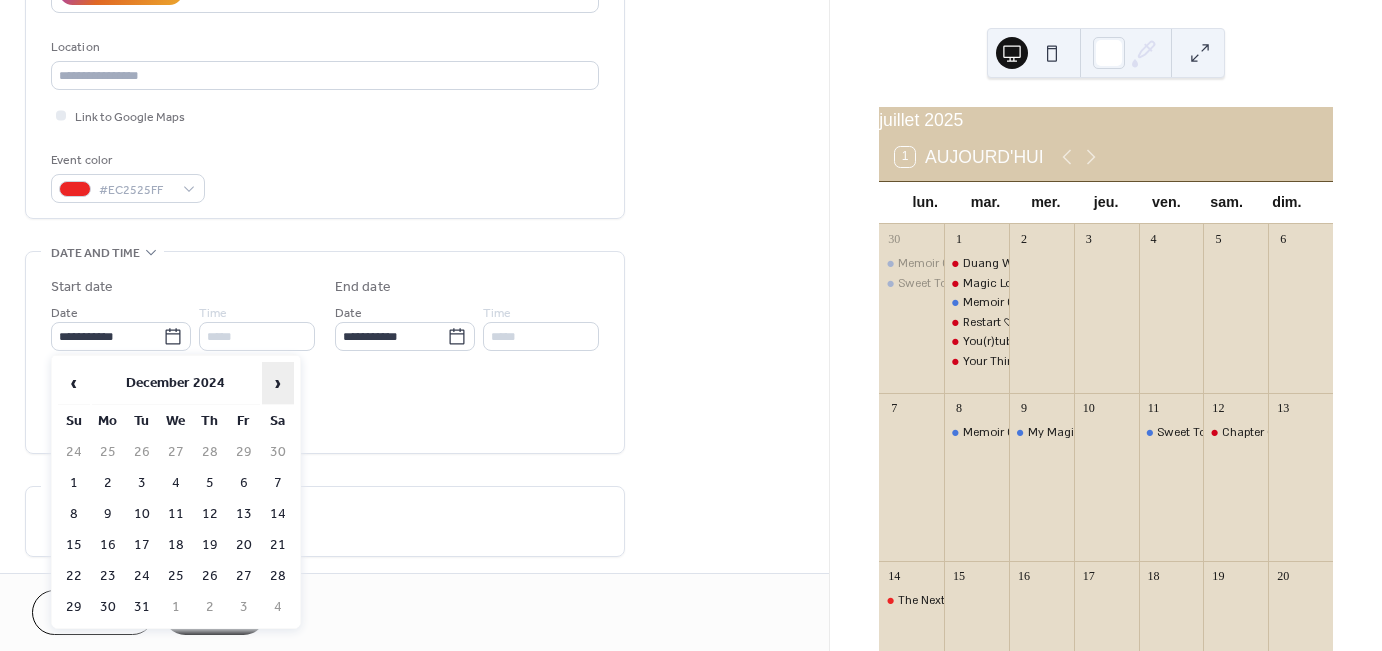 click on "›" at bounding box center [278, 383] 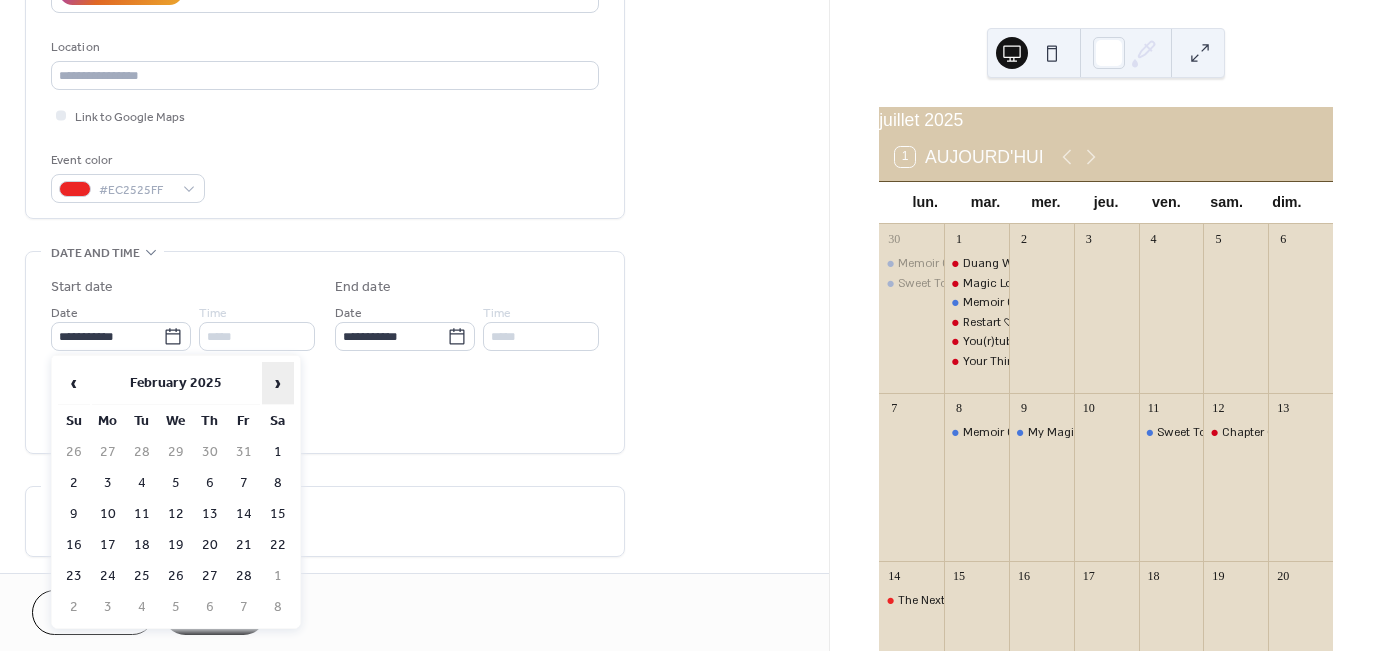 click on "›" at bounding box center (278, 383) 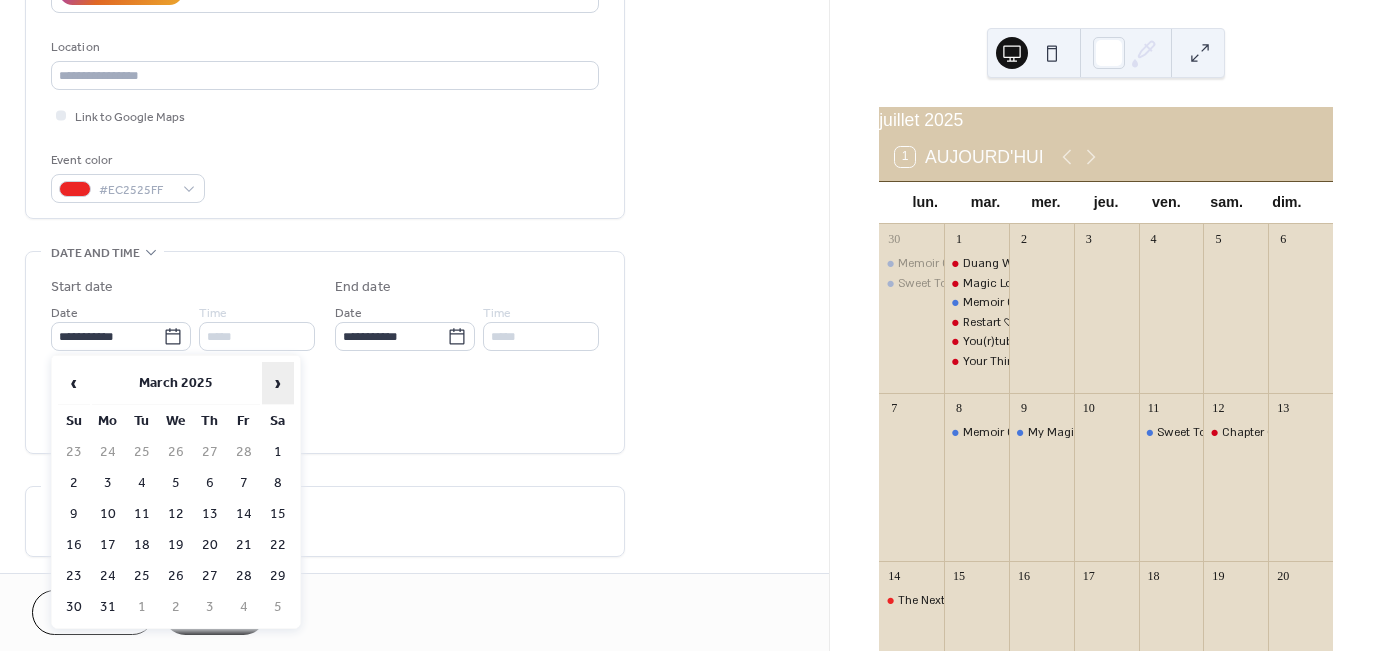 click on "›" at bounding box center [278, 383] 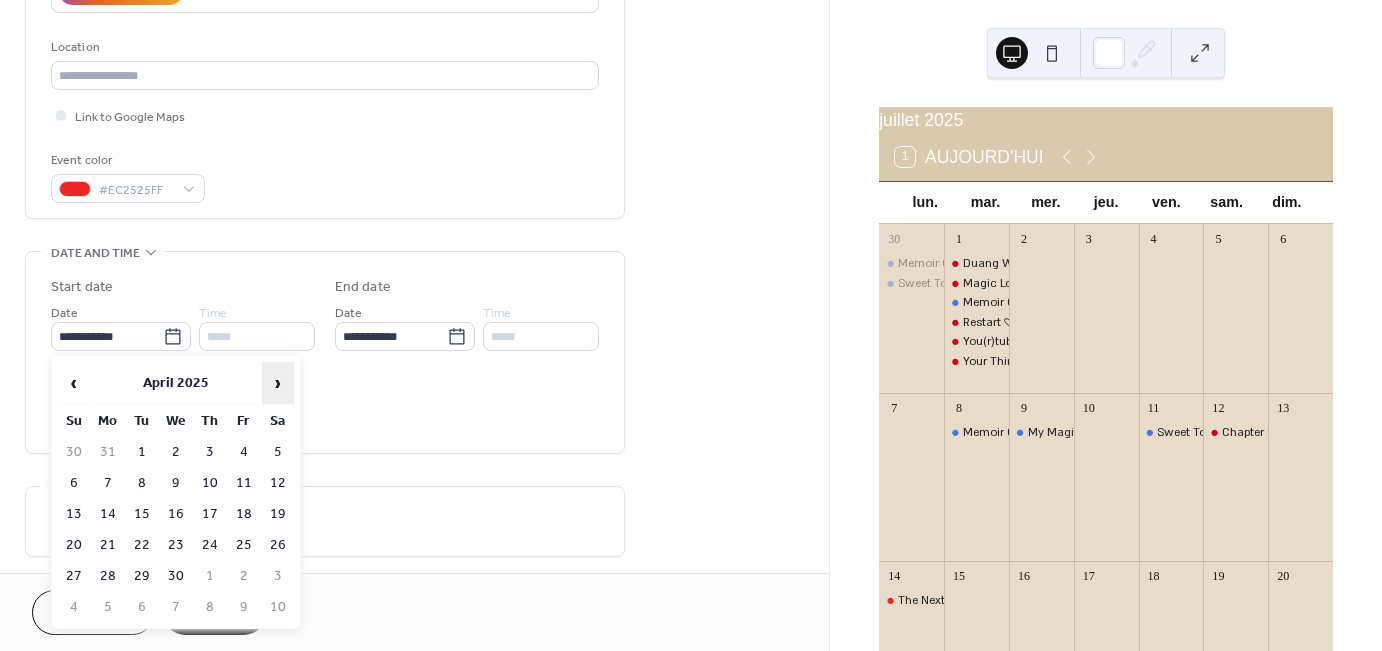 click on "›" at bounding box center (278, 383) 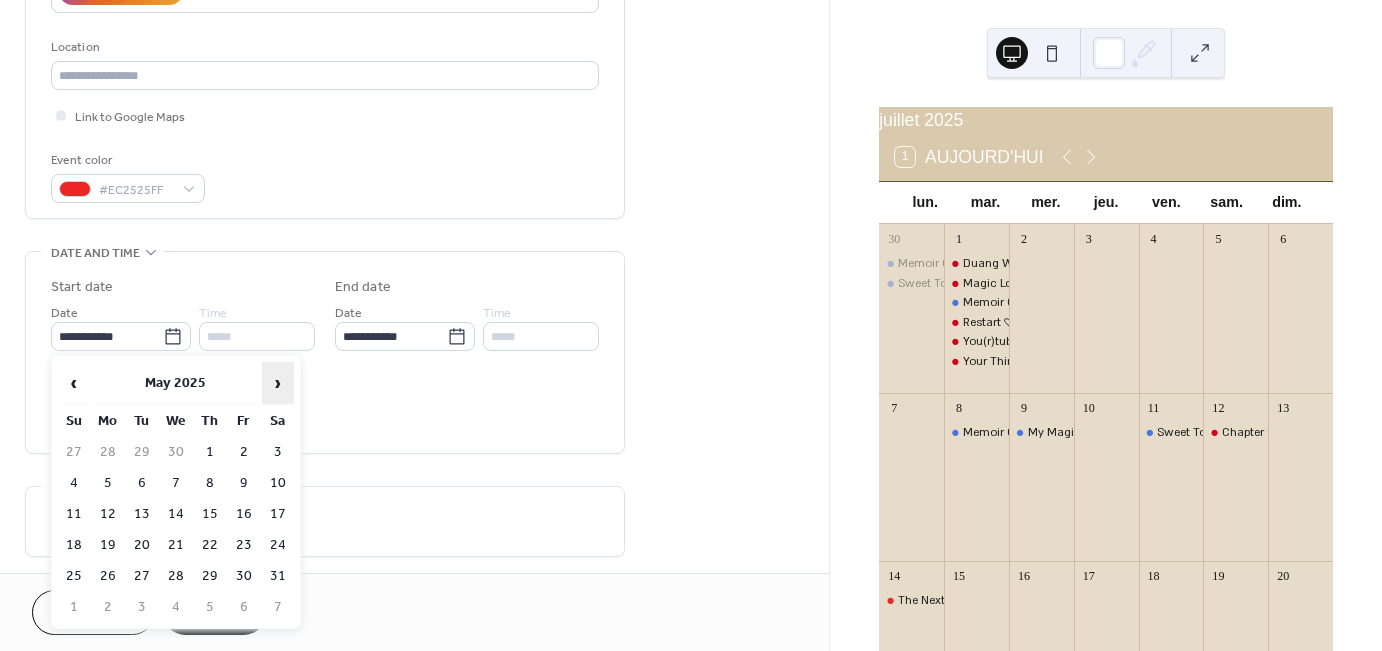 click on "›" at bounding box center (278, 383) 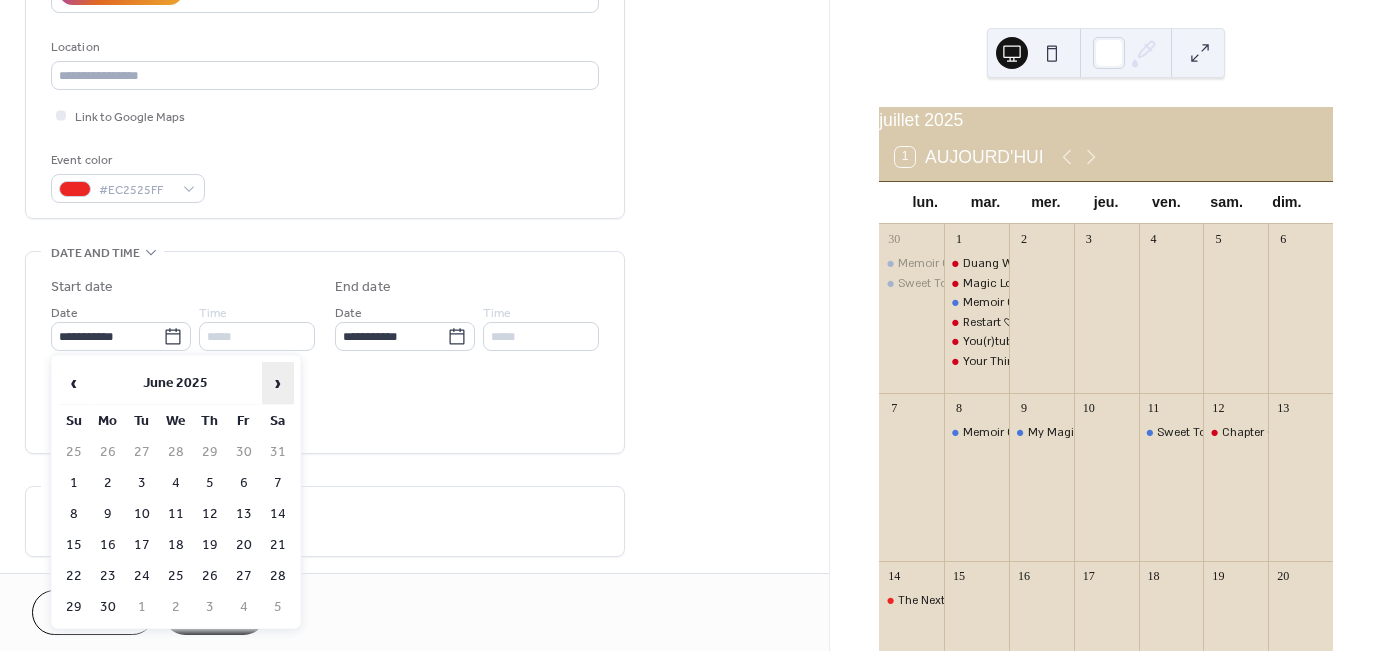 click on "›" at bounding box center (278, 383) 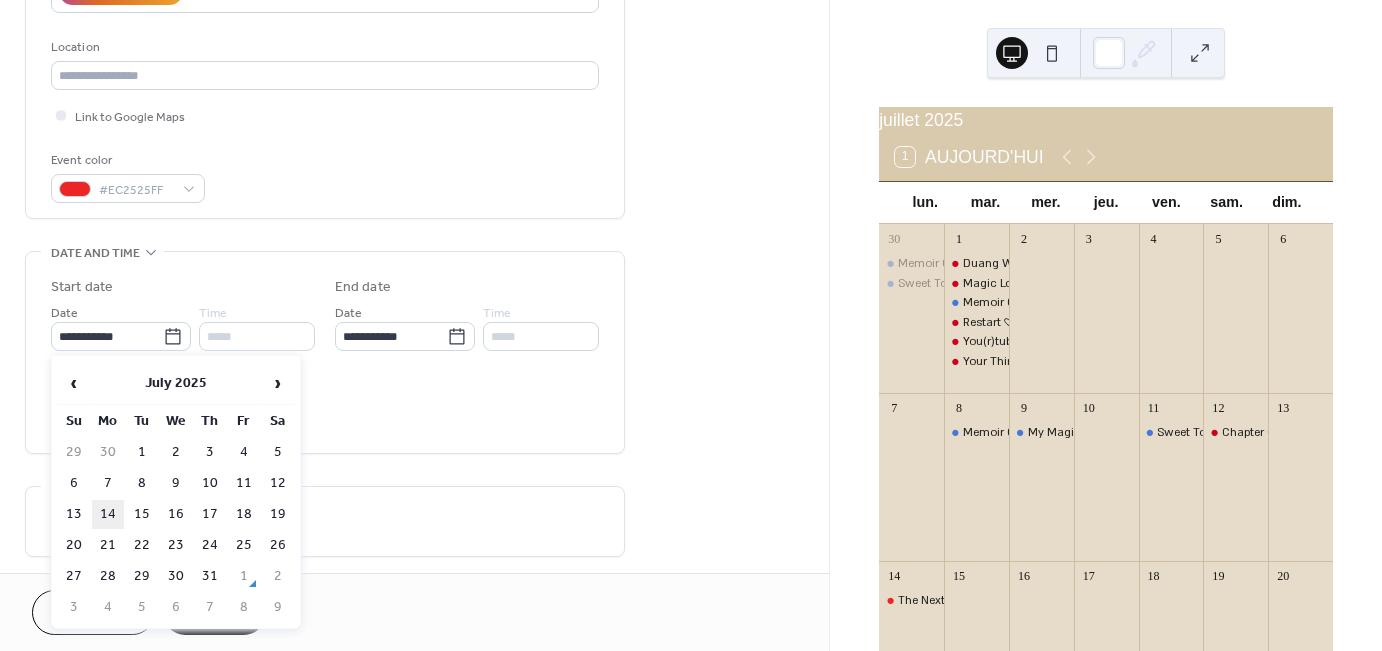 click on "14" at bounding box center (108, 514) 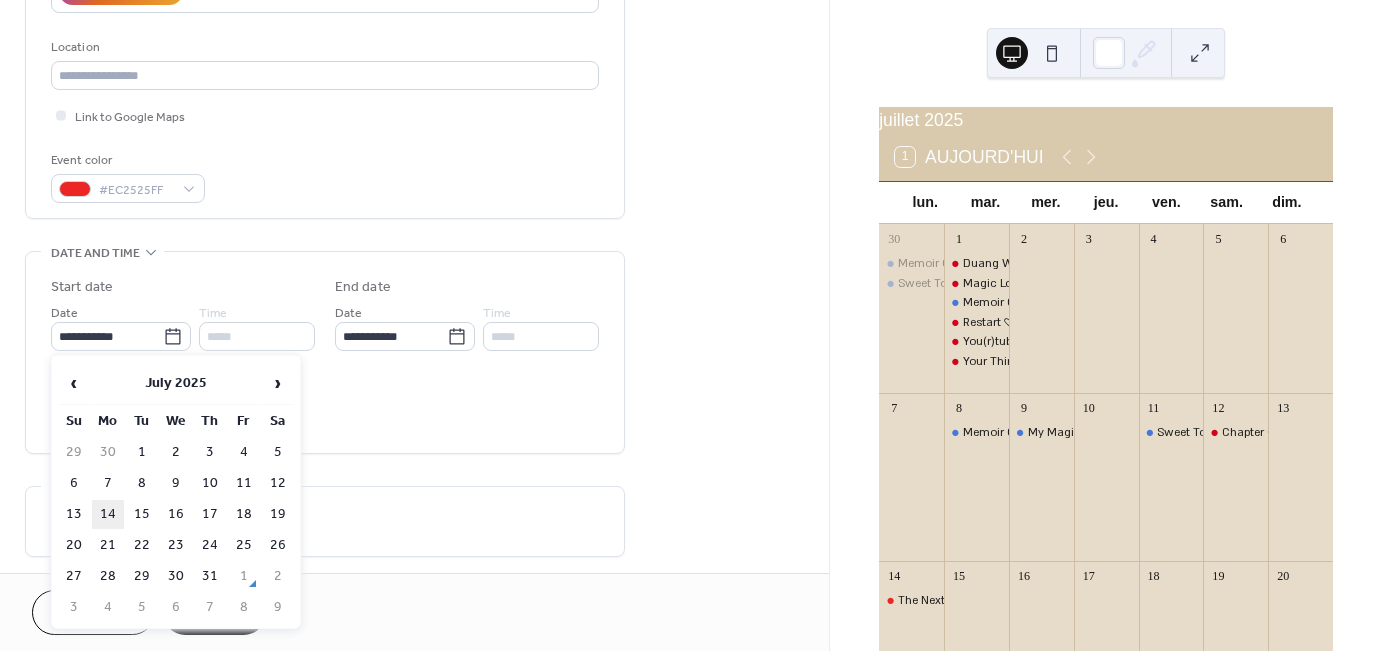 type on "**********" 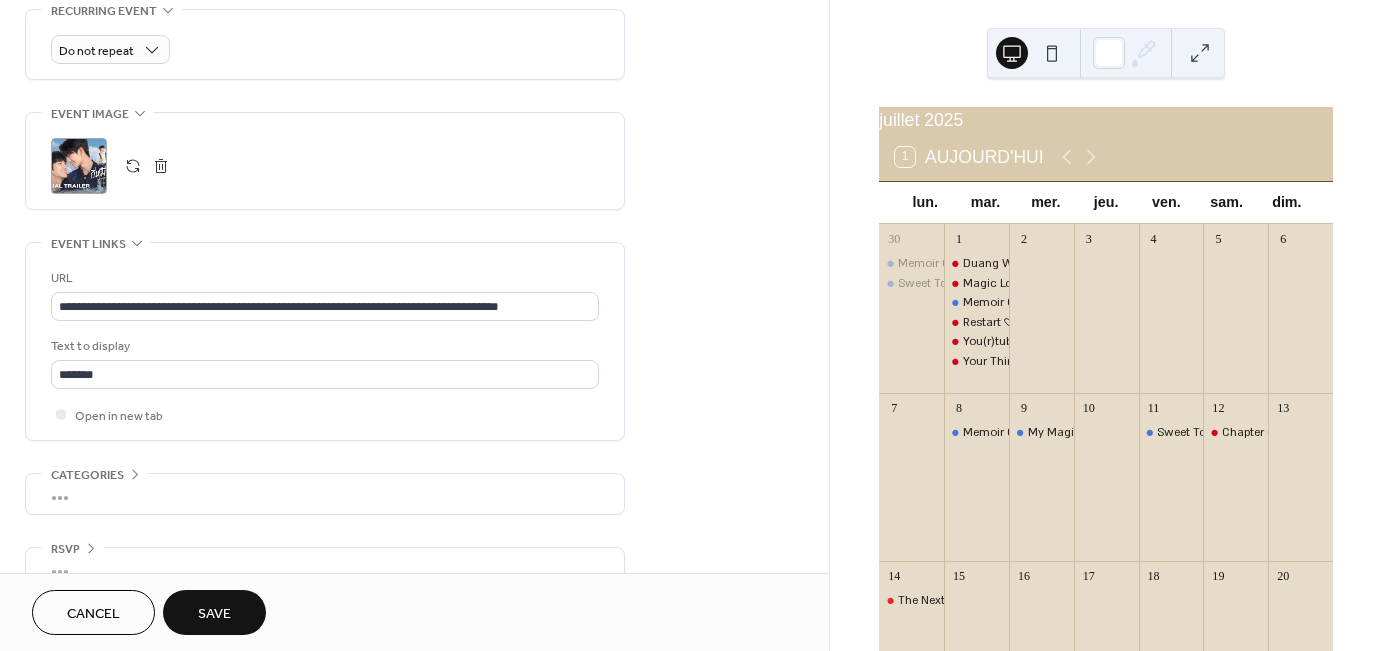 scroll, scrollTop: 900, scrollLeft: 0, axis: vertical 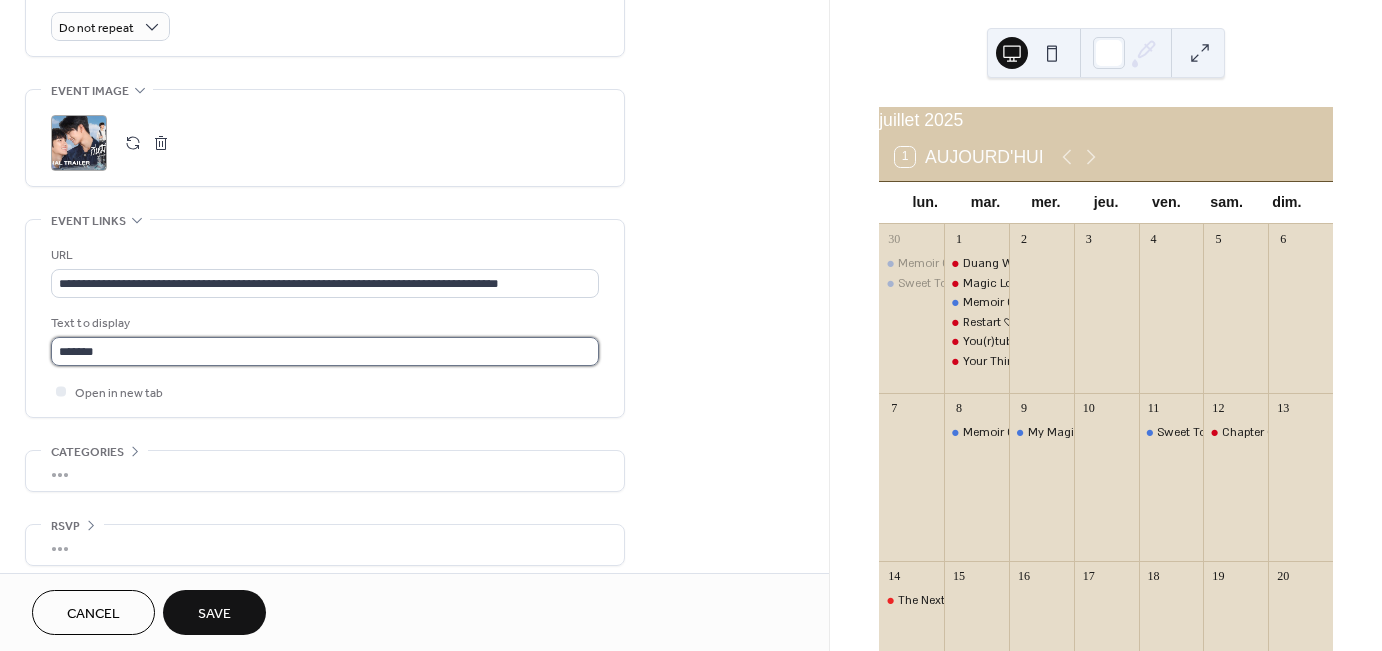 click on "*******" at bounding box center [325, 351] 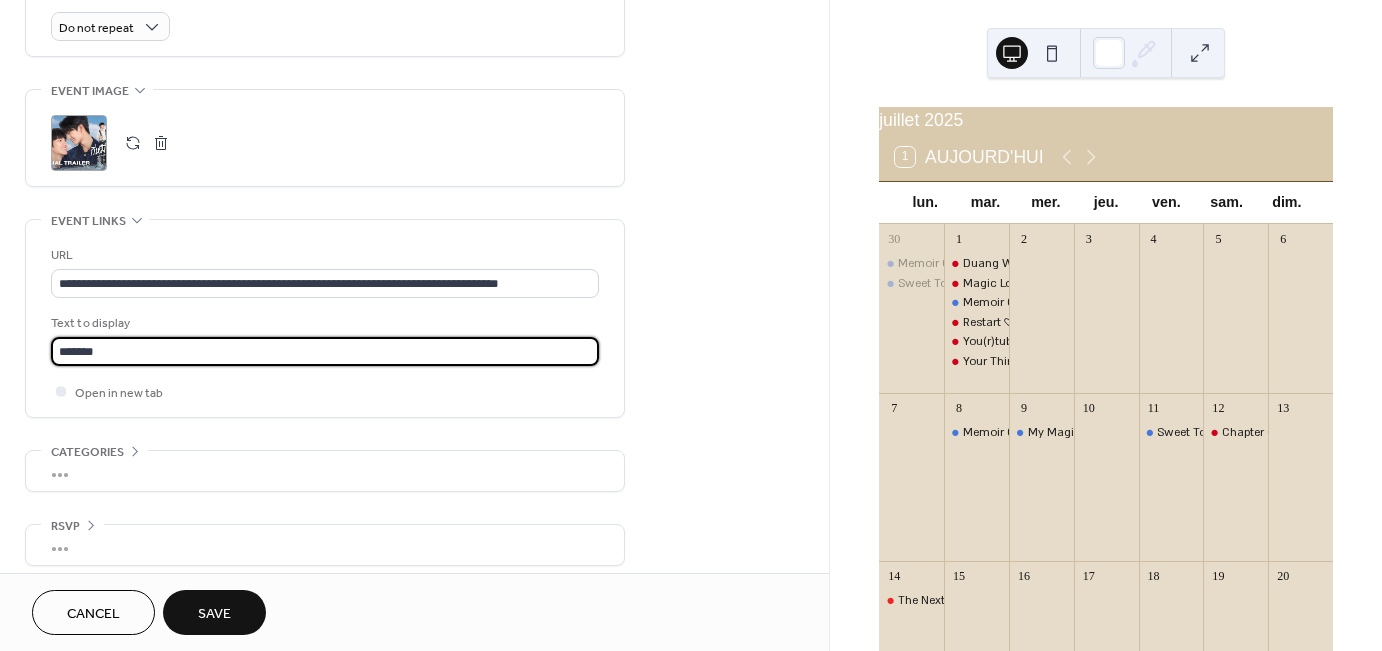 drag, startPoint x: 107, startPoint y: 340, endPoint x: 52, endPoint y: 332, distance: 55.578773 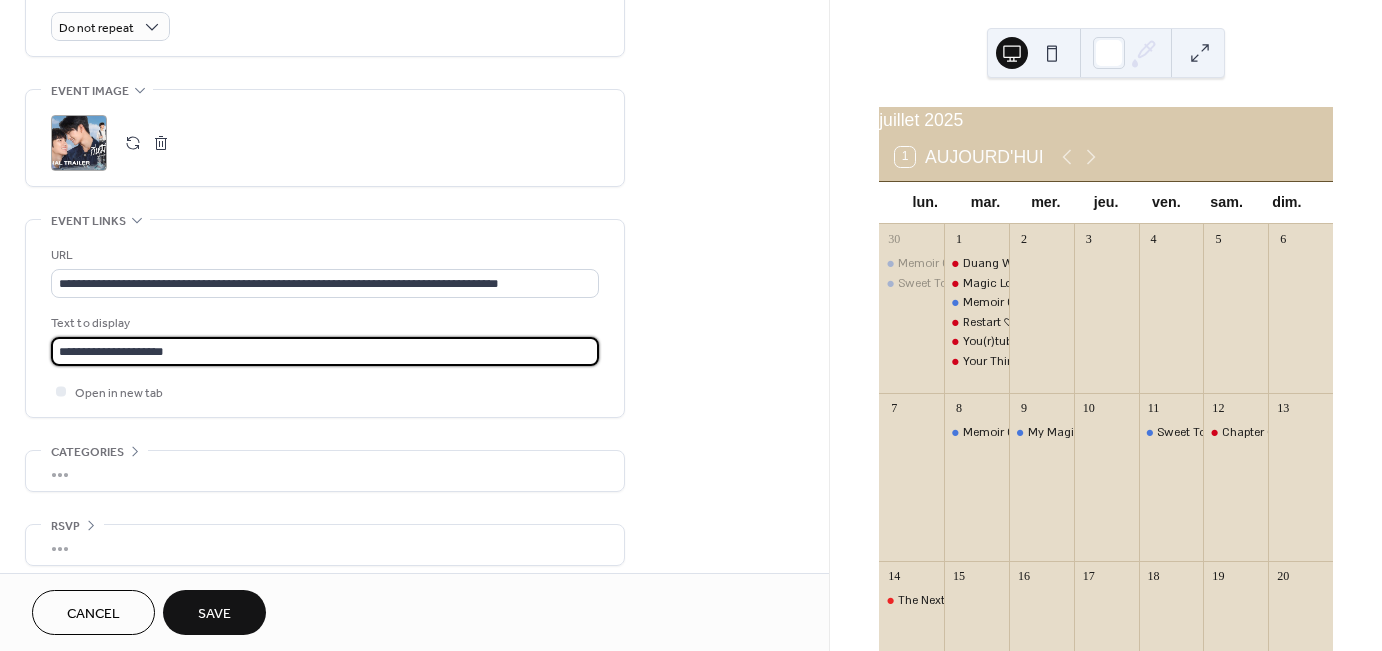 drag, startPoint x: 67, startPoint y: 347, endPoint x: 31, endPoint y: 342, distance: 36.345562 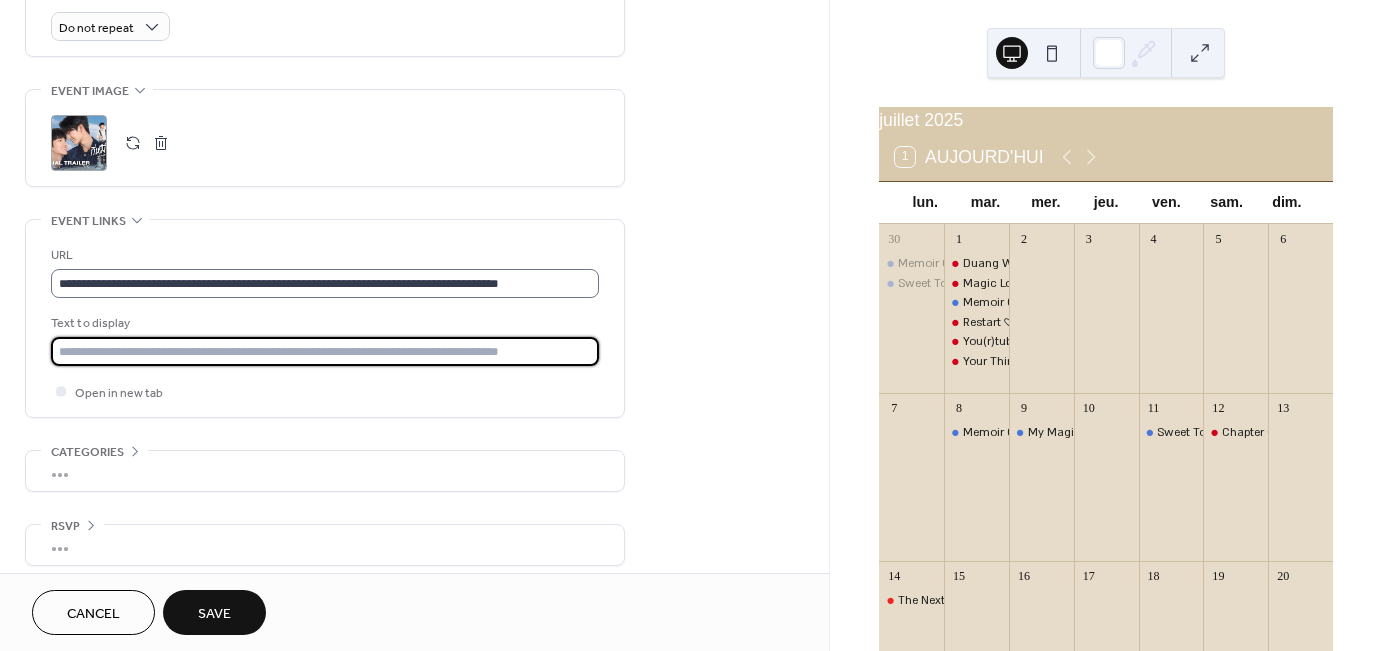 type 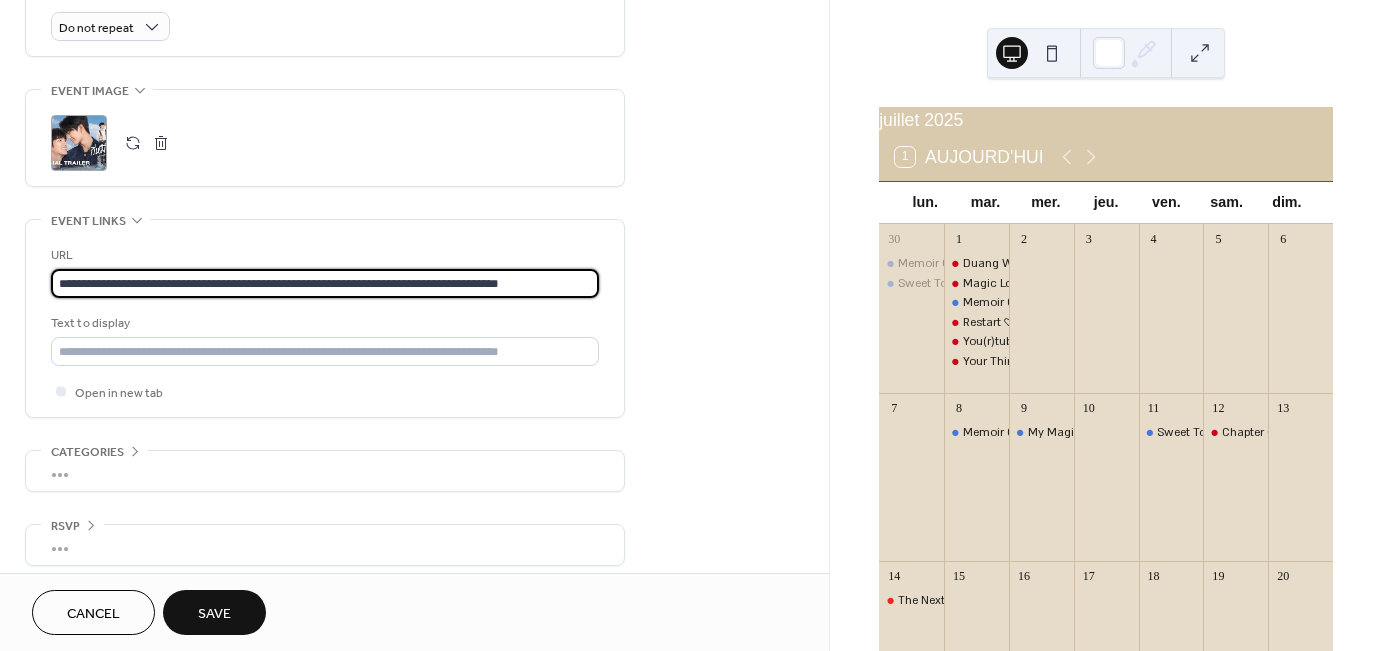 click on "**********" at bounding box center (325, 283) 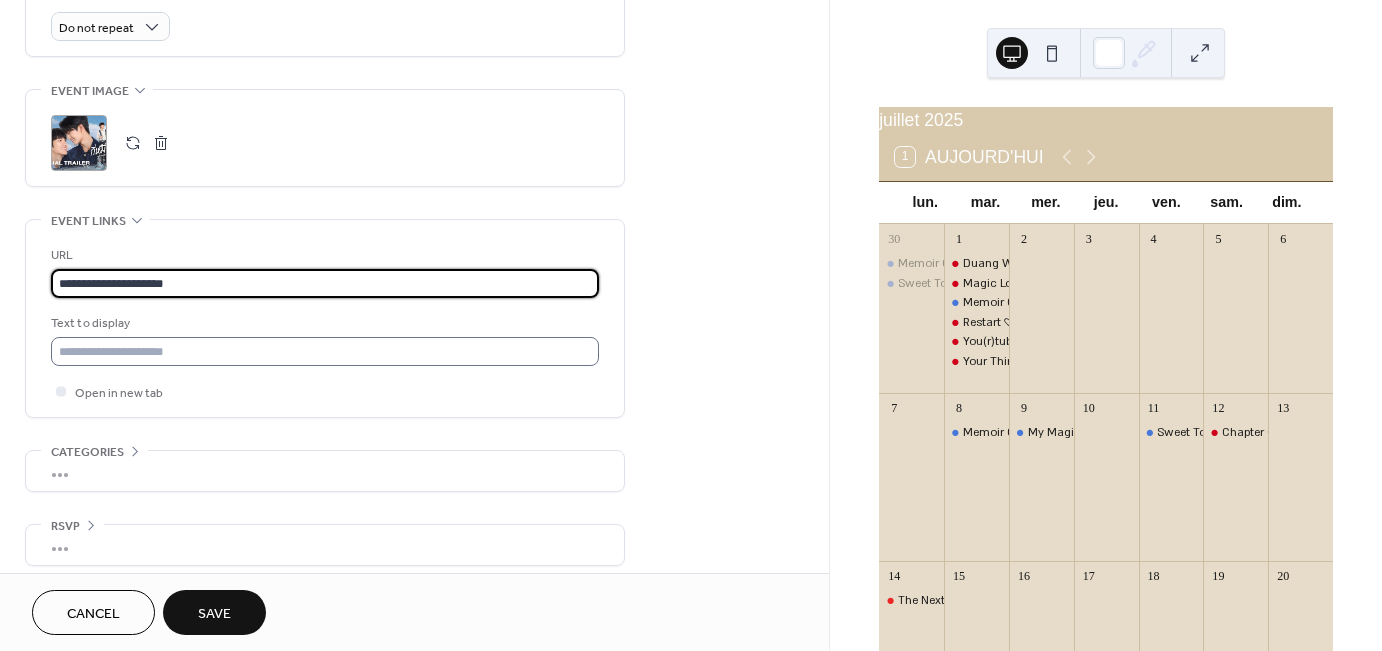 type on "**********" 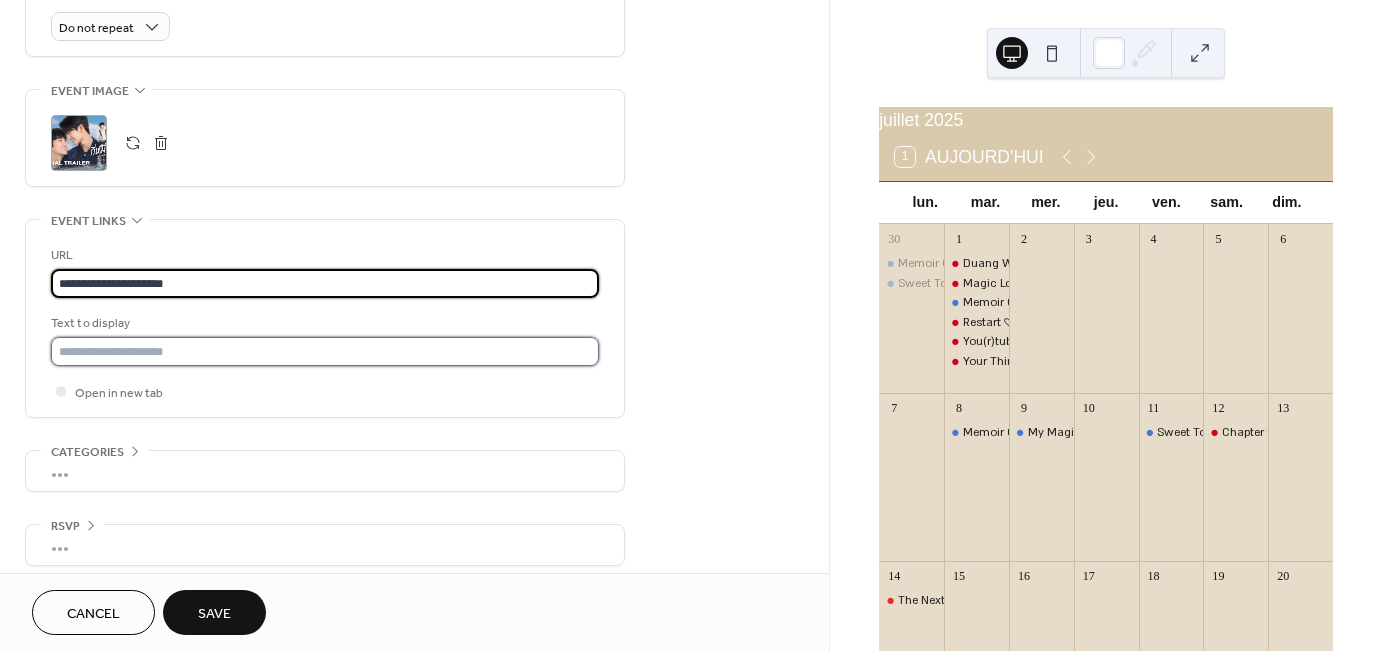 click at bounding box center [325, 351] 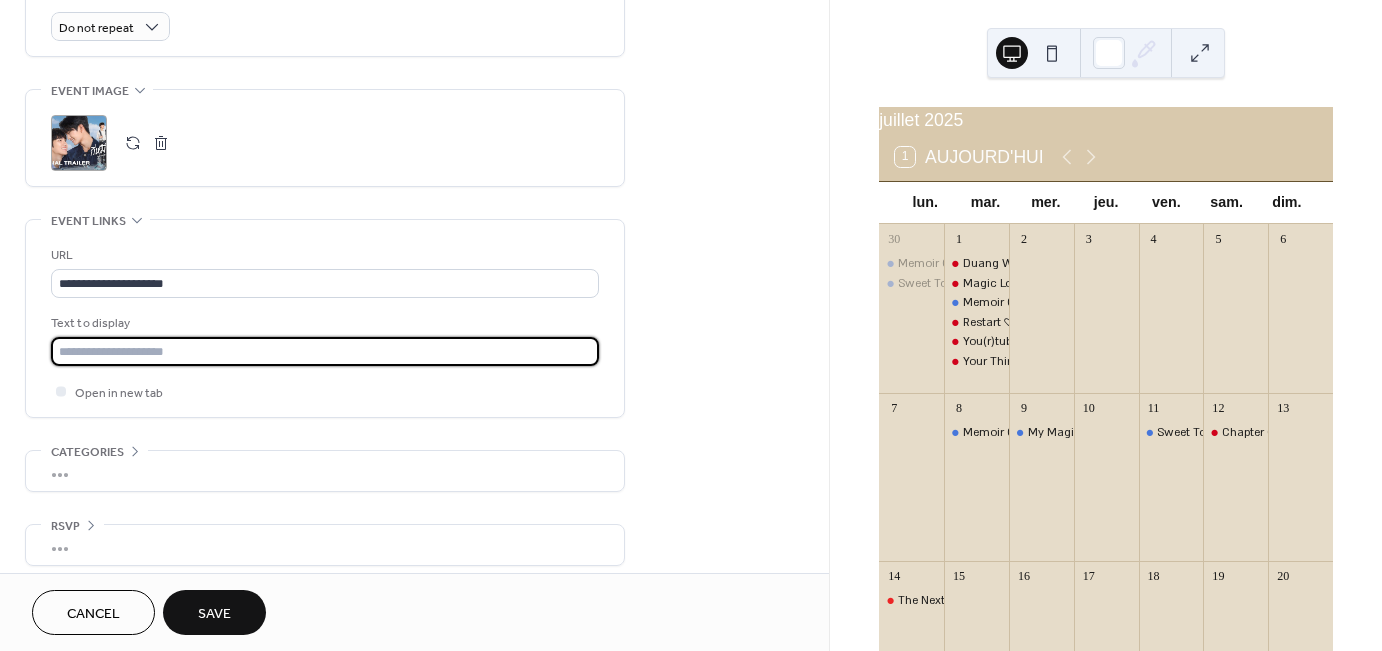 type on "**********" 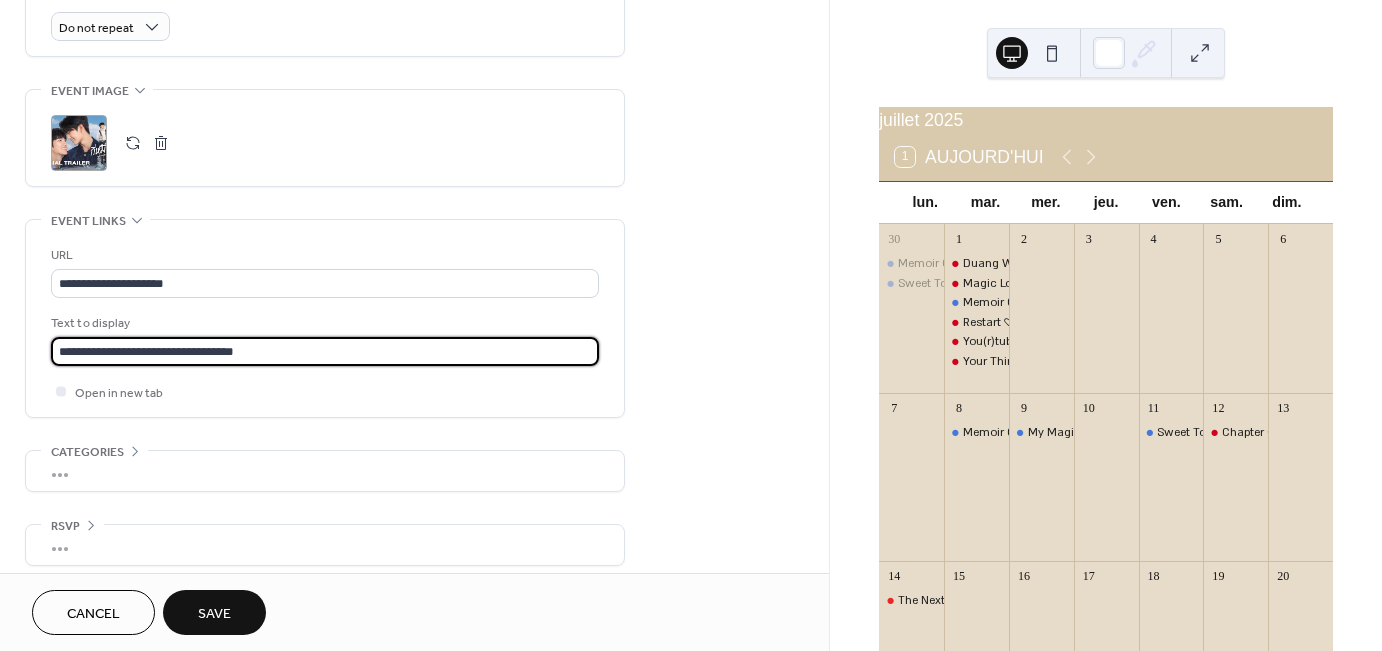 click on "**********" at bounding box center (414, -102) 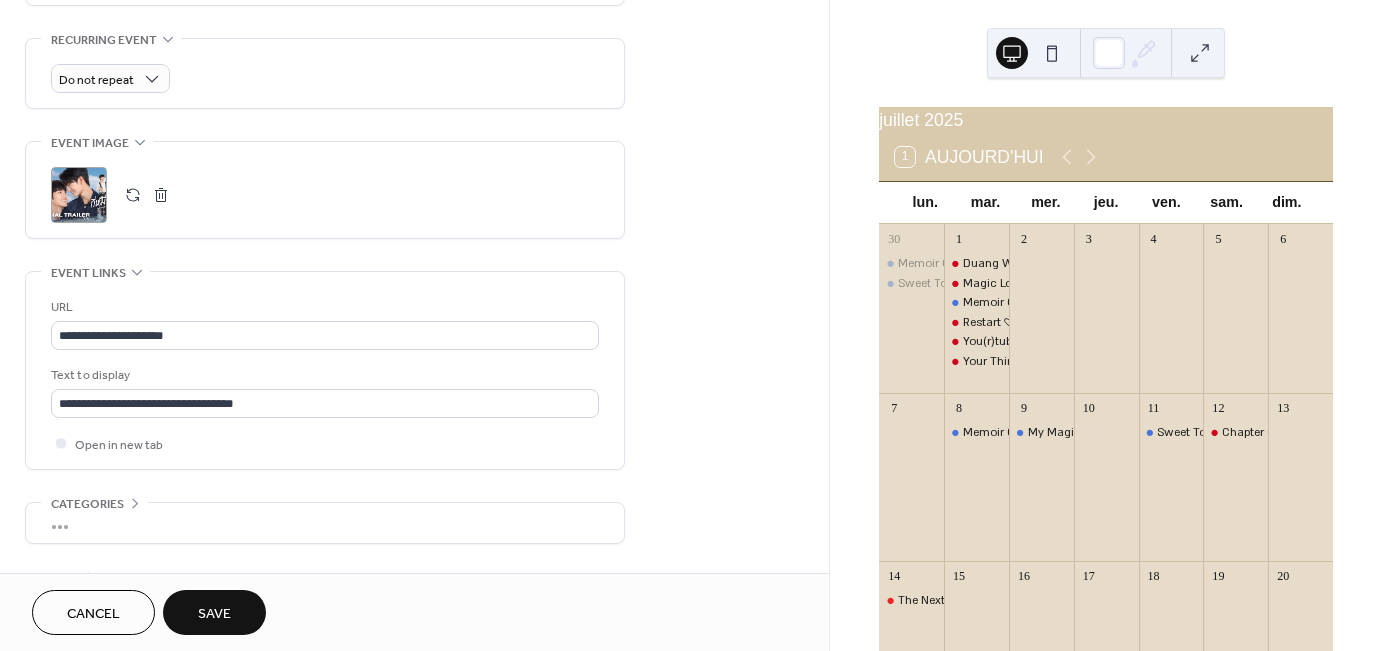 scroll, scrollTop: 913, scrollLeft: 0, axis: vertical 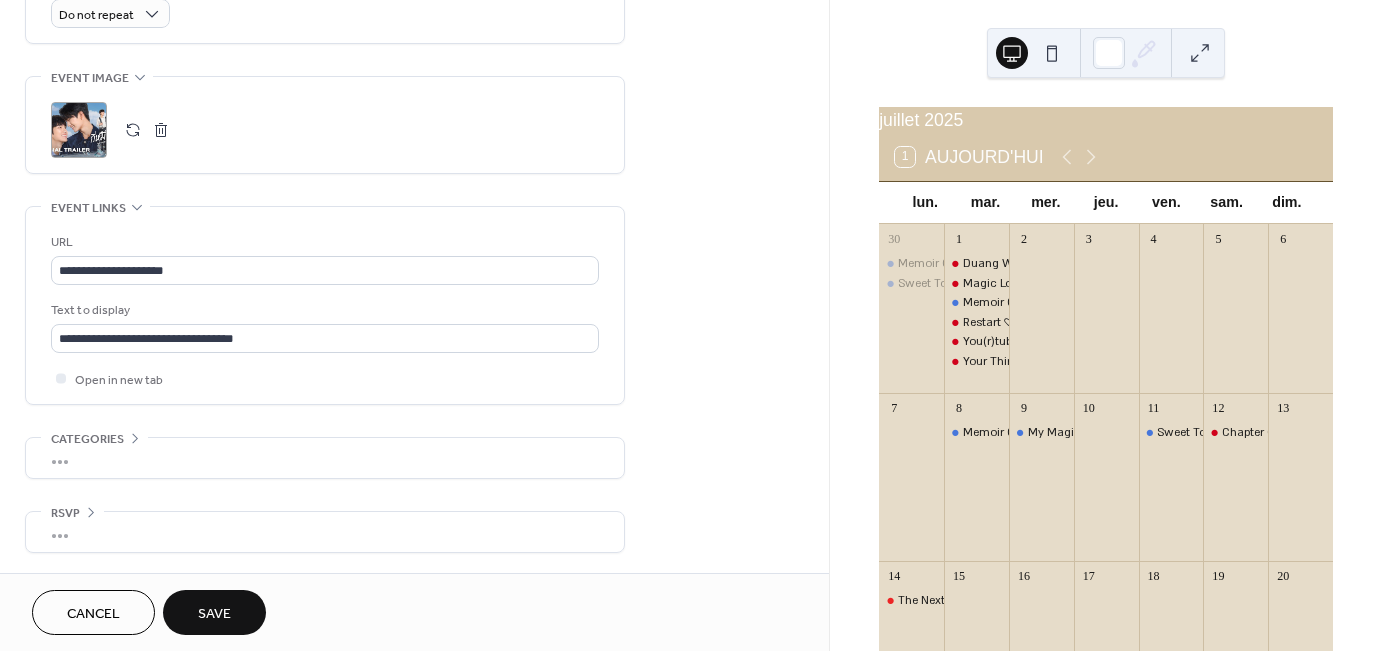 click on "Save" at bounding box center (214, 614) 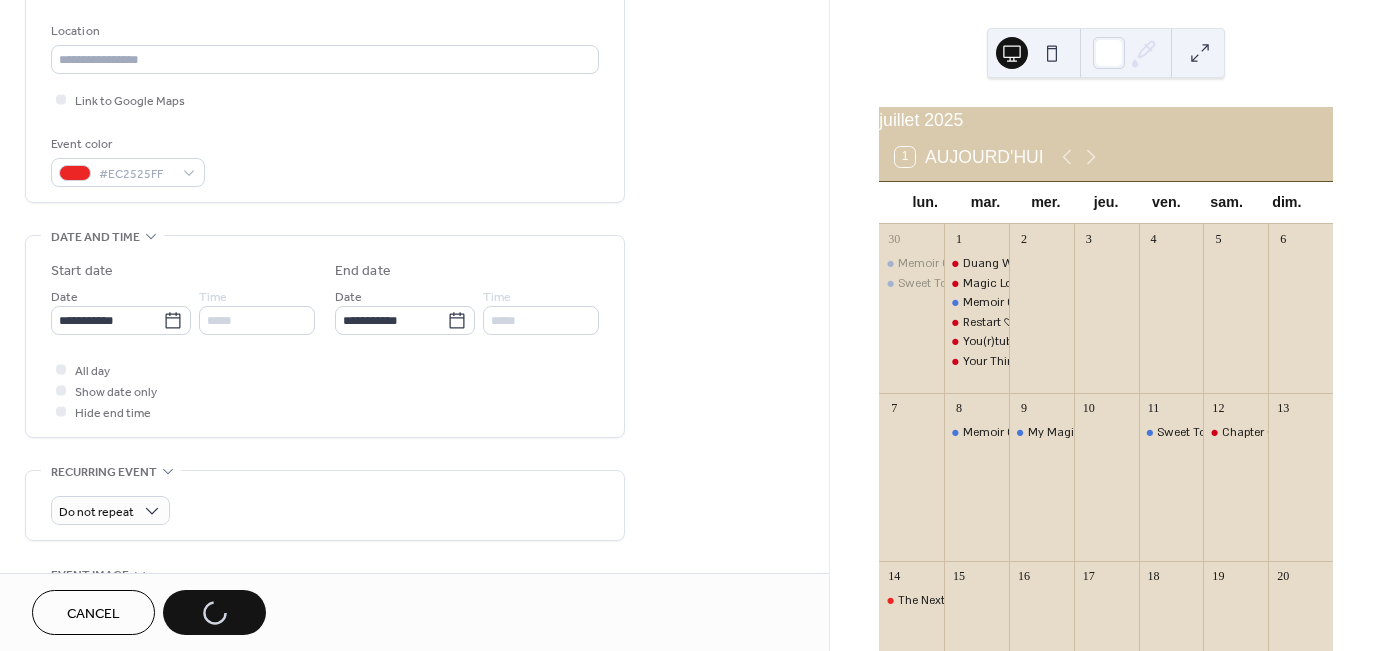 scroll, scrollTop: 413, scrollLeft: 0, axis: vertical 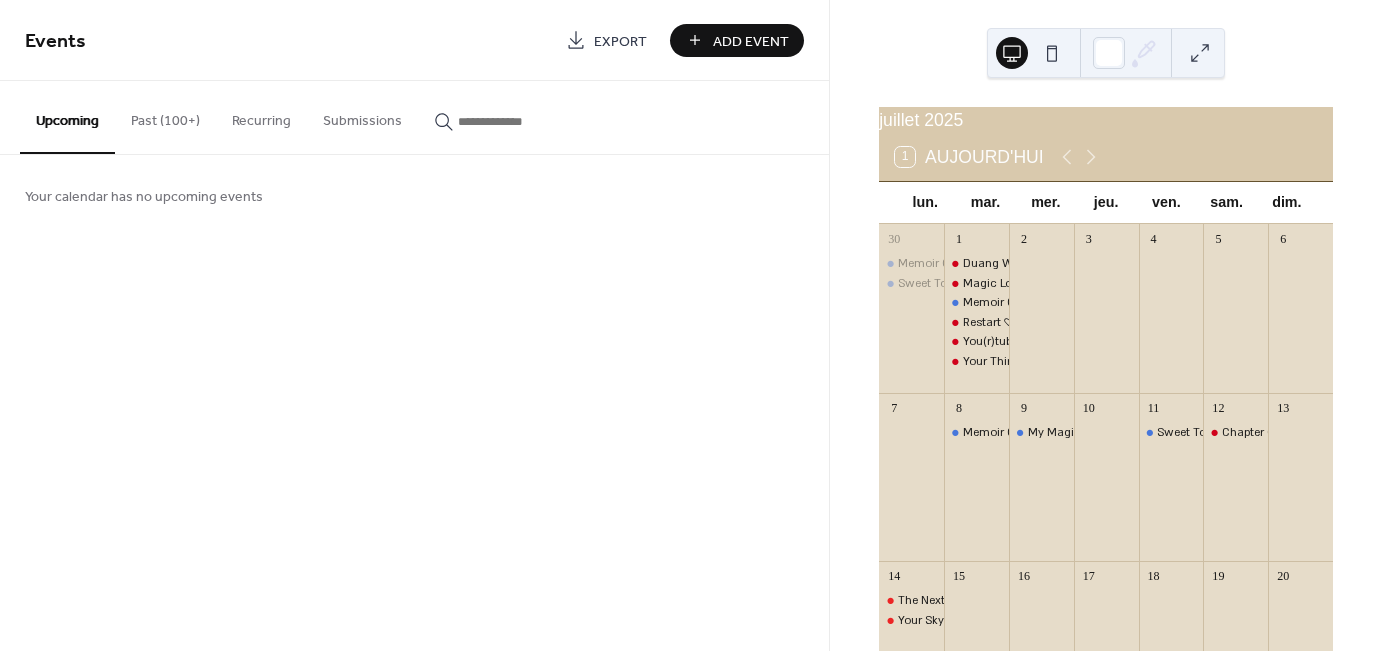 click on "Past (100+)" at bounding box center [165, 116] 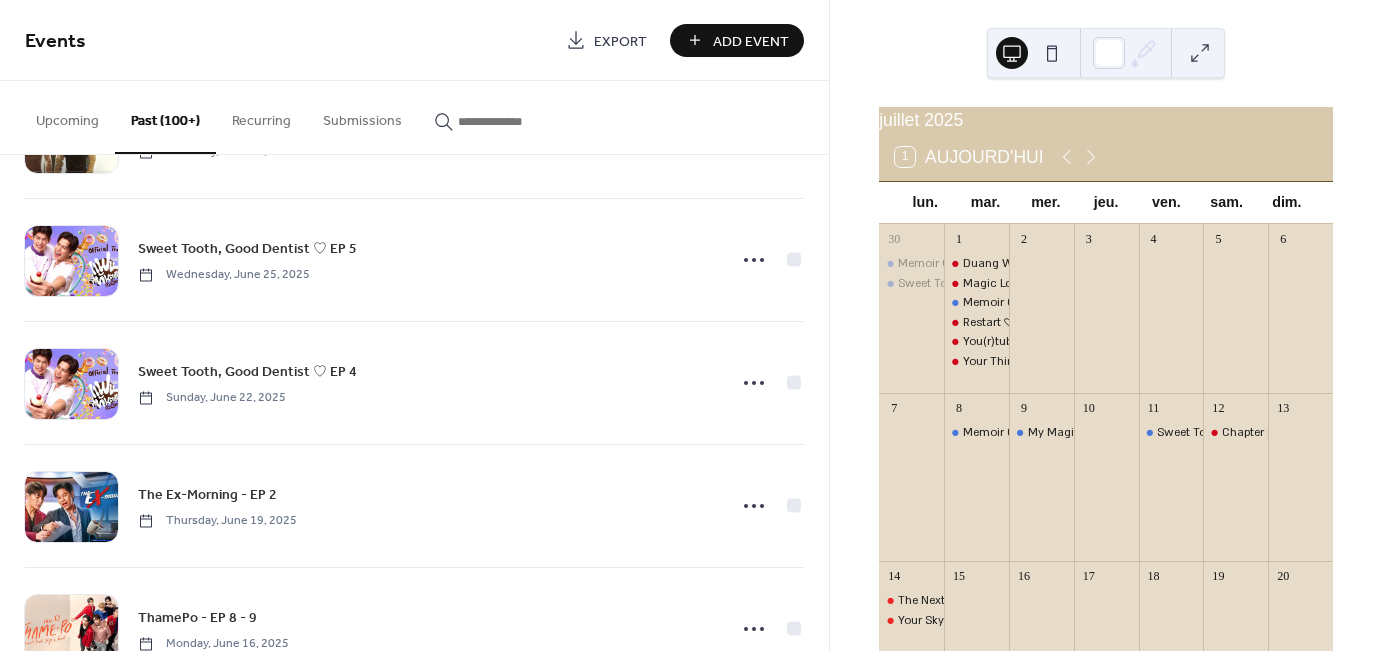 scroll, scrollTop: 2300, scrollLeft: 0, axis: vertical 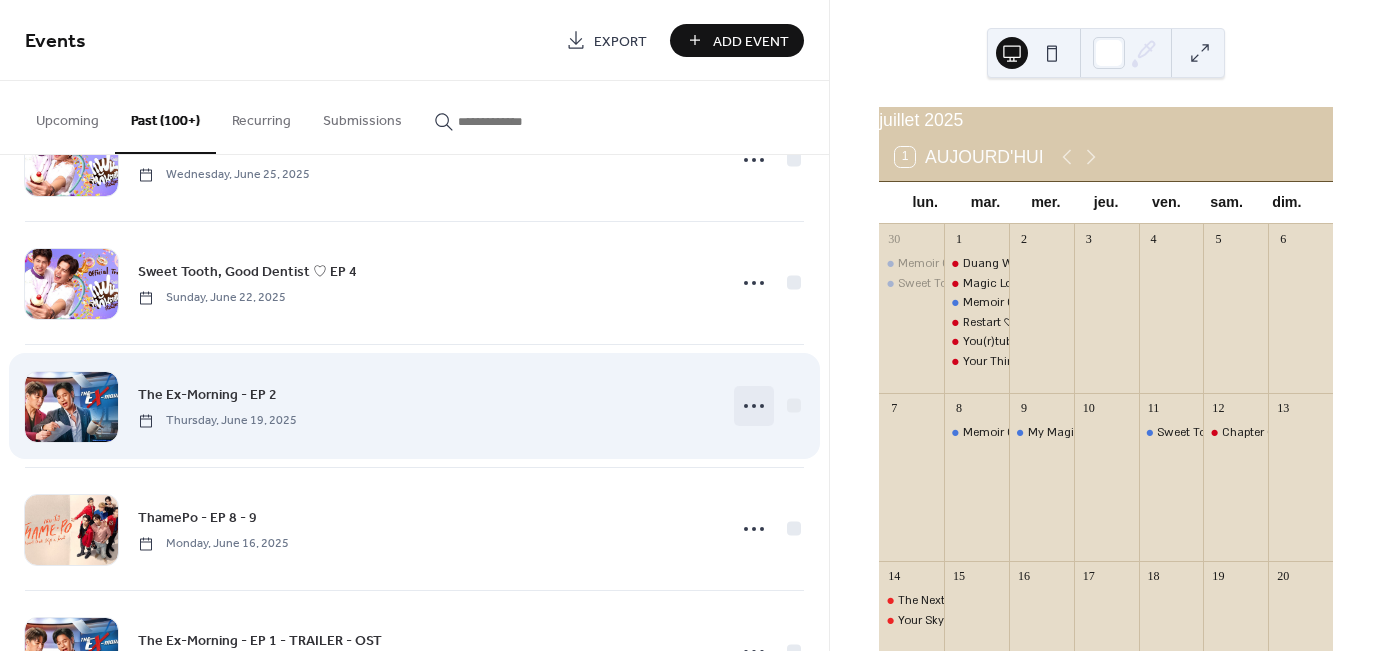 click 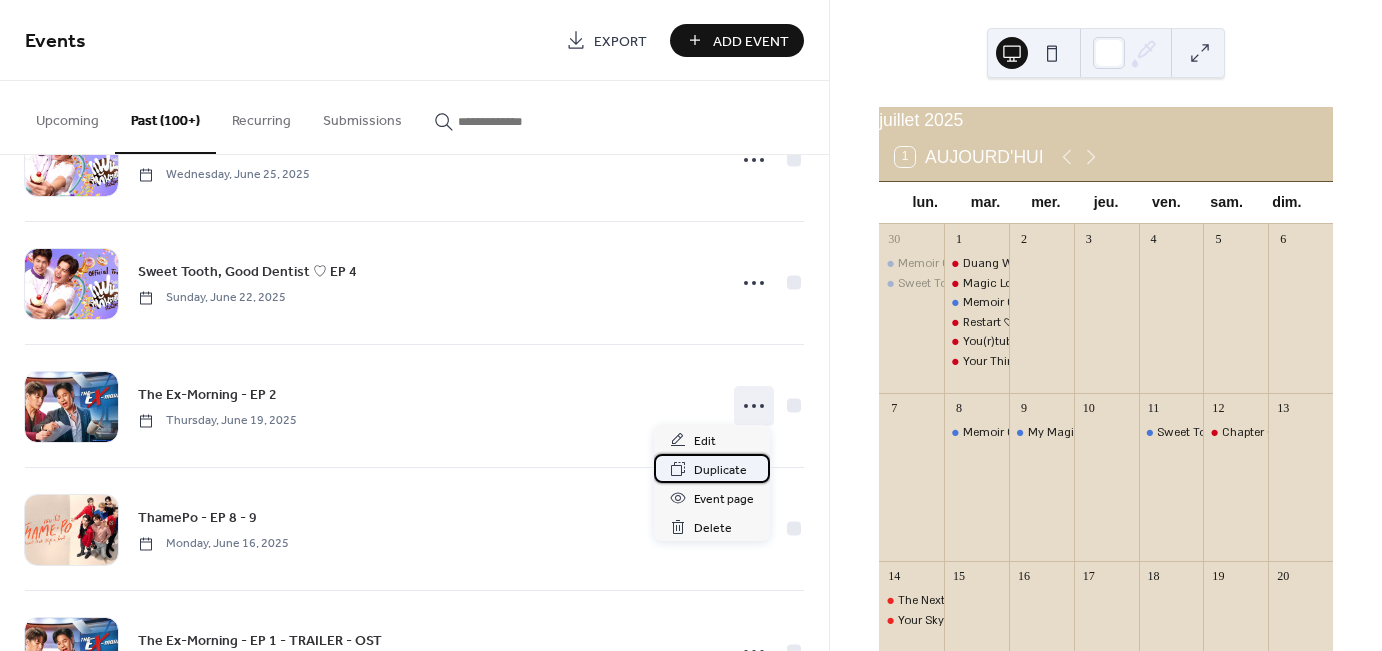 click on "Duplicate" at bounding box center [720, 470] 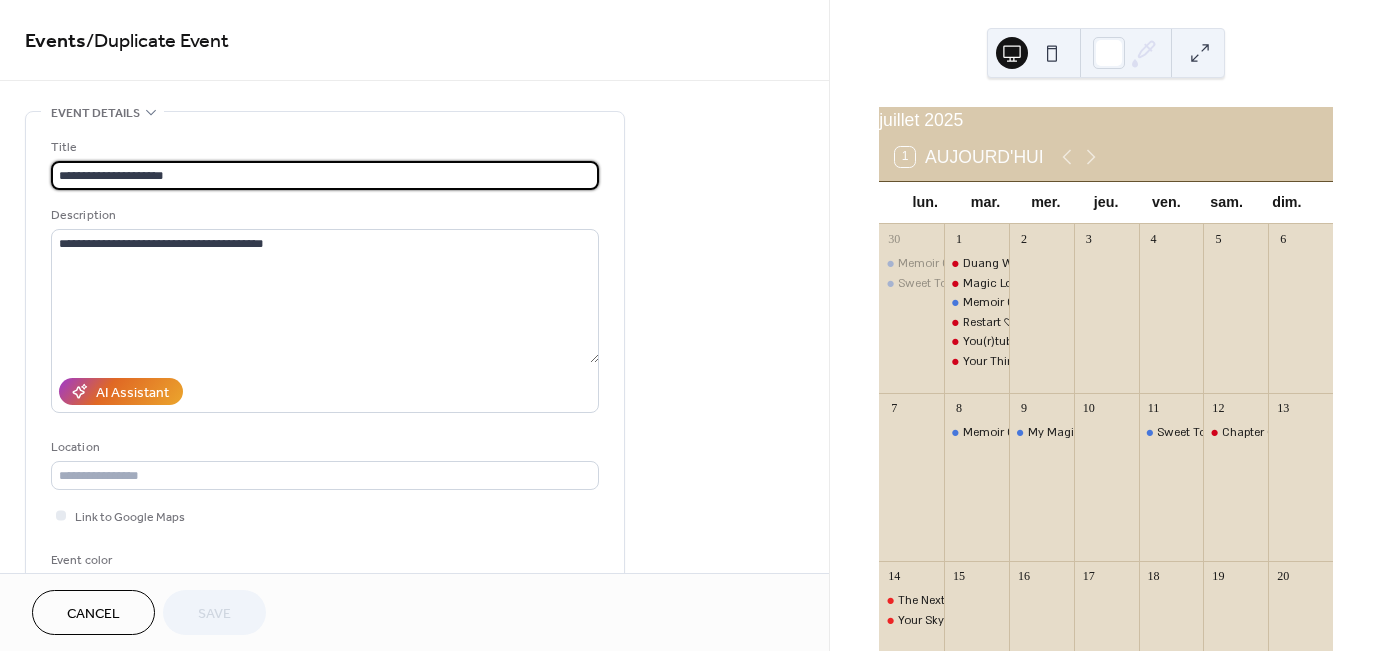 scroll, scrollTop: 0, scrollLeft: 0, axis: both 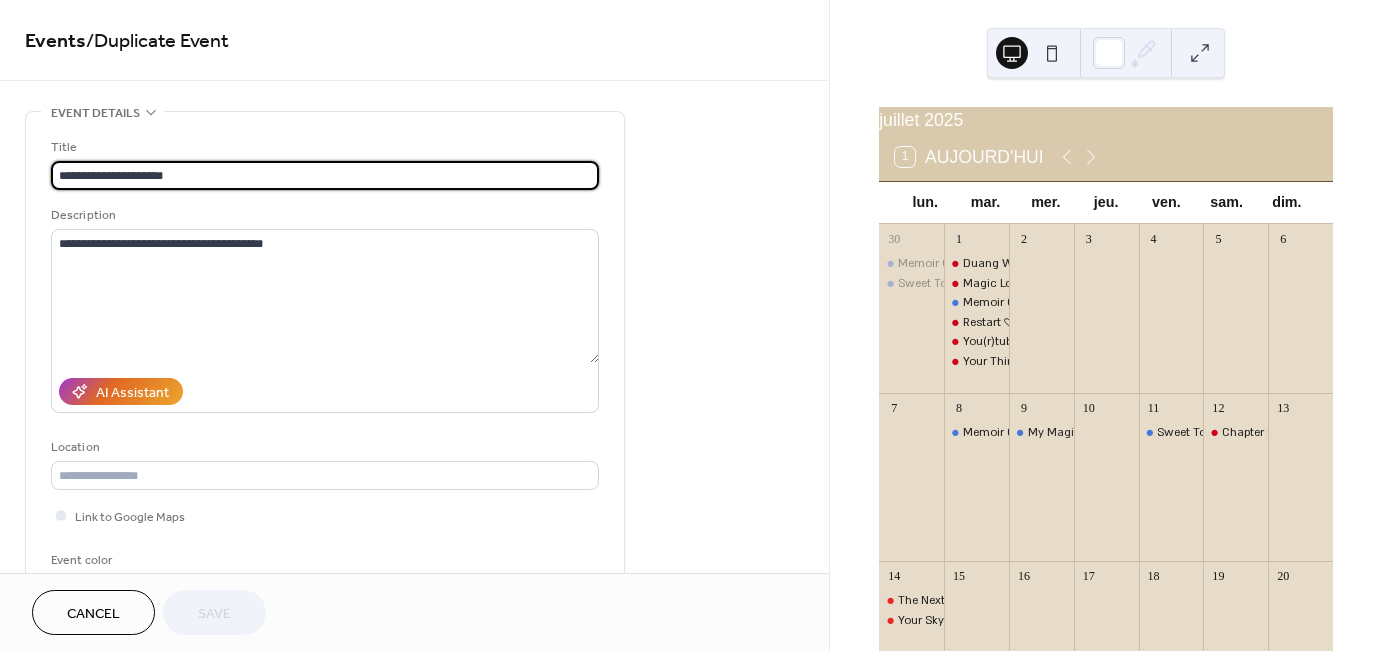 click on "**********" at bounding box center [325, 175] 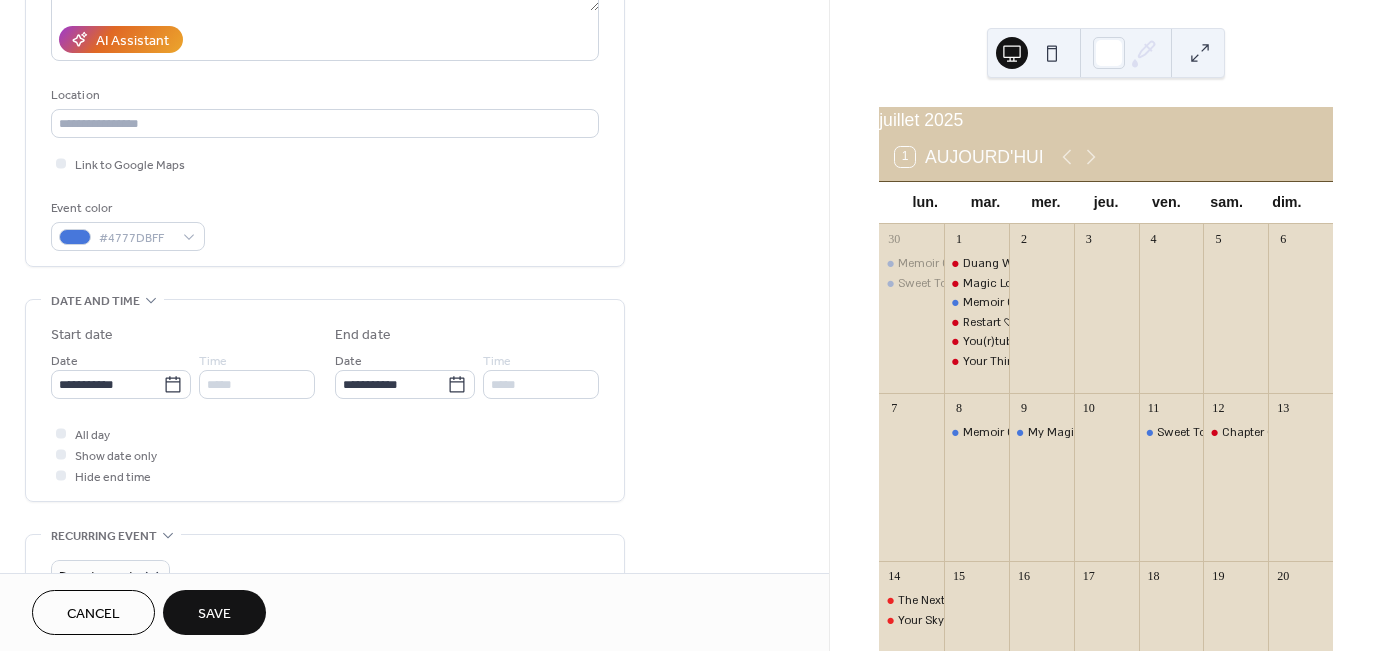 scroll, scrollTop: 400, scrollLeft: 0, axis: vertical 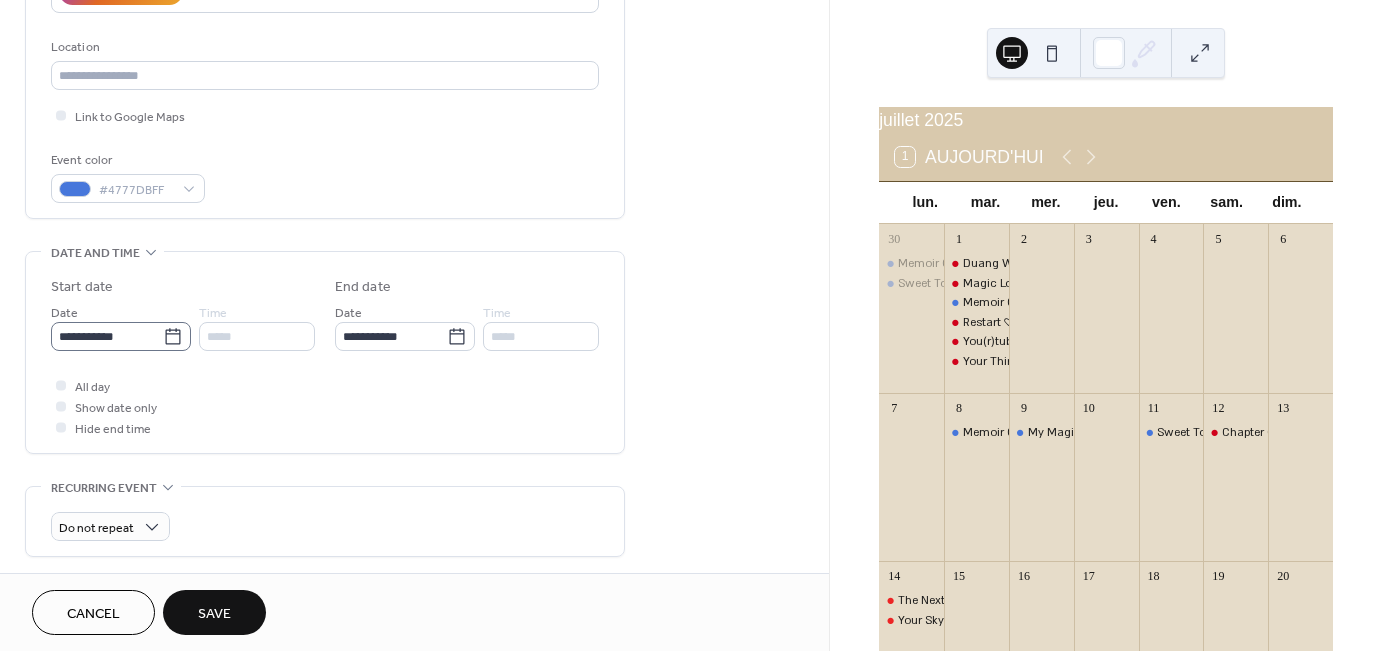 type on "**********" 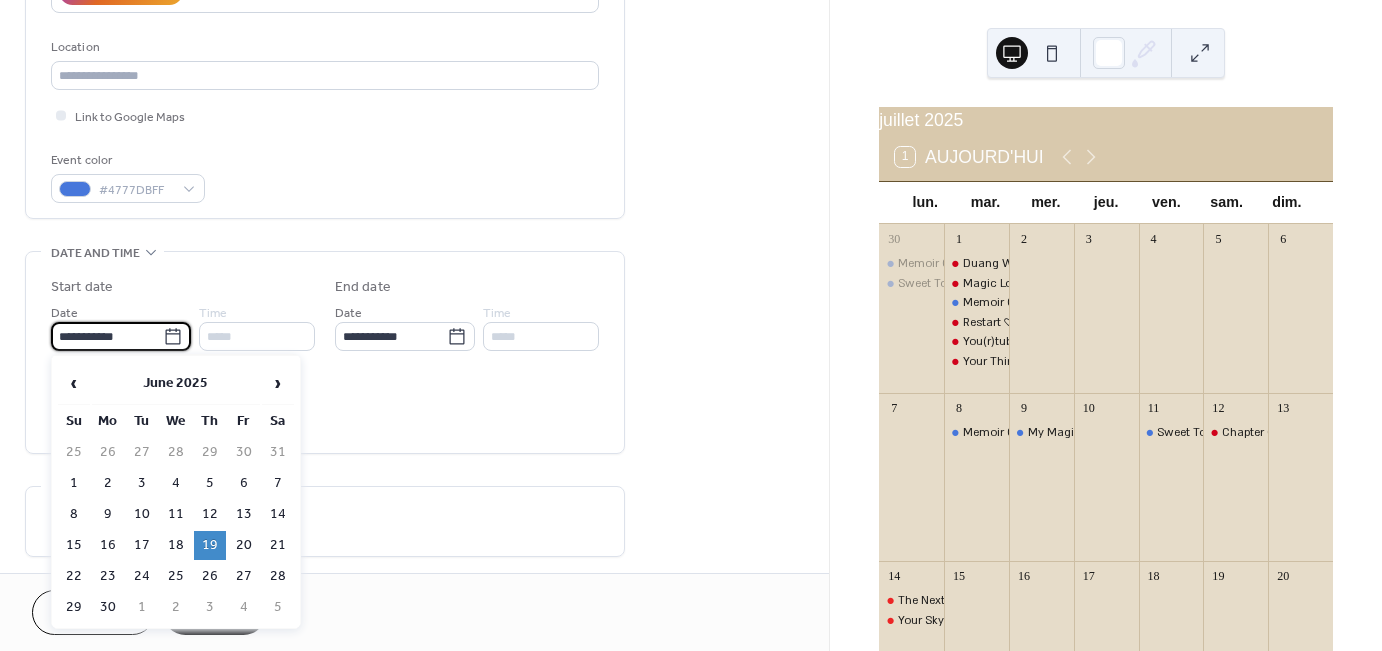 click on "**********" at bounding box center [107, 336] 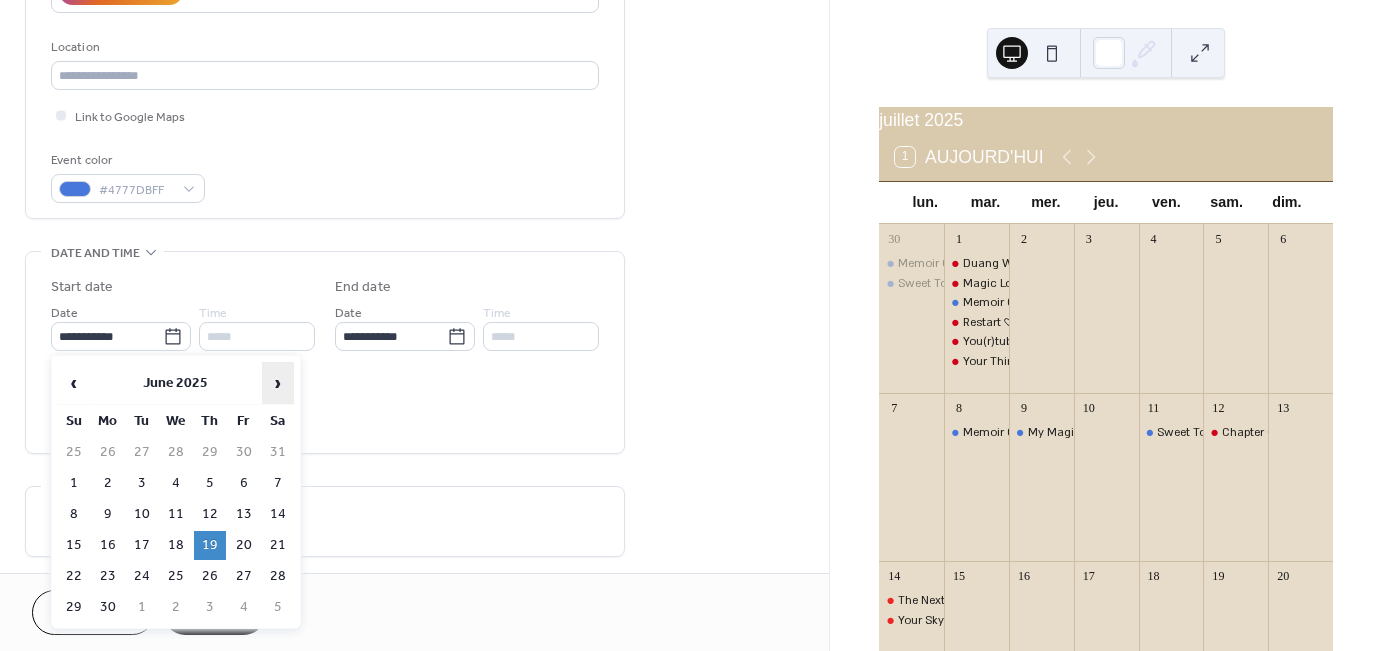 click on "›" at bounding box center (278, 383) 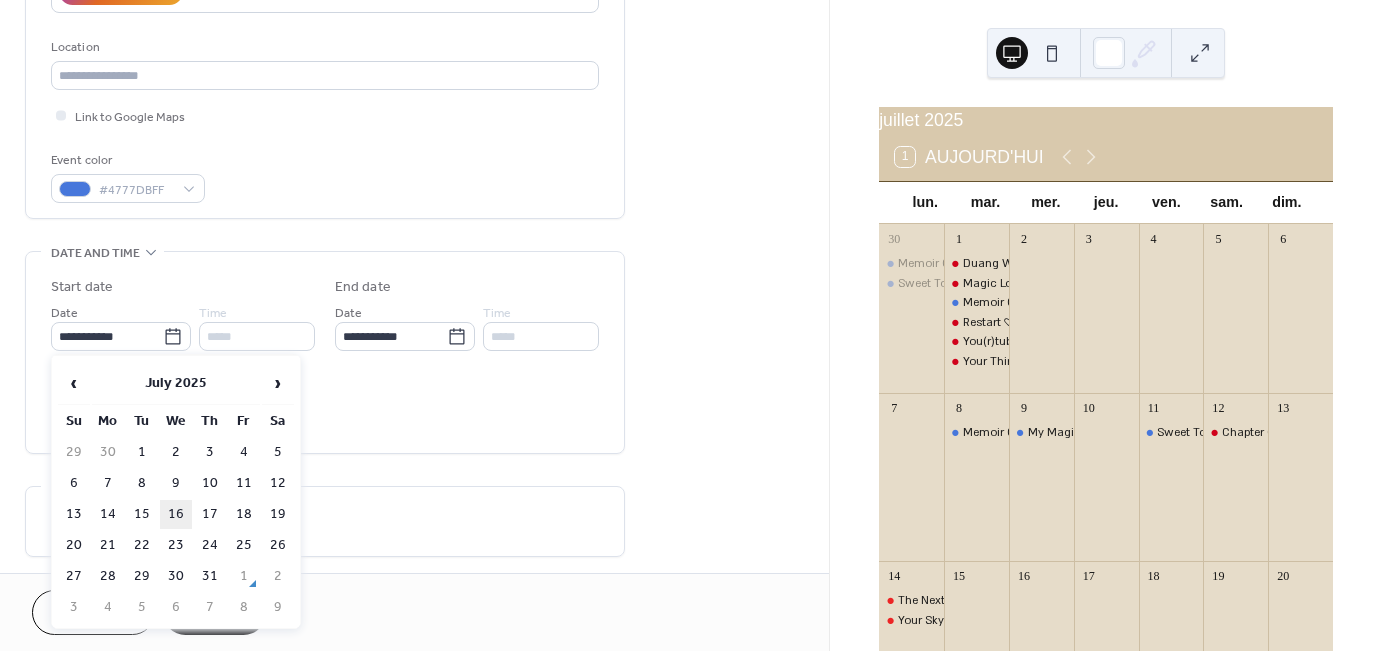 click on "16" at bounding box center [176, 514] 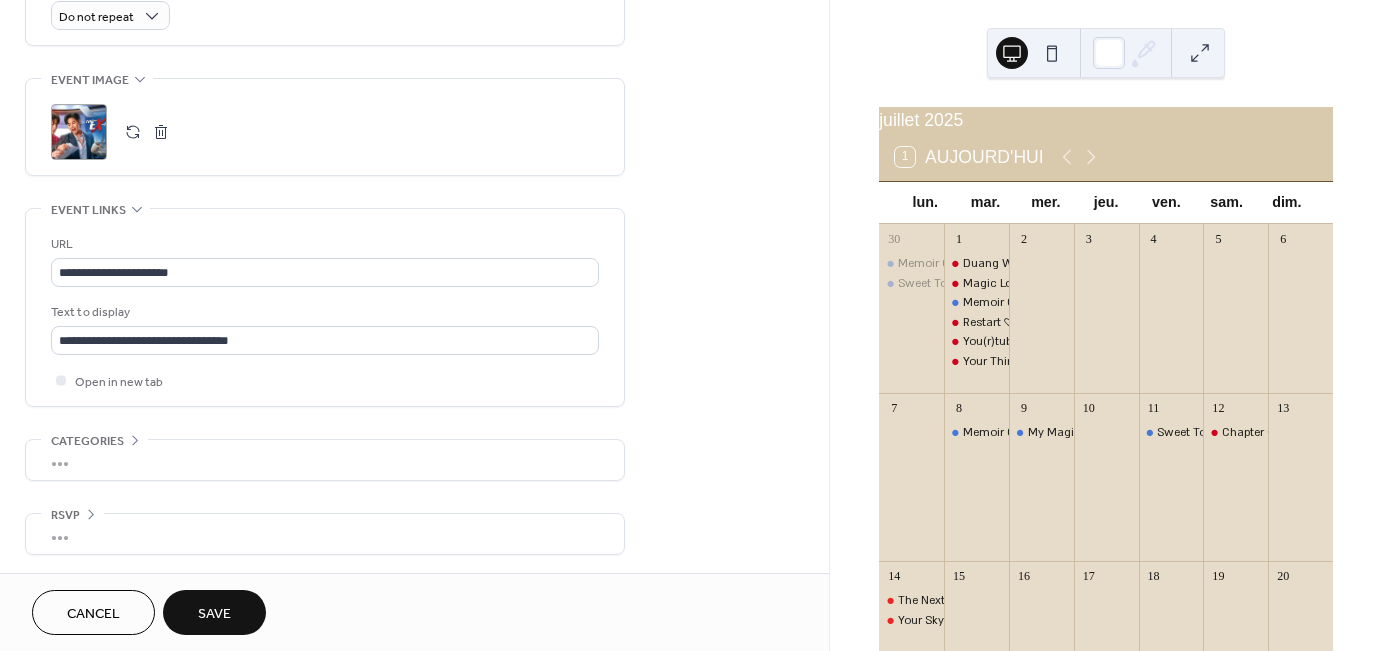 scroll, scrollTop: 913, scrollLeft: 0, axis: vertical 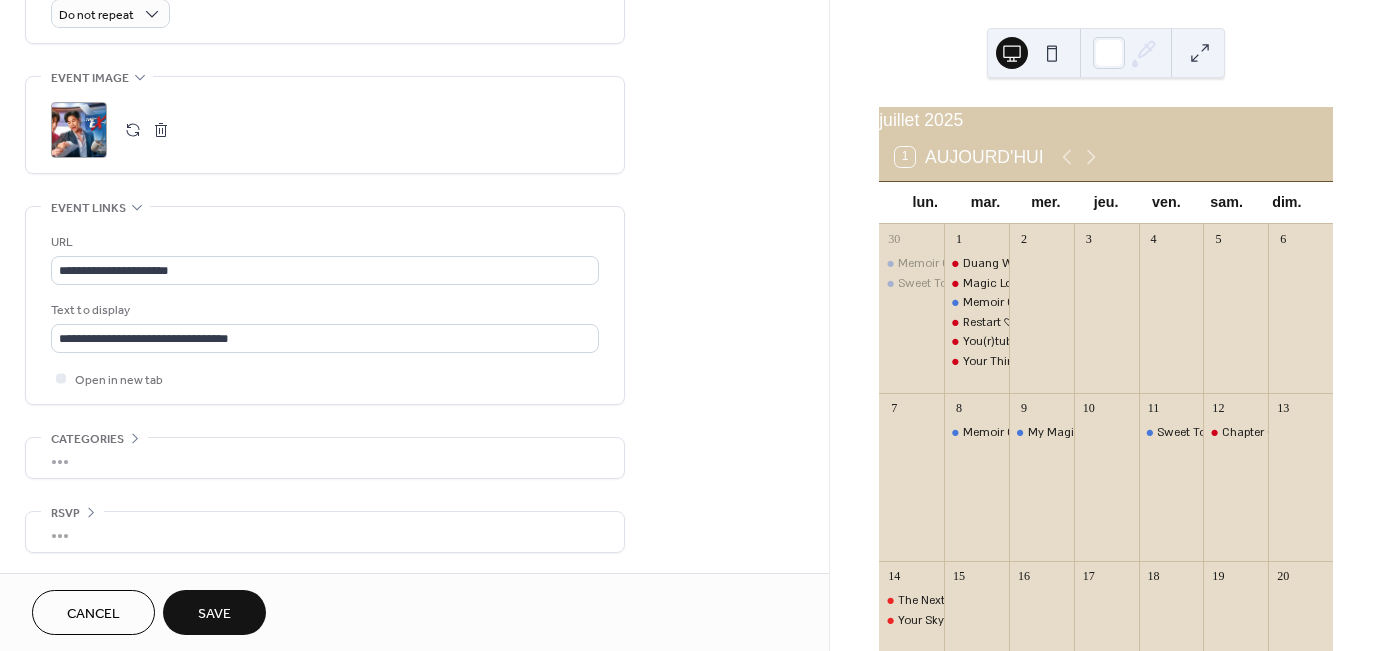 click on "Save" at bounding box center [214, 612] 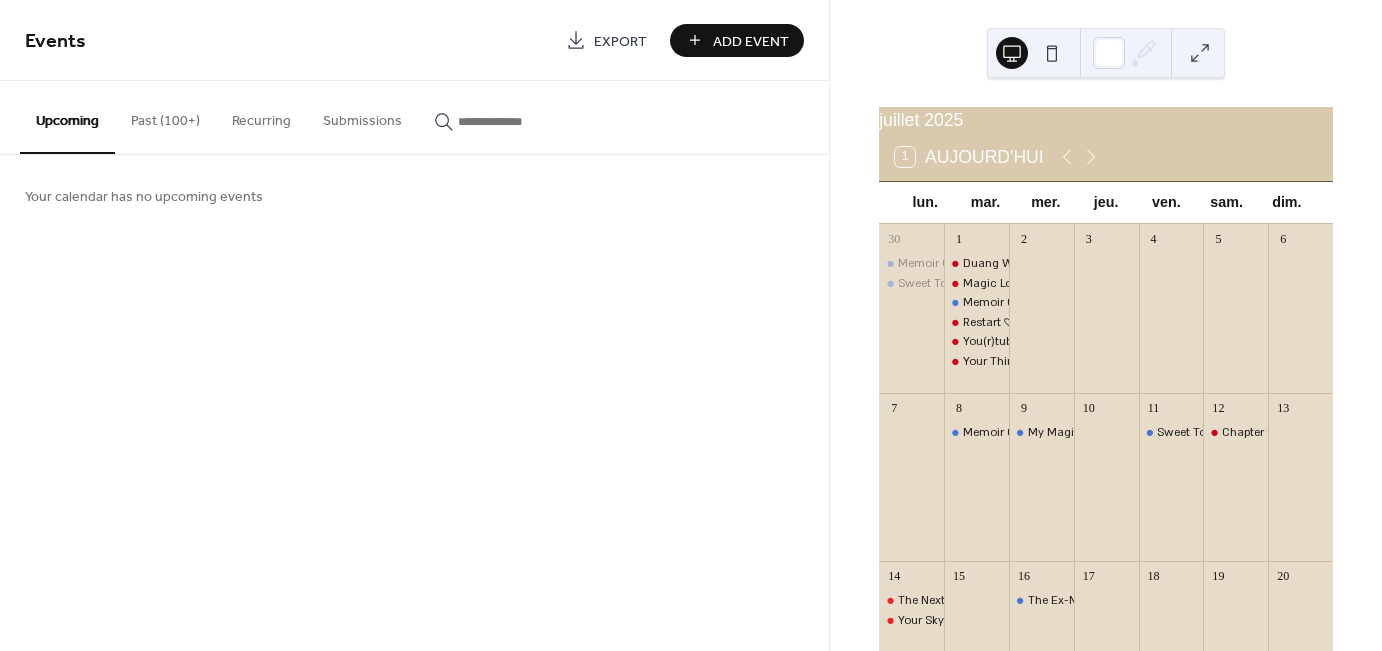 click on "Past (100+)" at bounding box center [165, 116] 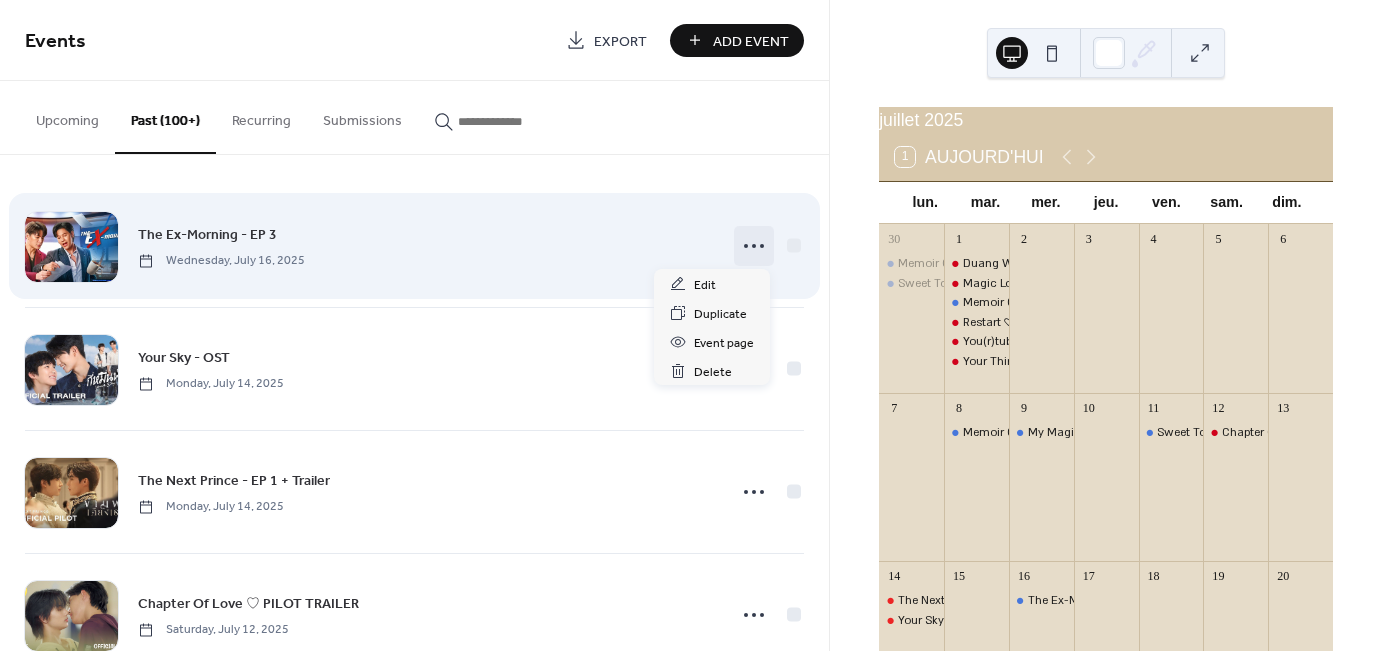 click 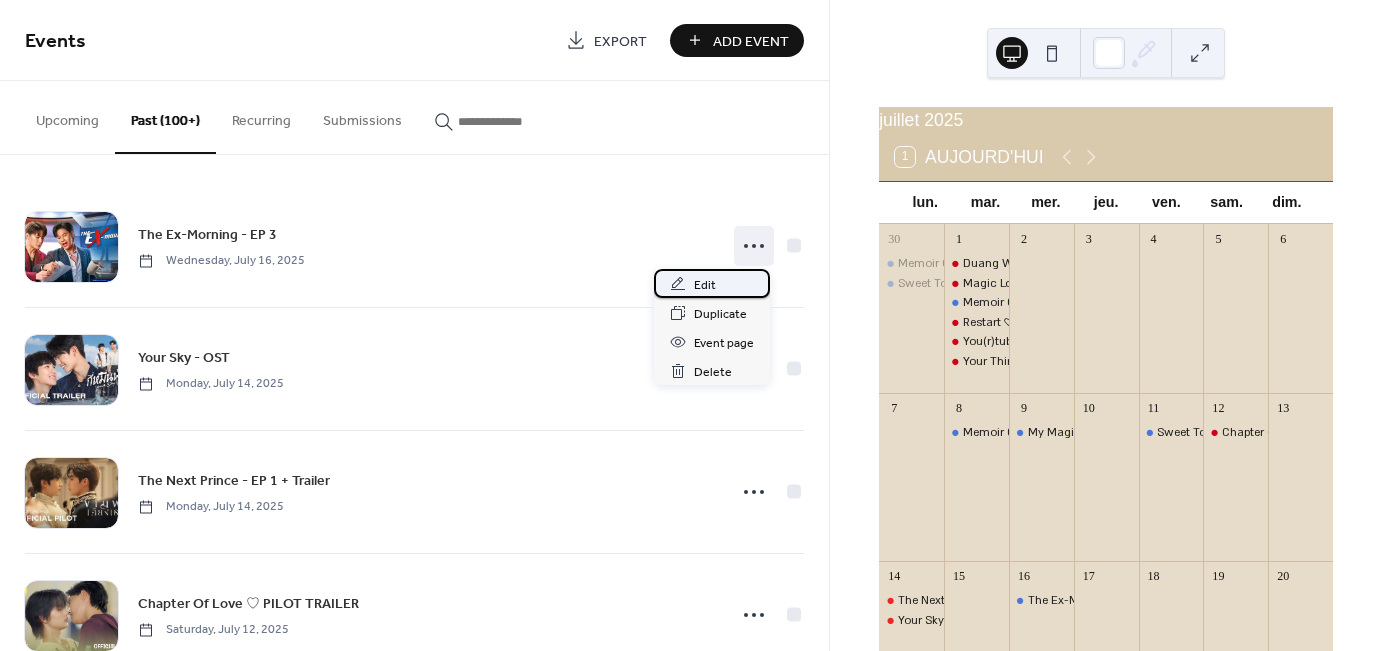 click on "Edit" at bounding box center [705, 285] 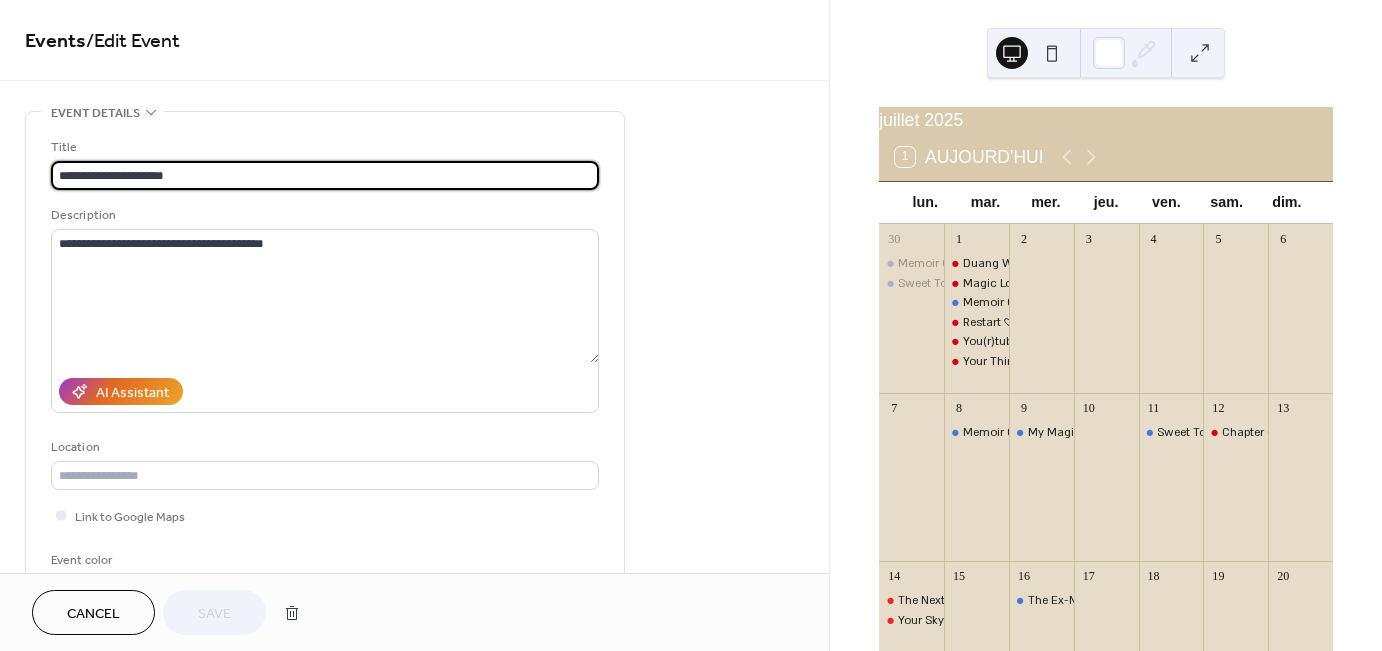 click on "**********" at bounding box center (325, 175) 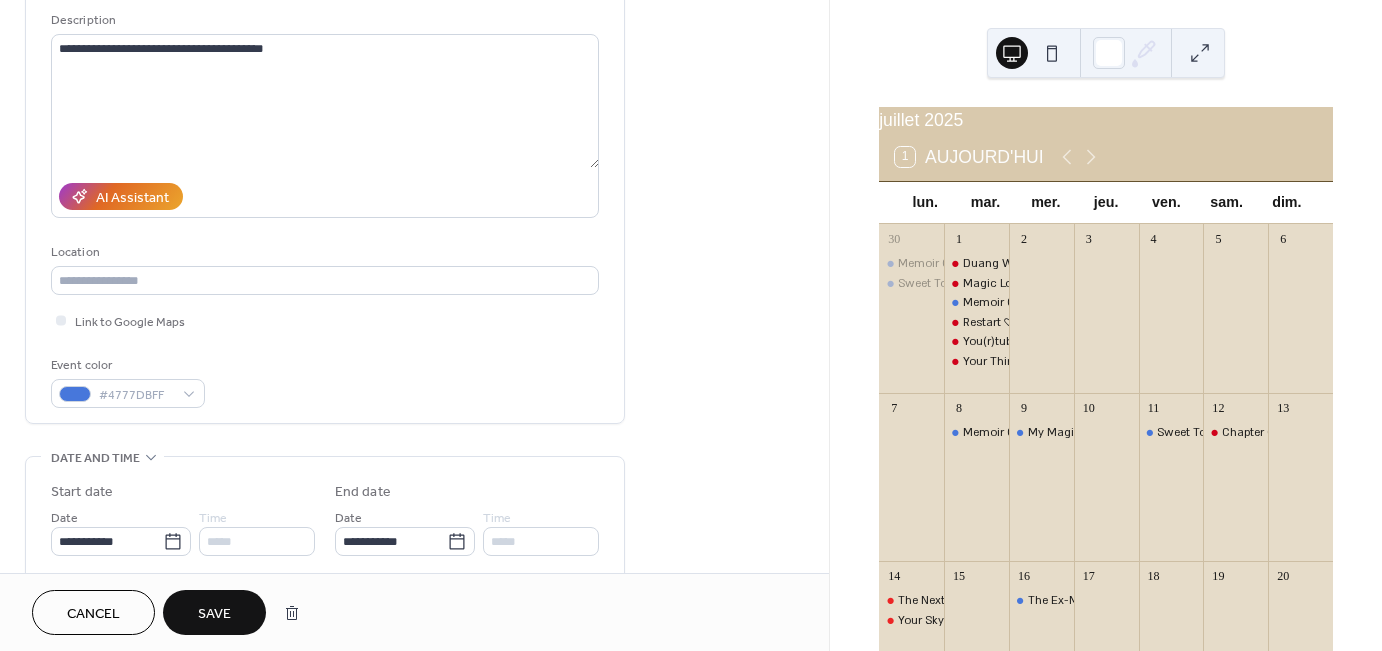 scroll, scrollTop: 200, scrollLeft: 0, axis: vertical 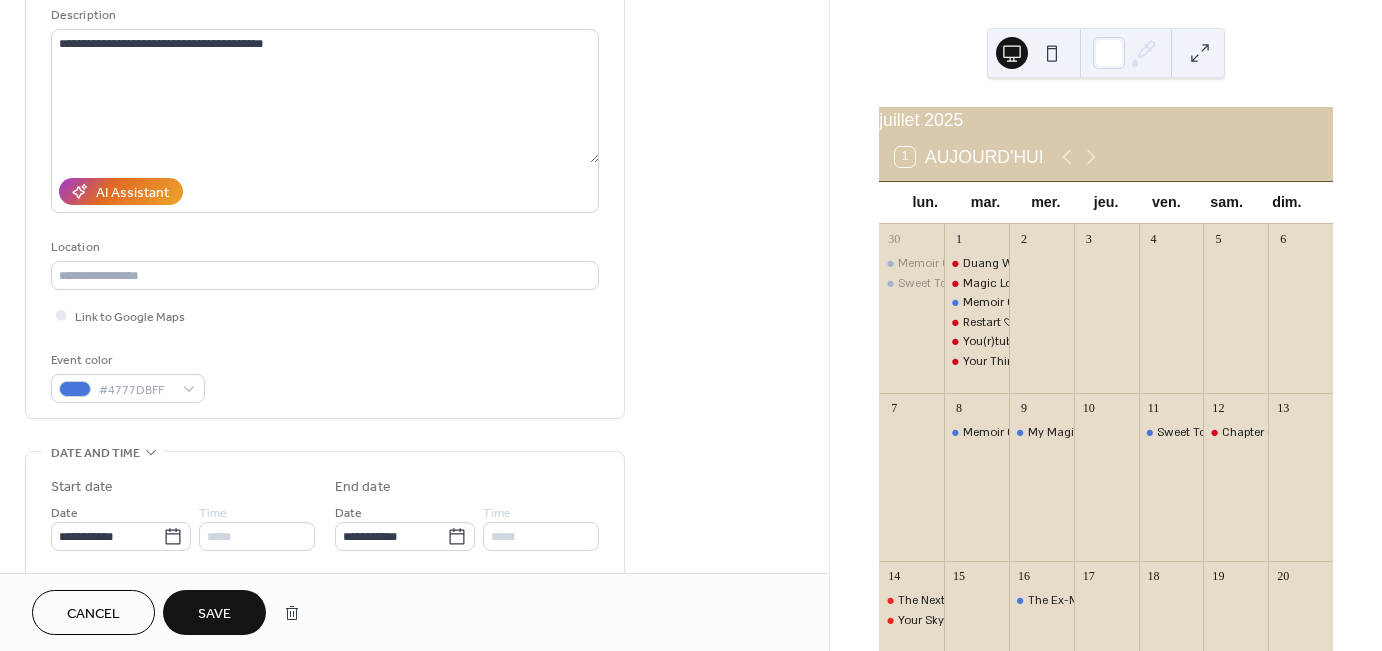 type on "**********" 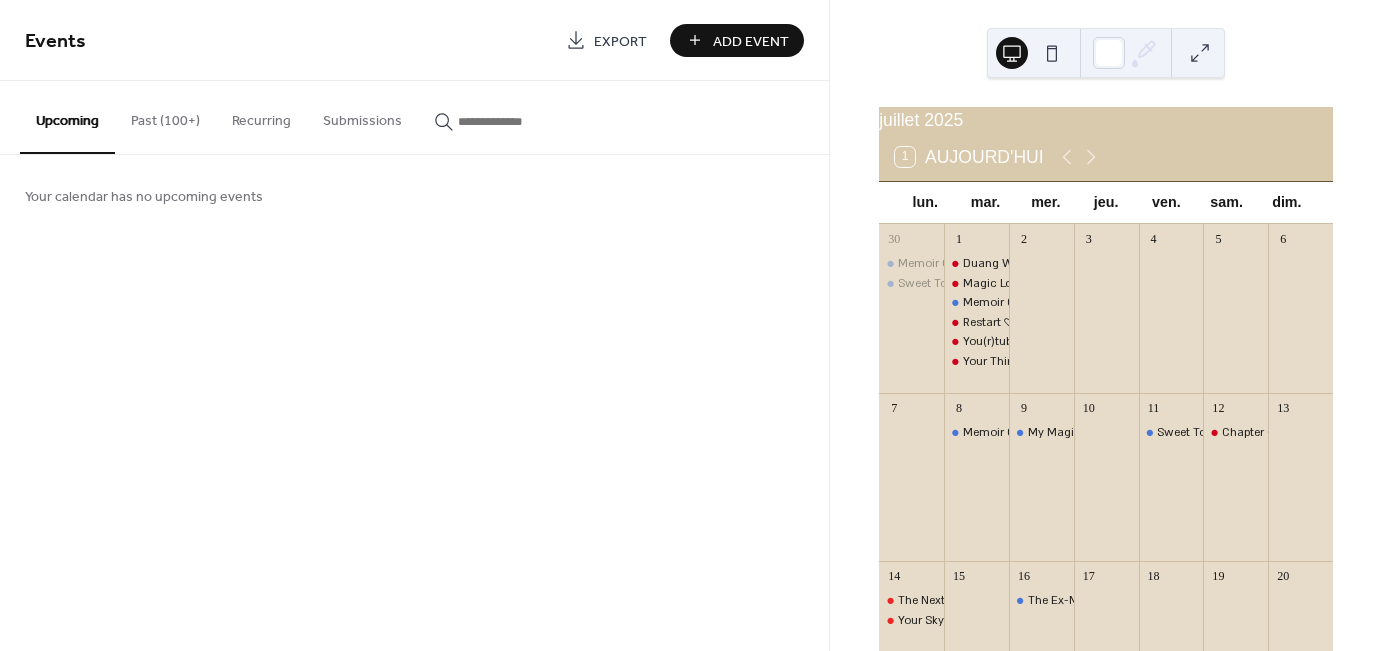 click on "Past (100+)" at bounding box center (165, 116) 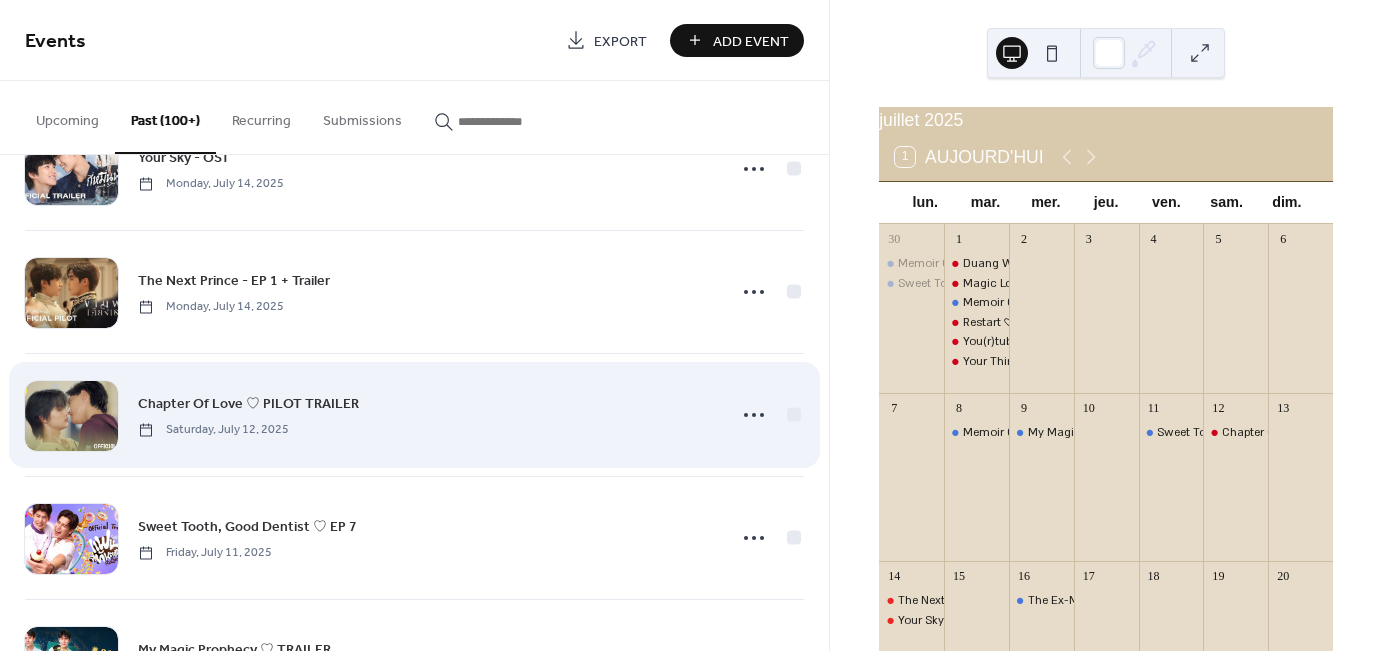 scroll, scrollTop: 300, scrollLeft: 0, axis: vertical 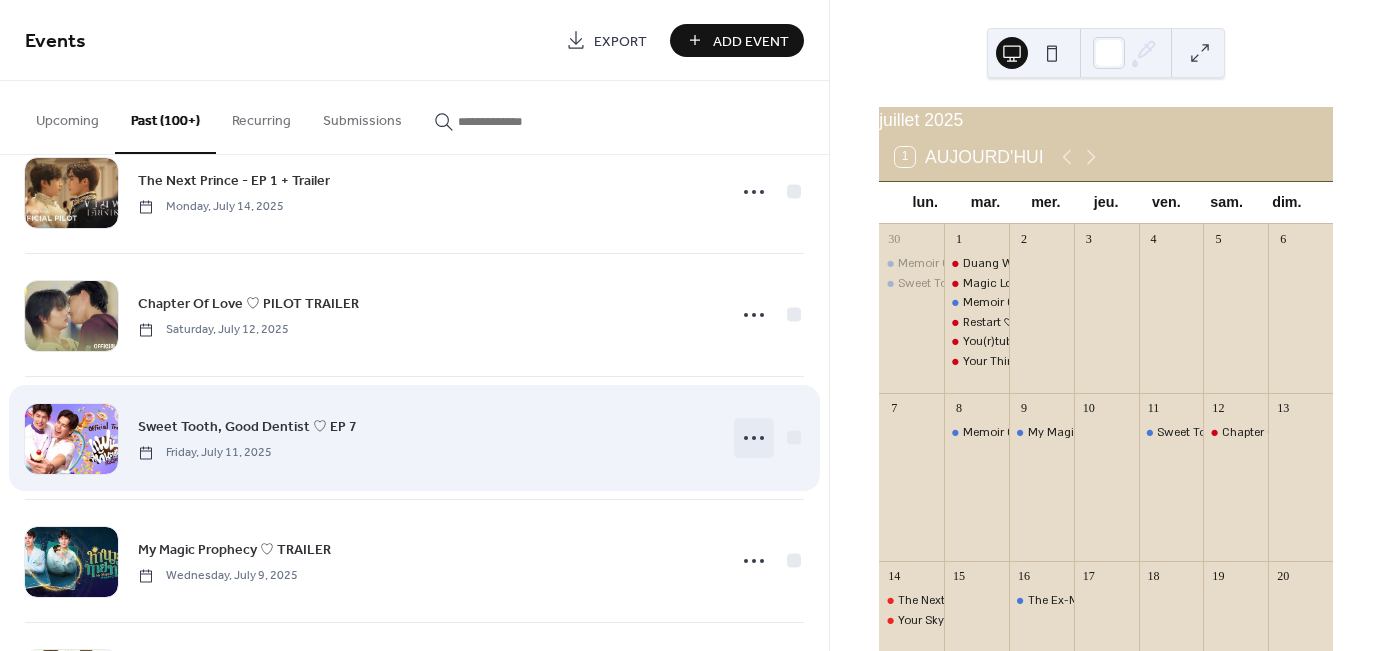 click 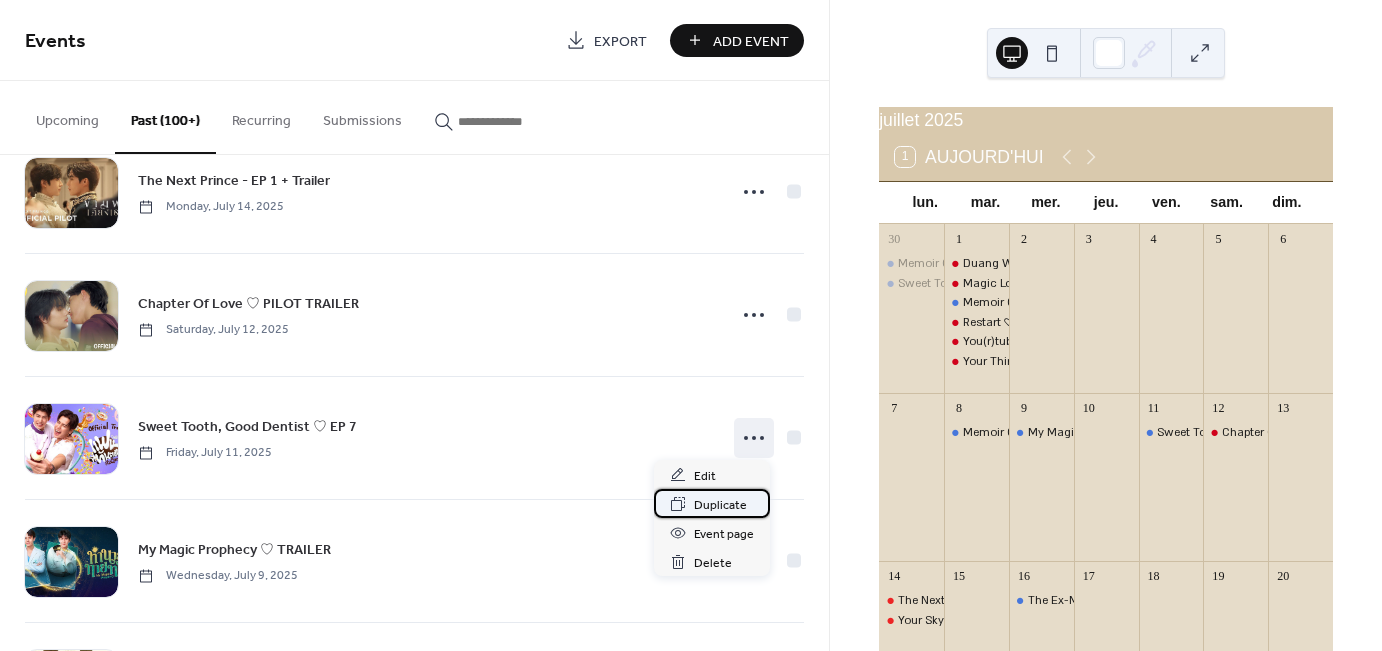 click on "Duplicate" at bounding box center (720, 505) 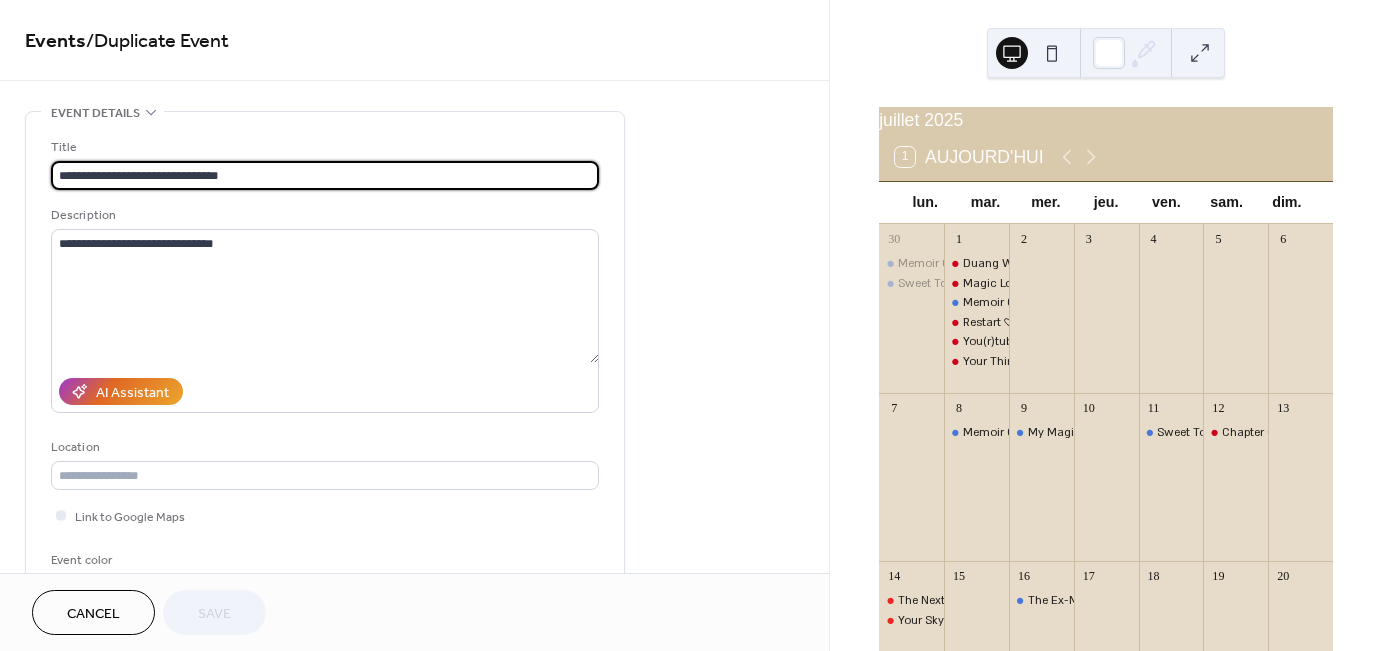 click on "**********" at bounding box center (325, 175) 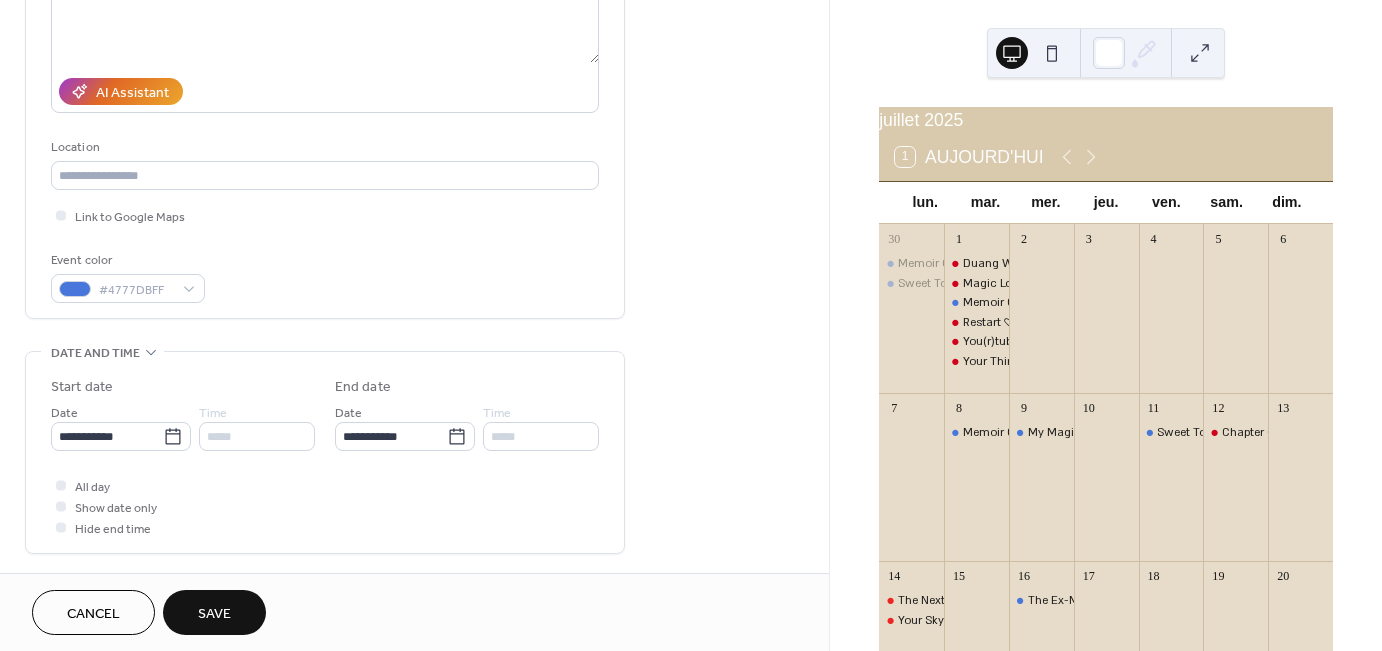 scroll, scrollTop: 400, scrollLeft: 0, axis: vertical 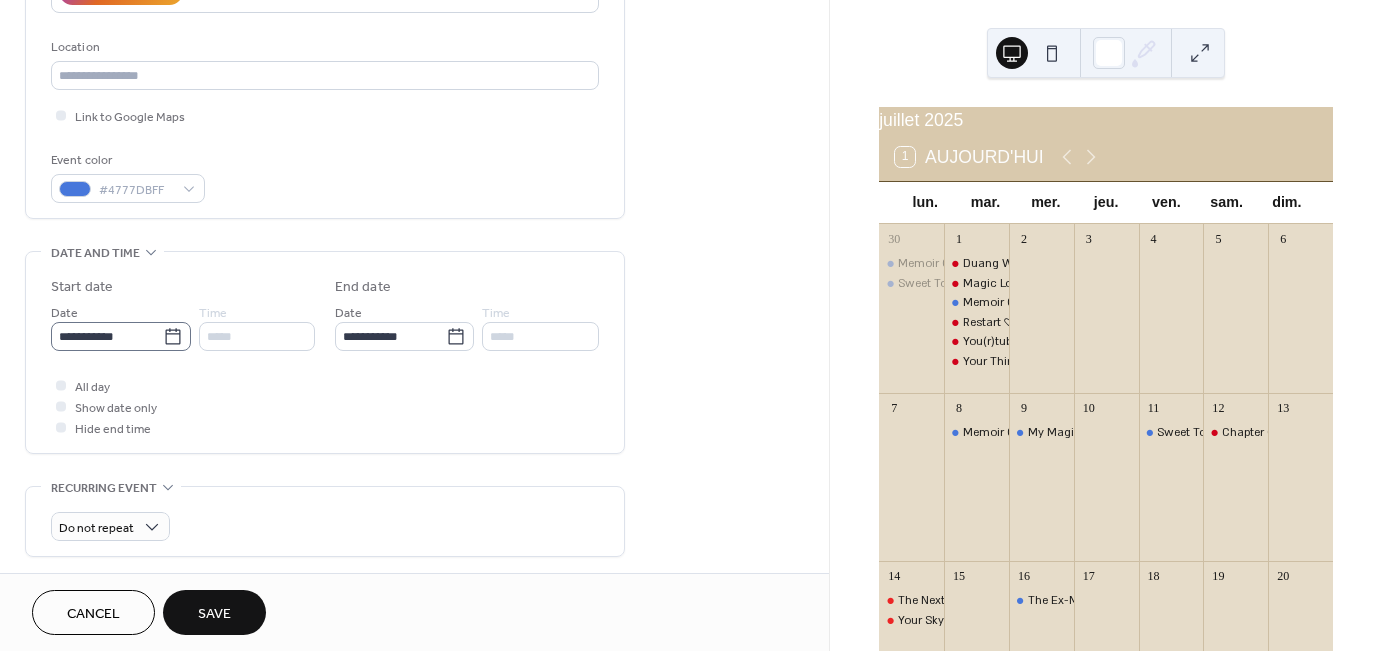 type on "**********" 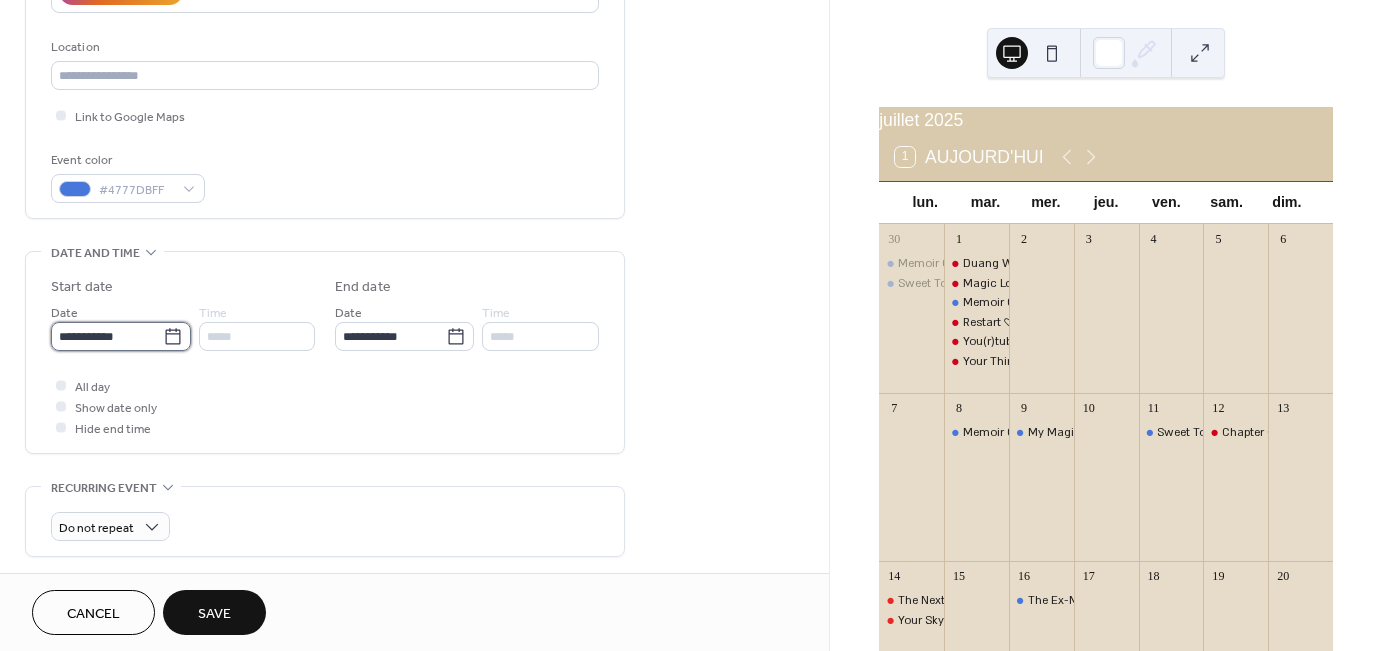 click on "**********" at bounding box center [107, 336] 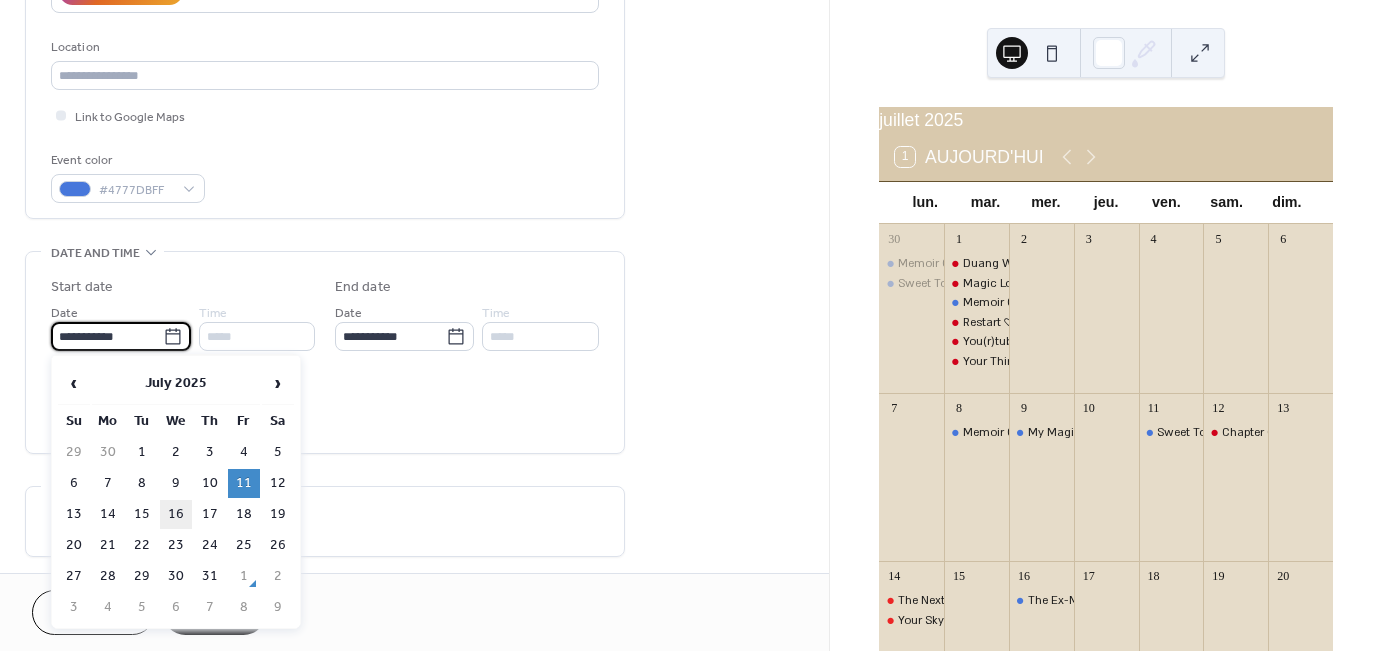 click on "16" at bounding box center (176, 514) 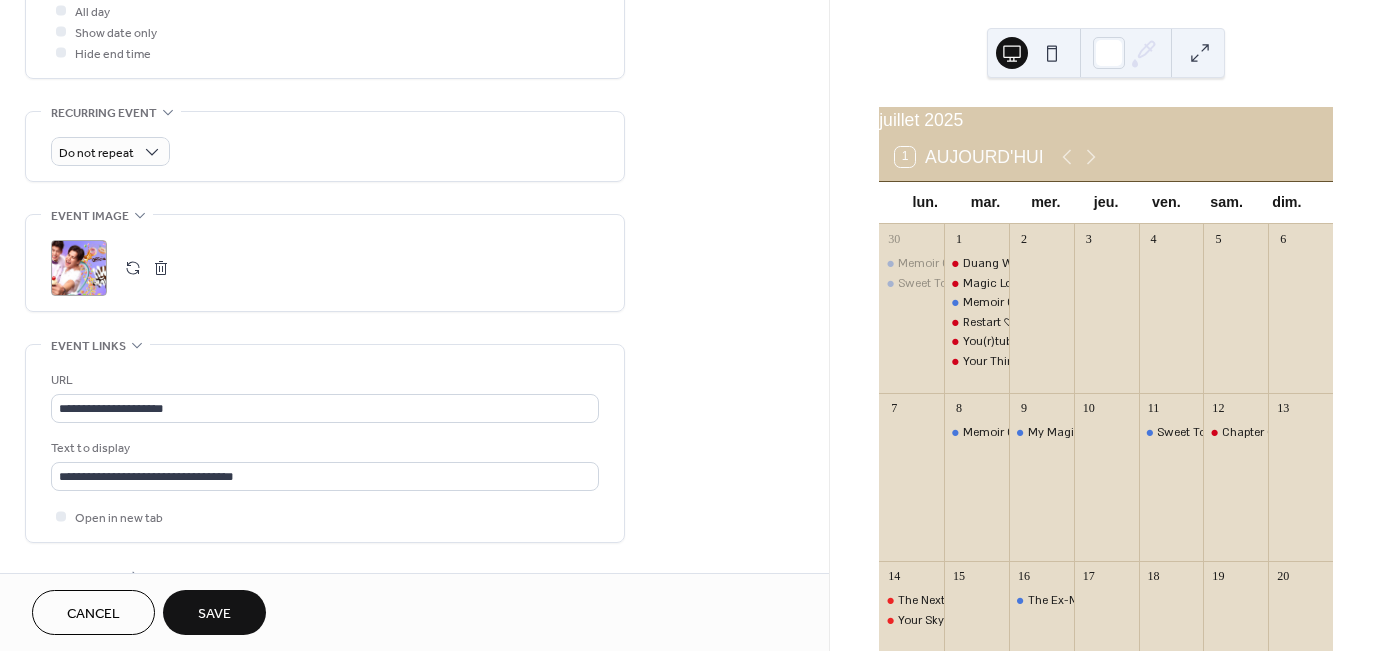 scroll, scrollTop: 800, scrollLeft: 0, axis: vertical 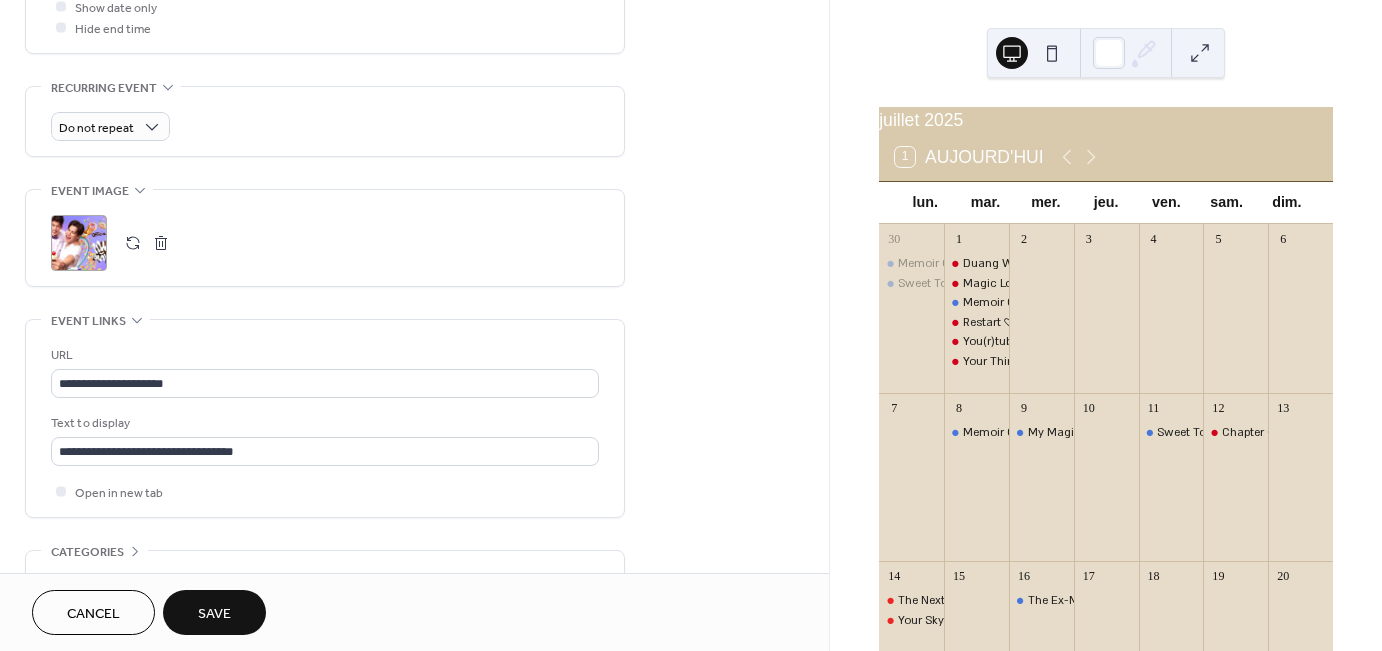 click on "Save" at bounding box center [214, 614] 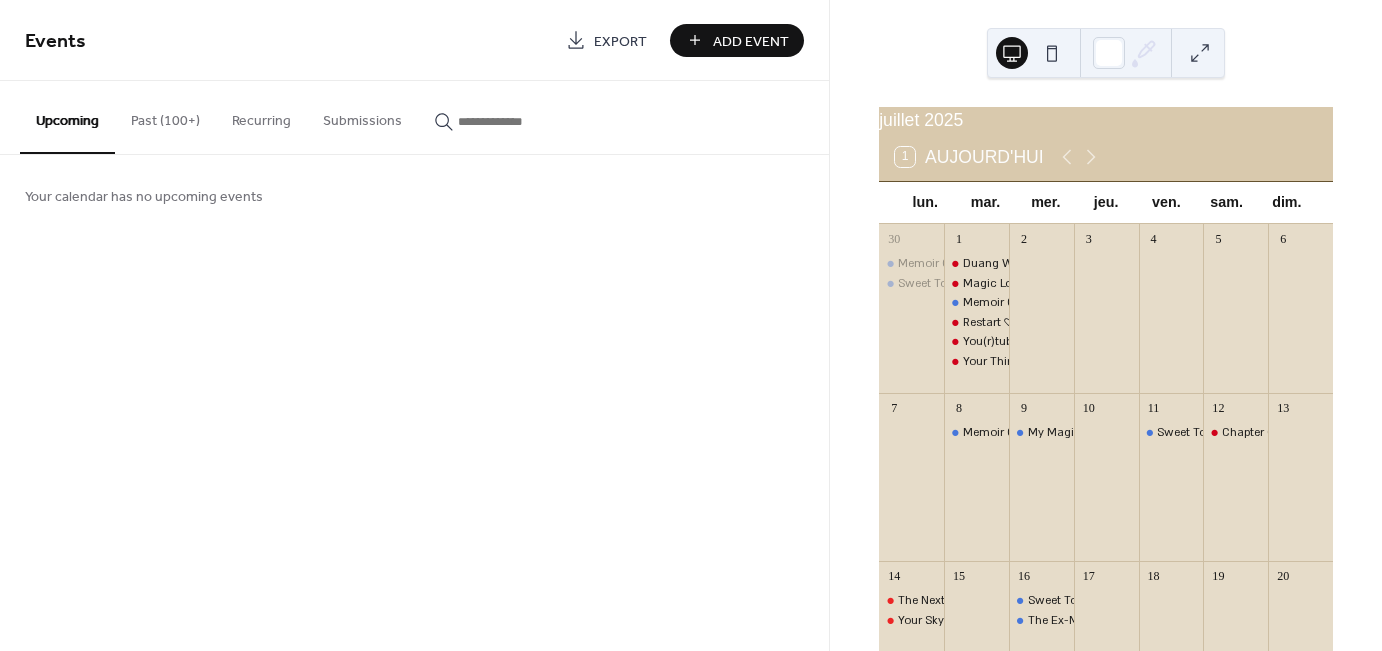 click on "Past (100+)" at bounding box center [165, 116] 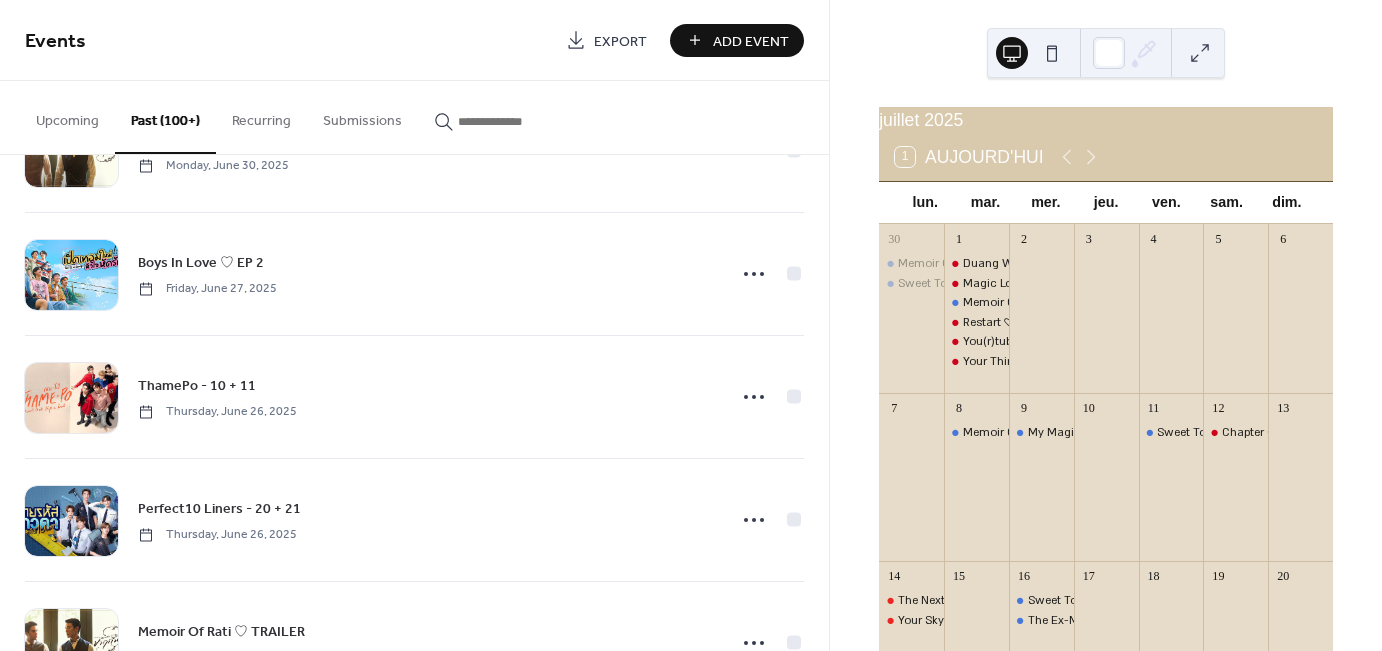 scroll, scrollTop: 2000, scrollLeft: 0, axis: vertical 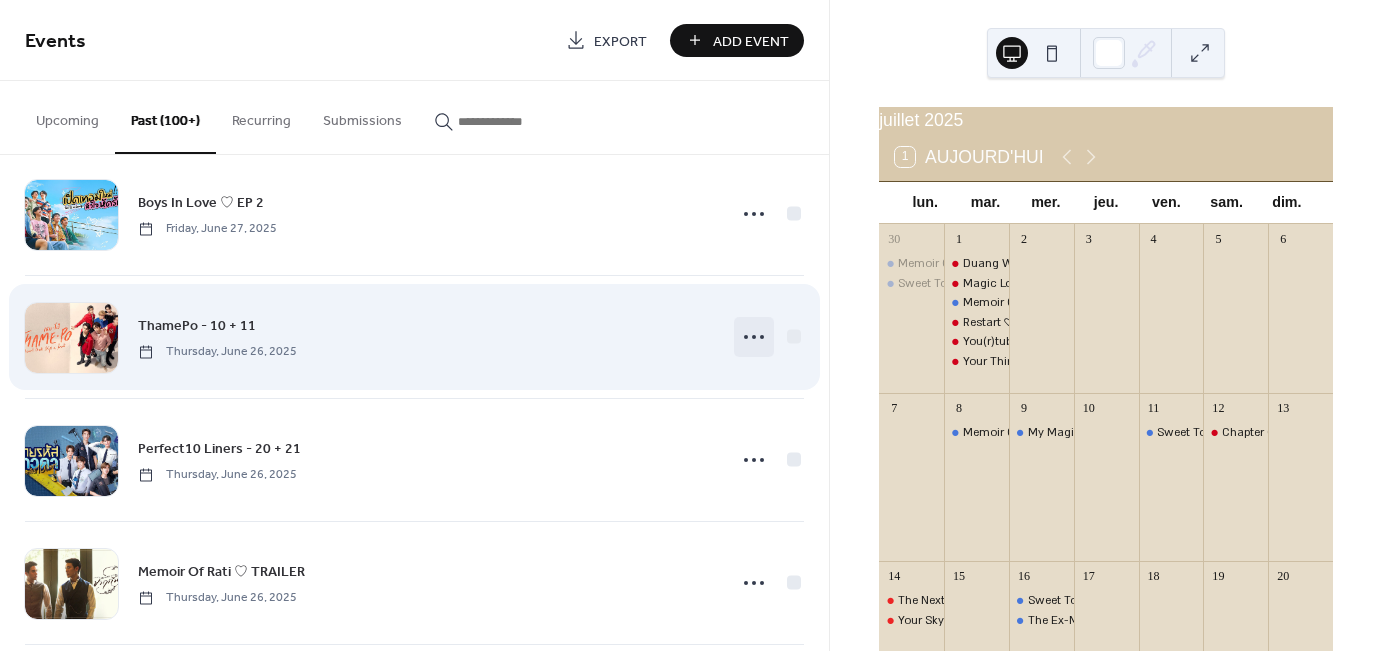 click 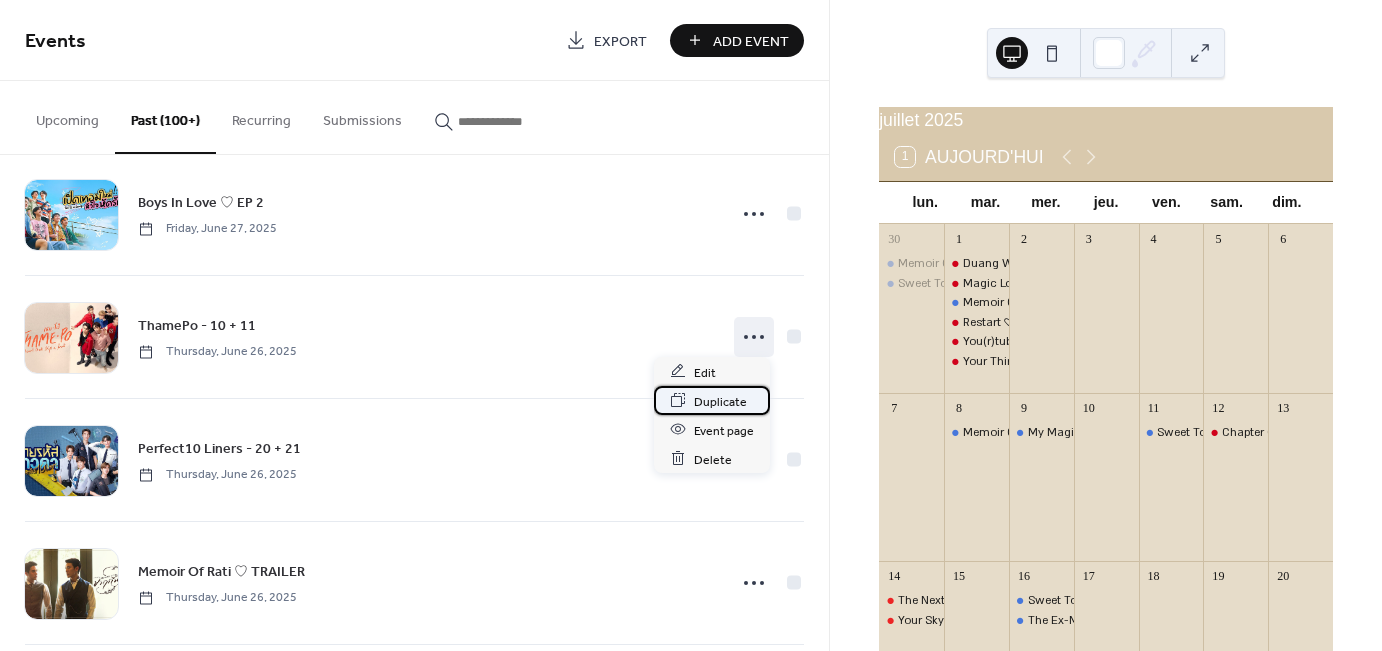 click on "Duplicate" at bounding box center [720, 401] 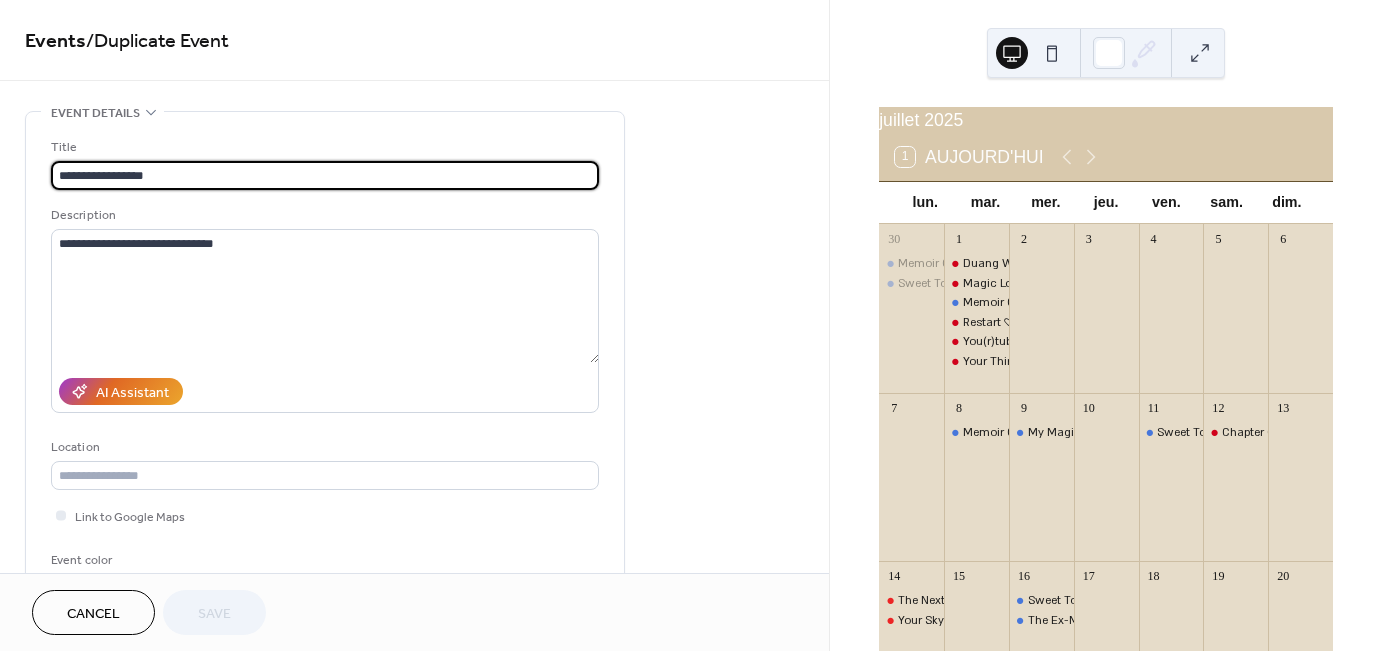 drag, startPoint x: 158, startPoint y: 176, endPoint x: 127, endPoint y: 167, distance: 32.280025 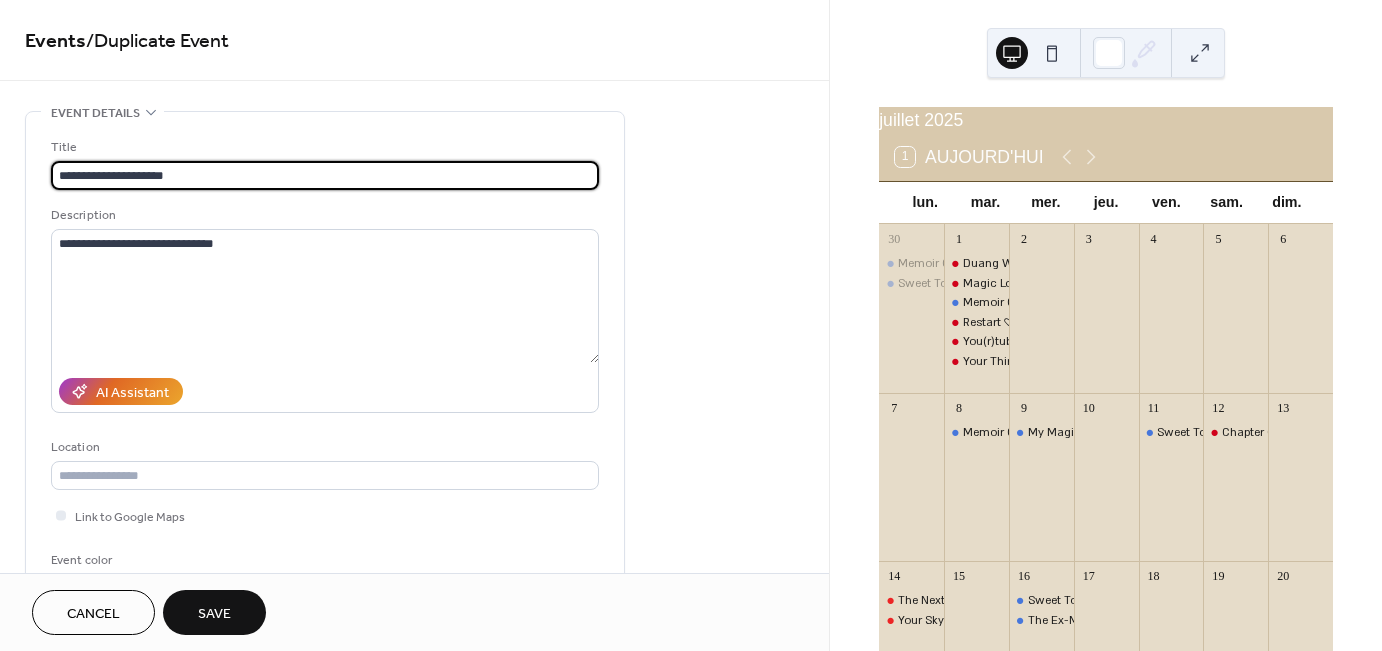 type on "**********" 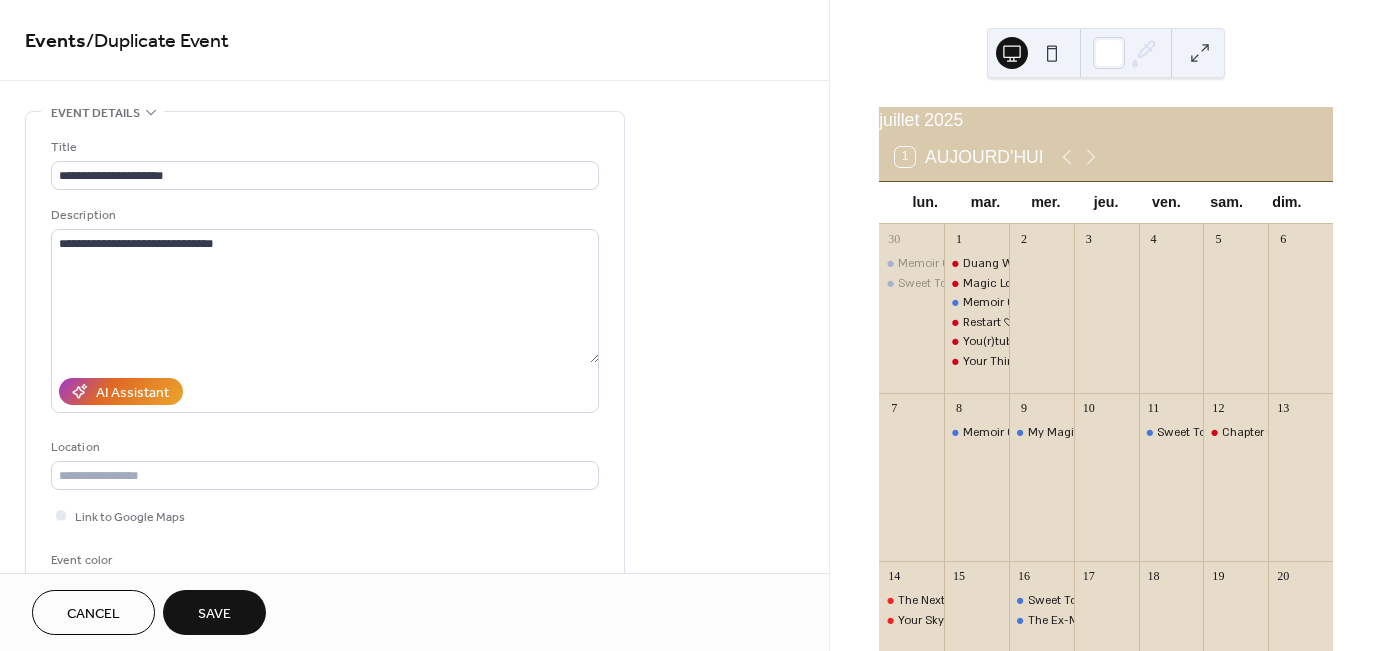 click on "**********" at bounding box center [414, 798] 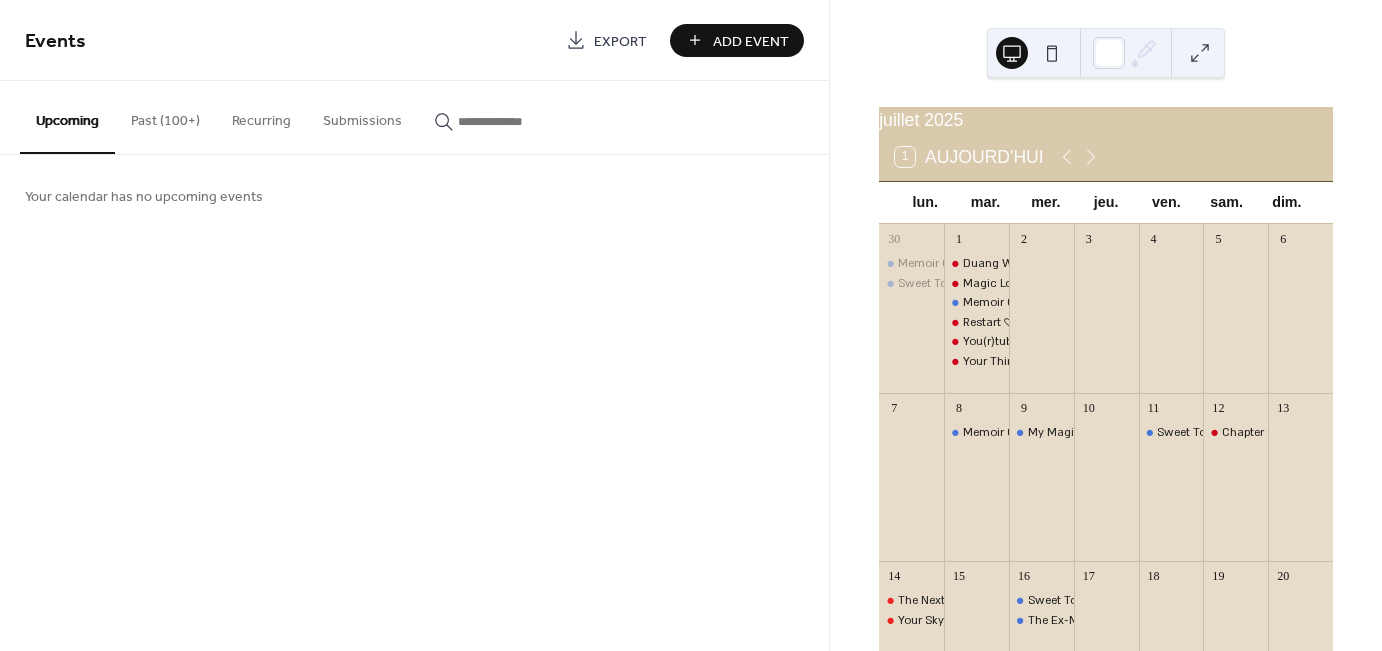 click on "Past (100+)" at bounding box center (165, 116) 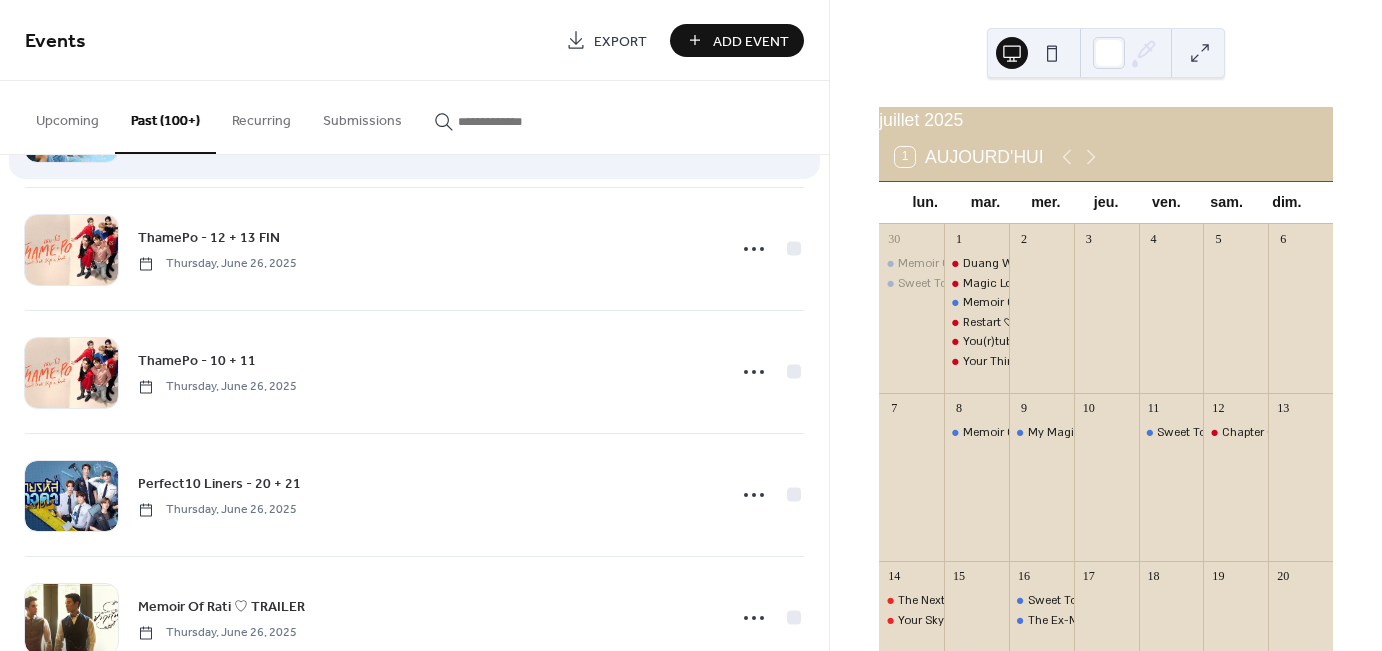 scroll, scrollTop: 2100, scrollLeft: 0, axis: vertical 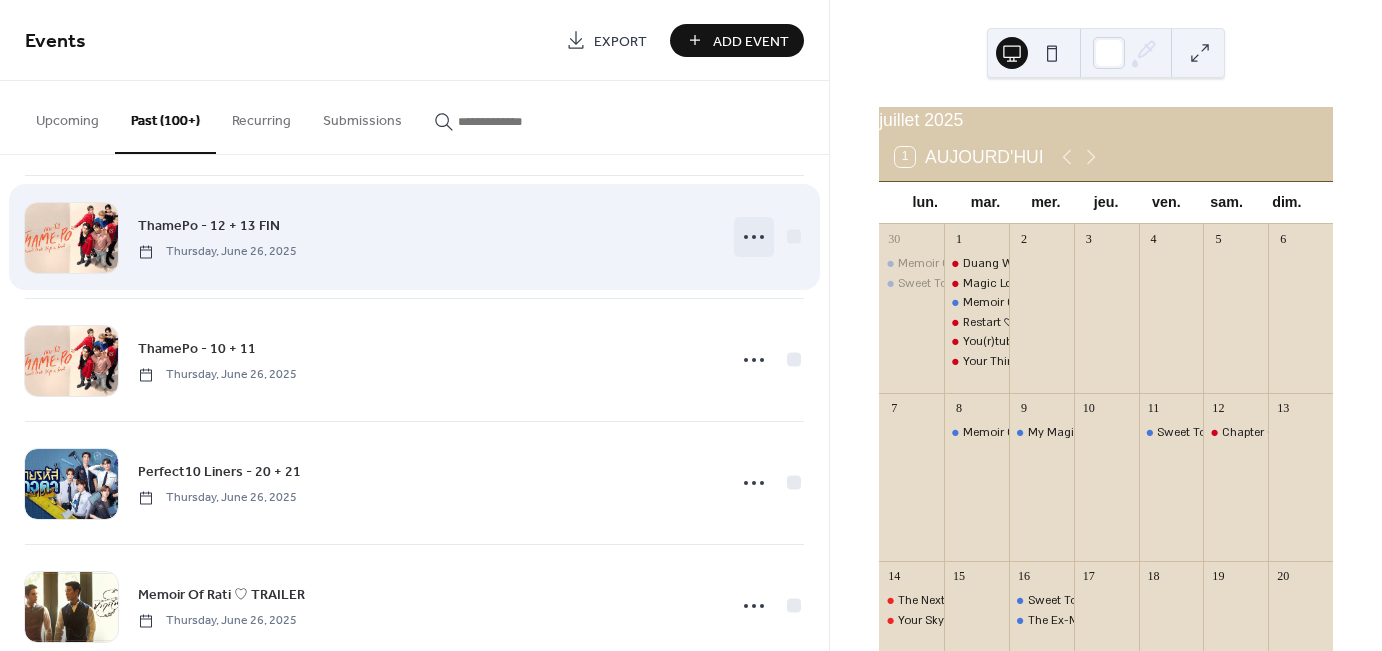 click 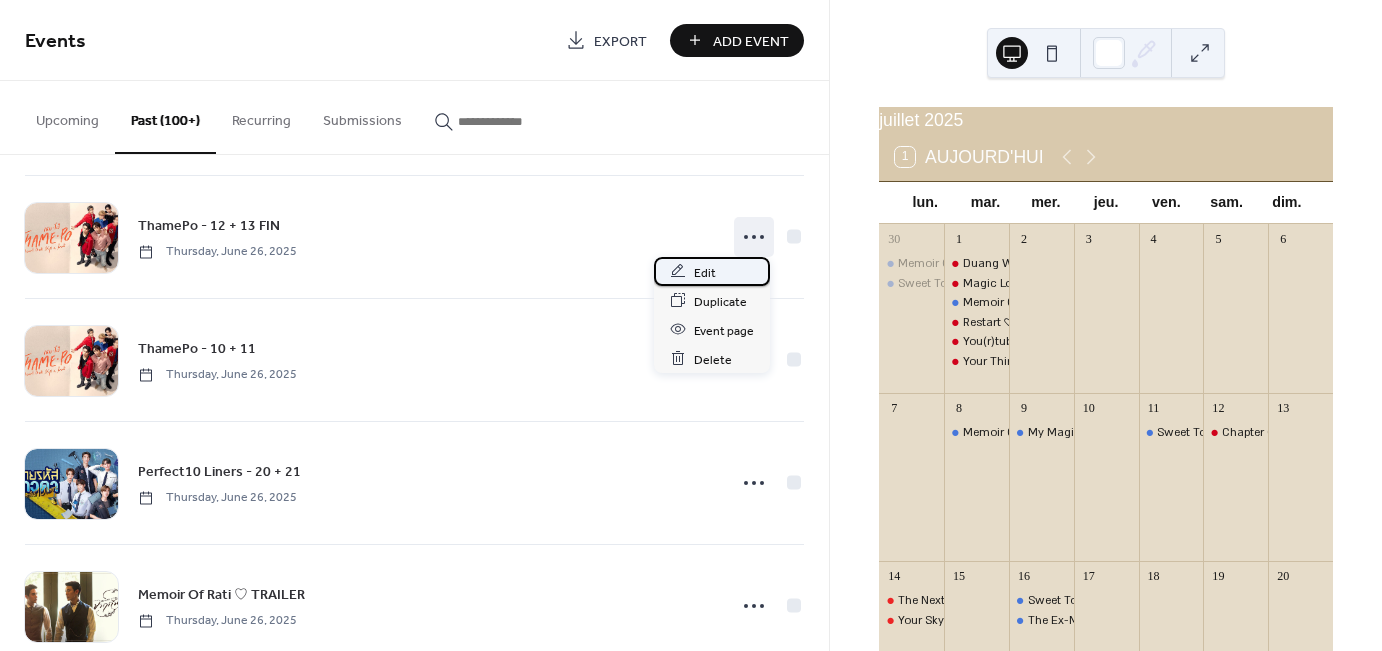 click on "Edit" at bounding box center [705, 272] 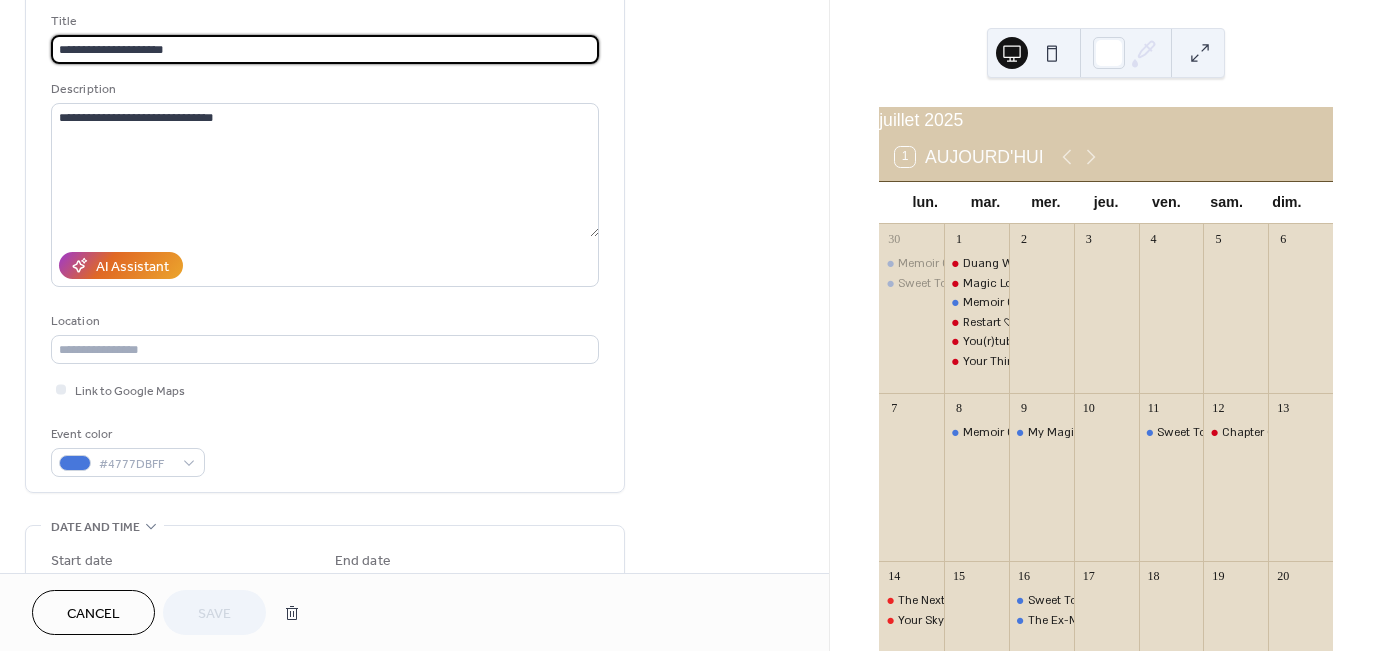 scroll, scrollTop: 200, scrollLeft: 0, axis: vertical 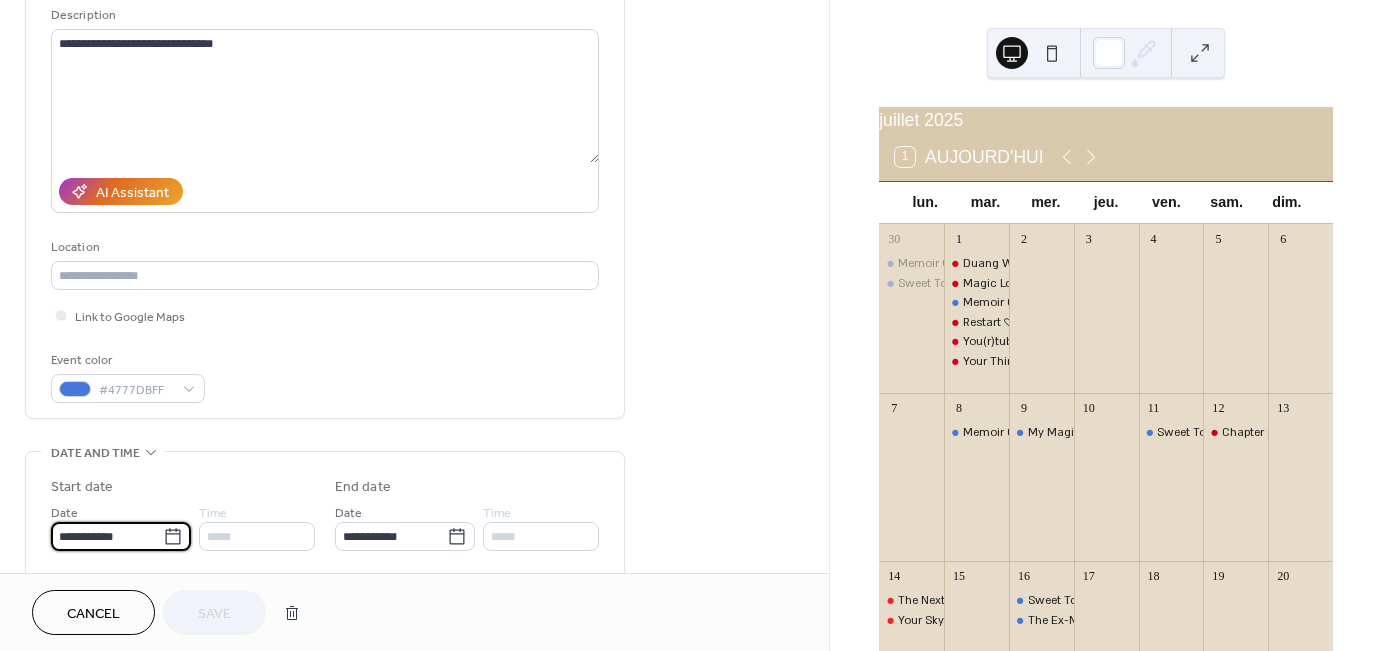 click on "**********" at bounding box center (107, 536) 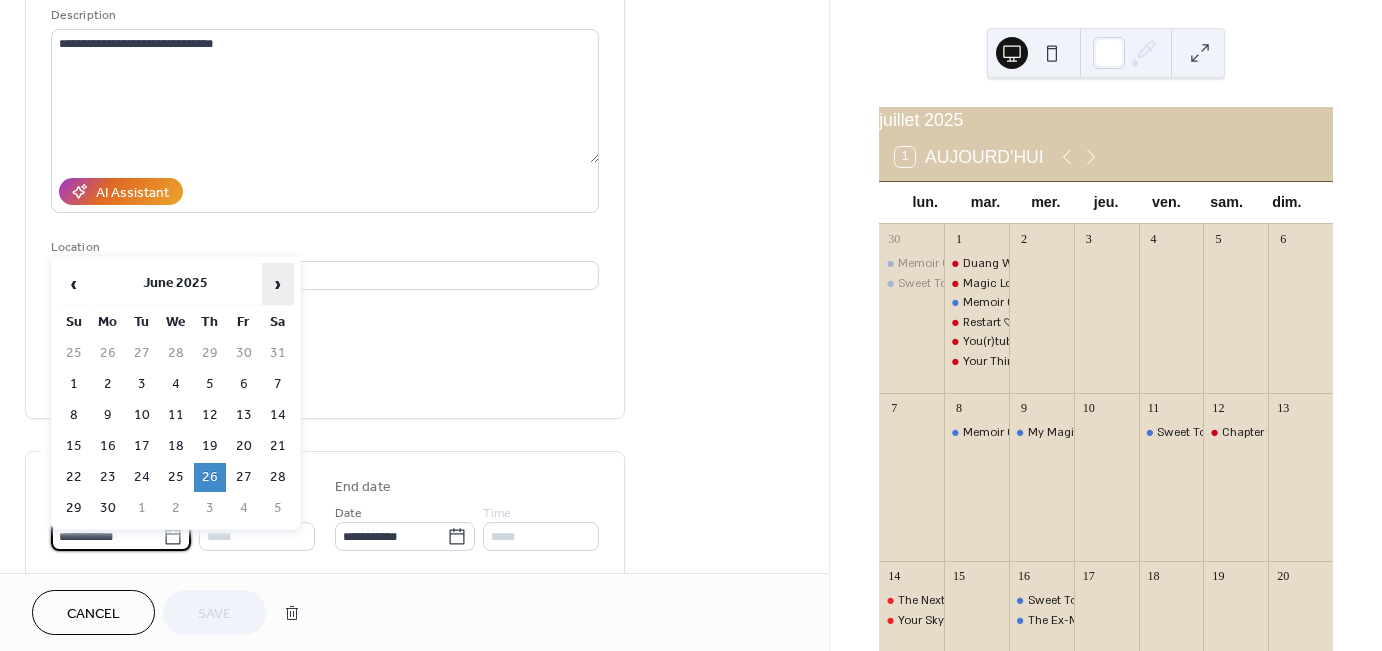 click on "›" at bounding box center [278, 284] 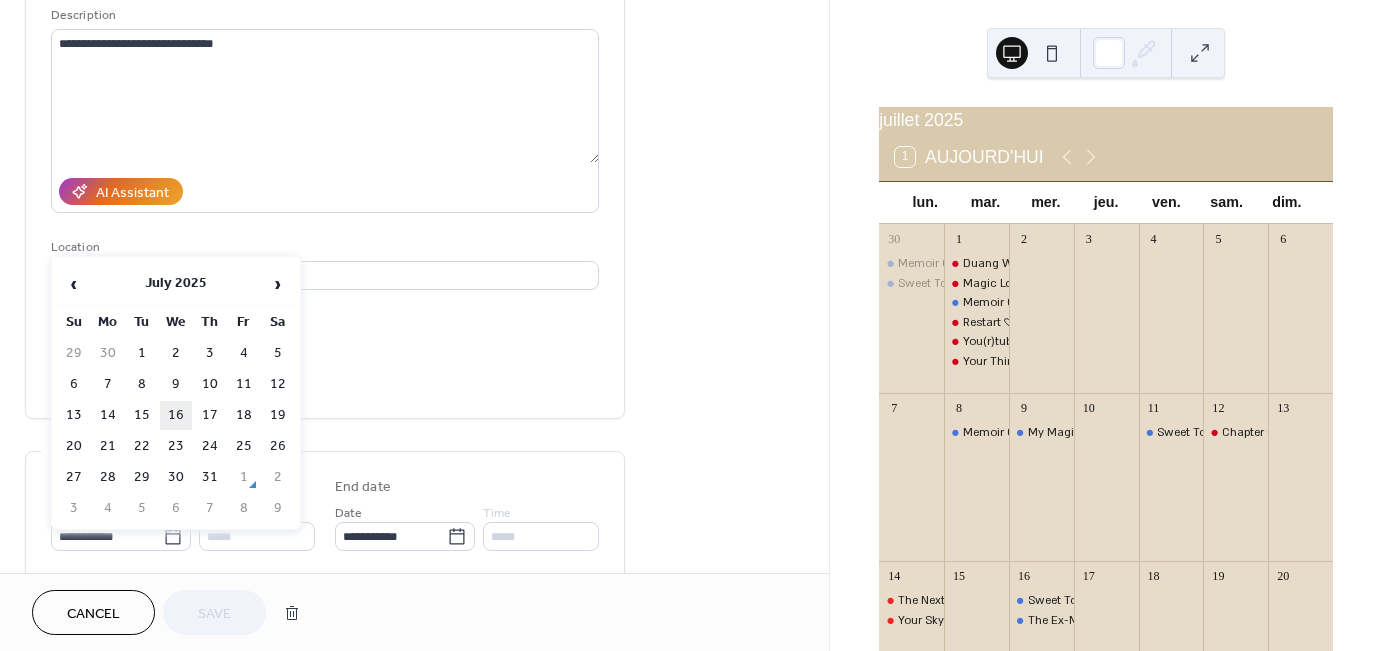 click on "16" at bounding box center (176, 415) 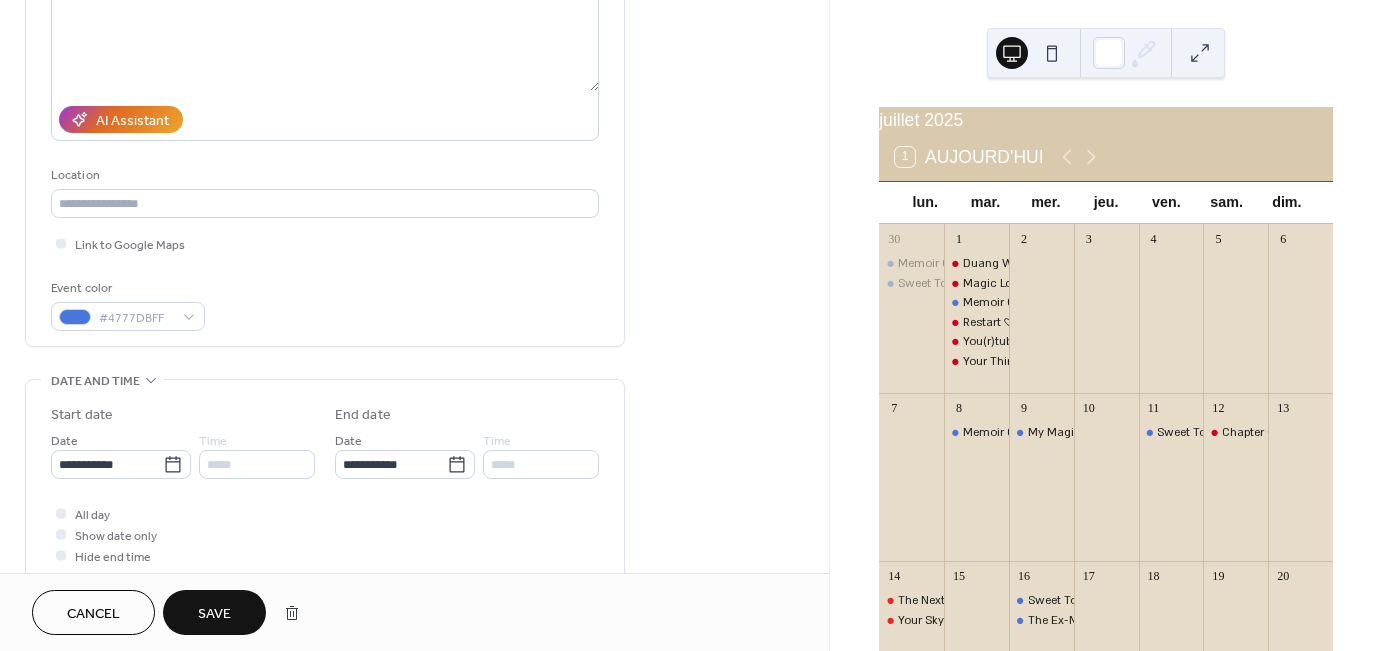 scroll, scrollTop: 500, scrollLeft: 0, axis: vertical 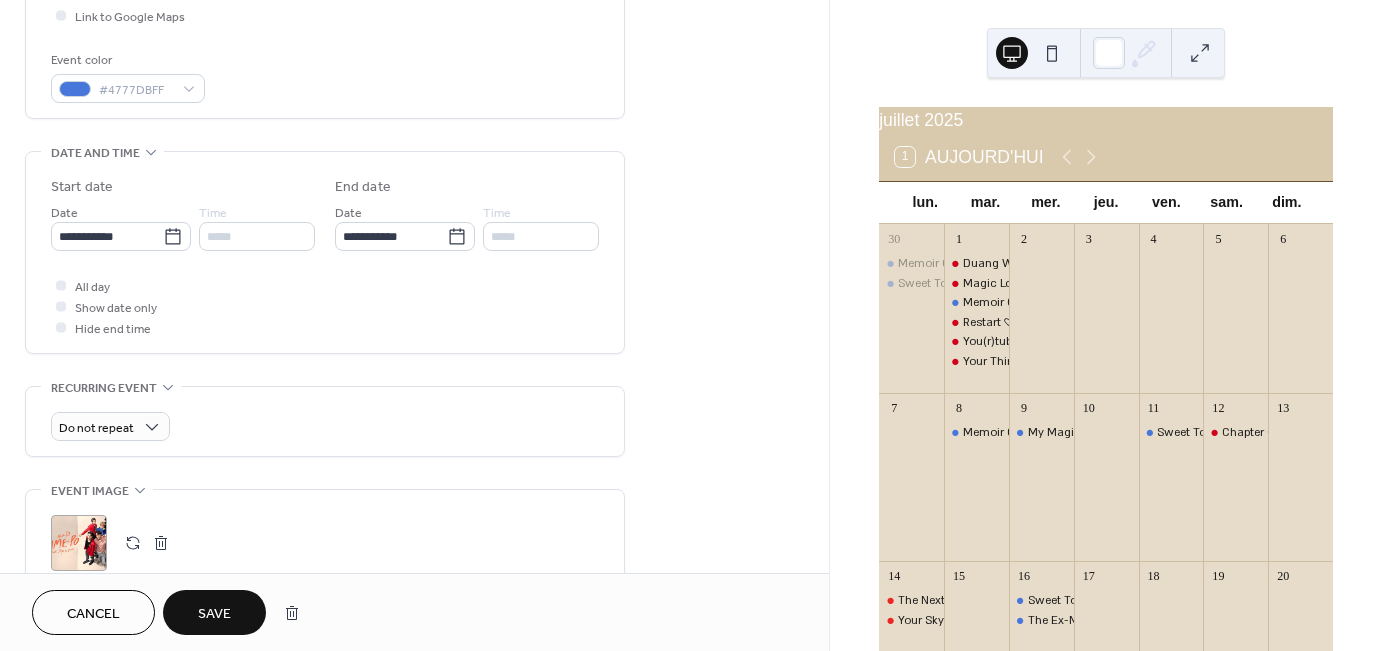 click on "Save" at bounding box center [214, 614] 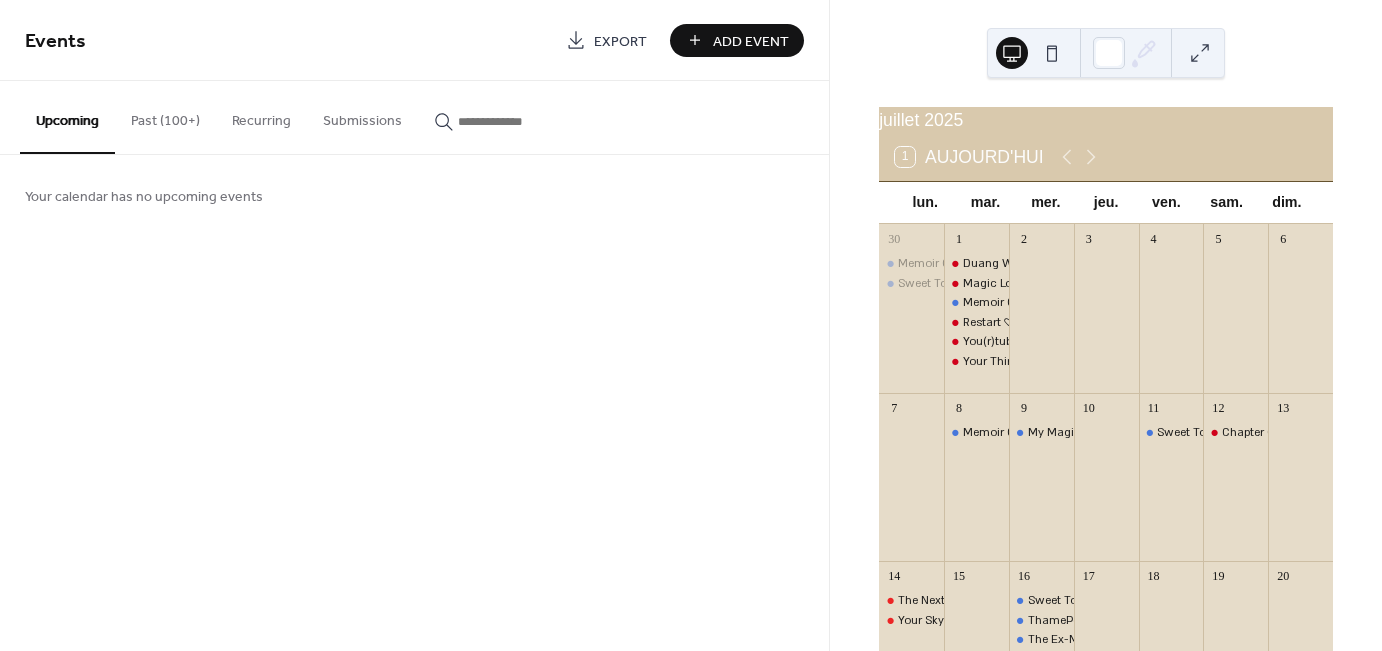 click on "Past (100+)" at bounding box center (165, 116) 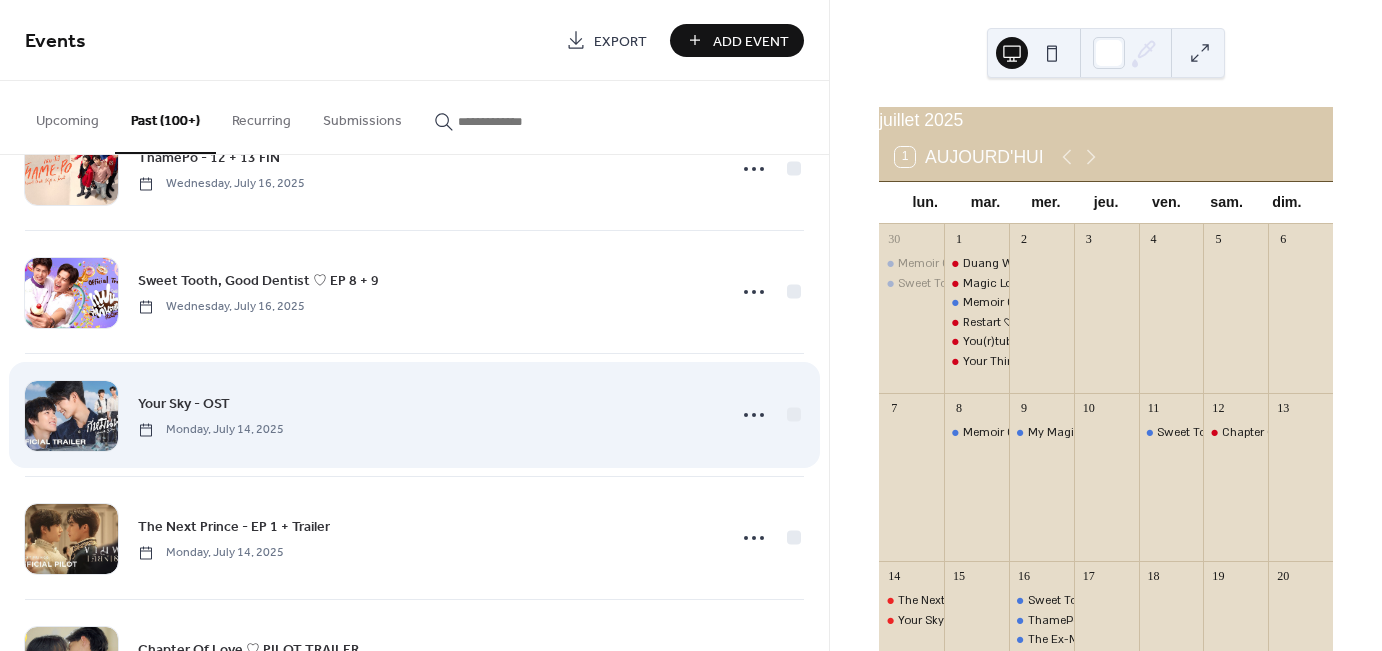 scroll, scrollTop: 0, scrollLeft: 0, axis: both 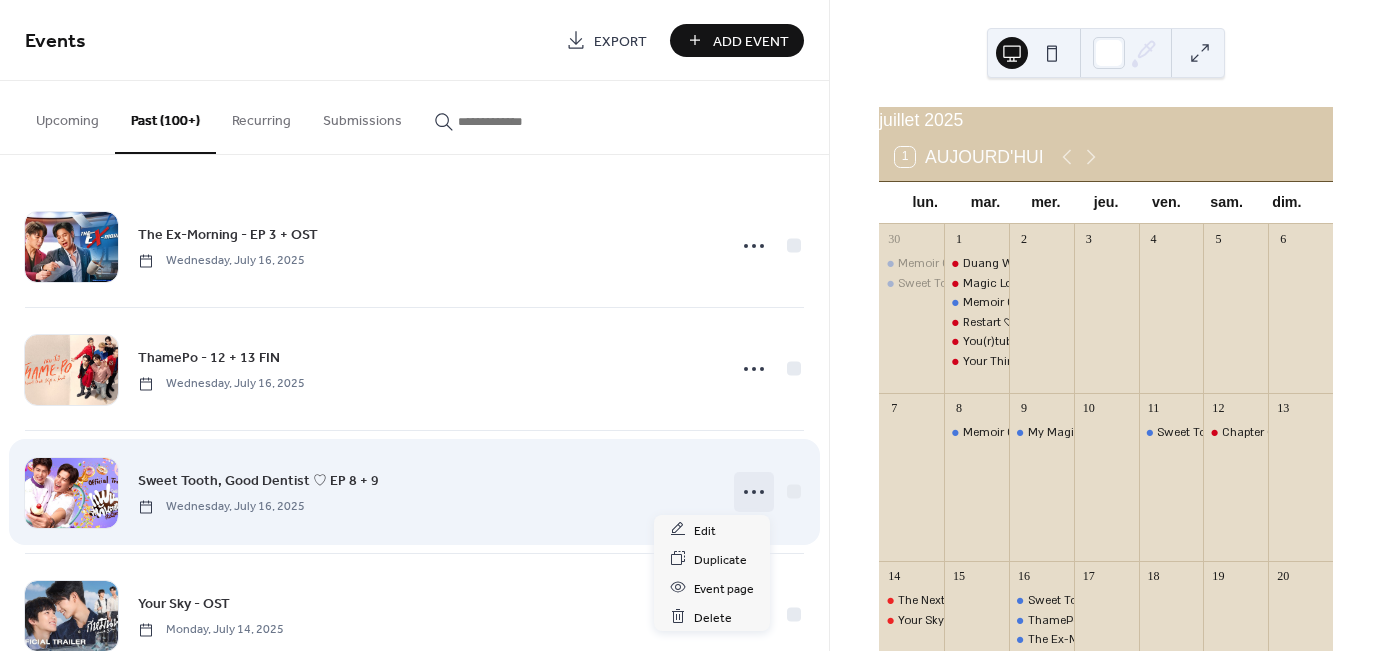 click 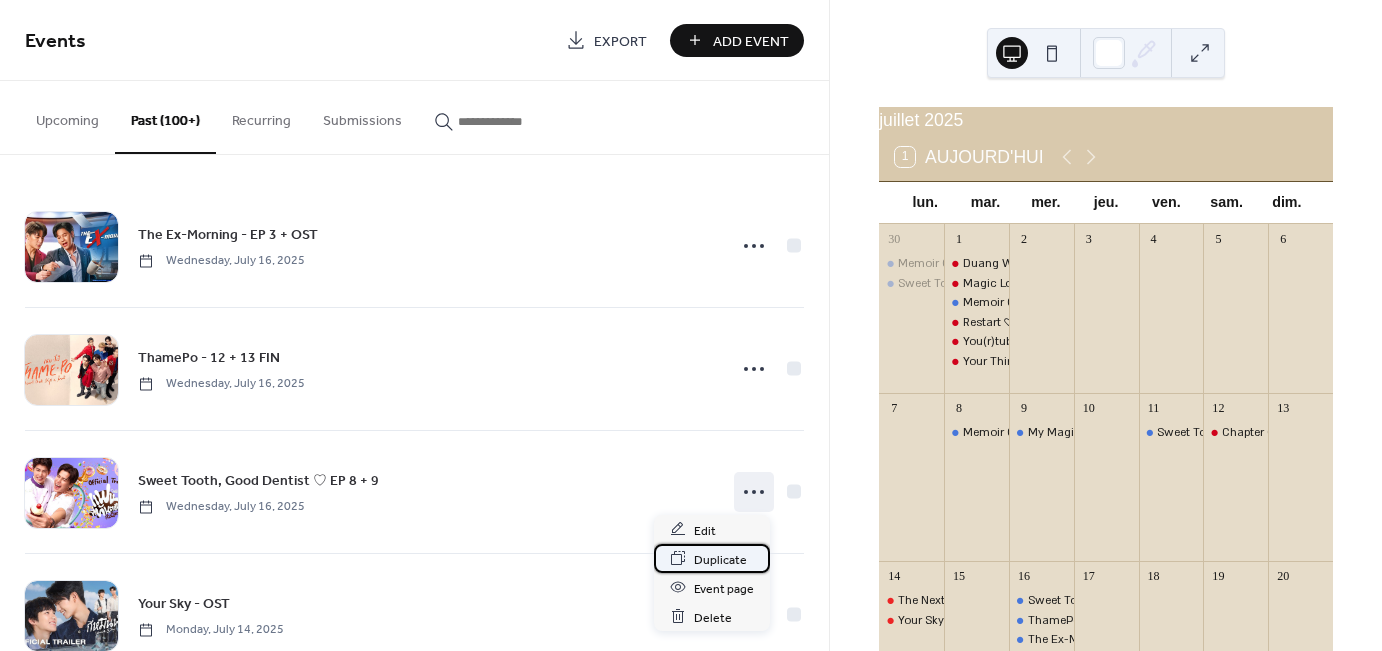 click on "Duplicate" at bounding box center (720, 559) 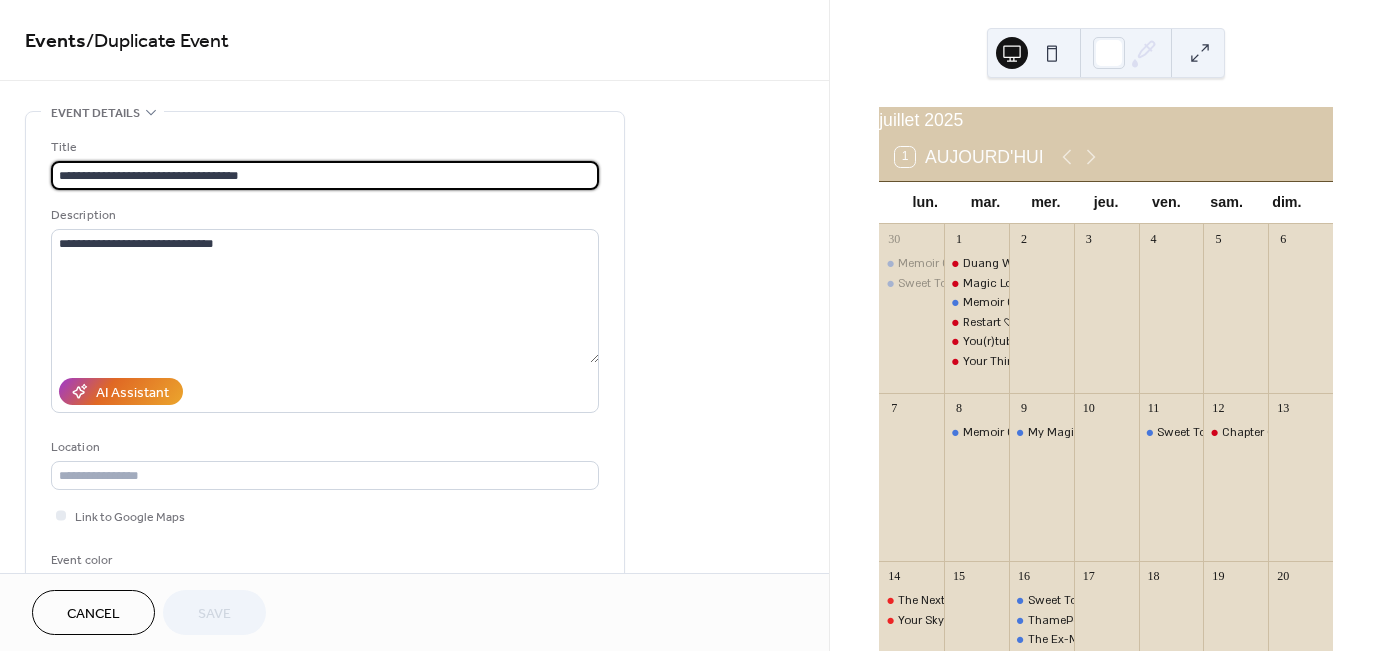 drag, startPoint x: 220, startPoint y: 179, endPoint x: 231, endPoint y: 179, distance: 11 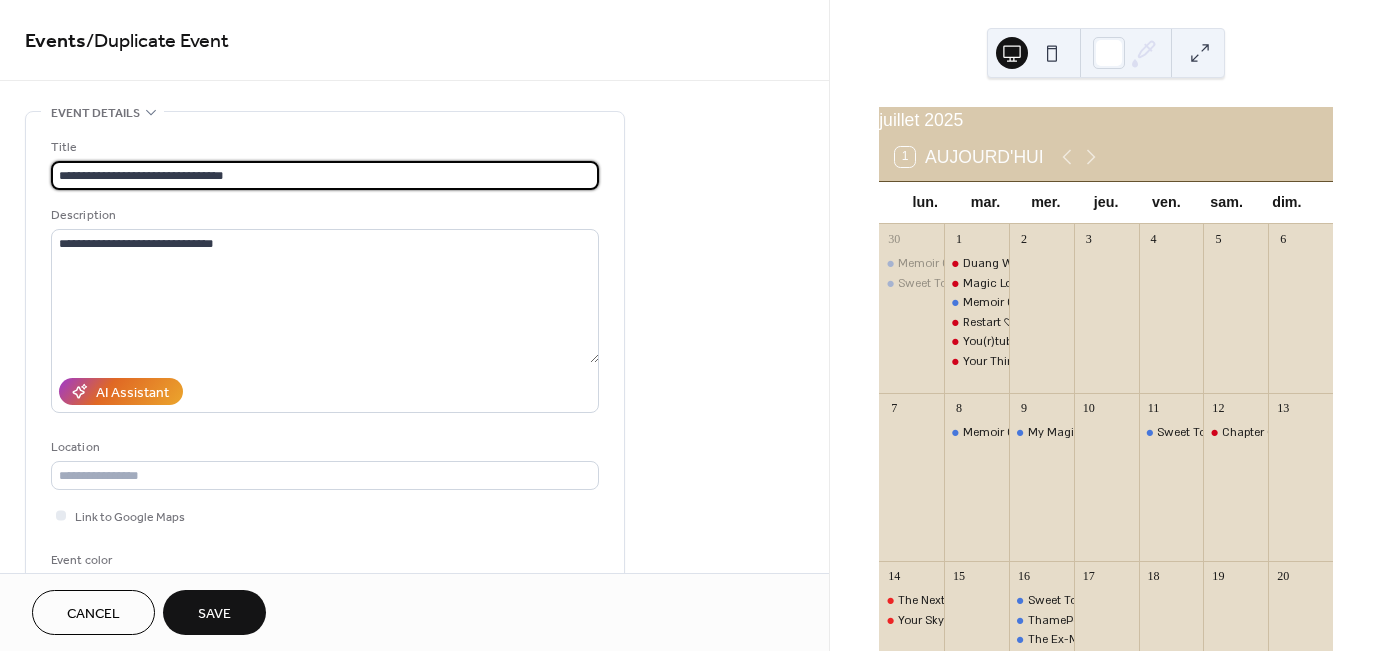 type on "**********" 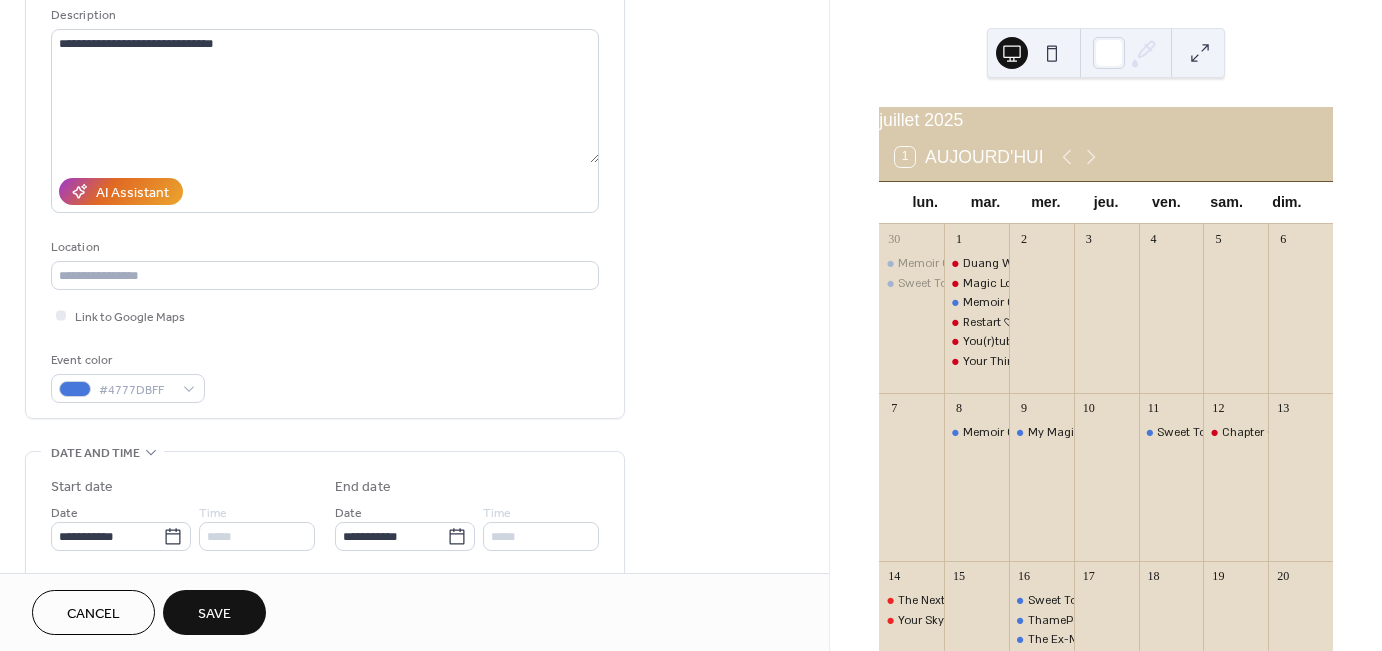 scroll, scrollTop: 300, scrollLeft: 0, axis: vertical 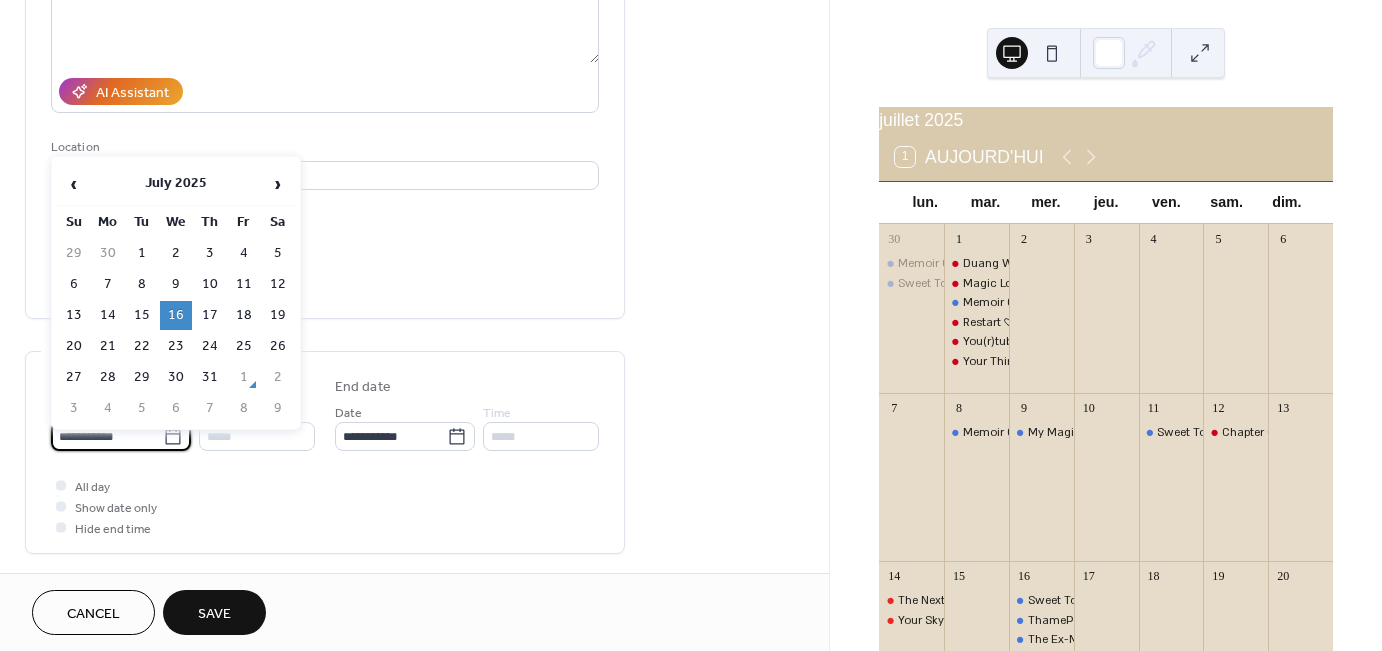 click on "**********" at bounding box center [107, 436] 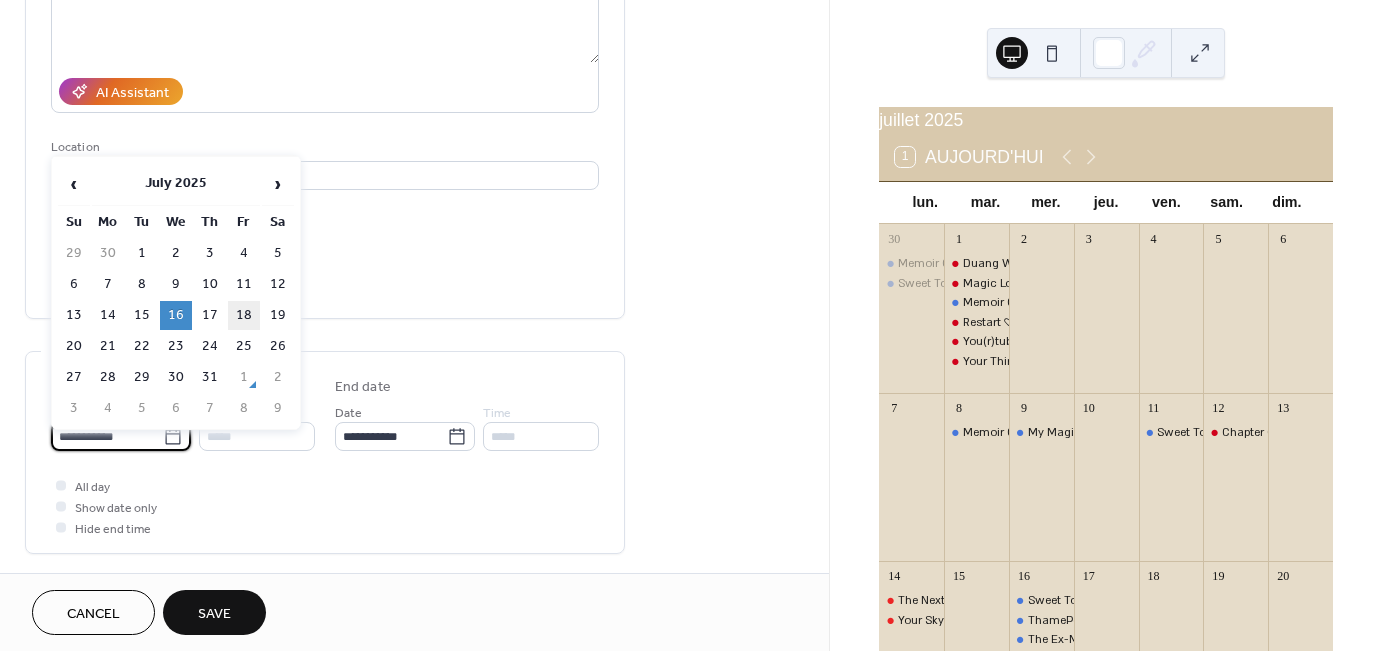 click on "18" at bounding box center [244, 315] 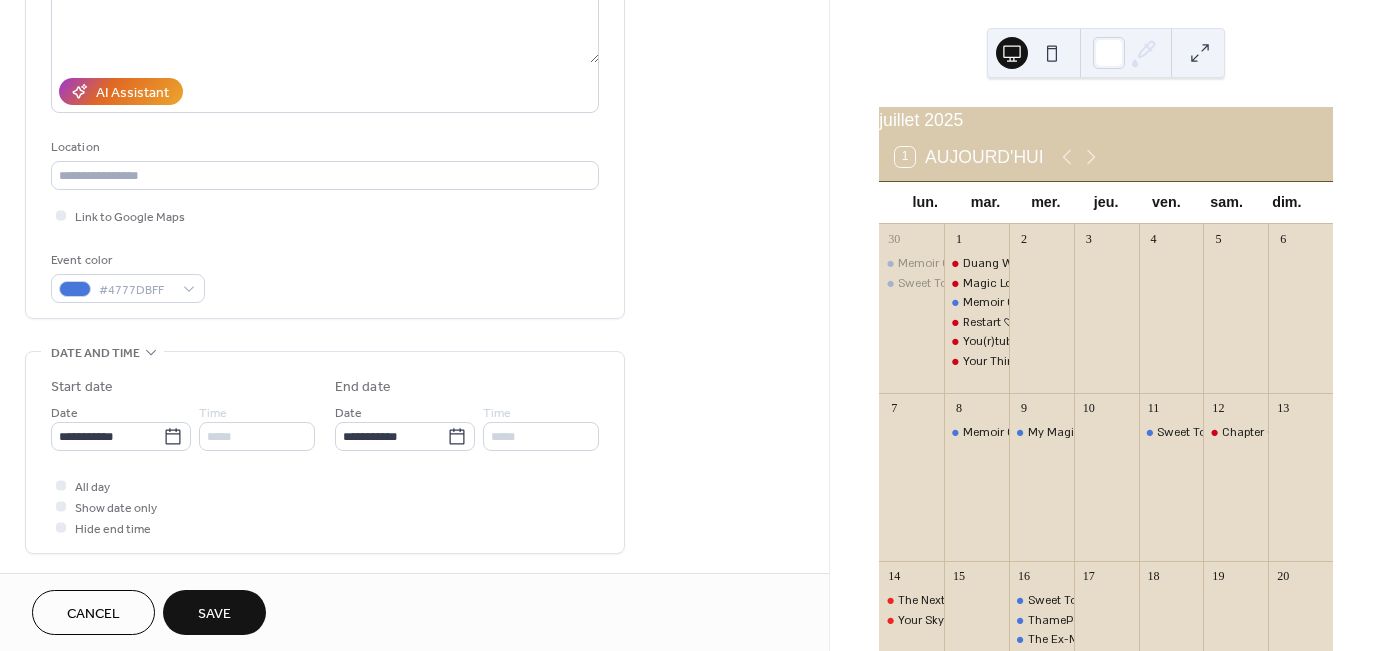 click on "Save" at bounding box center (214, 614) 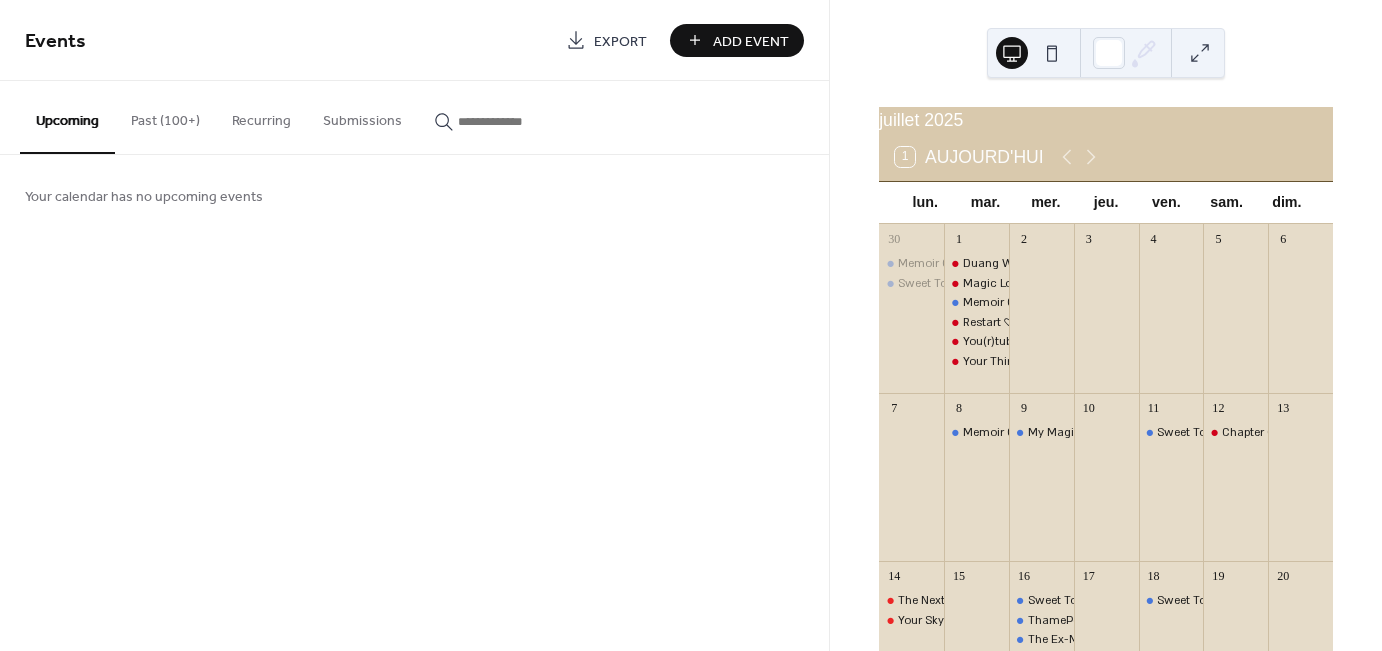 click on "Past (100+)" at bounding box center [165, 116] 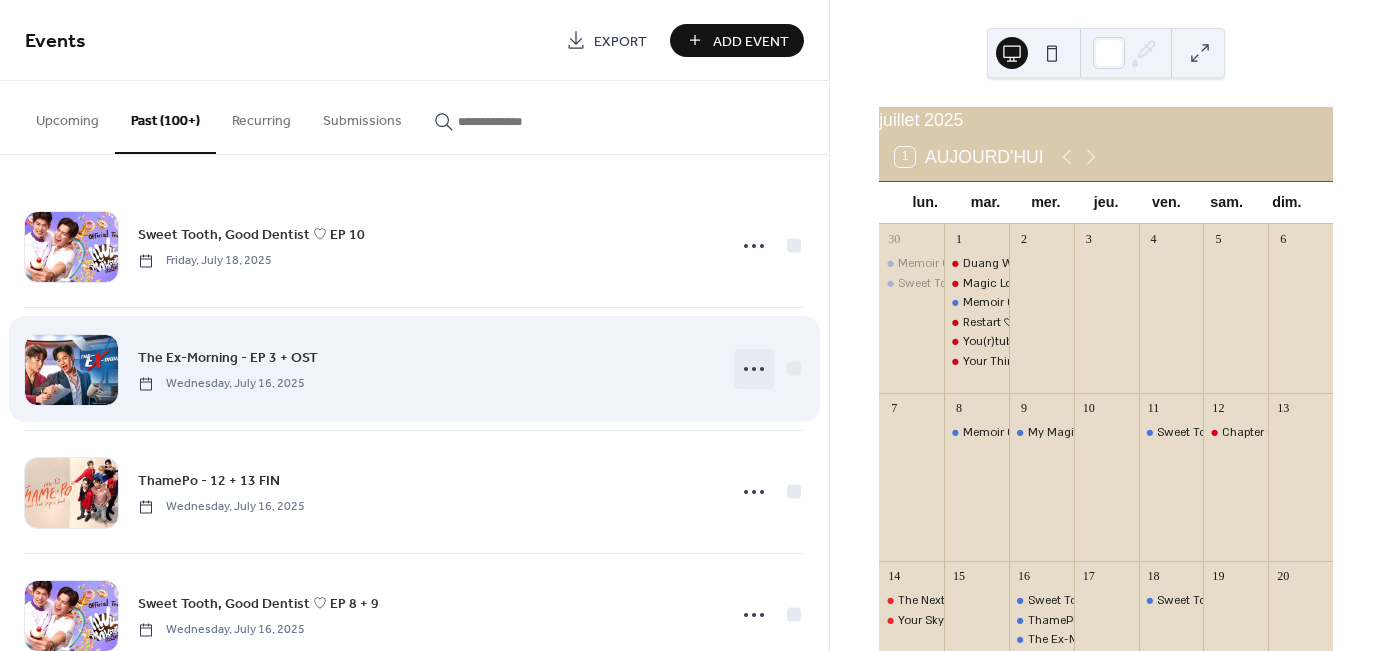 click 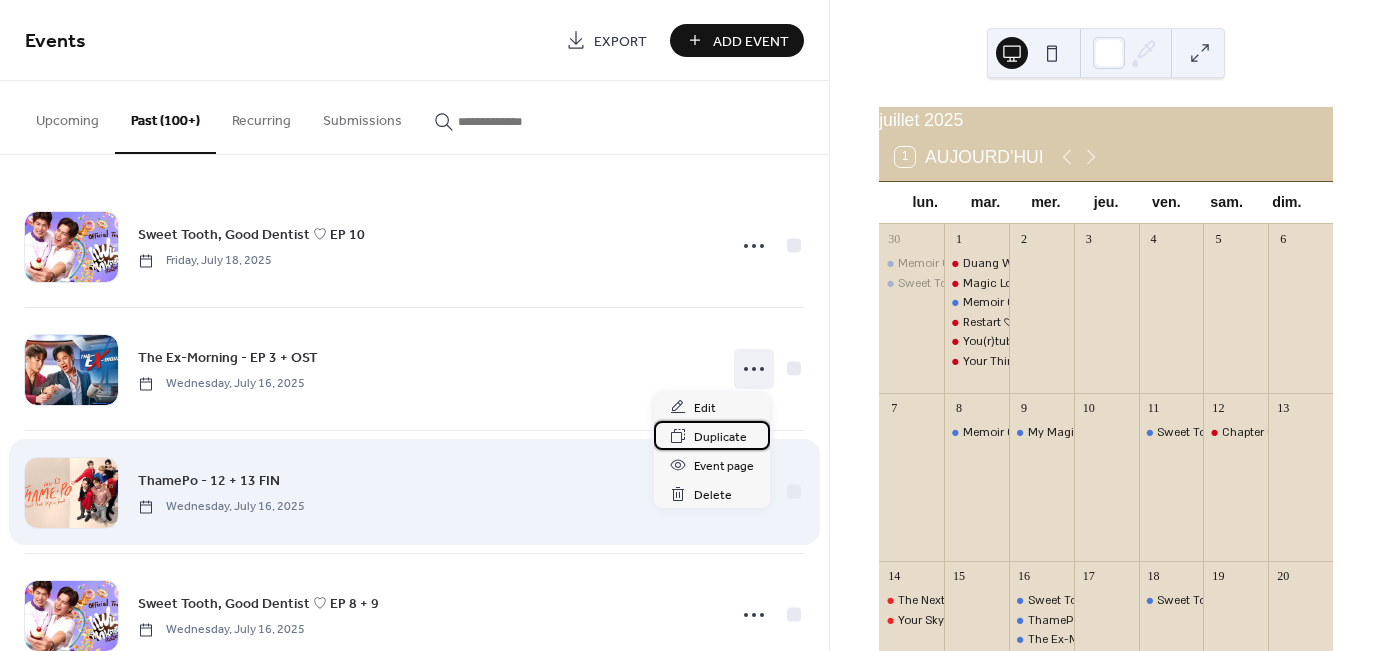 click on "Duplicate" at bounding box center [720, 437] 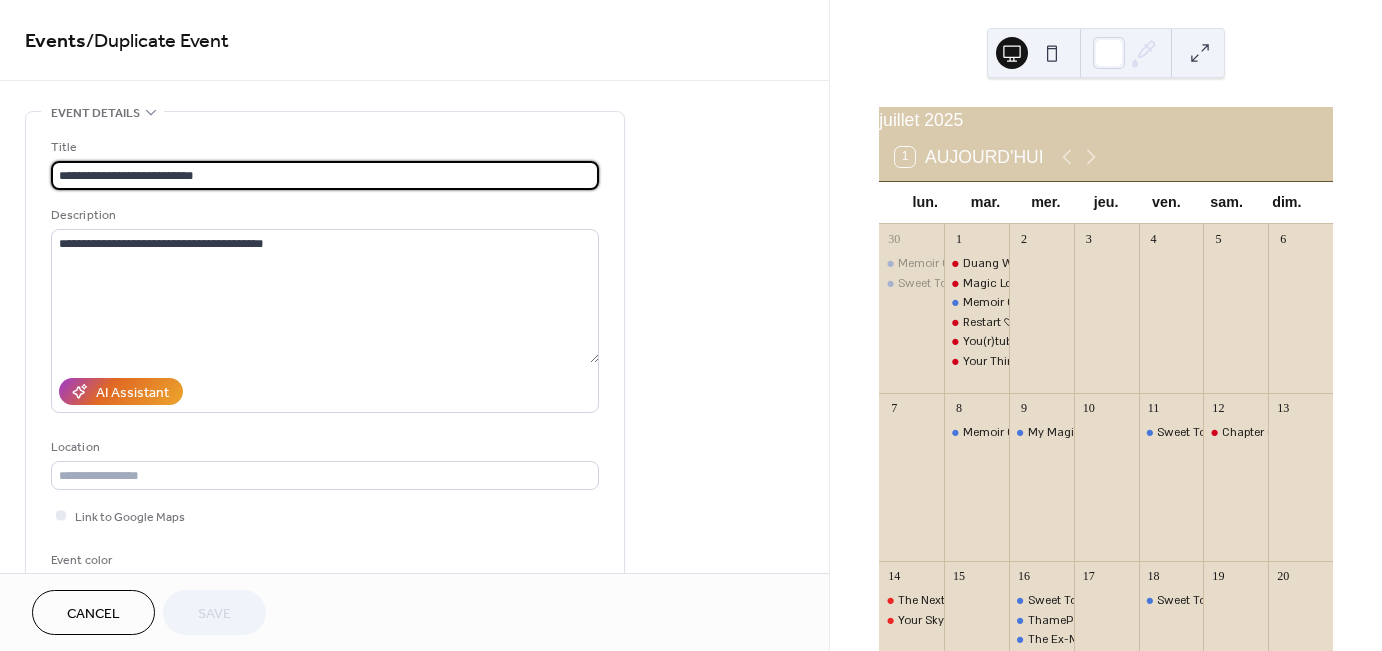 drag, startPoint x: 217, startPoint y: 175, endPoint x: 170, endPoint y: 155, distance: 51.078373 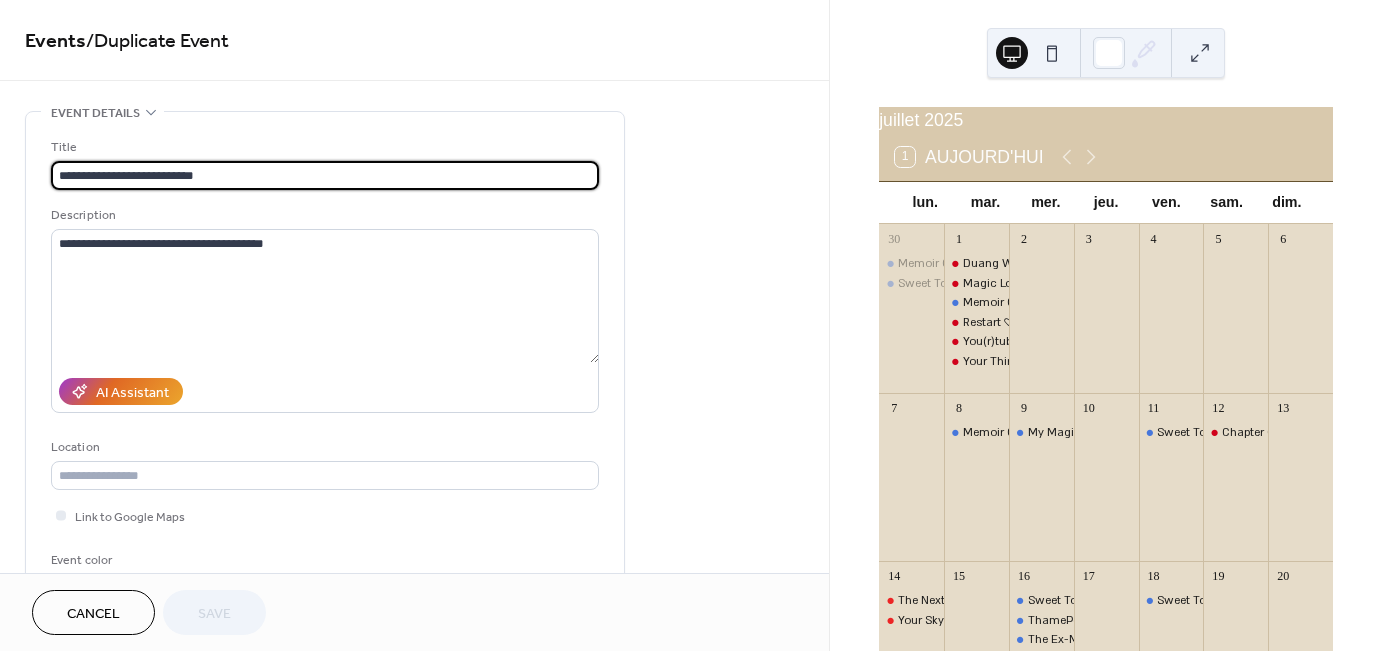 click on "**********" at bounding box center [325, 163] 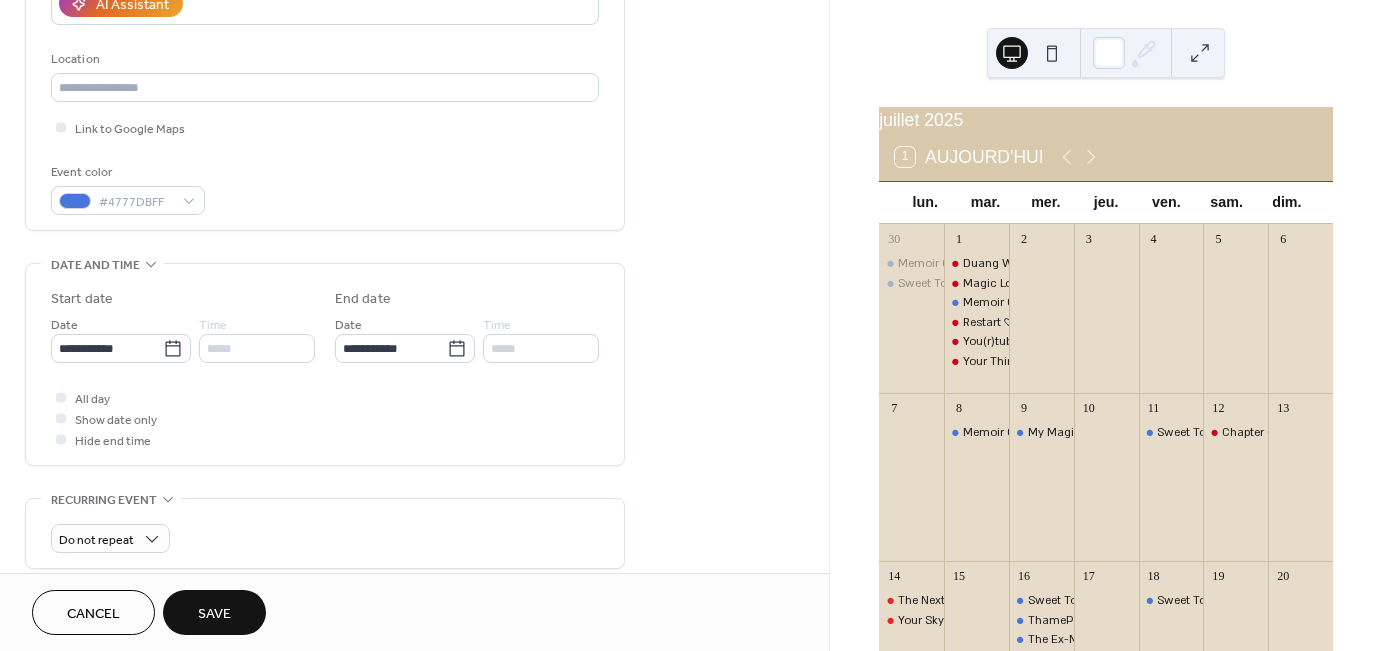 scroll, scrollTop: 400, scrollLeft: 0, axis: vertical 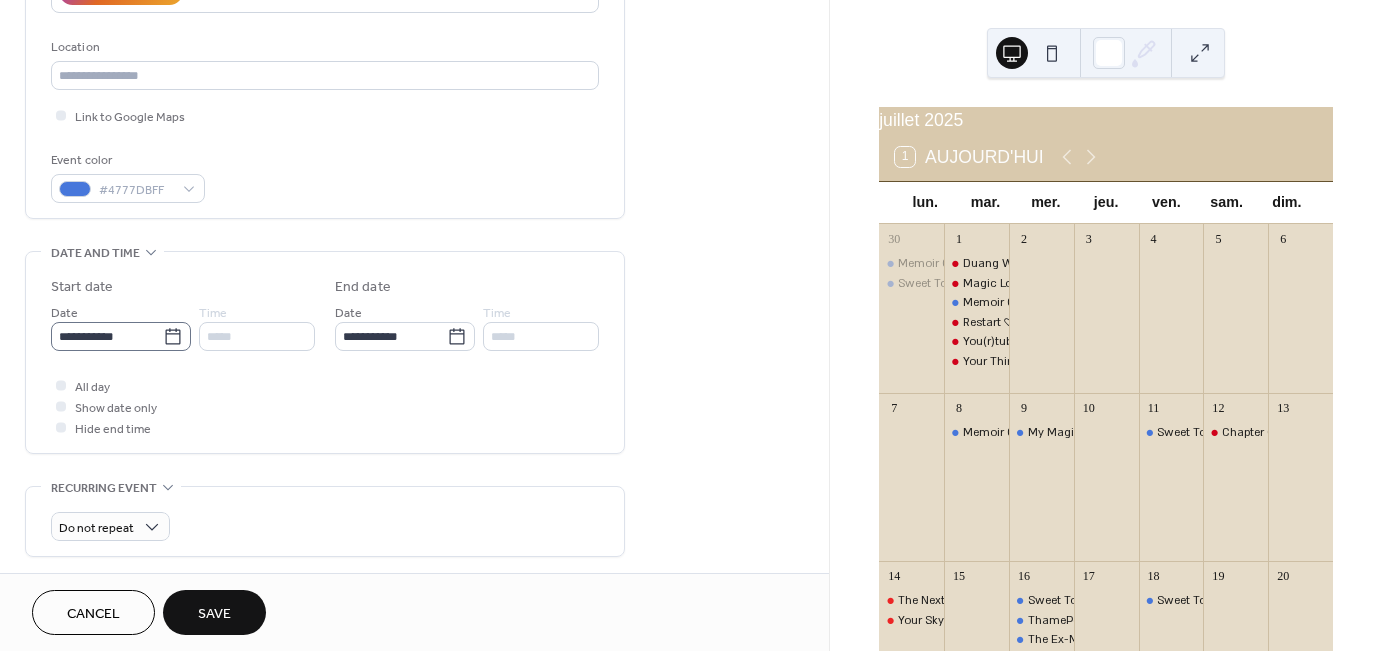 type on "**********" 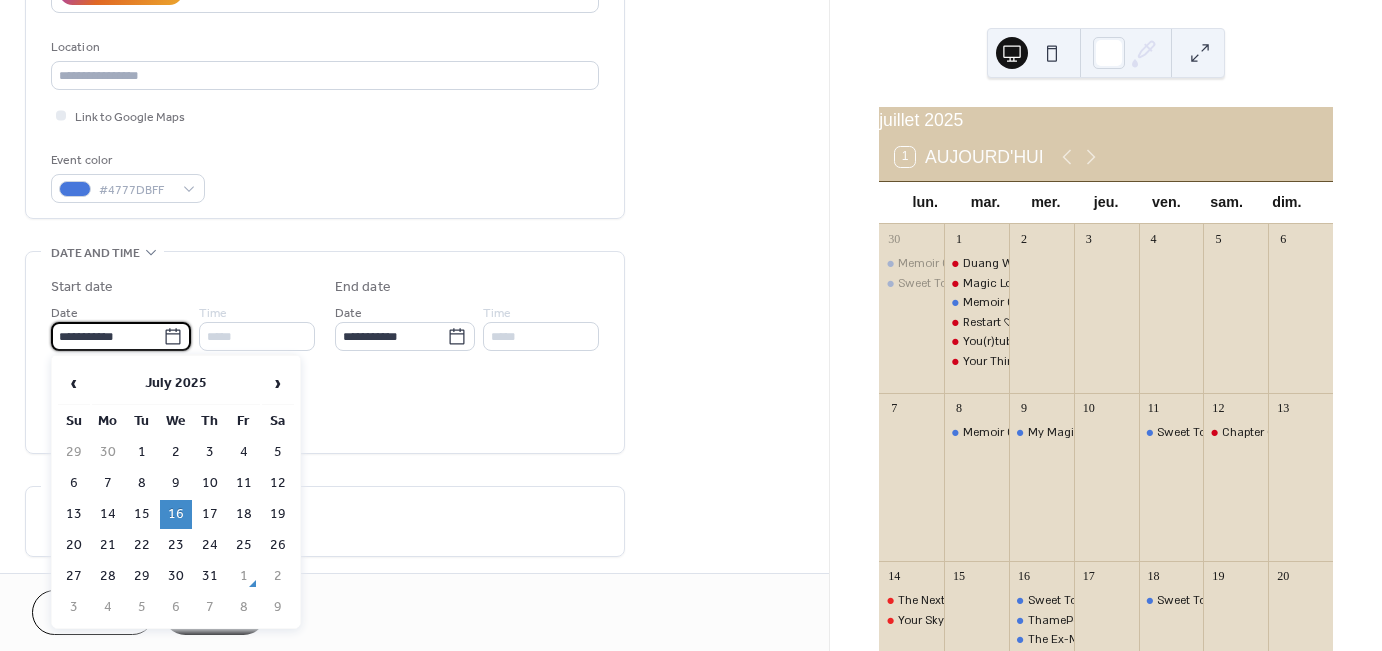 click on "**********" at bounding box center [107, 336] 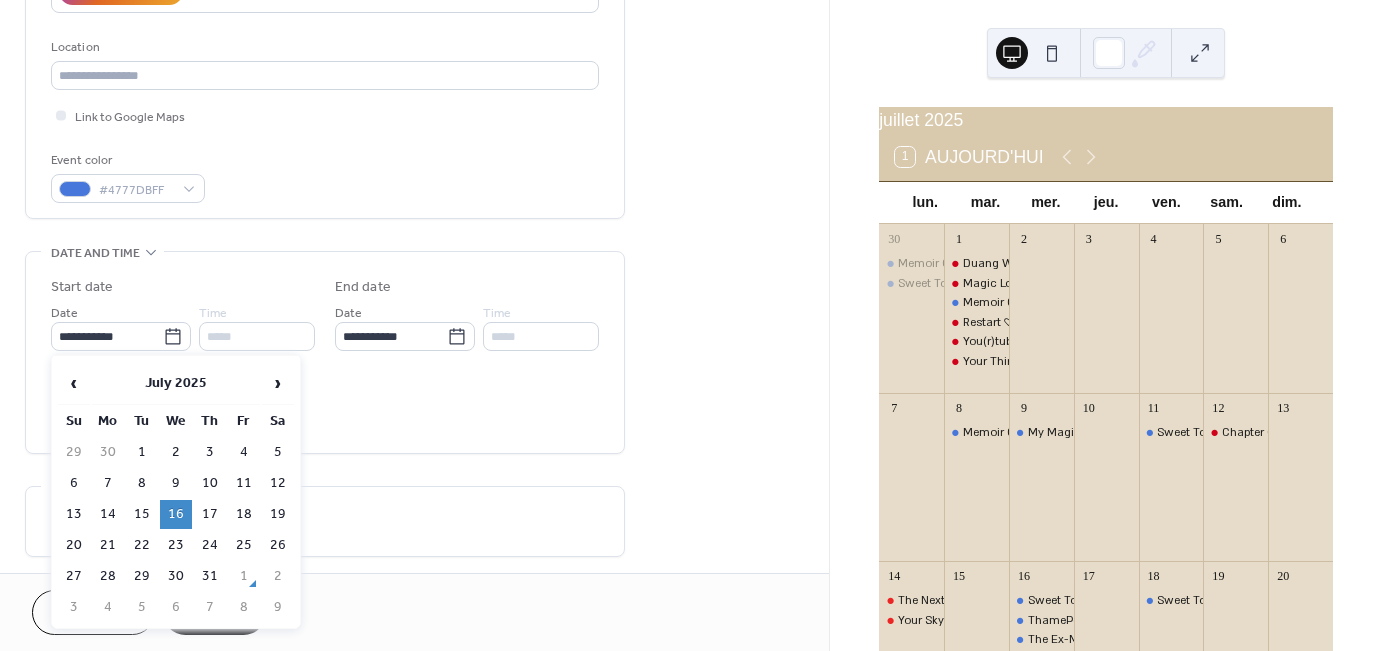 click on "18" at bounding box center [244, 514] 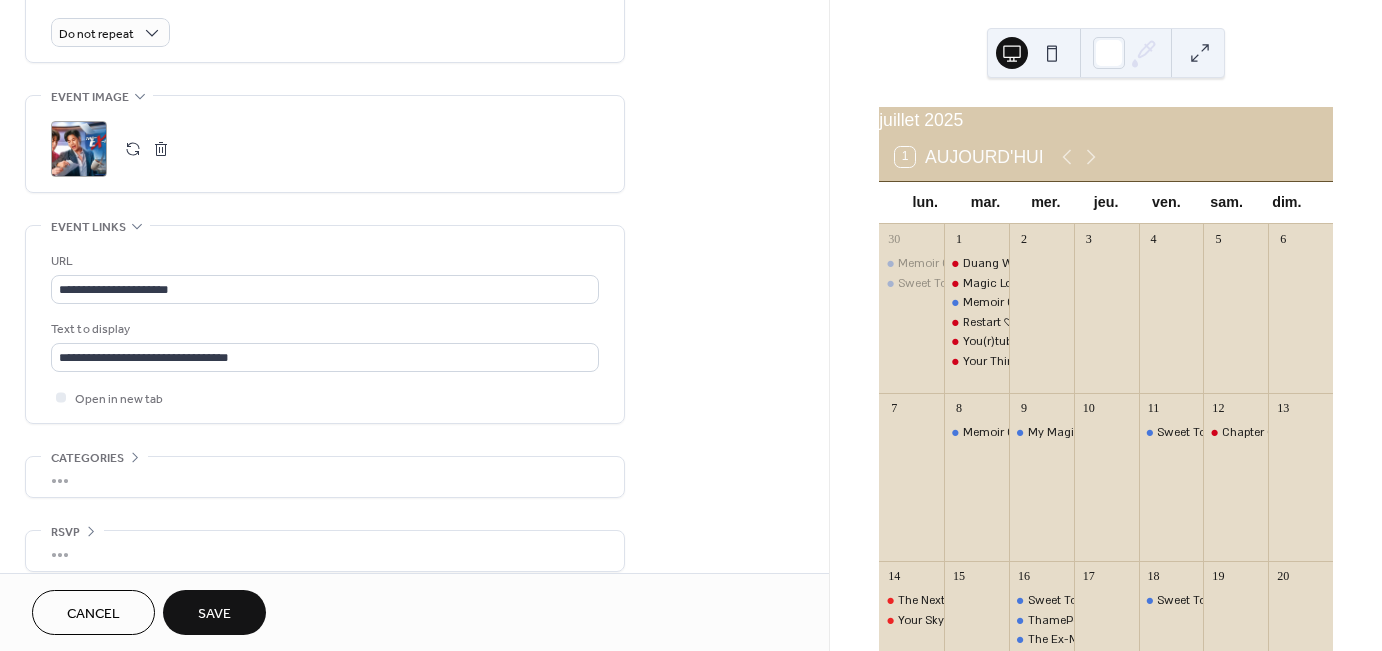scroll, scrollTop: 913, scrollLeft: 0, axis: vertical 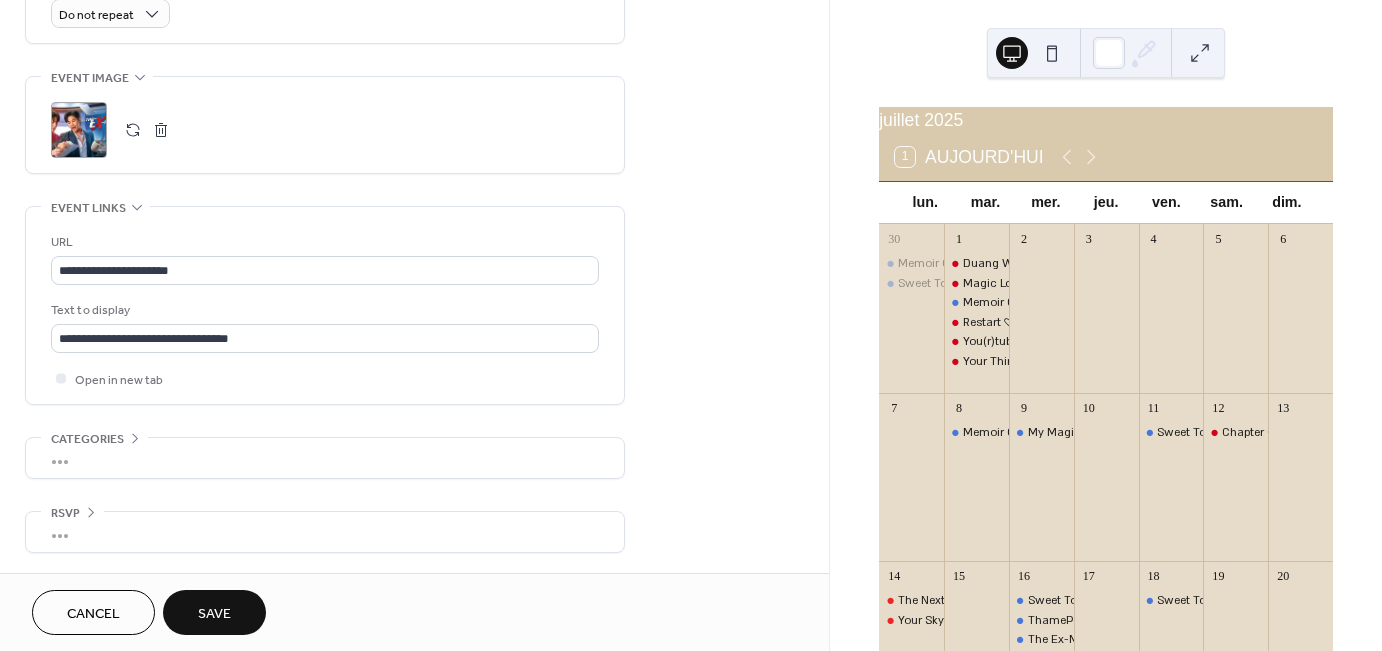 click on "Save" at bounding box center [214, 612] 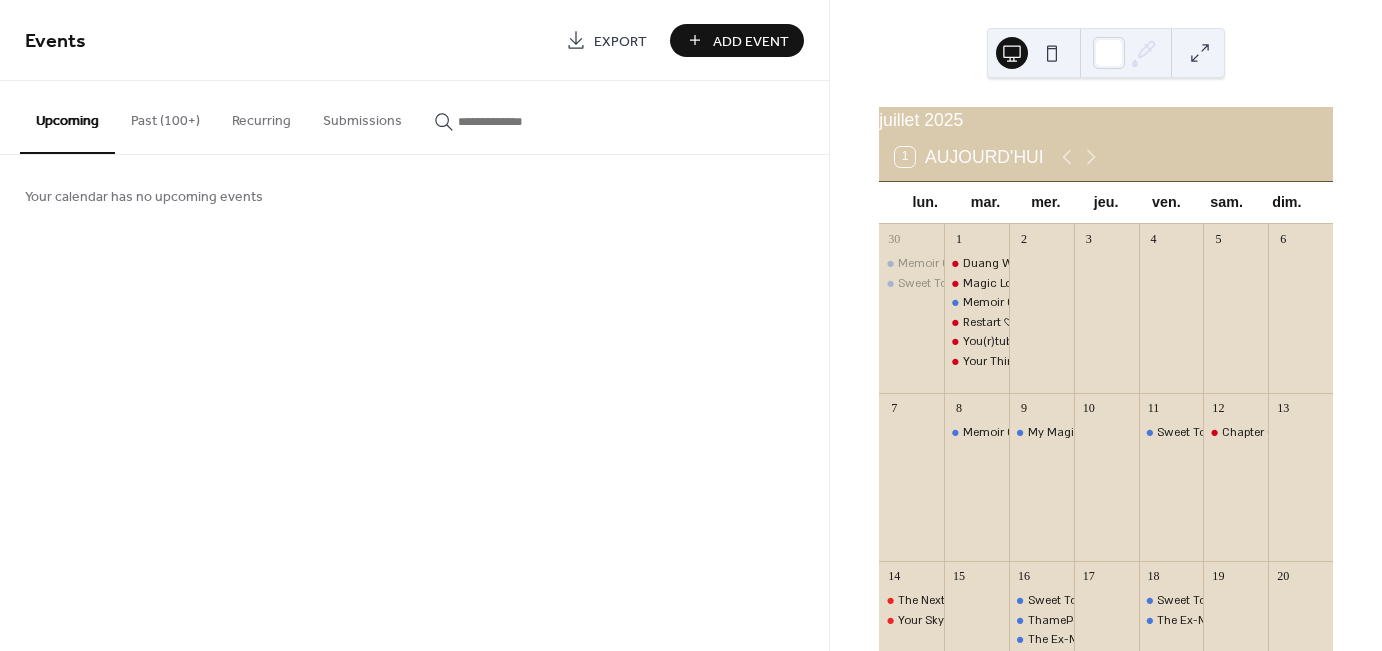click on "Past (100+)" at bounding box center [165, 116] 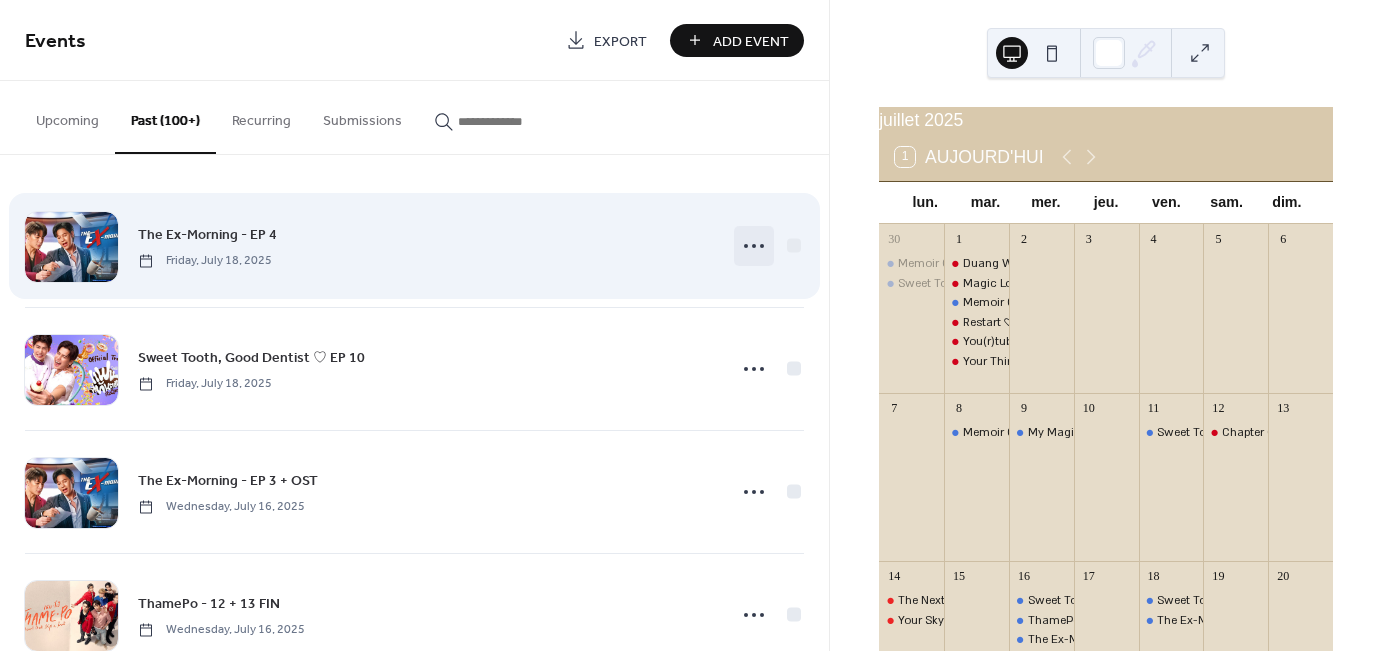 click 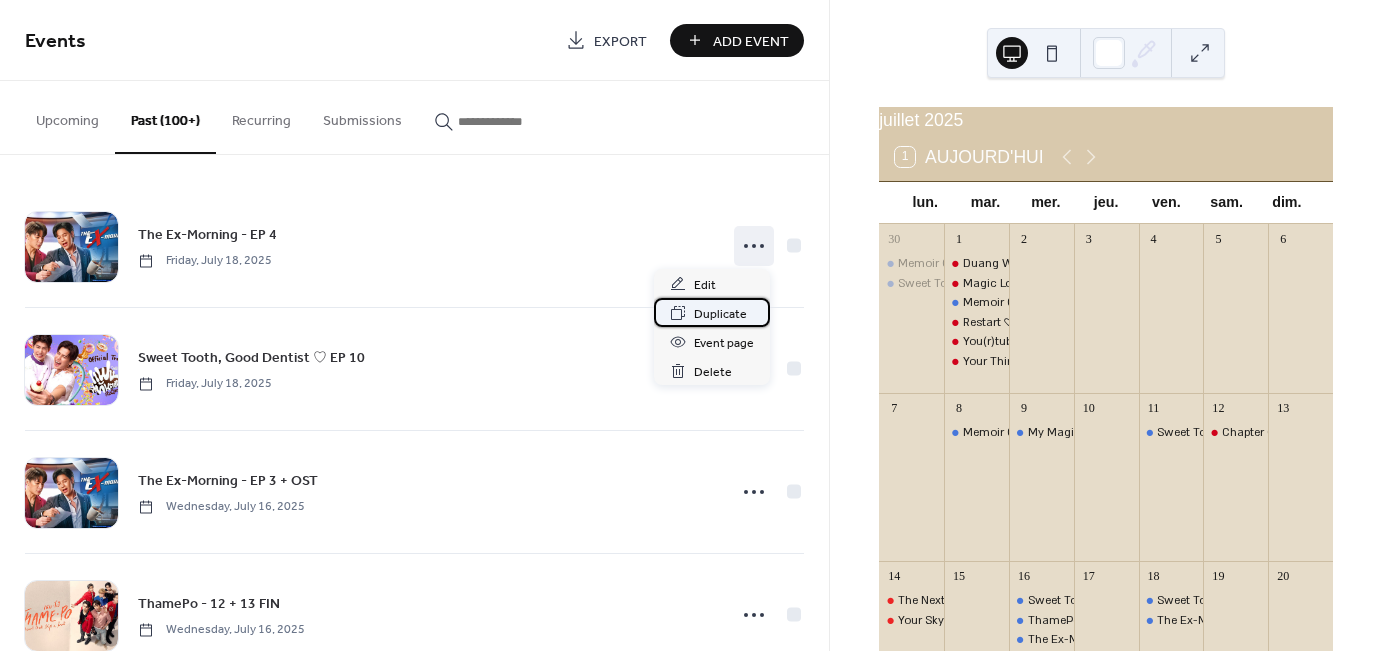 click on "Duplicate" at bounding box center [720, 314] 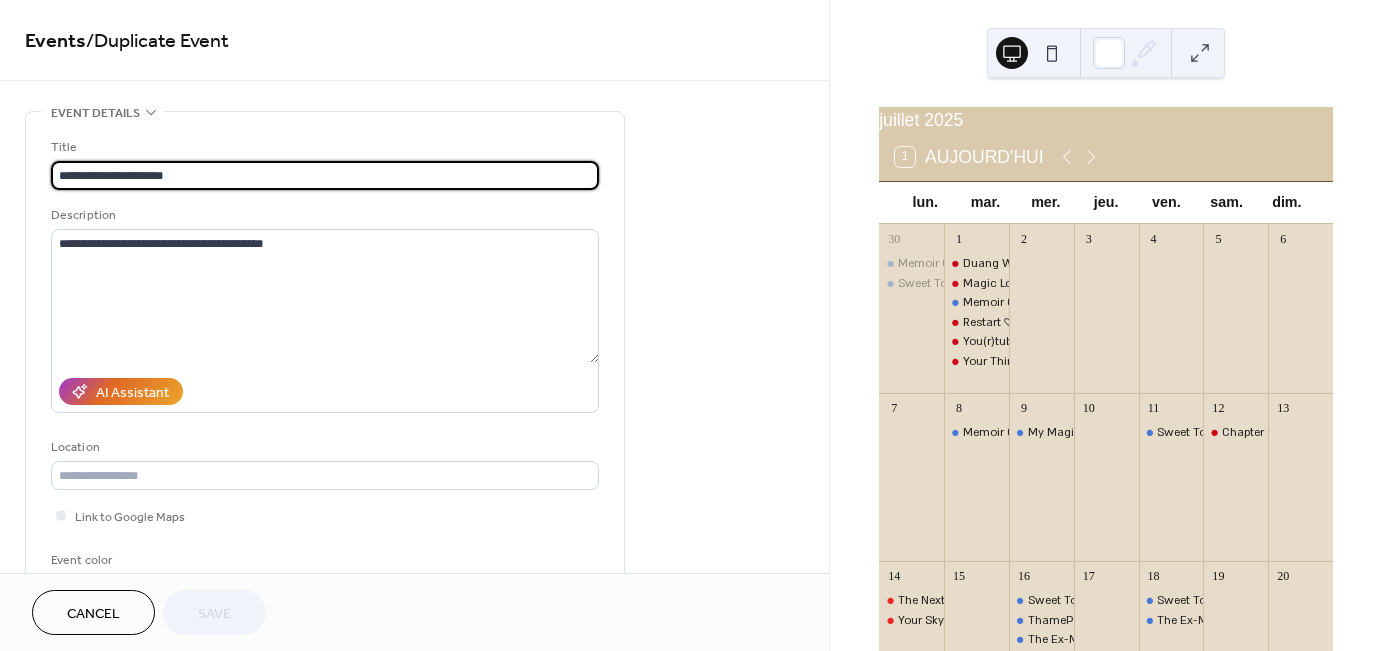 click on "**********" at bounding box center [325, 175] 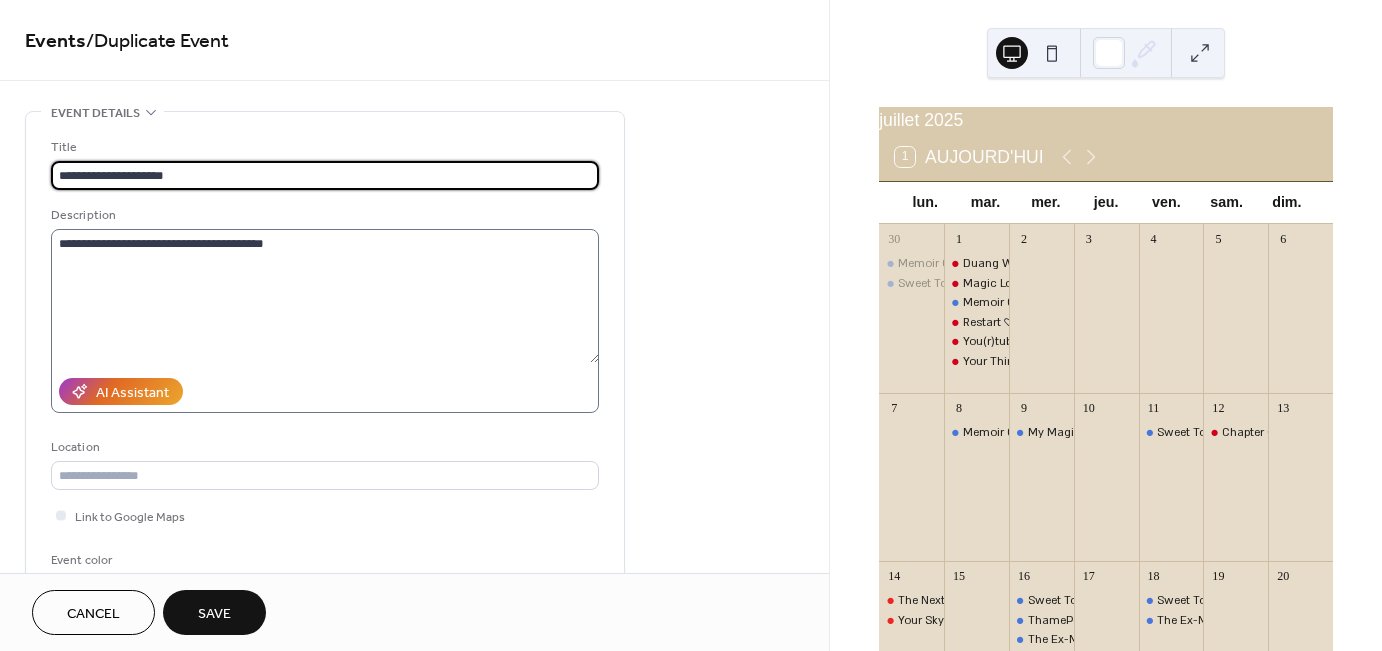 scroll, scrollTop: 1, scrollLeft: 0, axis: vertical 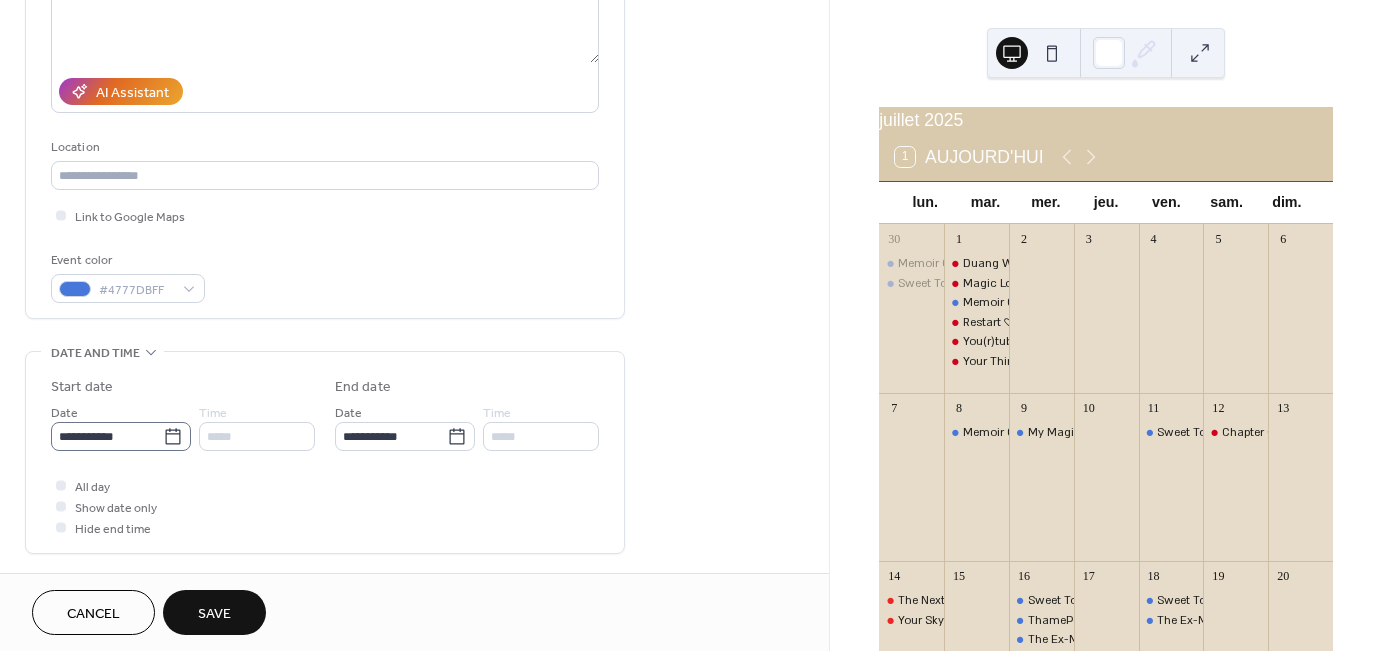 type on "**********" 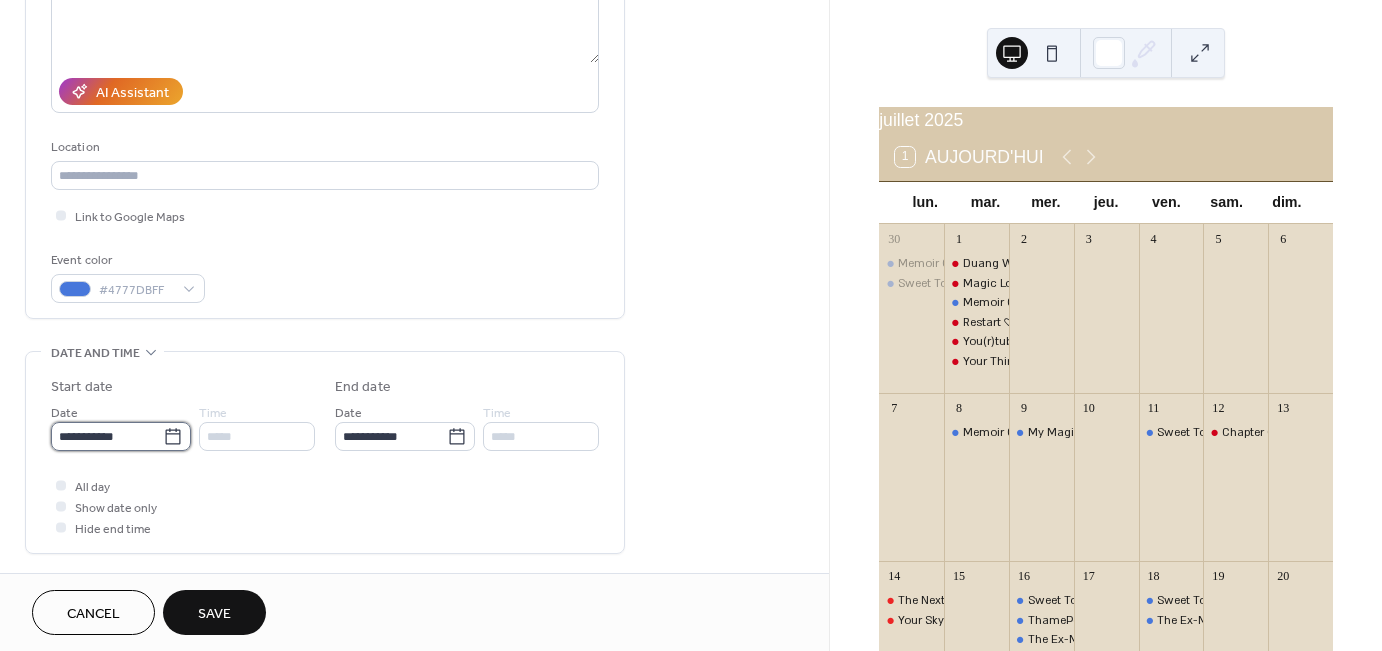 click on "**********" at bounding box center (107, 436) 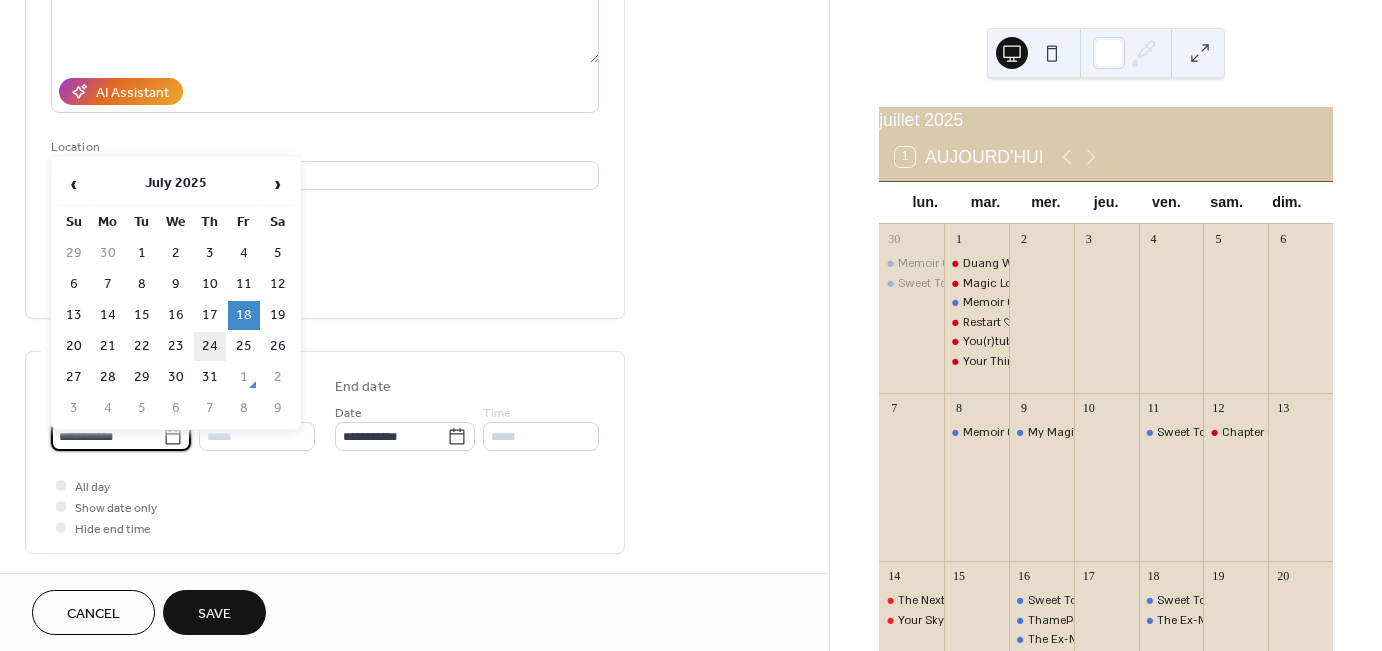 click on "24" at bounding box center (210, 346) 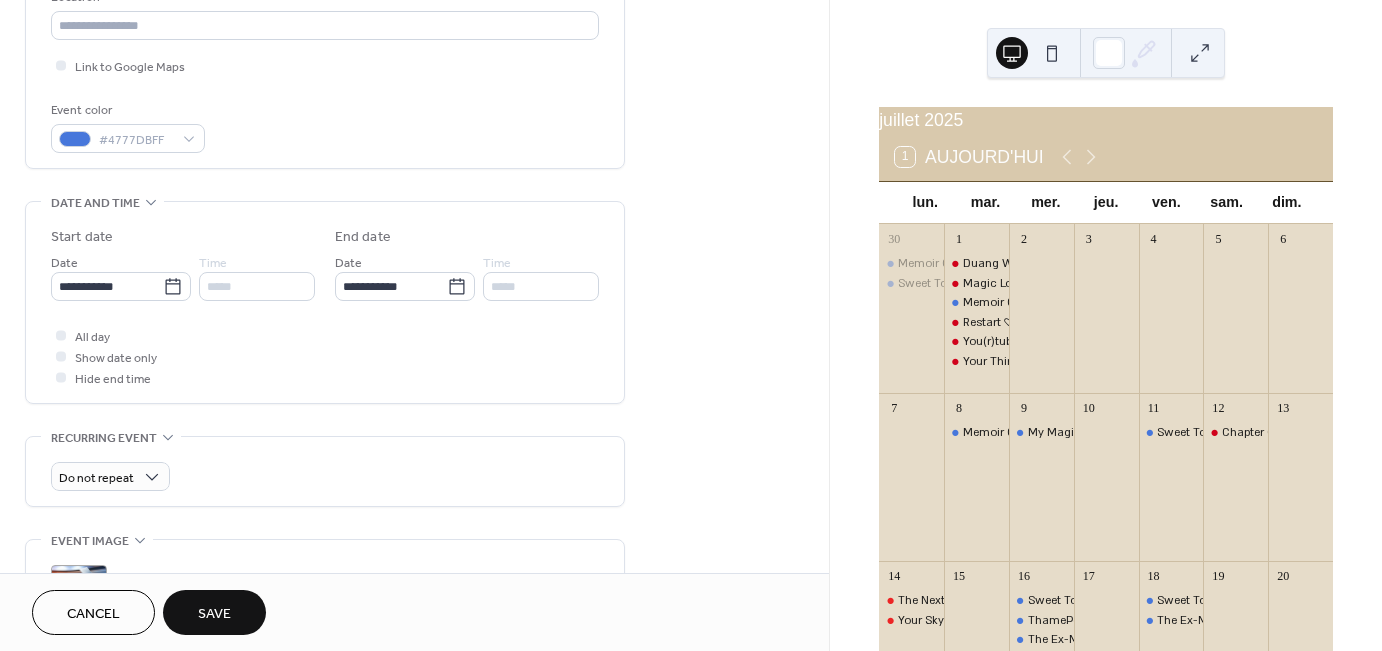 scroll, scrollTop: 600, scrollLeft: 0, axis: vertical 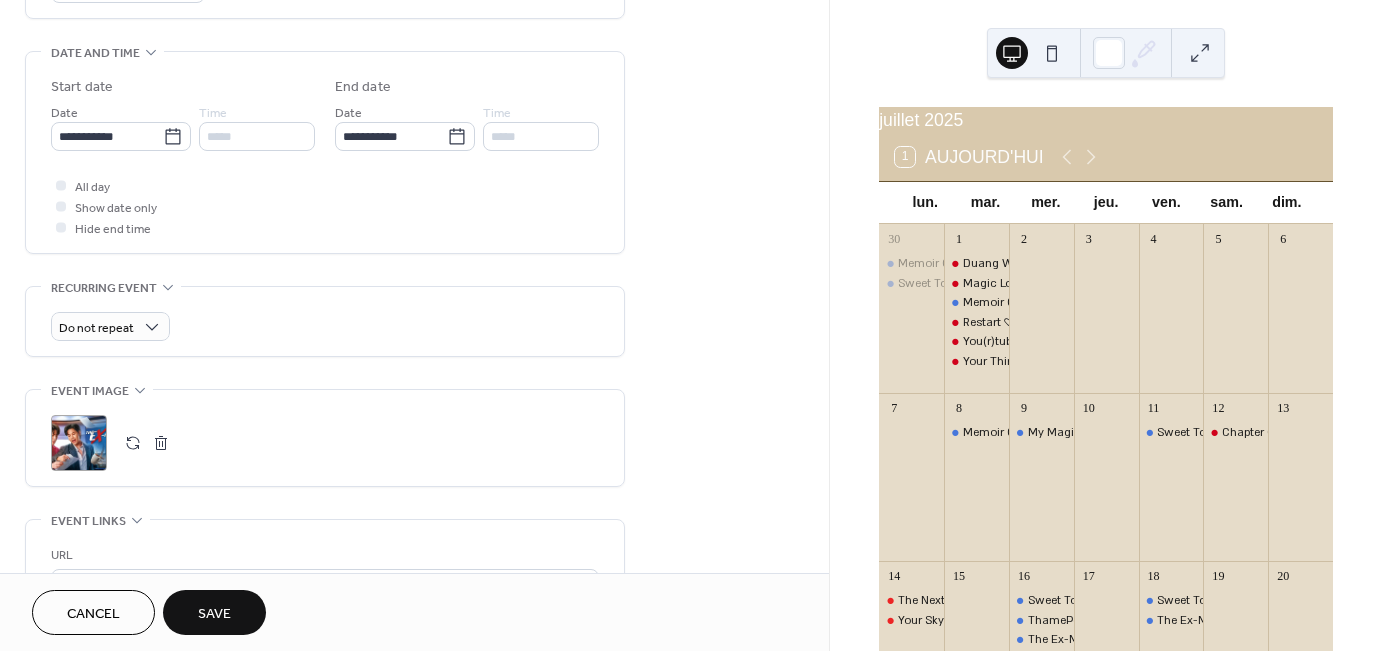 click on "Save" at bounding box center [214, 614] 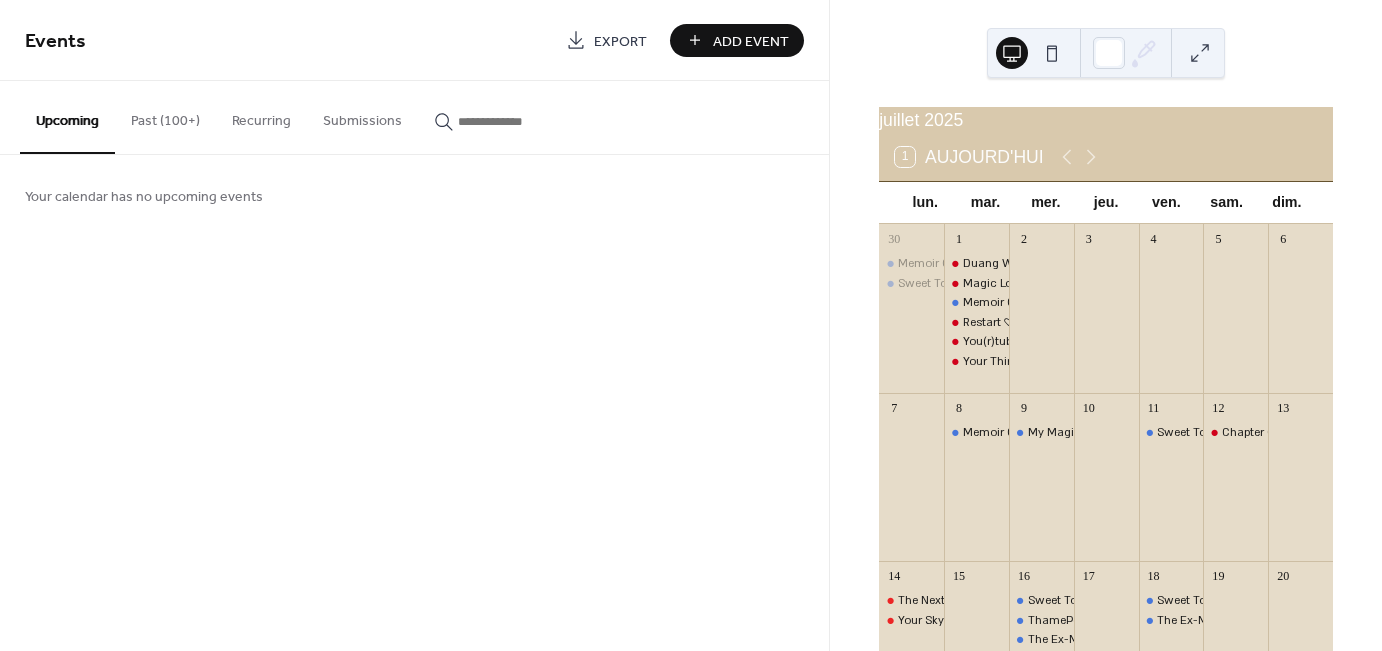 click on "Past (100+)" at bounding box center [165, 116] 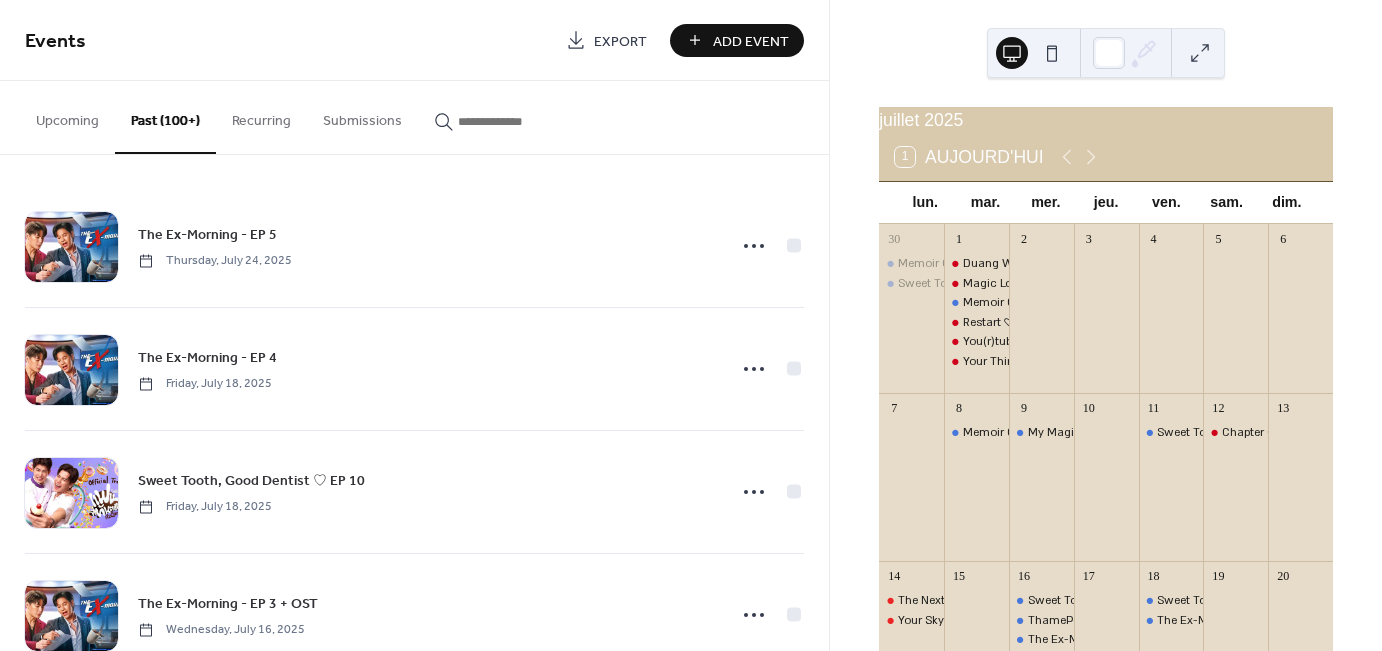 click at bounding box center [518, 121] 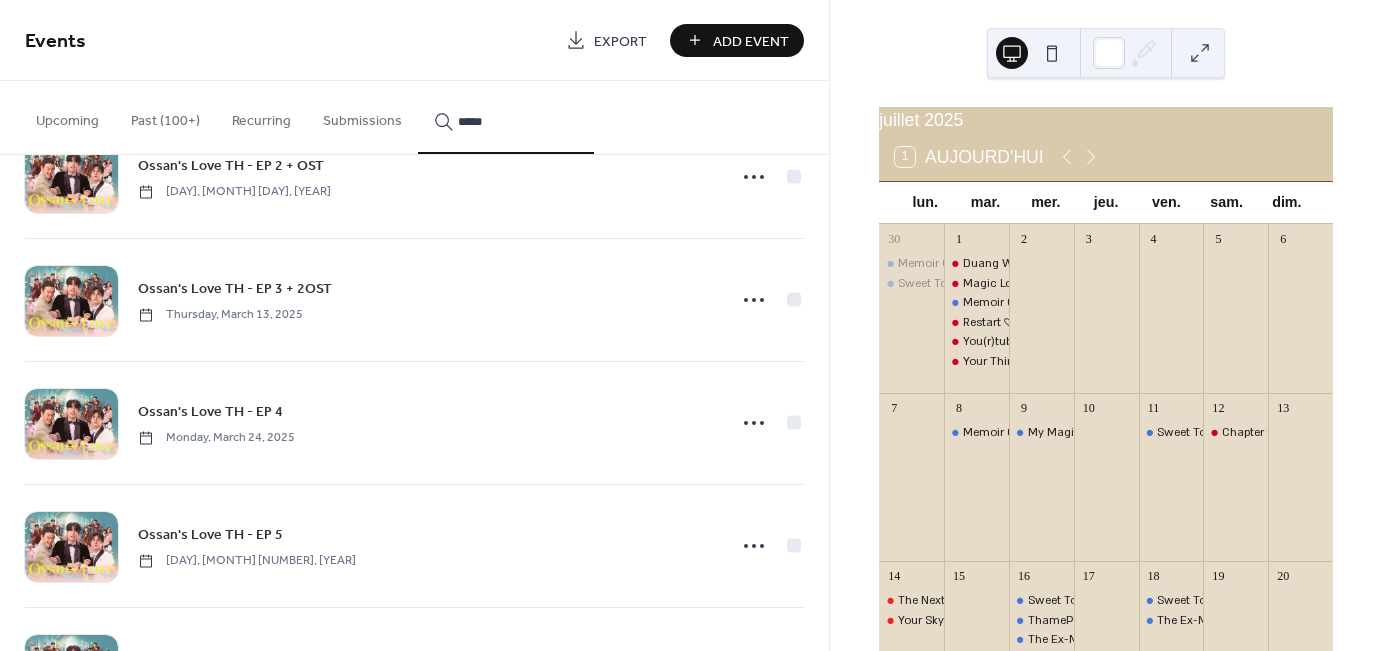 scroll, scrollTop: 544, scrollLeft: 0, axis: vertical 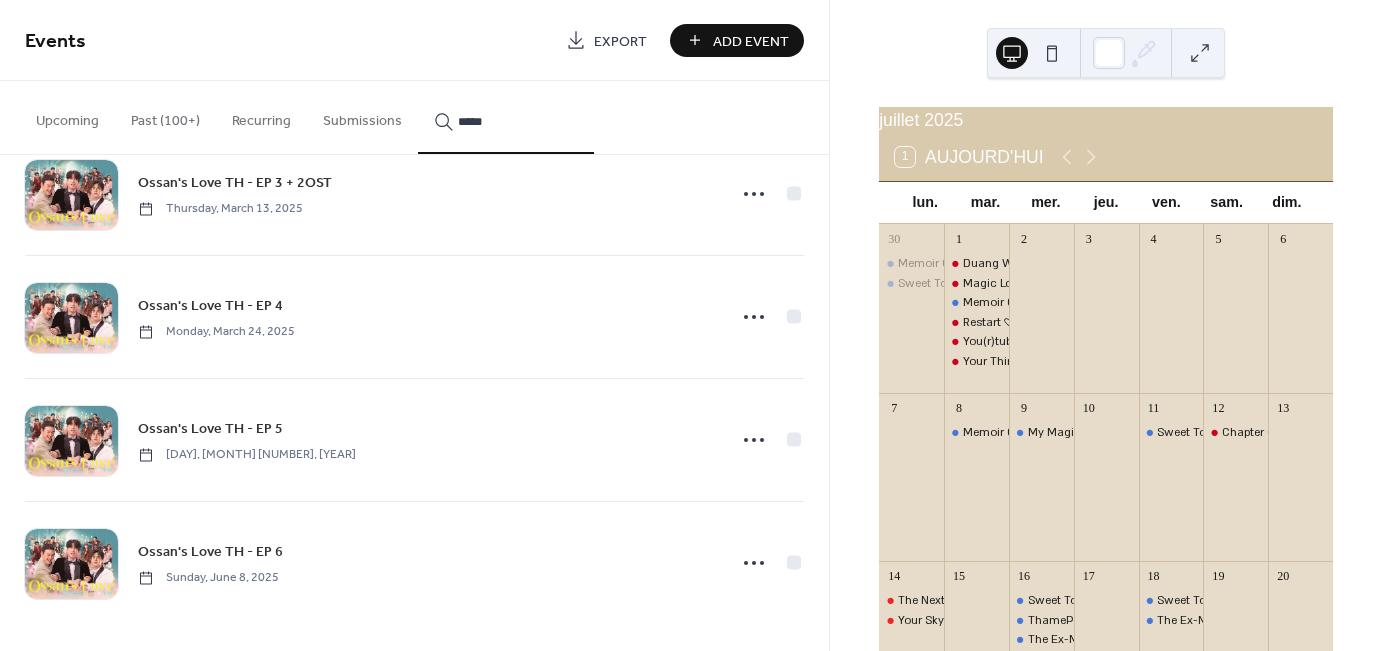 type on "*****" 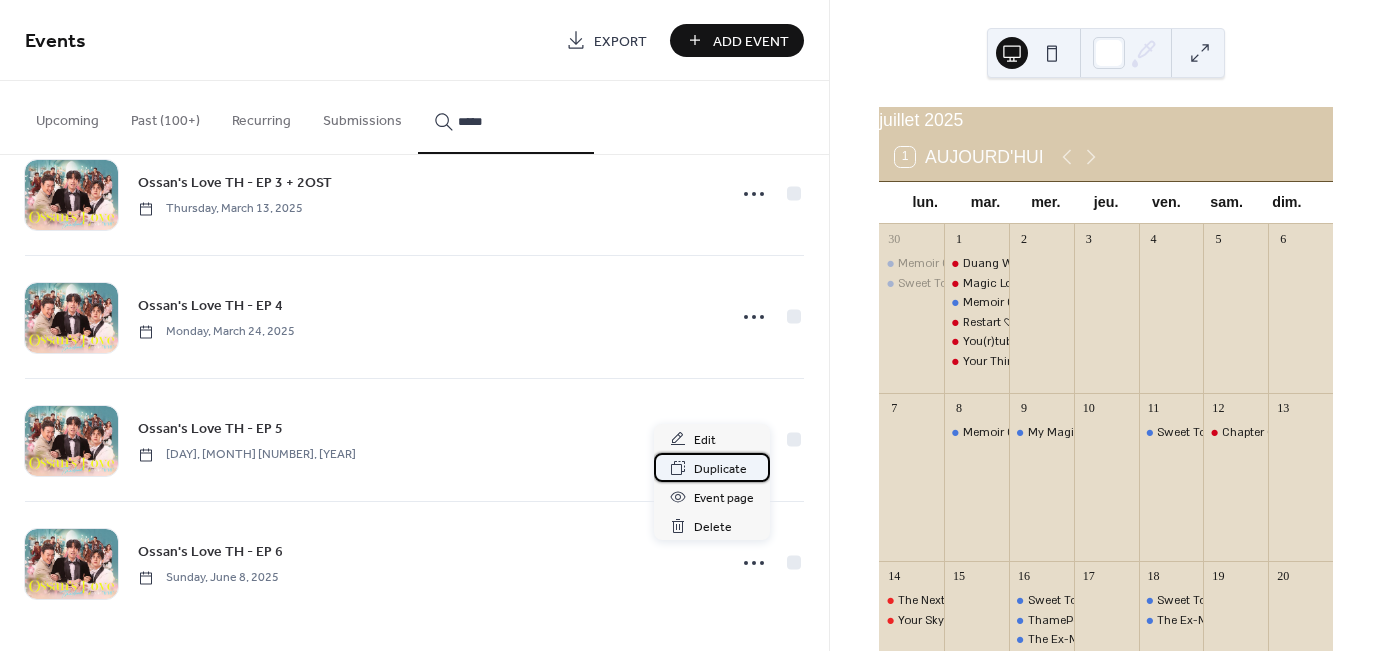 click on "Duplicate" at bounding box center [720, 469] 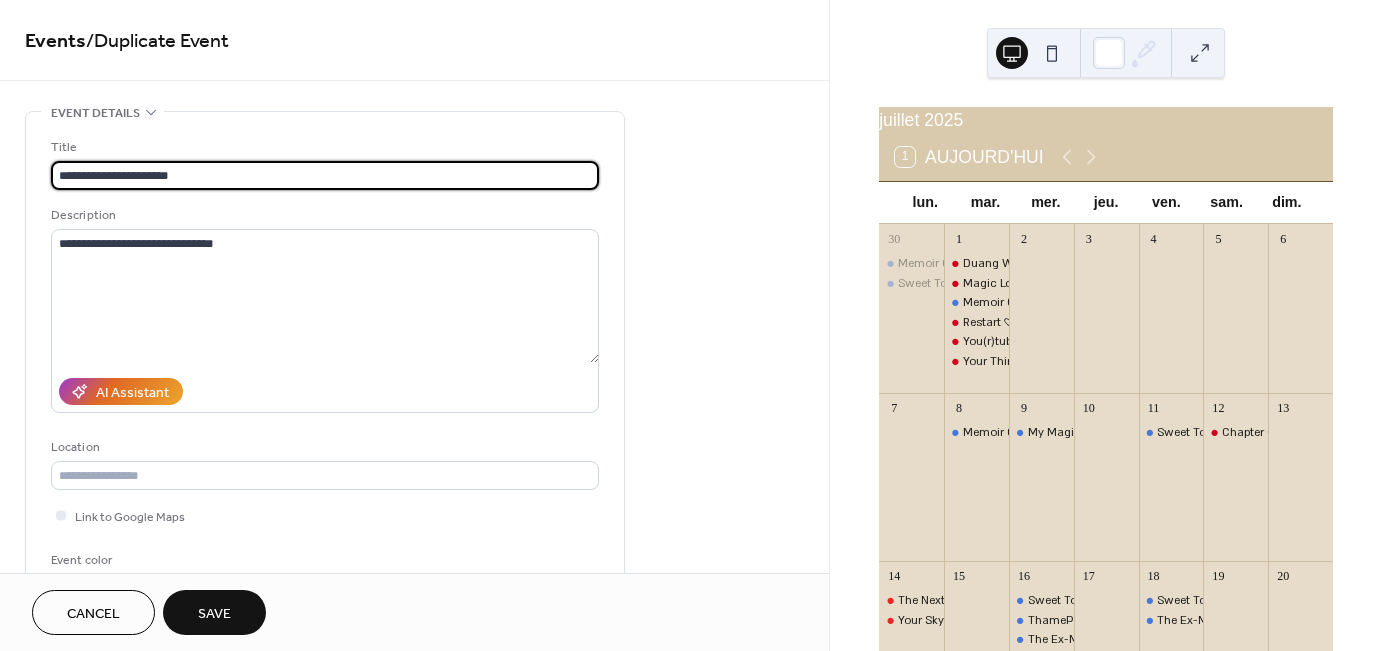 scroll, scrollTop: 1, scrollLeft: 0, axis: vertical 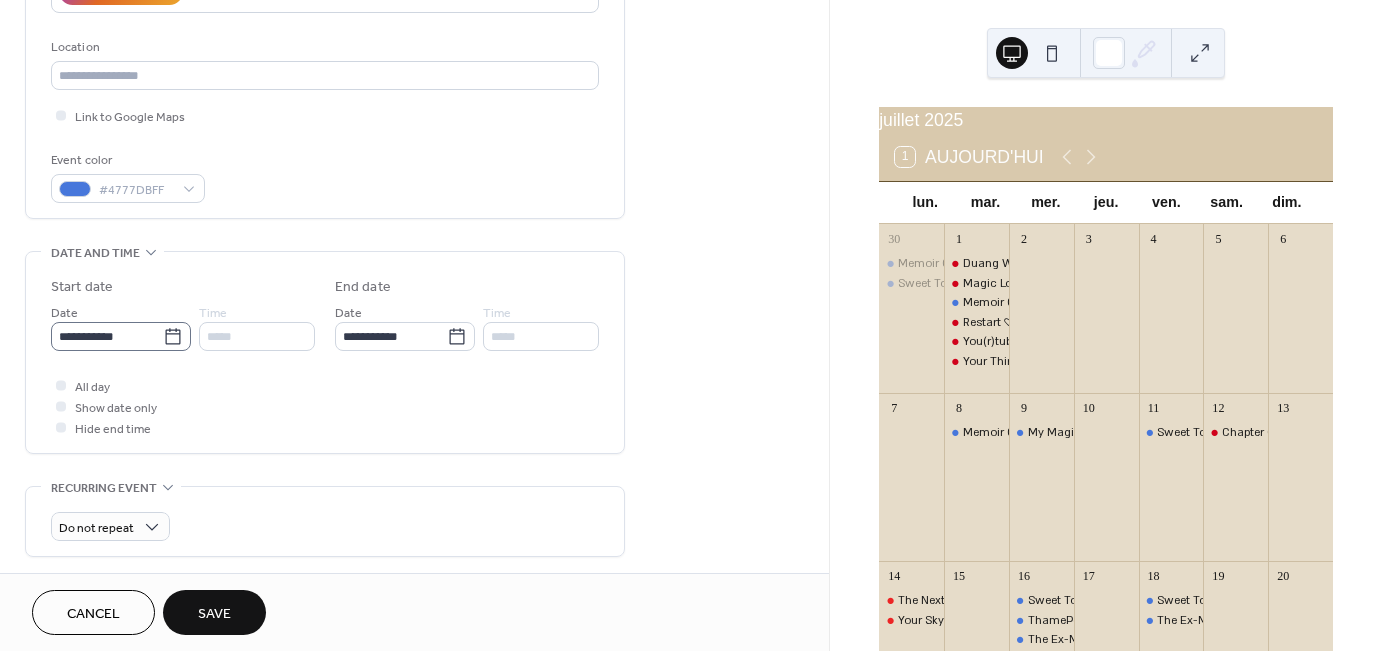 type on "**********" 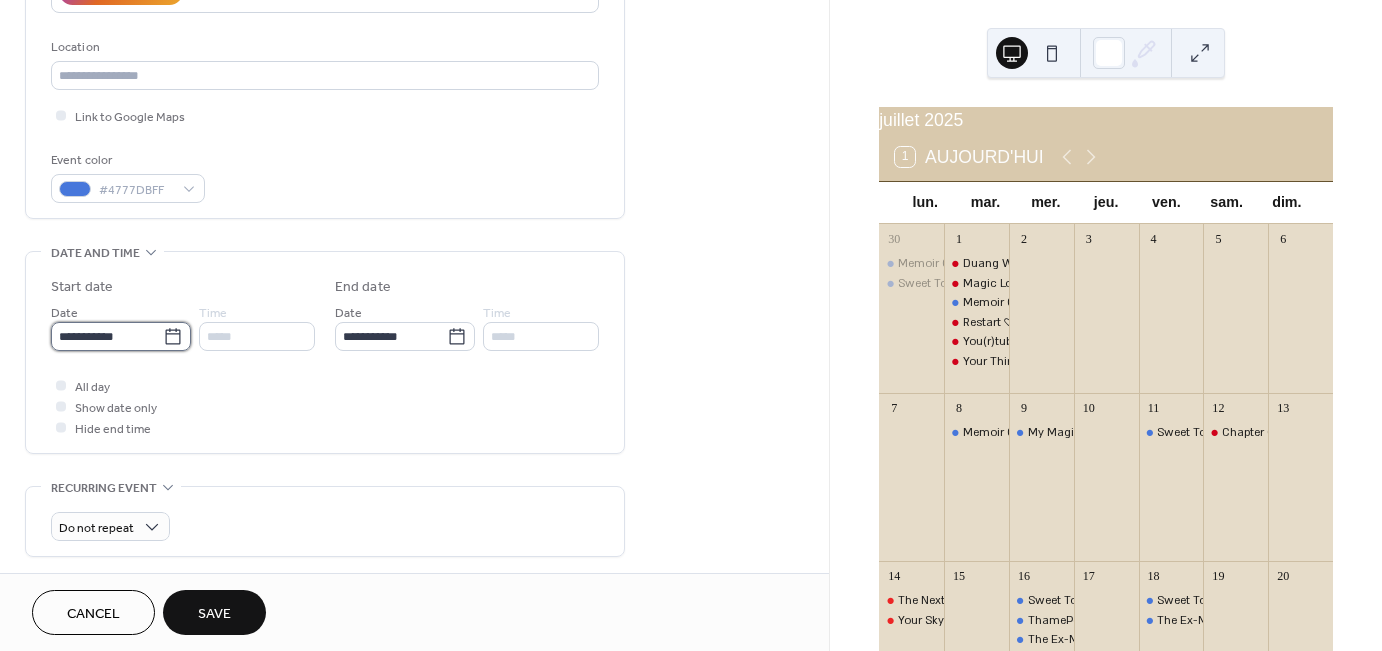 click on "**********" at bounding box center [107, 336] 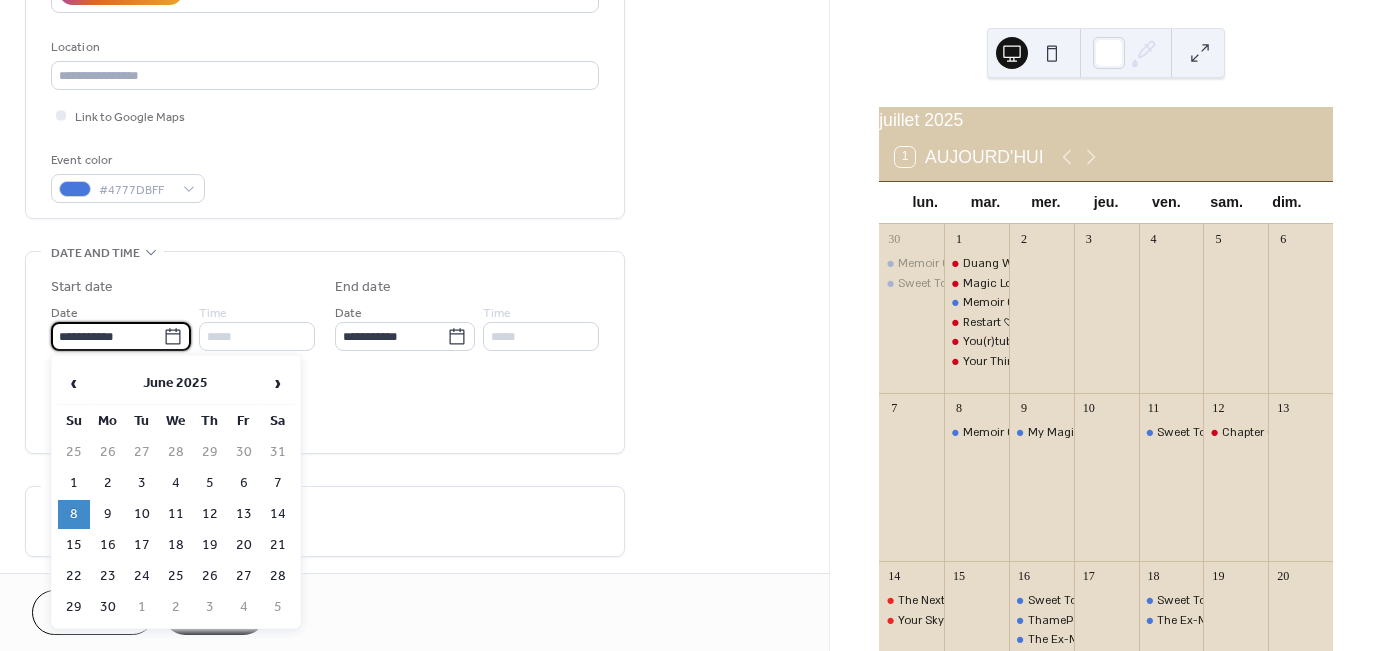 scroll, scrollTop: 0, scrollLeft: 0, axis: both 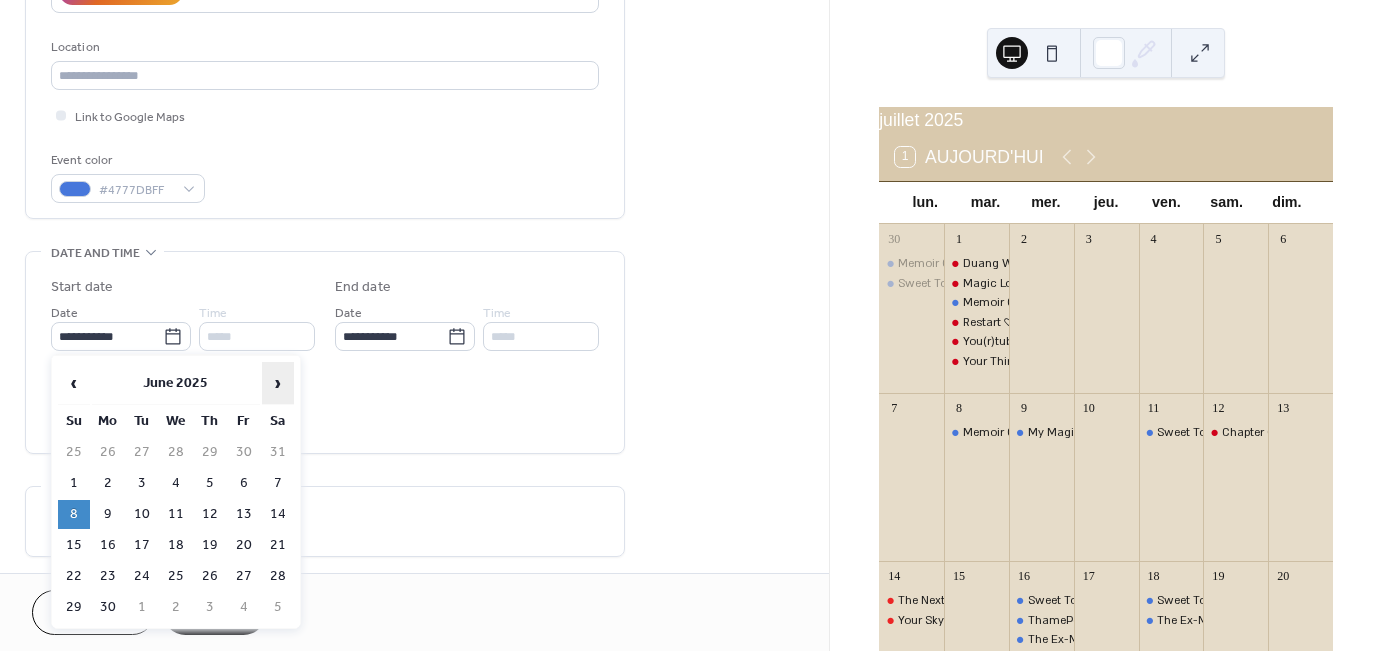 click on "›" at bounding box center (278, 383) 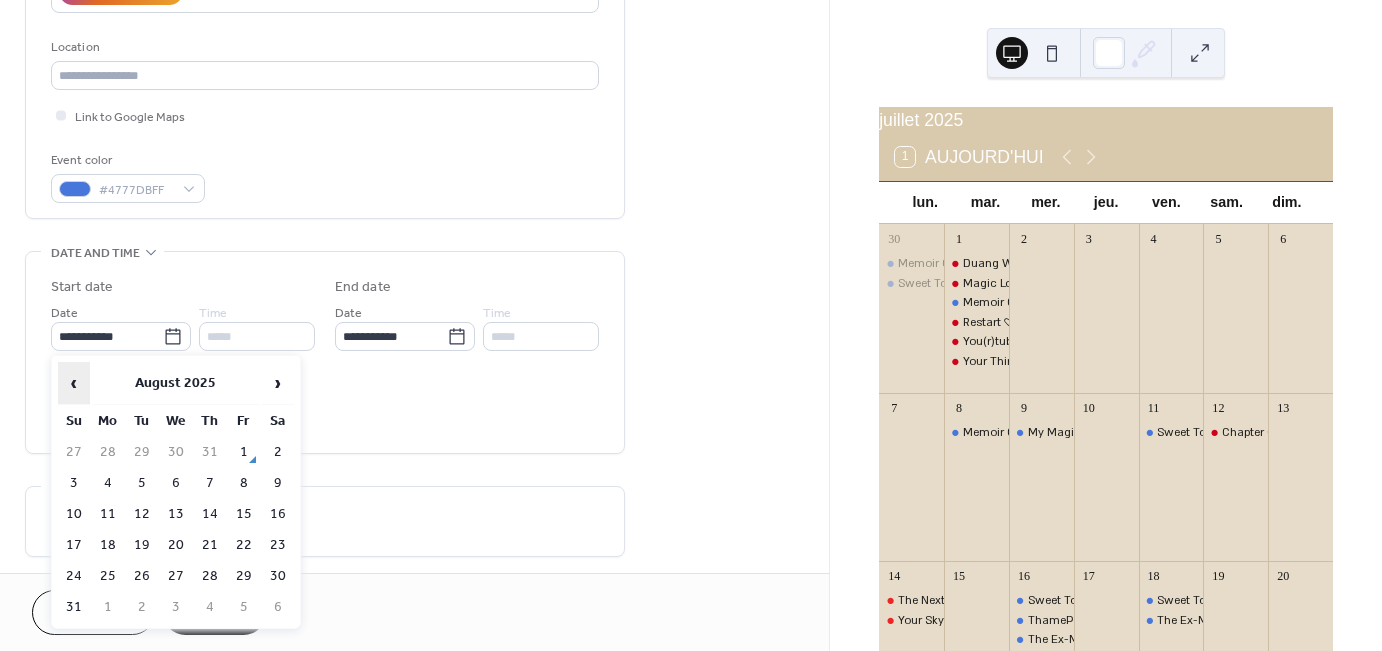 click on "‹" at bounding box center (74, 383) 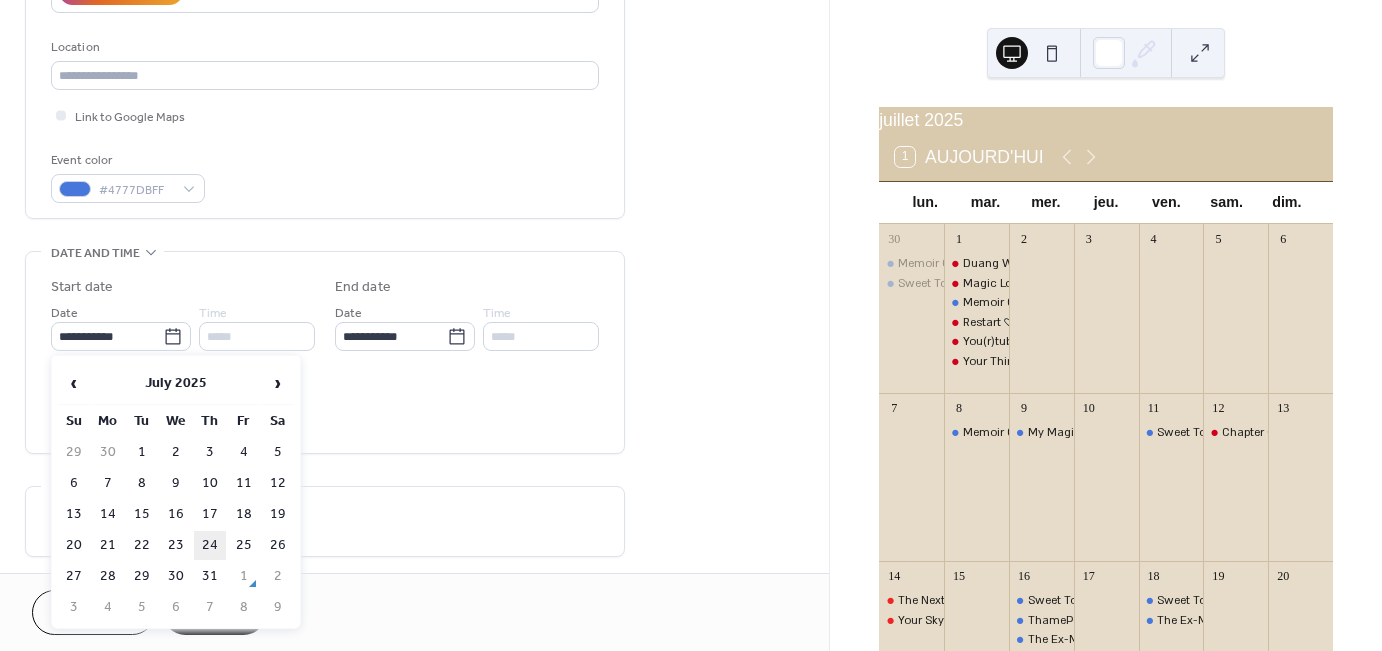 click on "24" at bounding box center [210, 545] 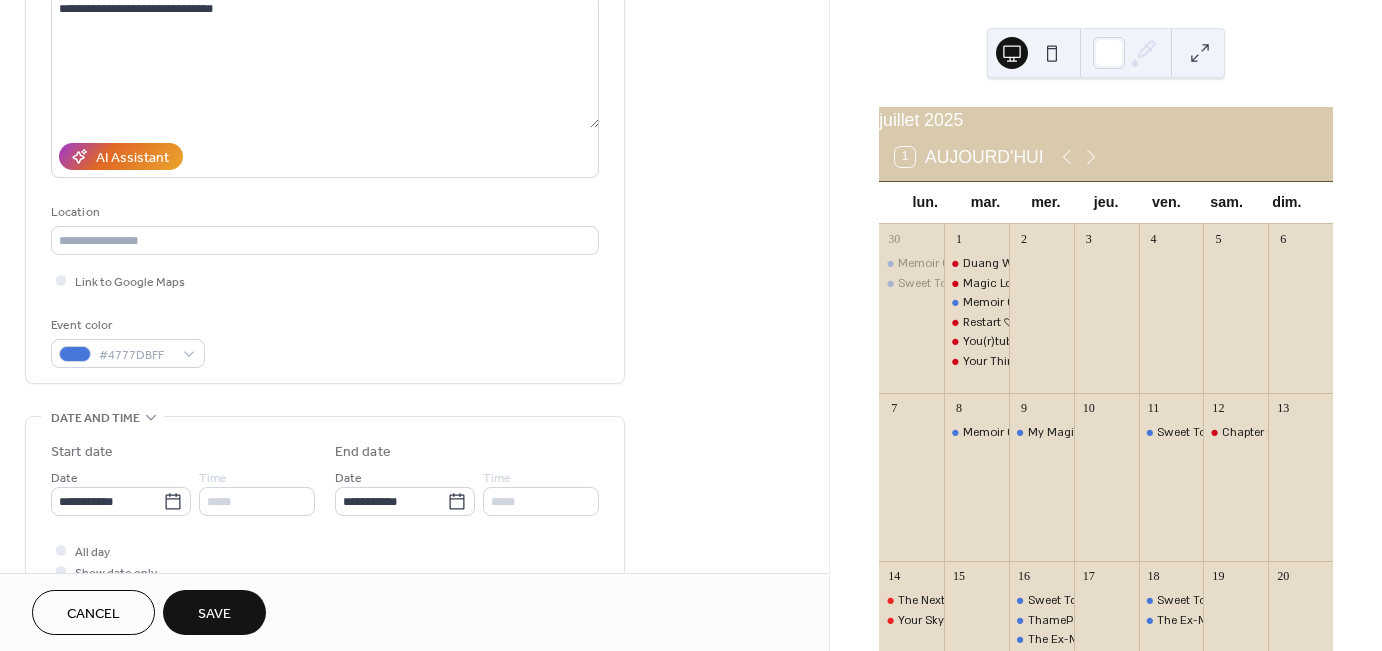 scroll, scrollTop: 0, scrollLeft: 0, axis: both 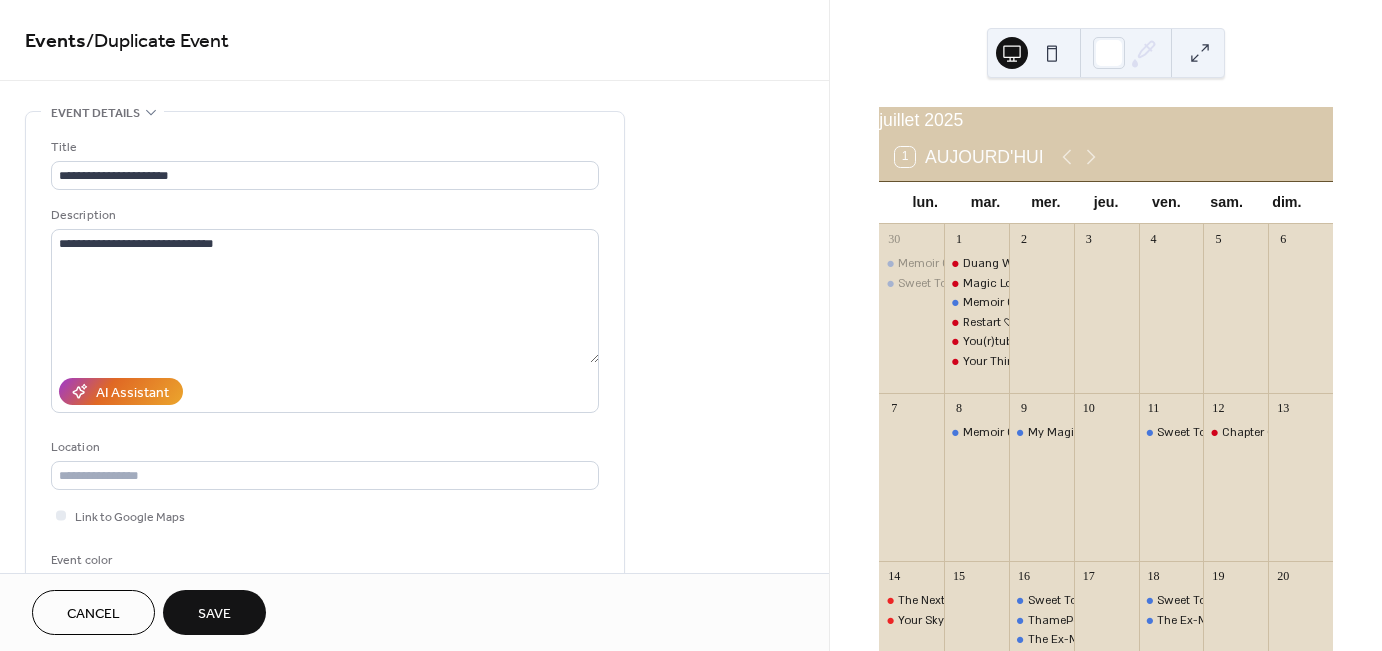 click on "Save" at bounding box center [214, 612] 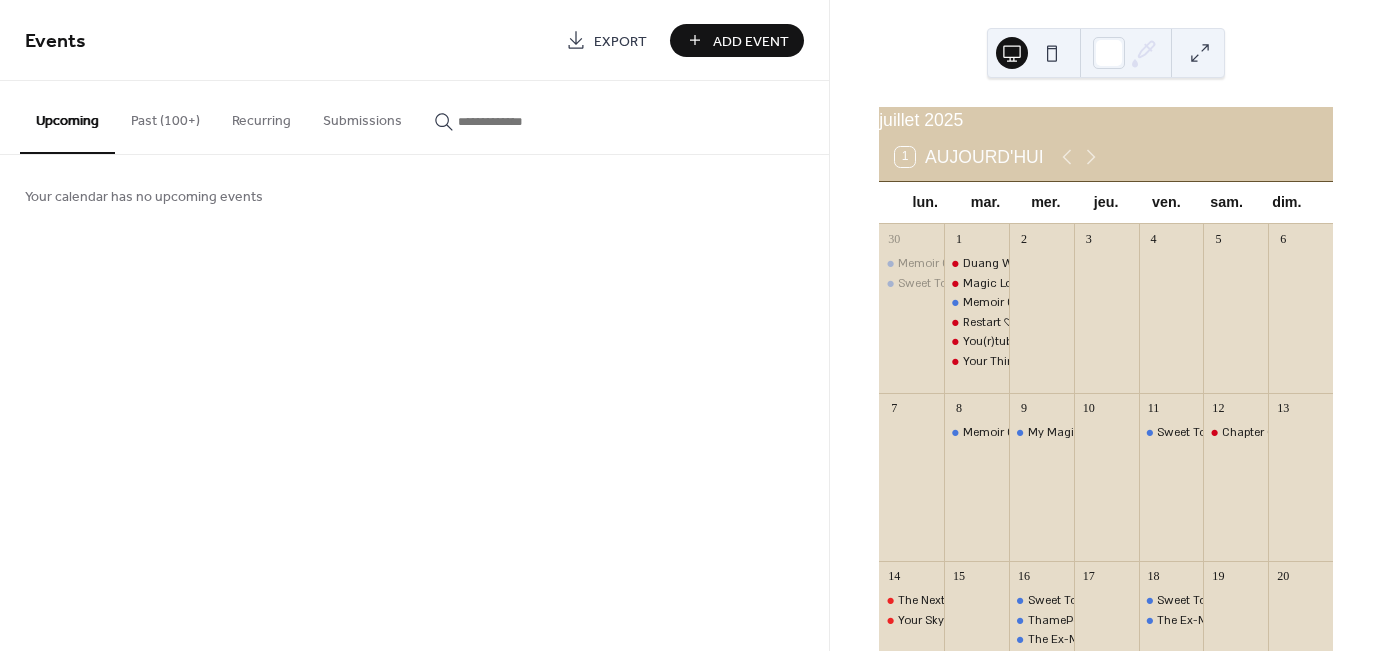 click on "Past (100+)" at bounding box center (165, 116) 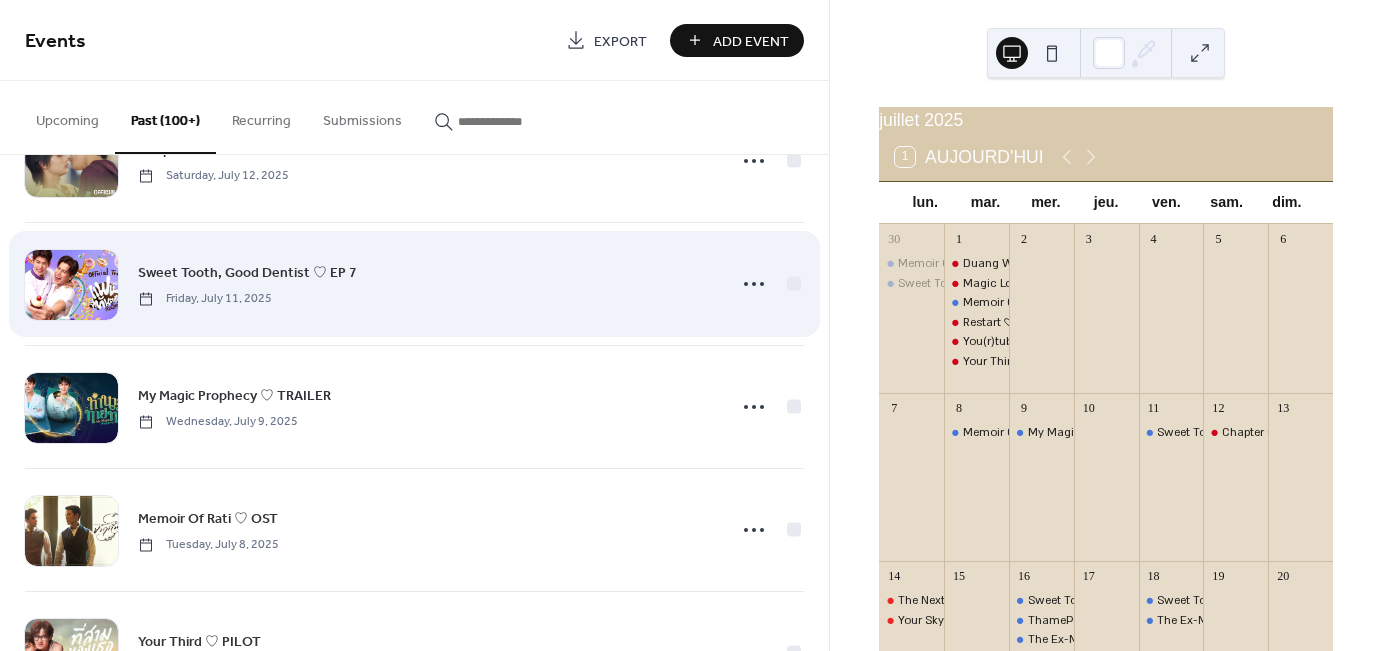 scroll, scrollTop: 1200, scrollLeft: 0, axis: vertical 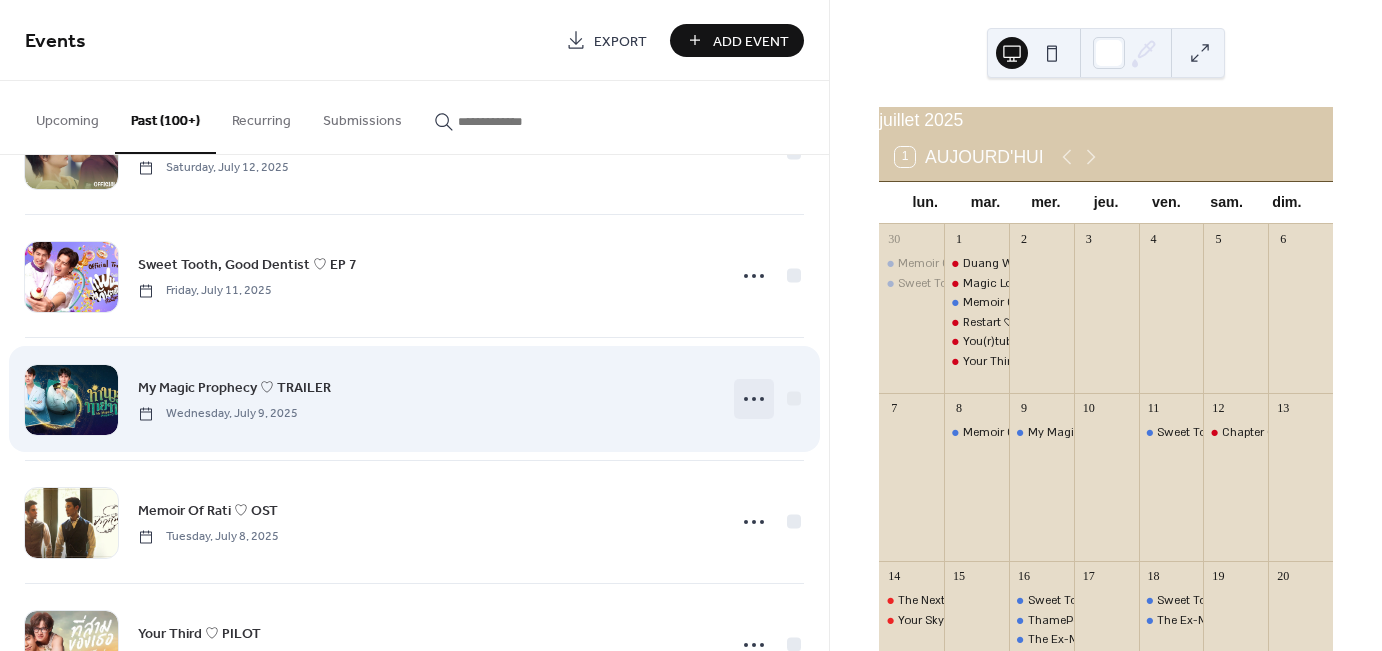click 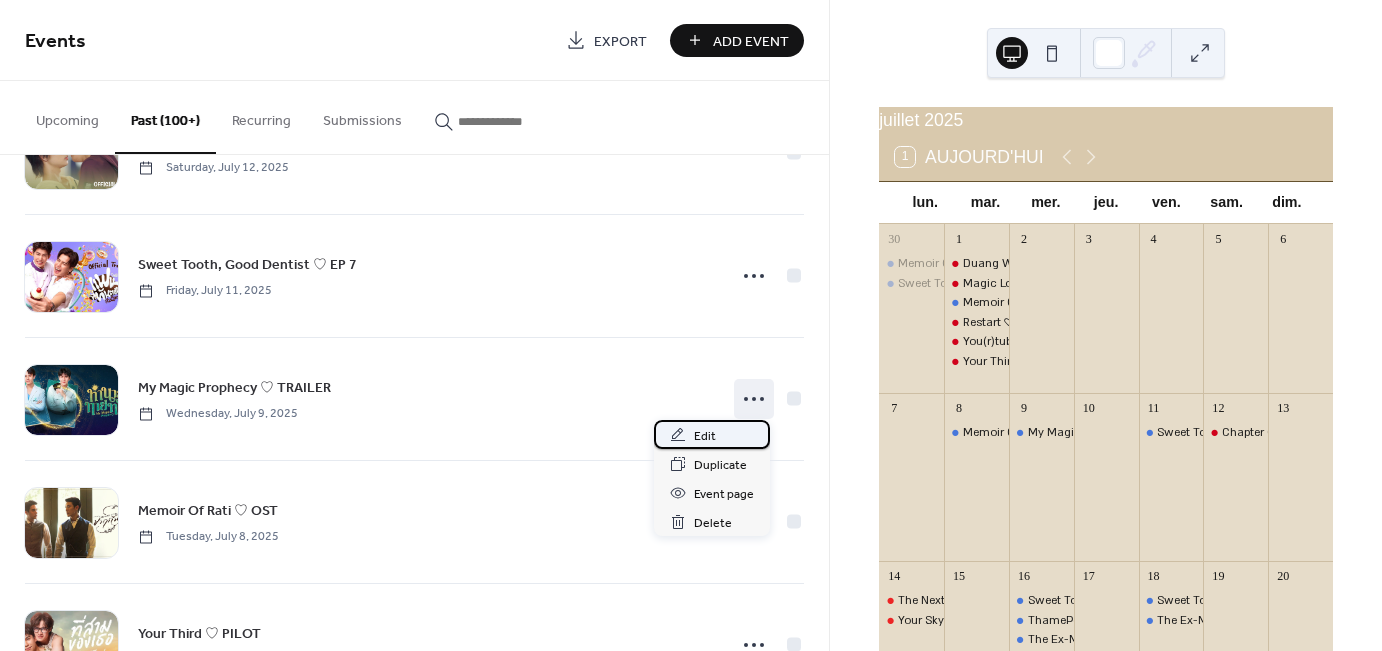 click on "Edit" at bounding box center [712, 434] 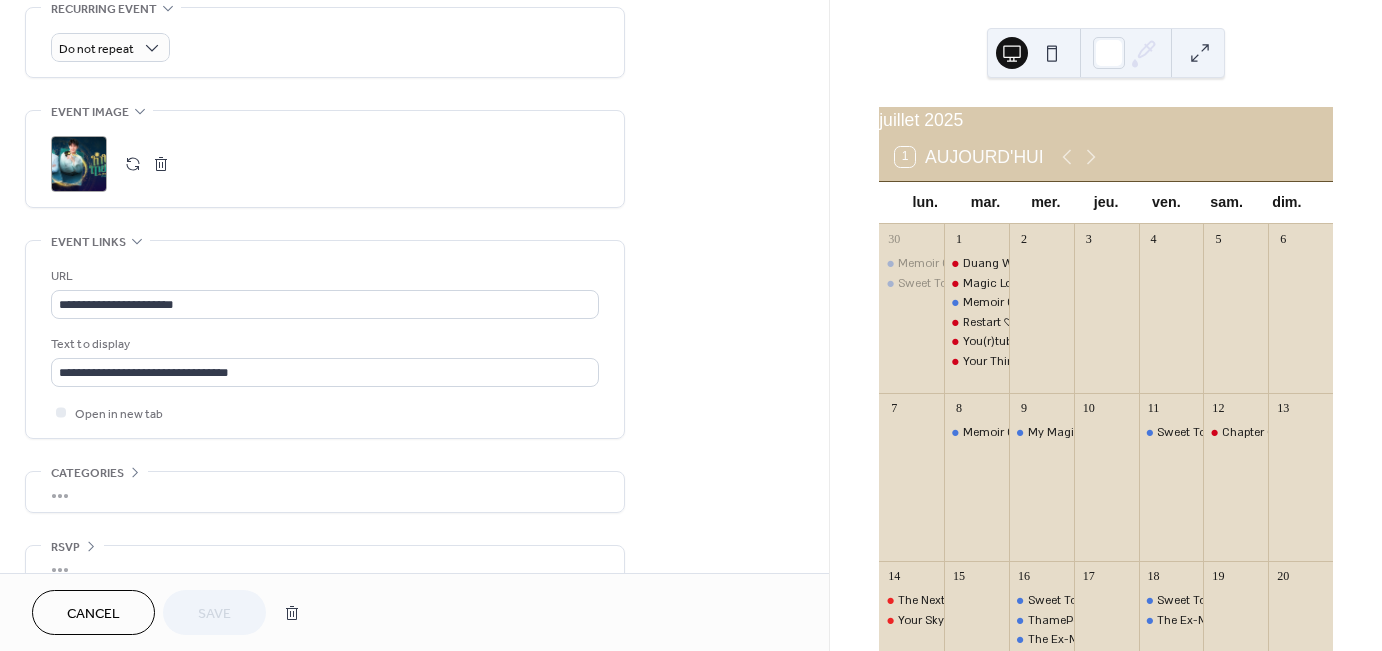 scroll, scrollTop: 900, scrollLeft: 0, axis: vertical 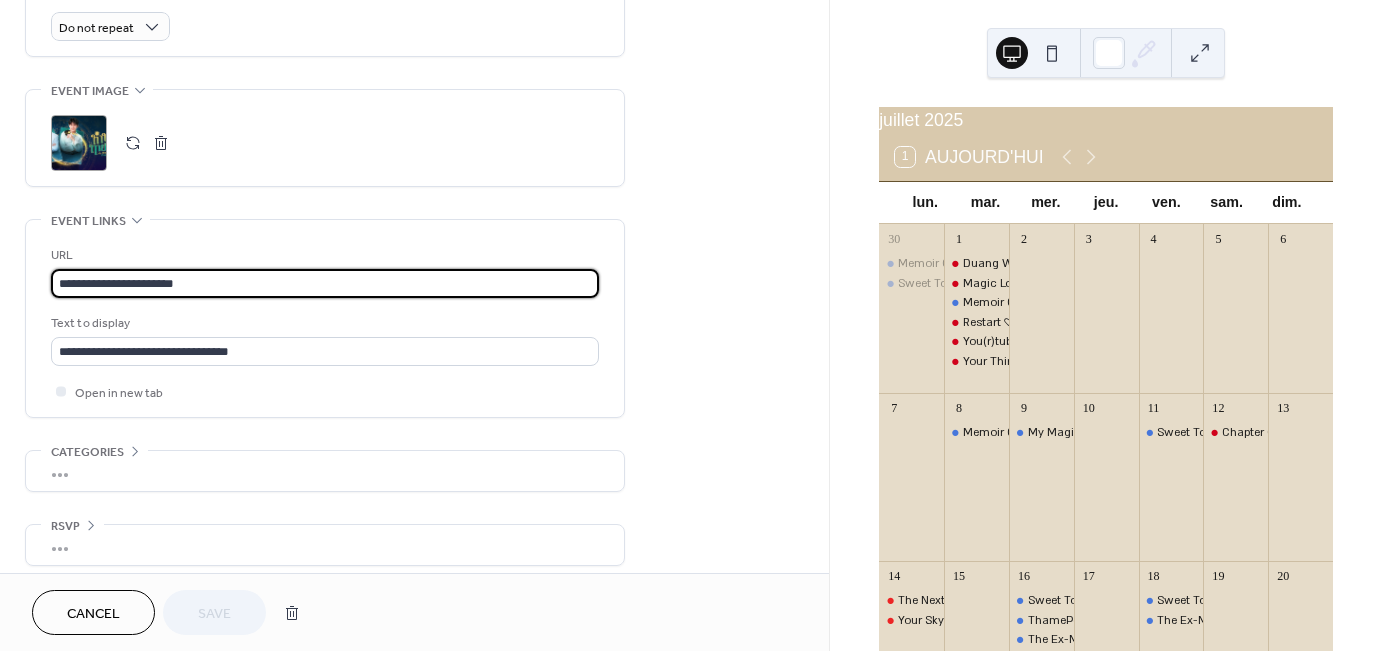 drag, startPoint x: 188, startPoint y: 280, endPoint x: 99, endPoint y: 290, distance: 89.560036 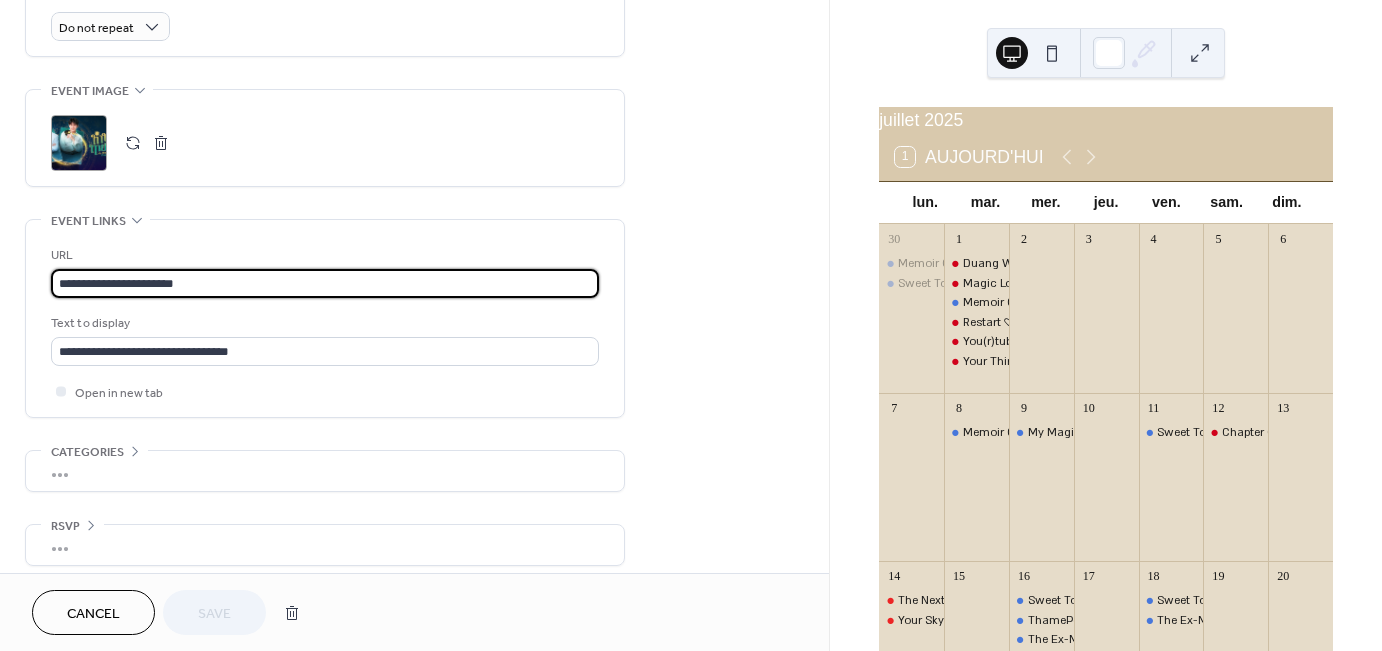 click on "**********" at bounding box center [691, 325] 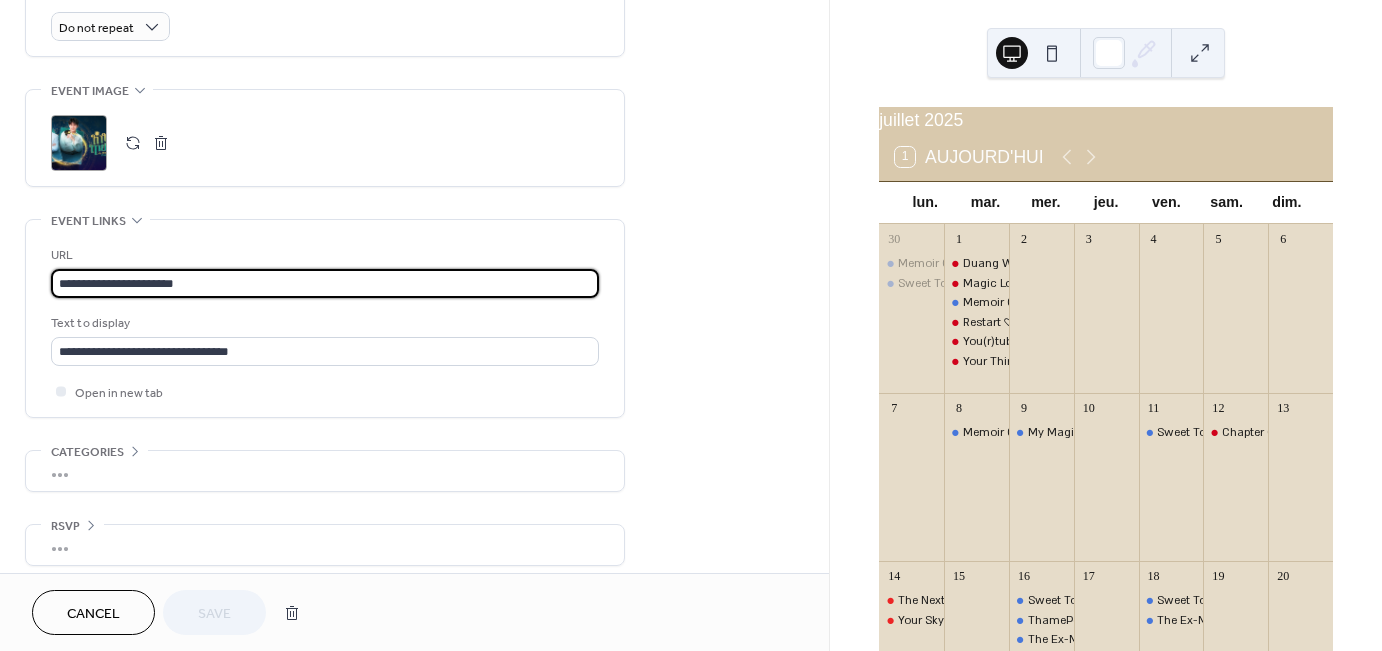 paste 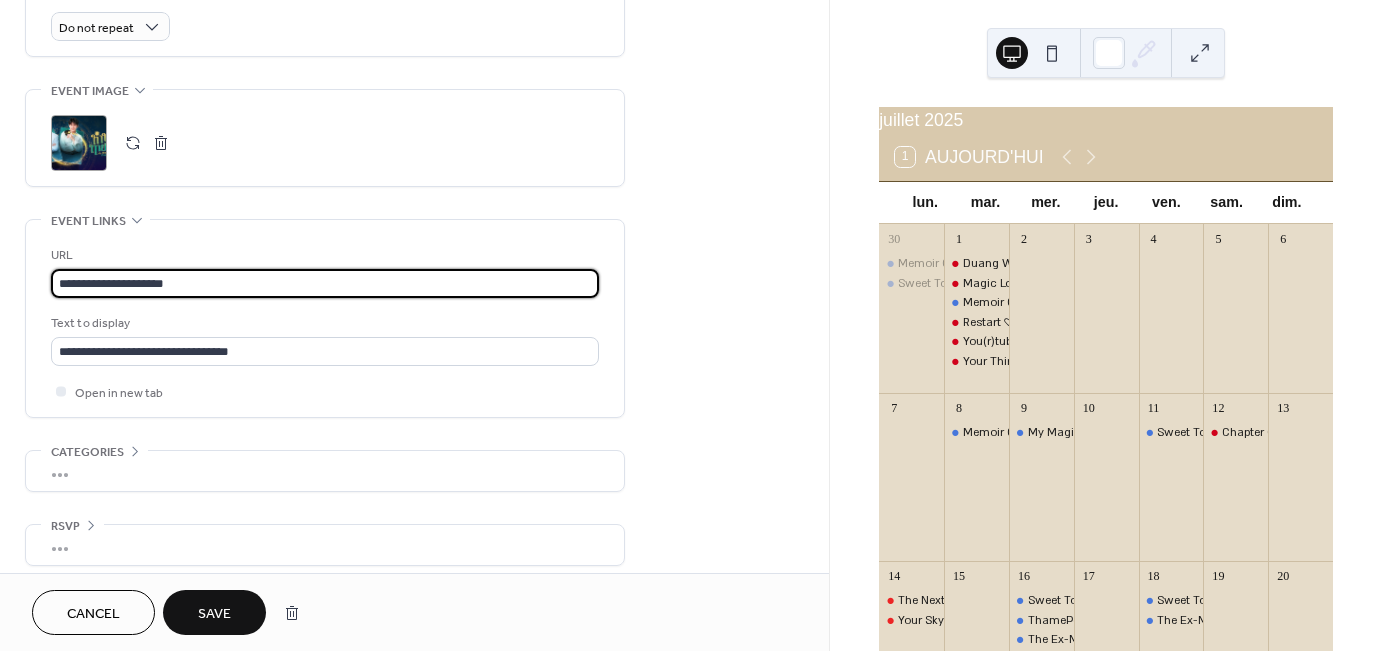 type on "**********" 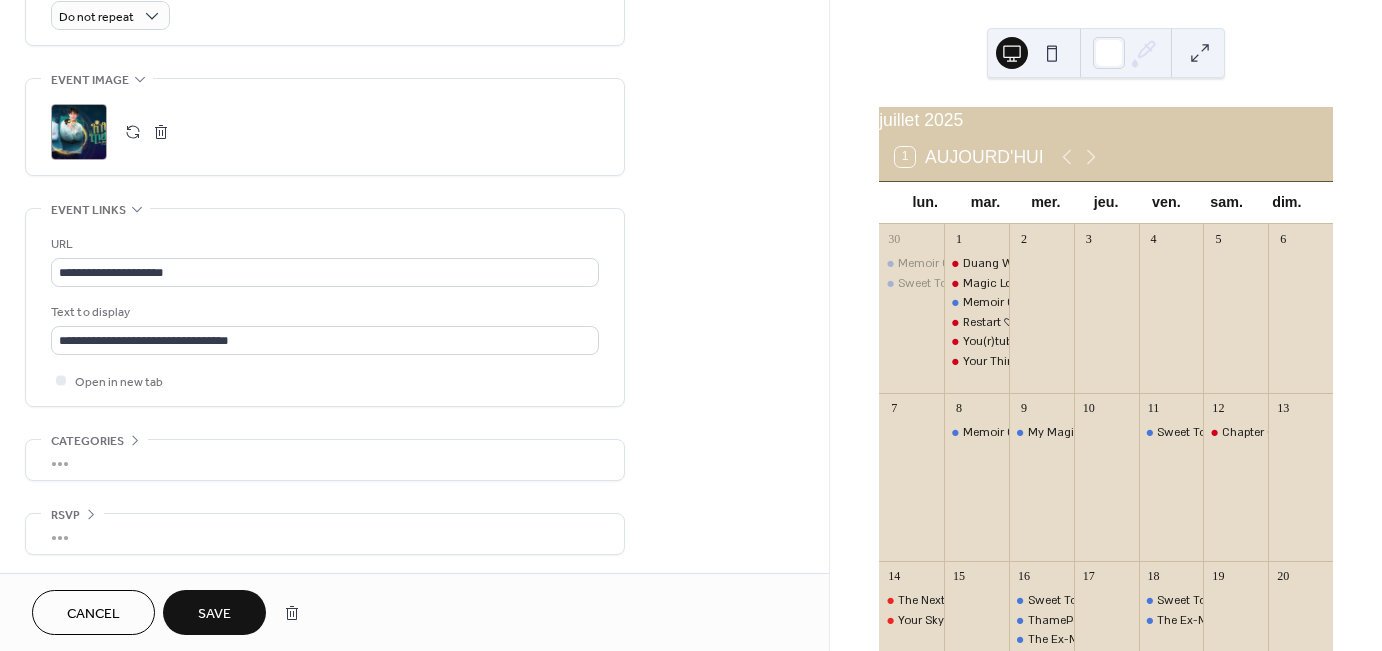 scroll, scrollTop: 913, scrollLeft: 0, axis: vertical 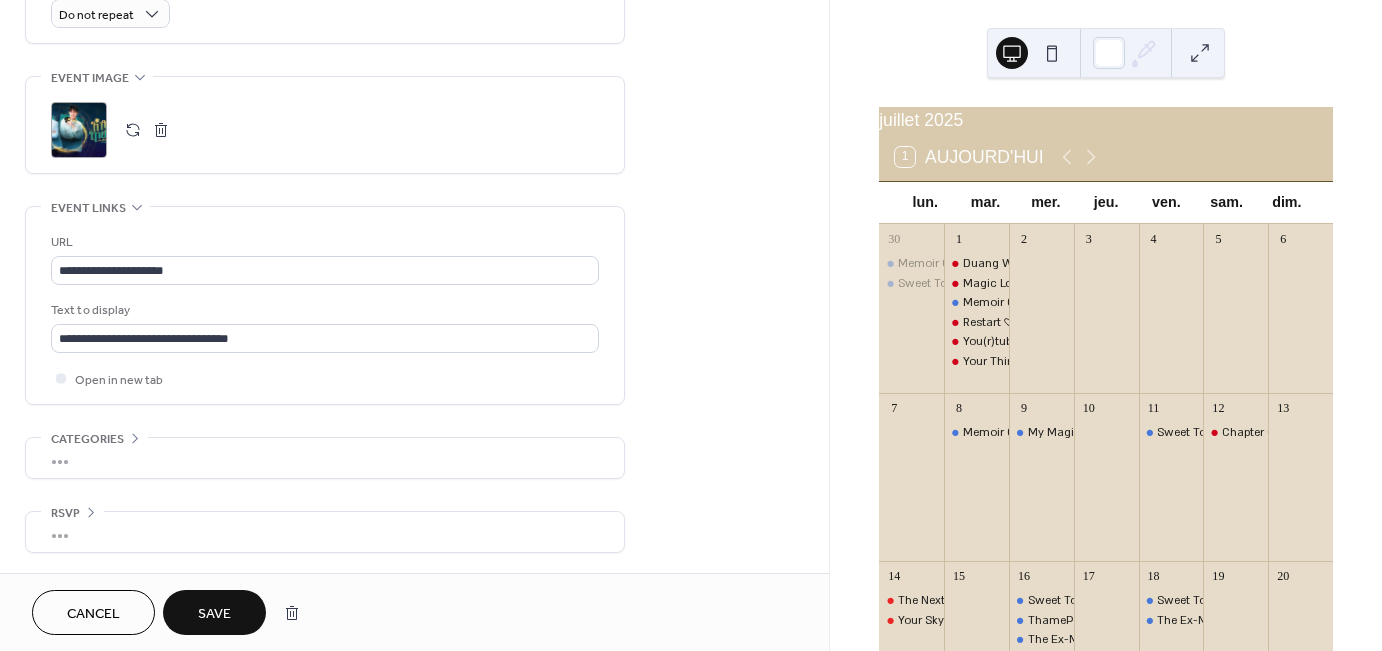 click on "Save" at bounding box center [214, 614] 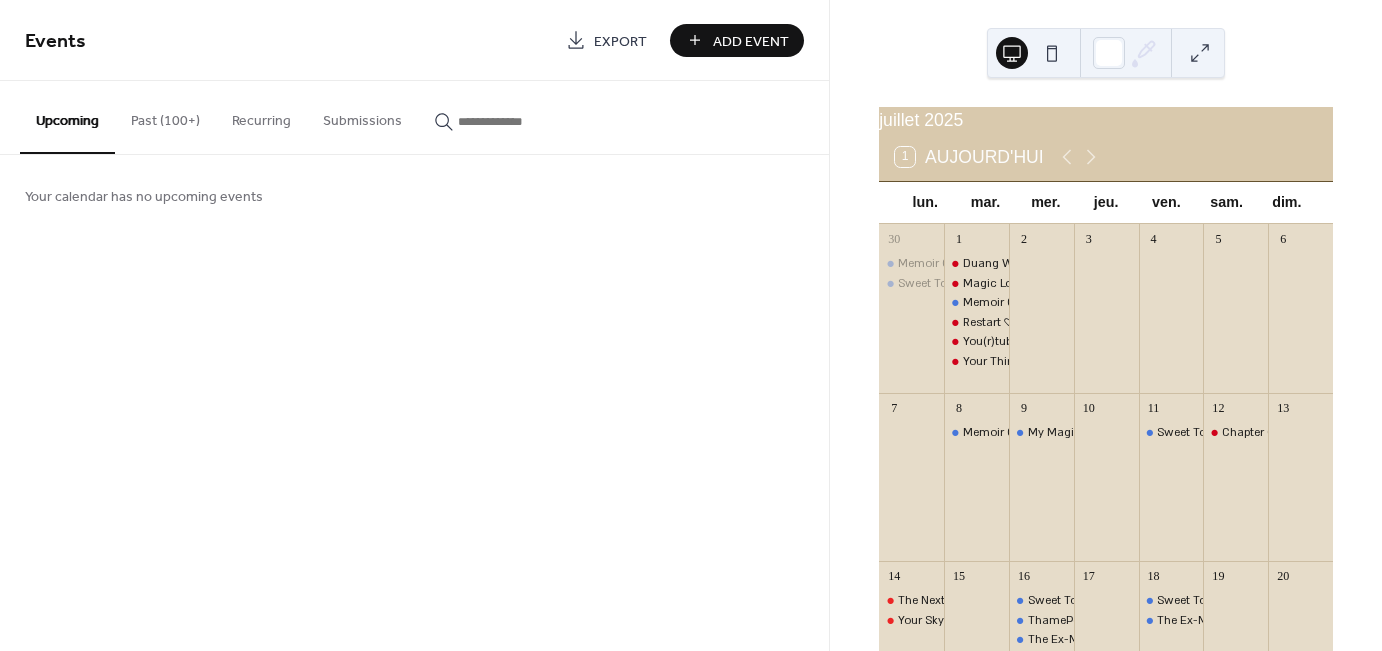 click on "Past (100+)" at bounding box center [165, 116] 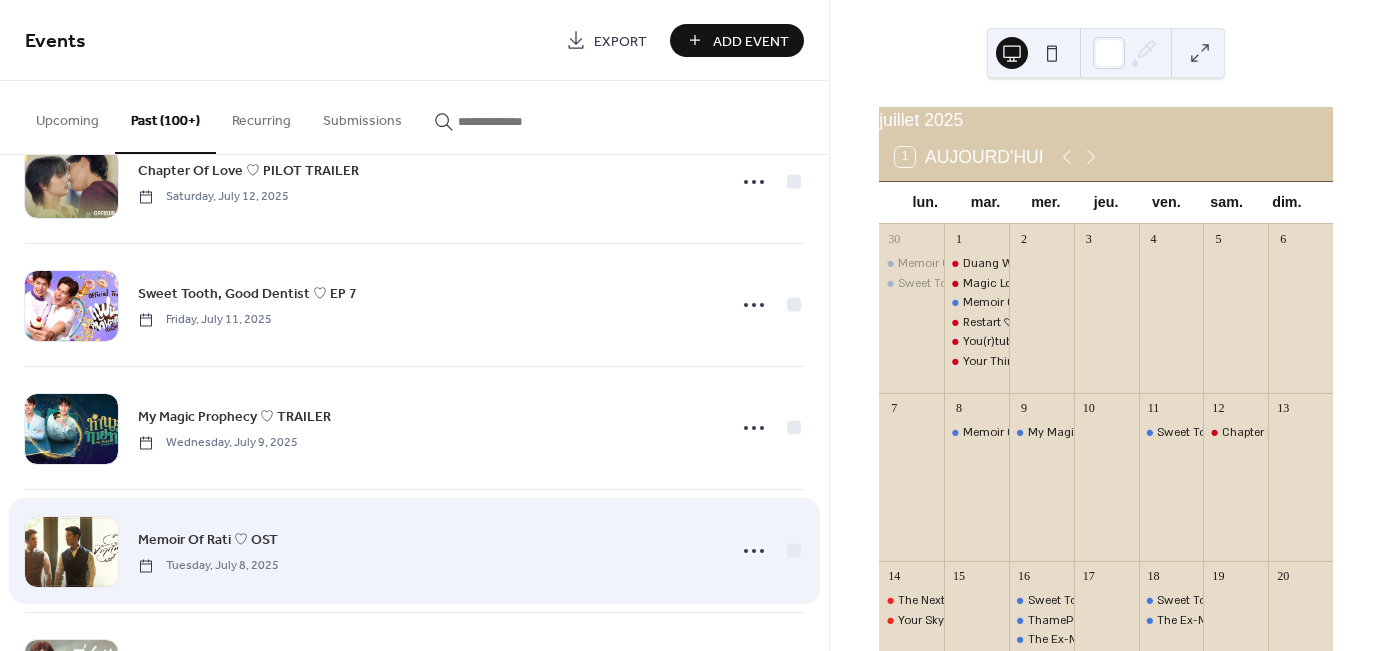 scroll, scrollTop: 1200, scrollLeft: 0, axis: vertical 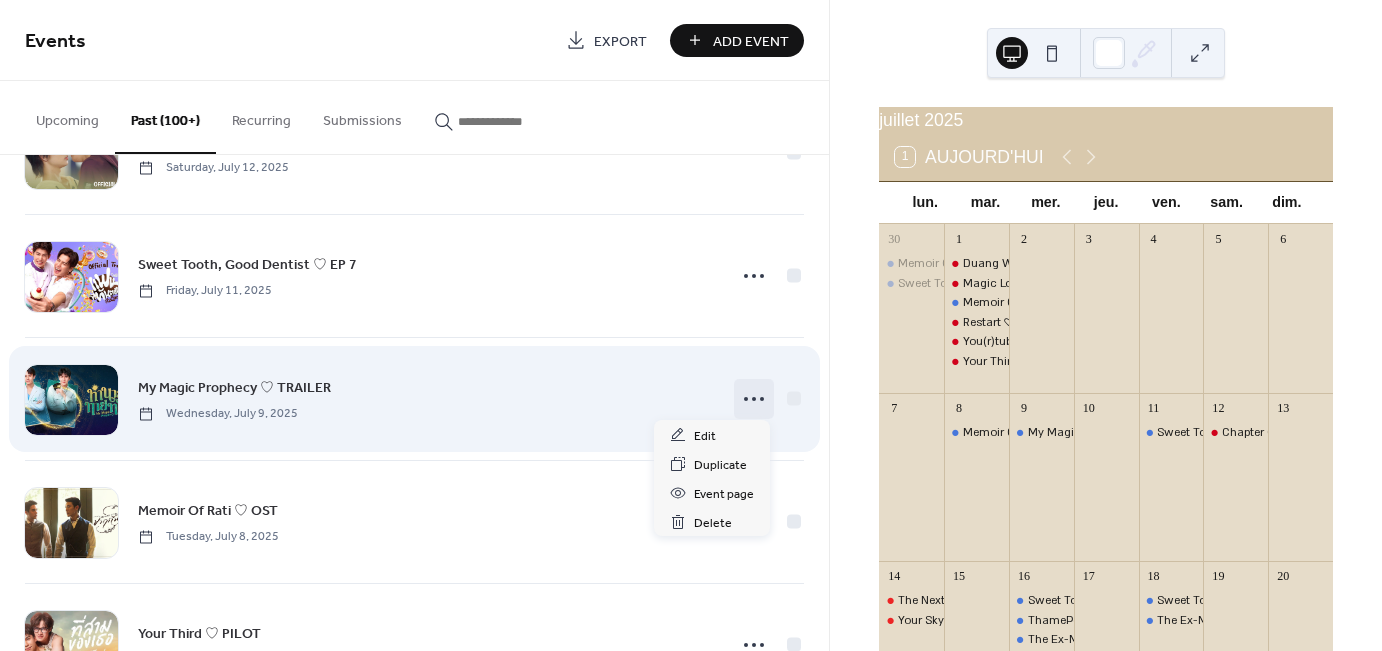click 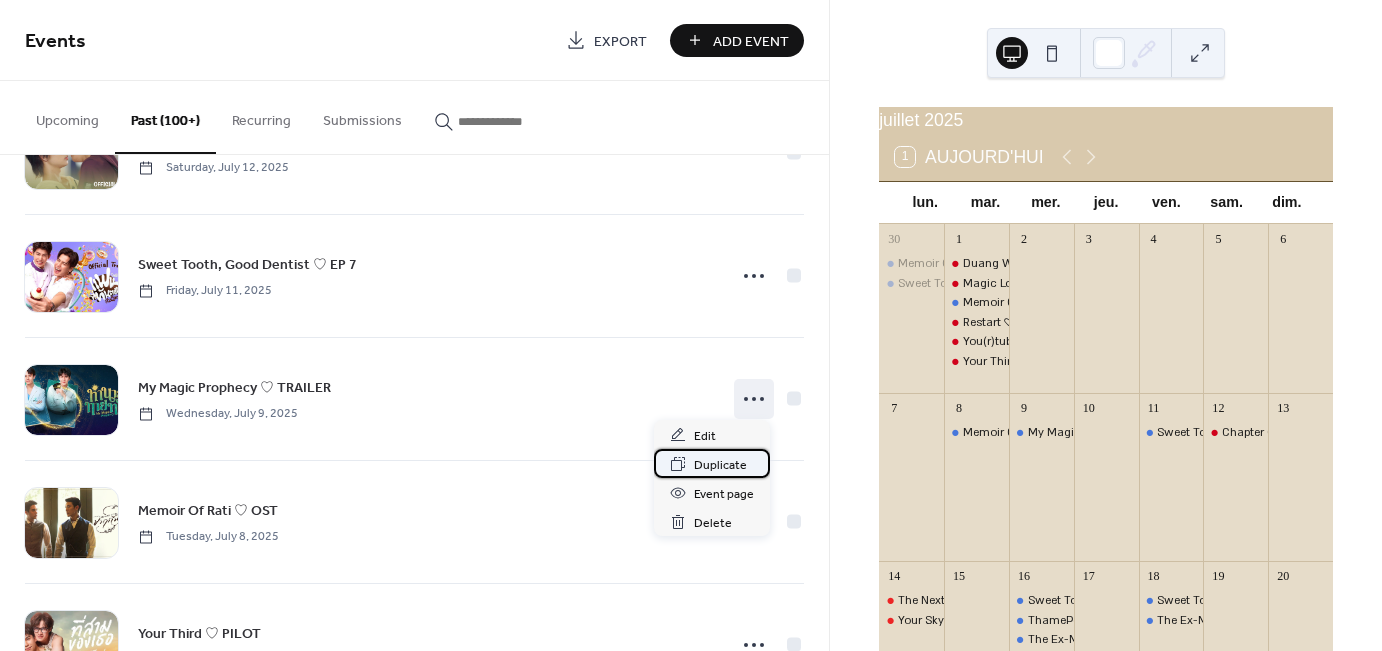 click on "Duplicate" at bounding box center (720, 465) 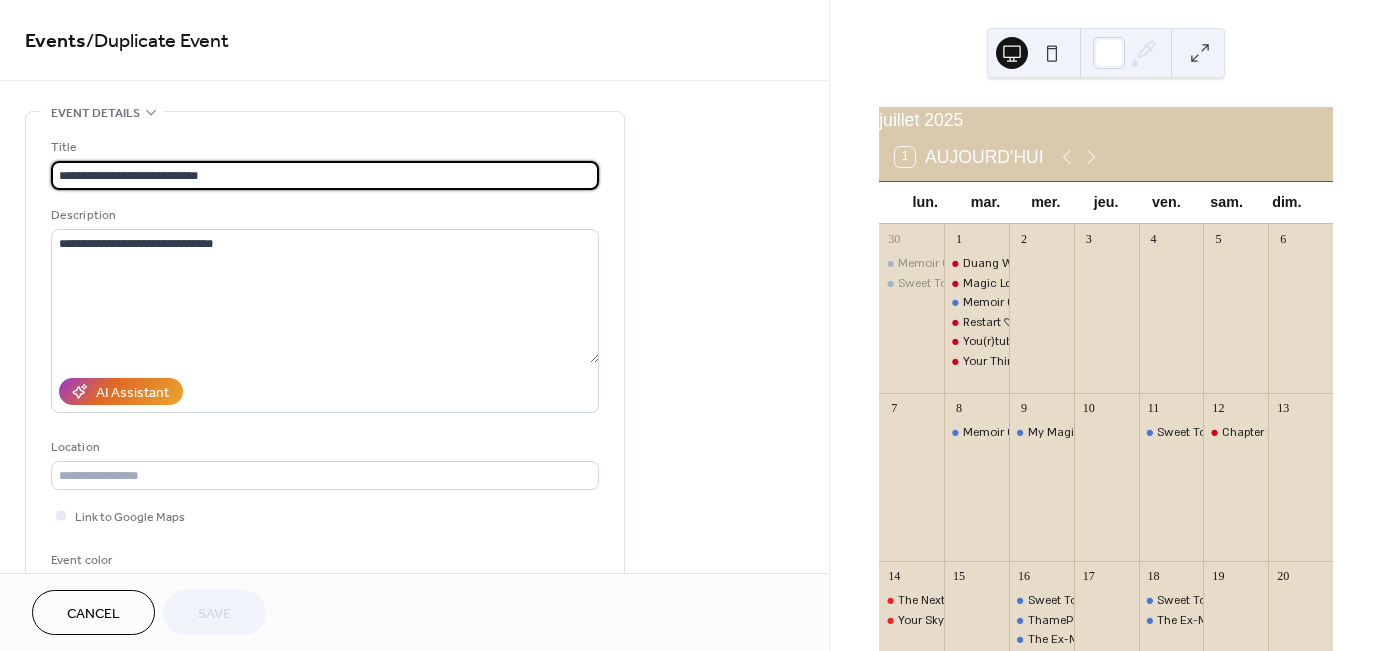 click on "**********" at bounding box center [325, 175] 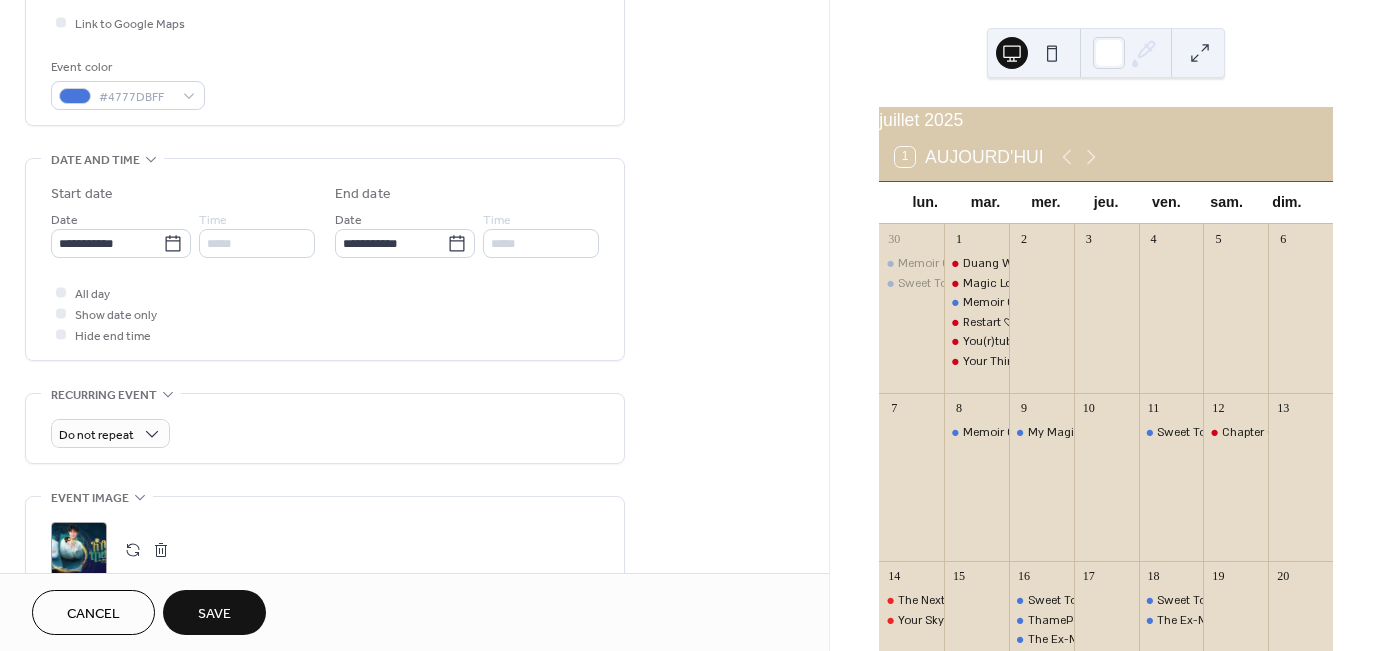 scroll, scrollTop: 500, scrollLeft: 0, axis: vertical 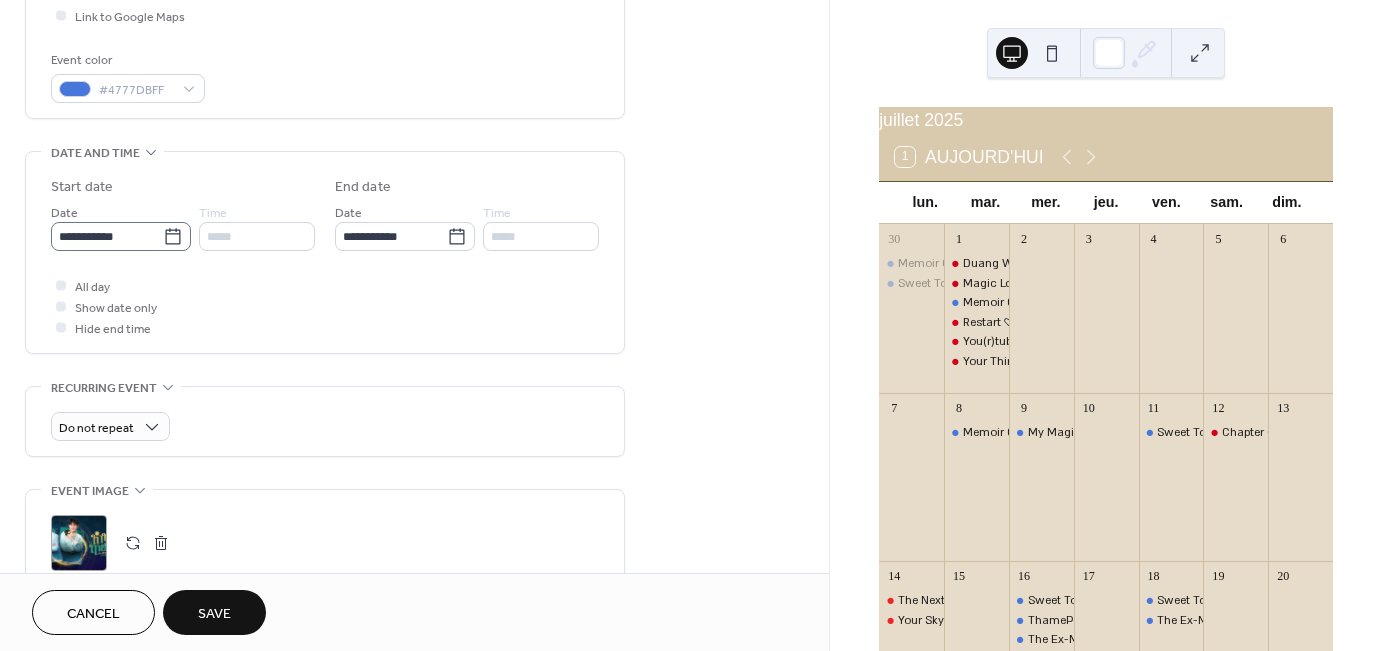type on "**********" 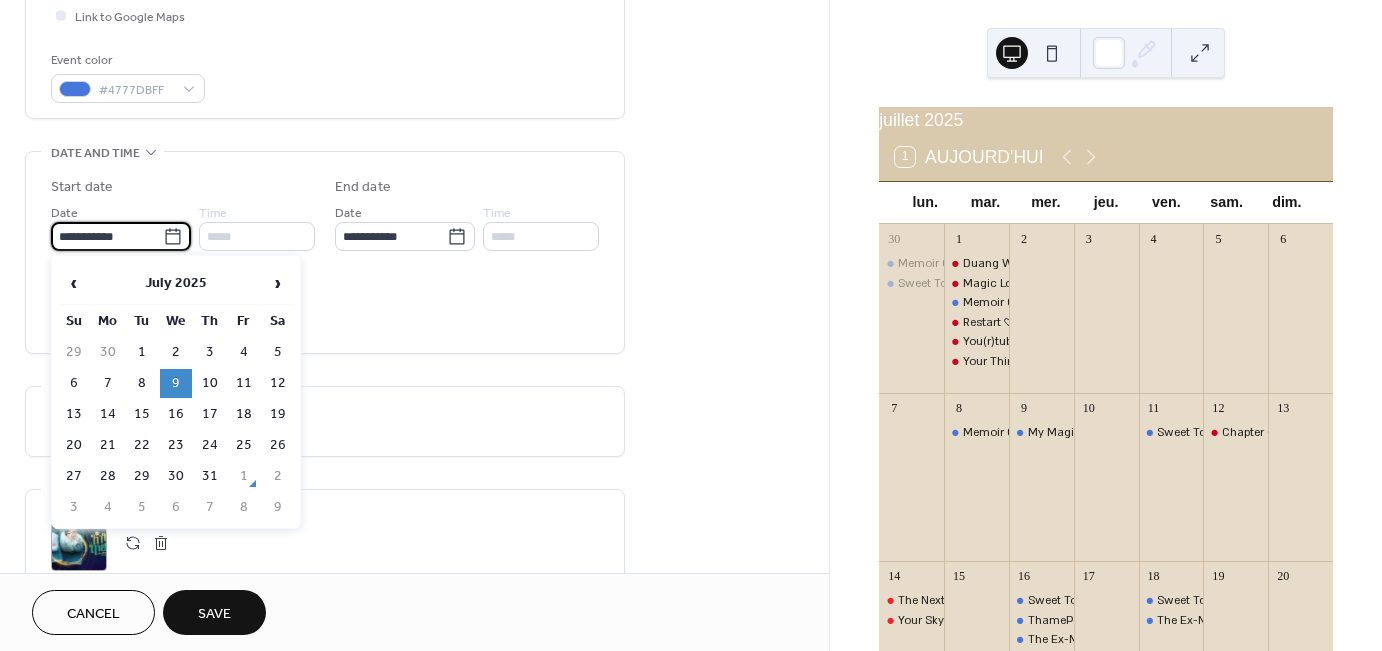 click on "**********" at bounding box center [107, 236] 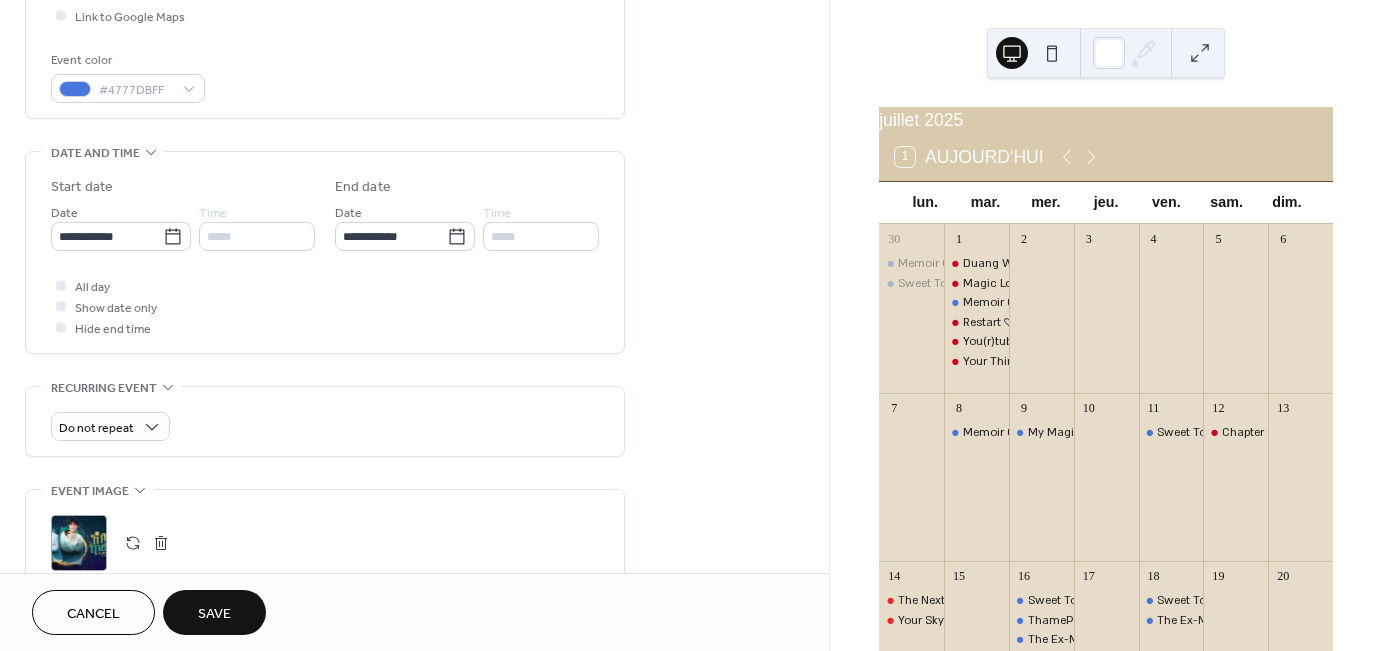 click on "**********" at bounding box center [414, 298] 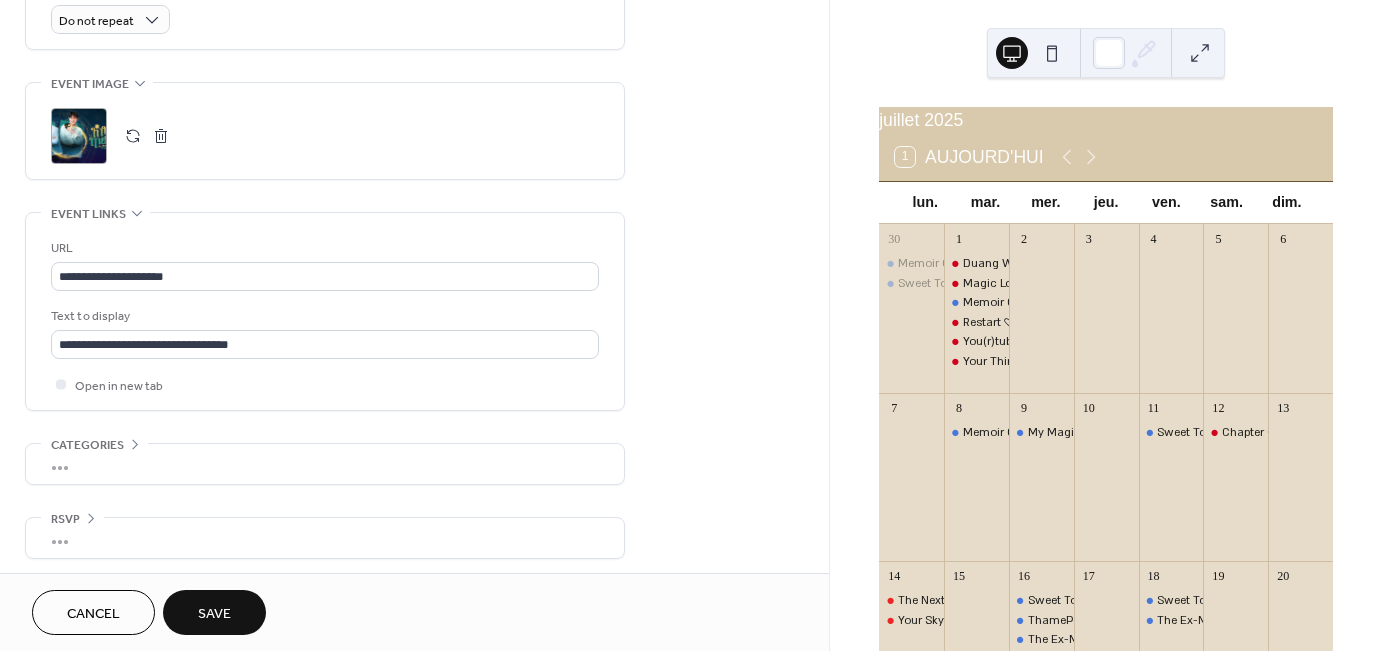 scroll, scrollTop: 913, scrollLeft: 0, axis: vertical 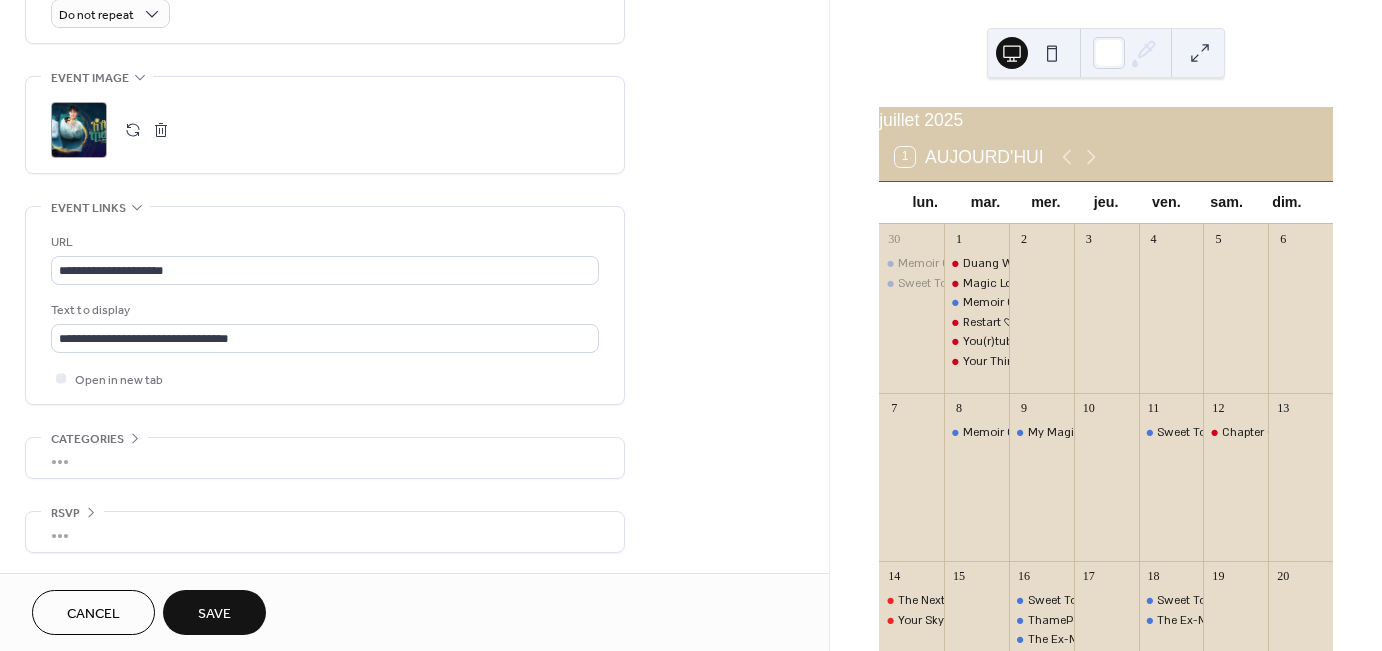 click on "Save" at bounding box center (214, 612) 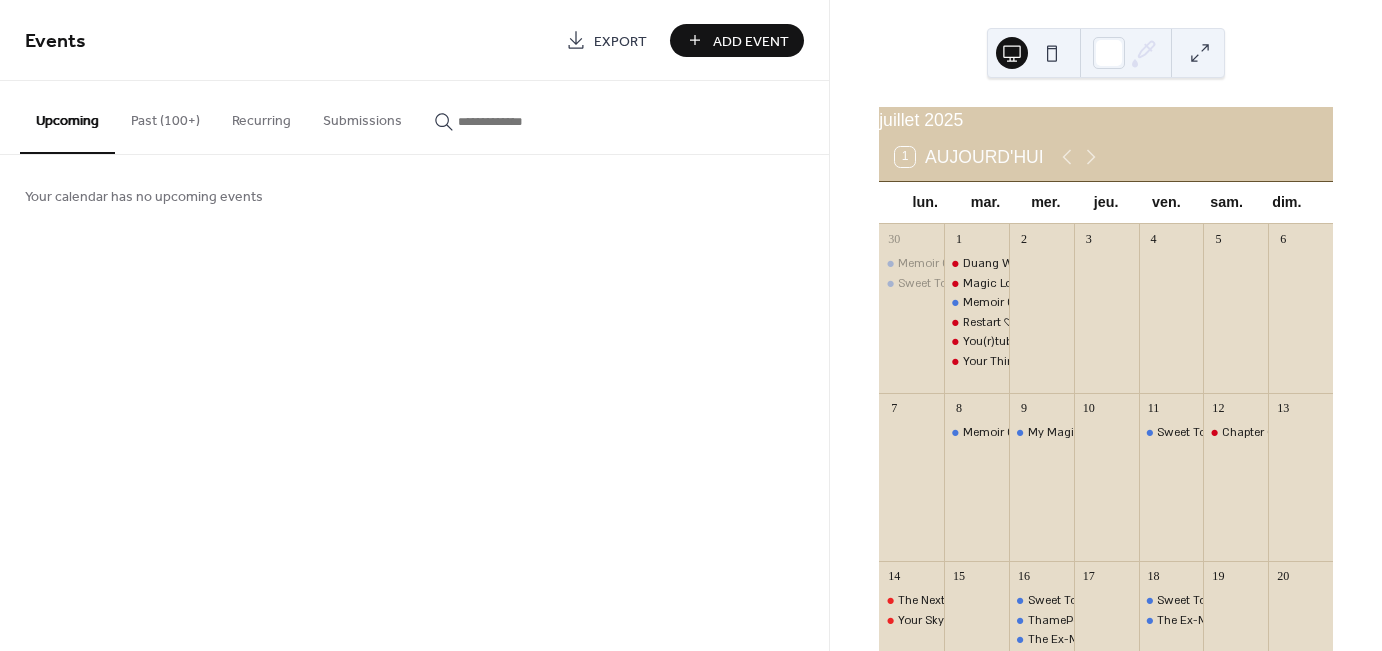 click on "Past (100+)" at bounding box center (165, 116) 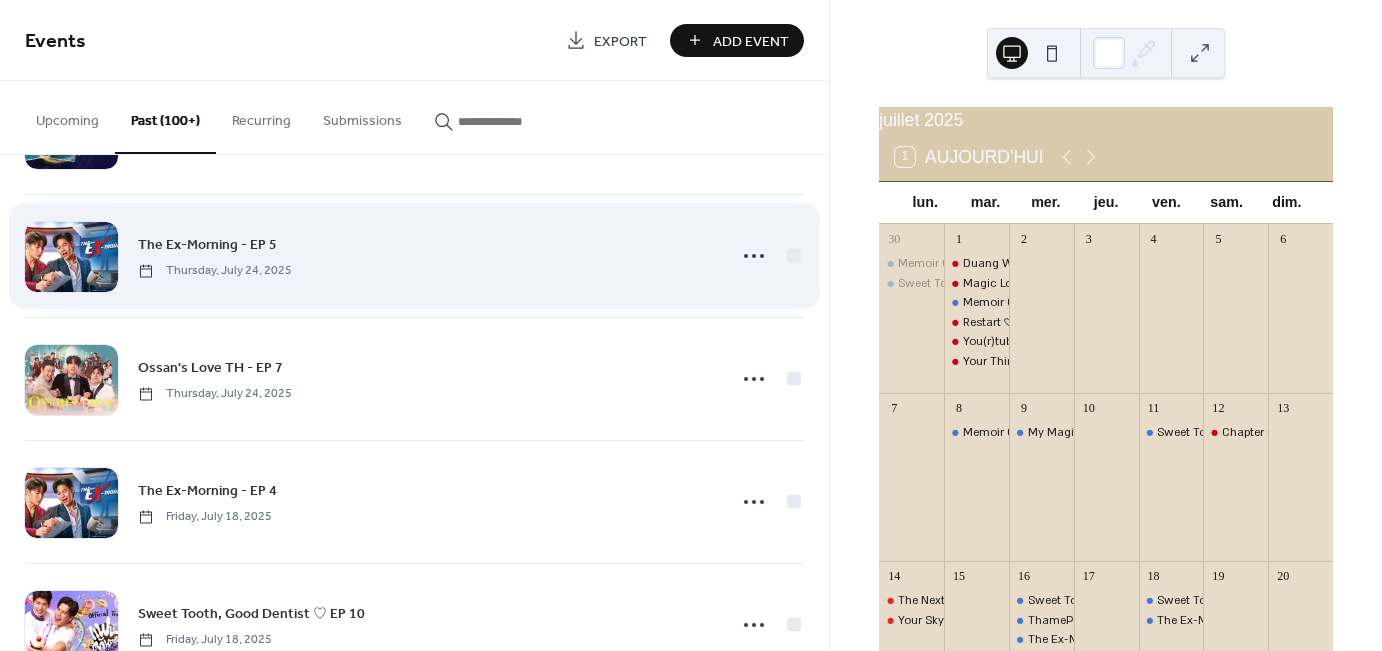 scroll, scrollTop: 0, scrollLeft: 0, axis: both 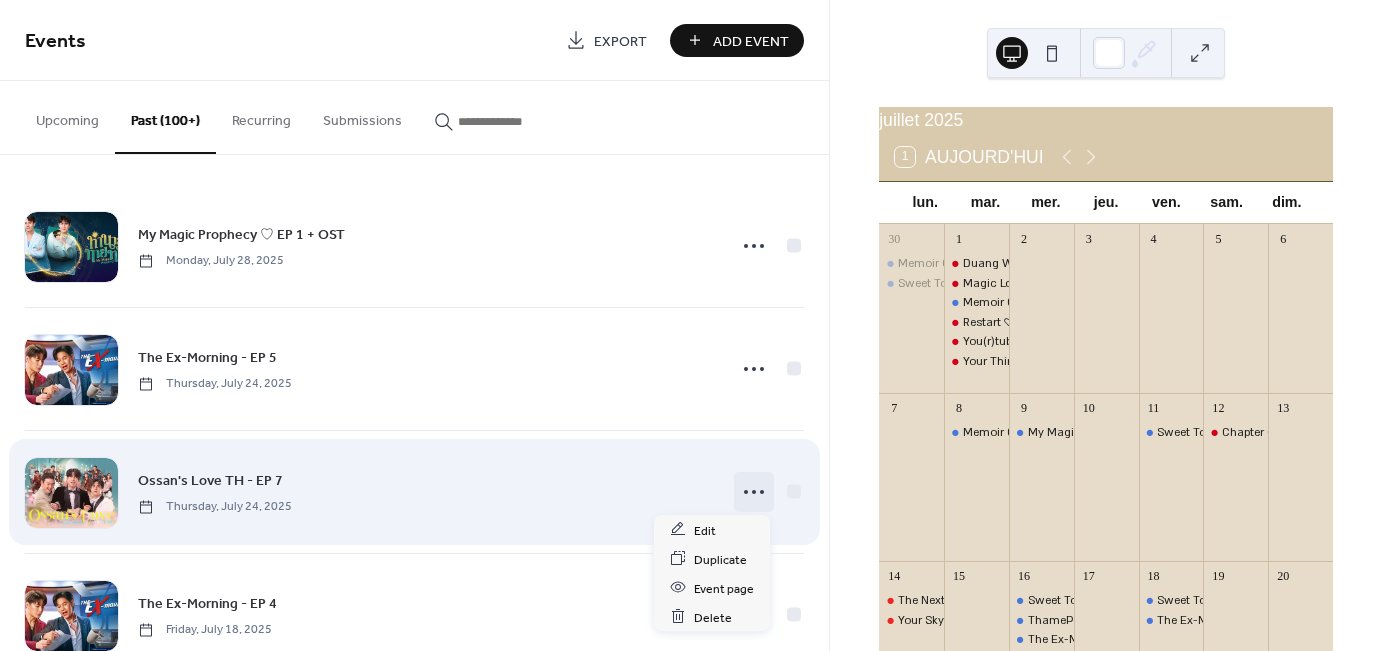 click 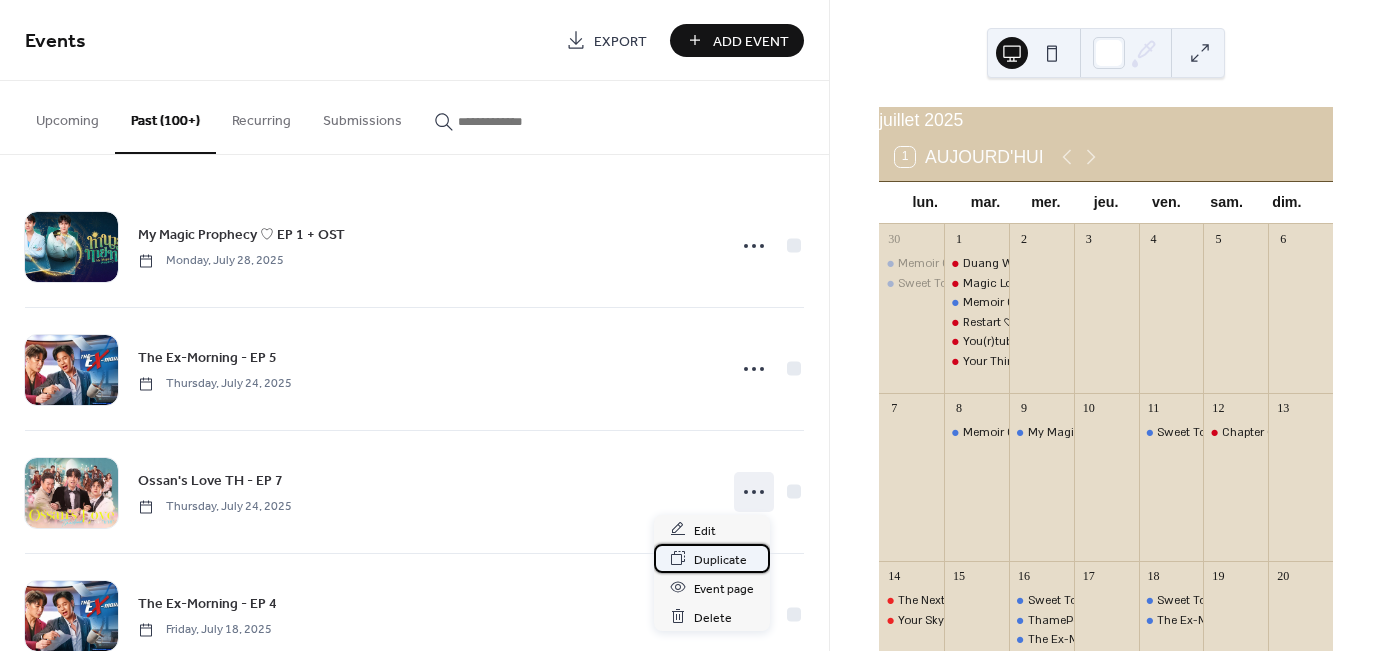 click on "Duplicate" at bounding box center (720, 559) 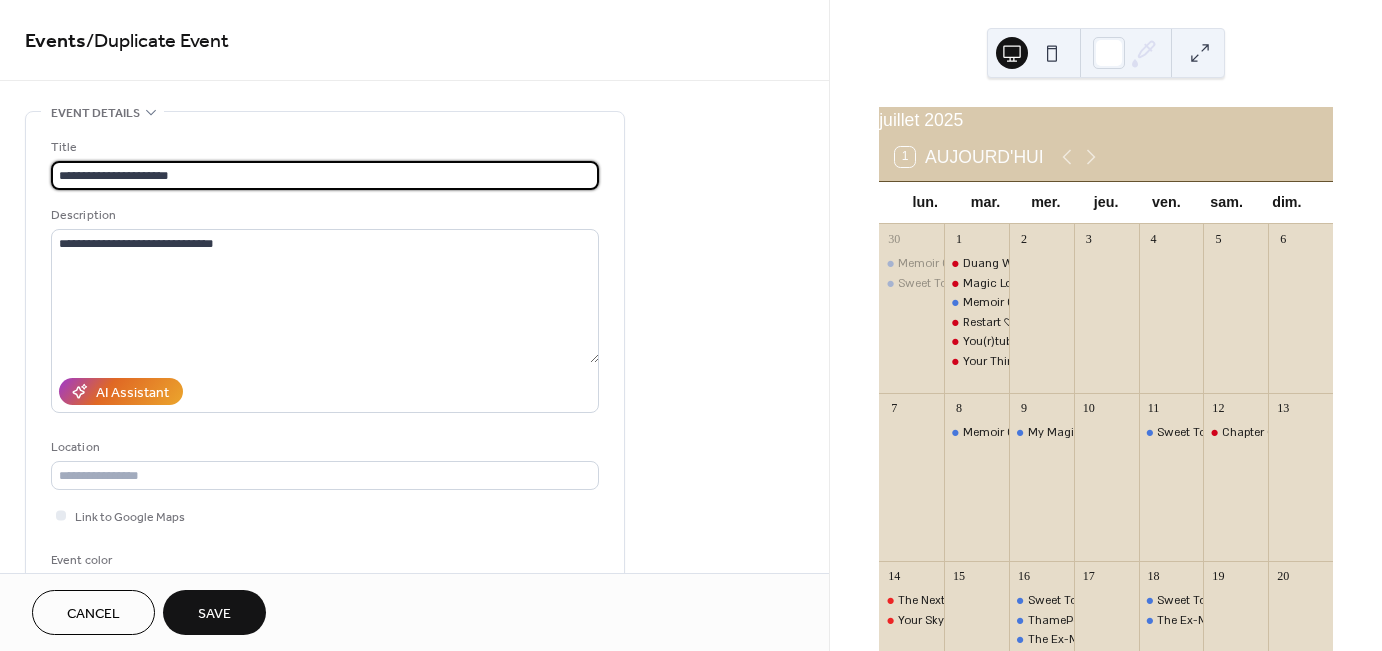 type on "**********" 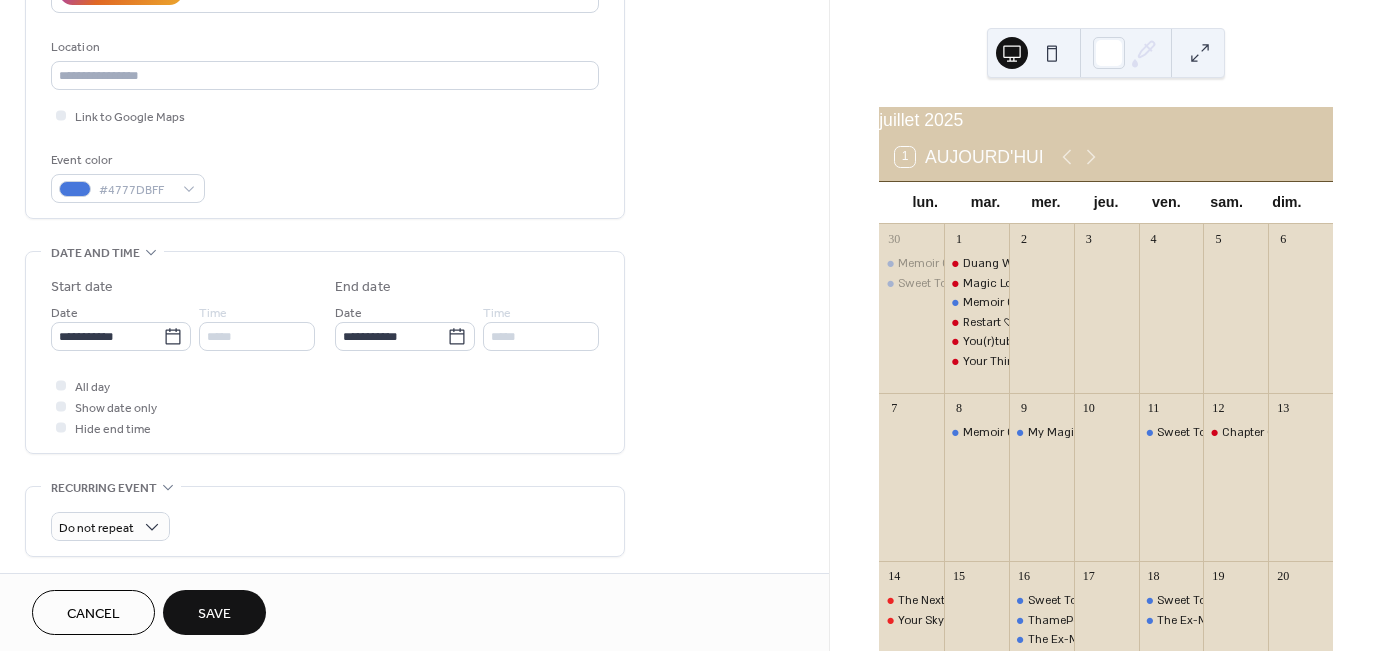 scroll, scrollTop: 400, scrollLeft: 0, axis: vertical 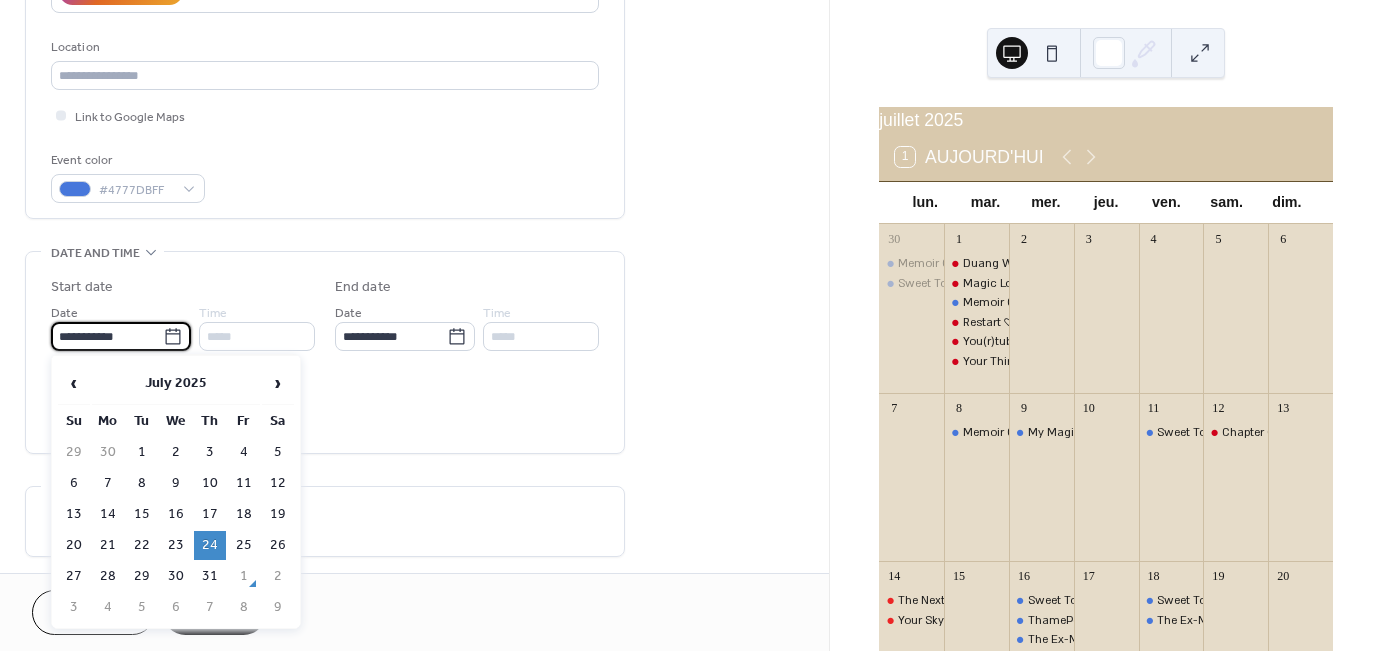 click on "**********" at bounding box center [107, 336] 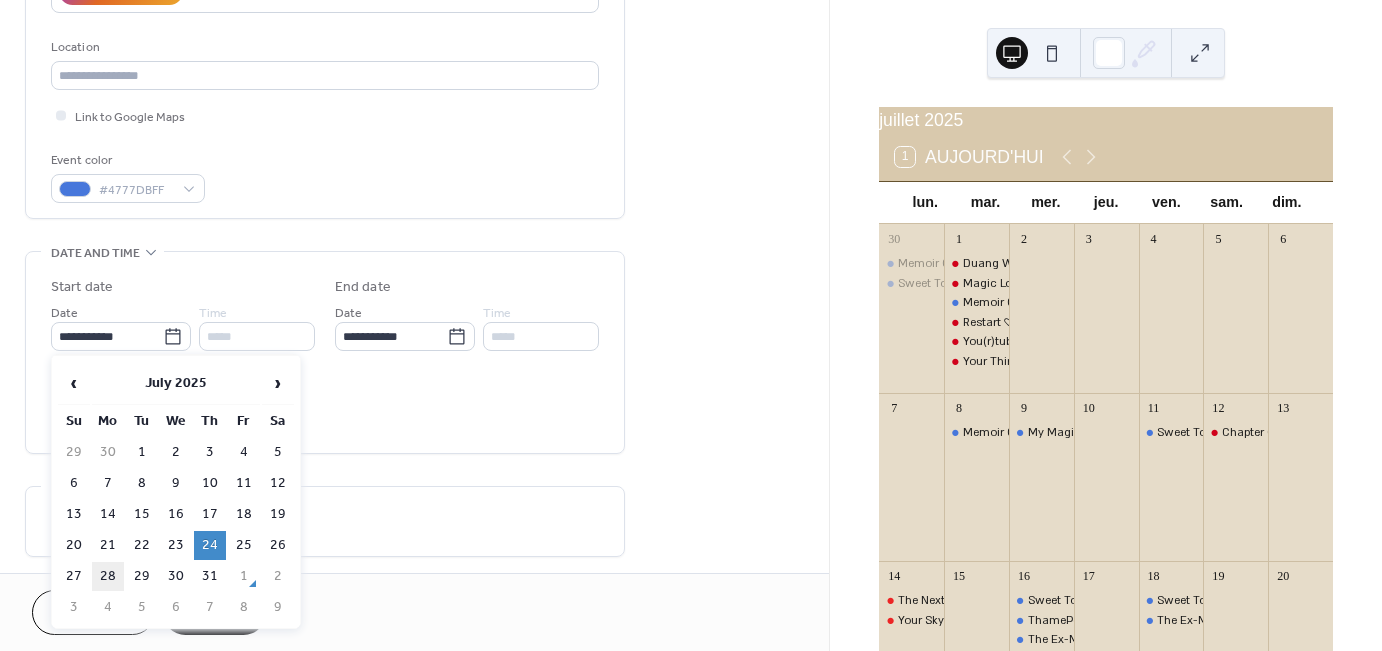 click on "28" at bounding box center (108, 576) 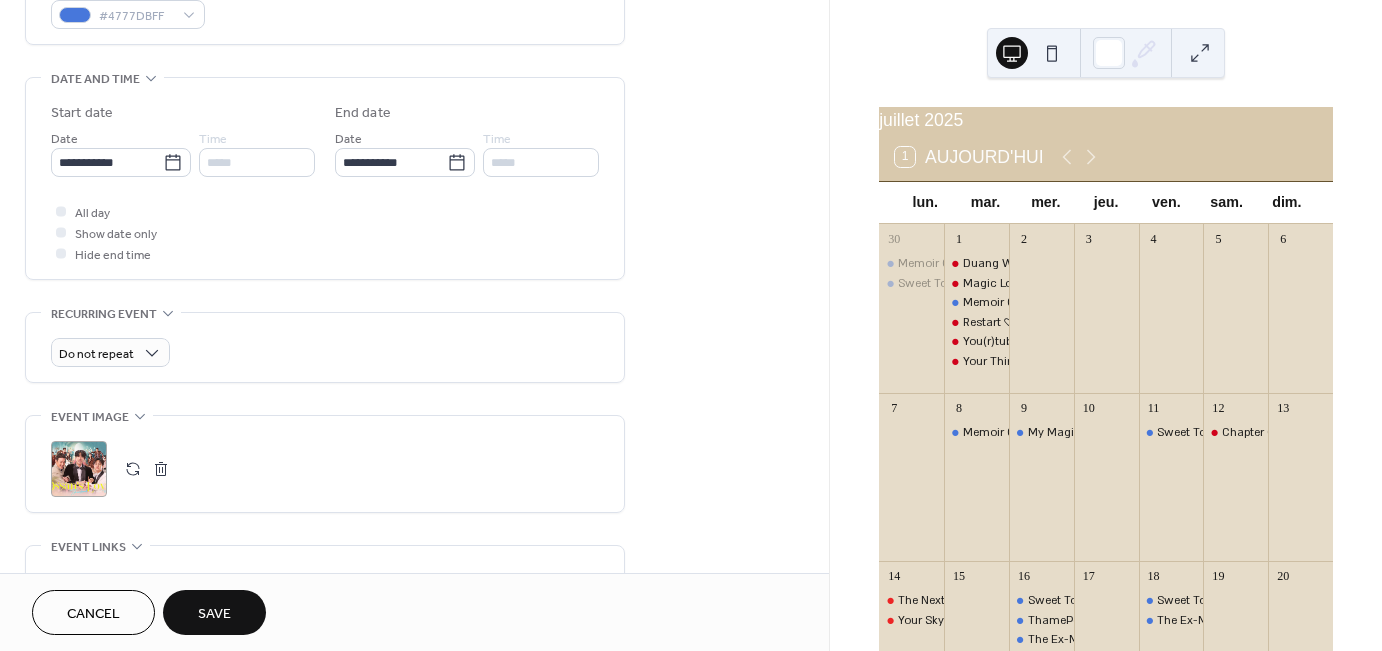 scroll, scrollTop: 800, scrollLeft: 0, axis: vertical 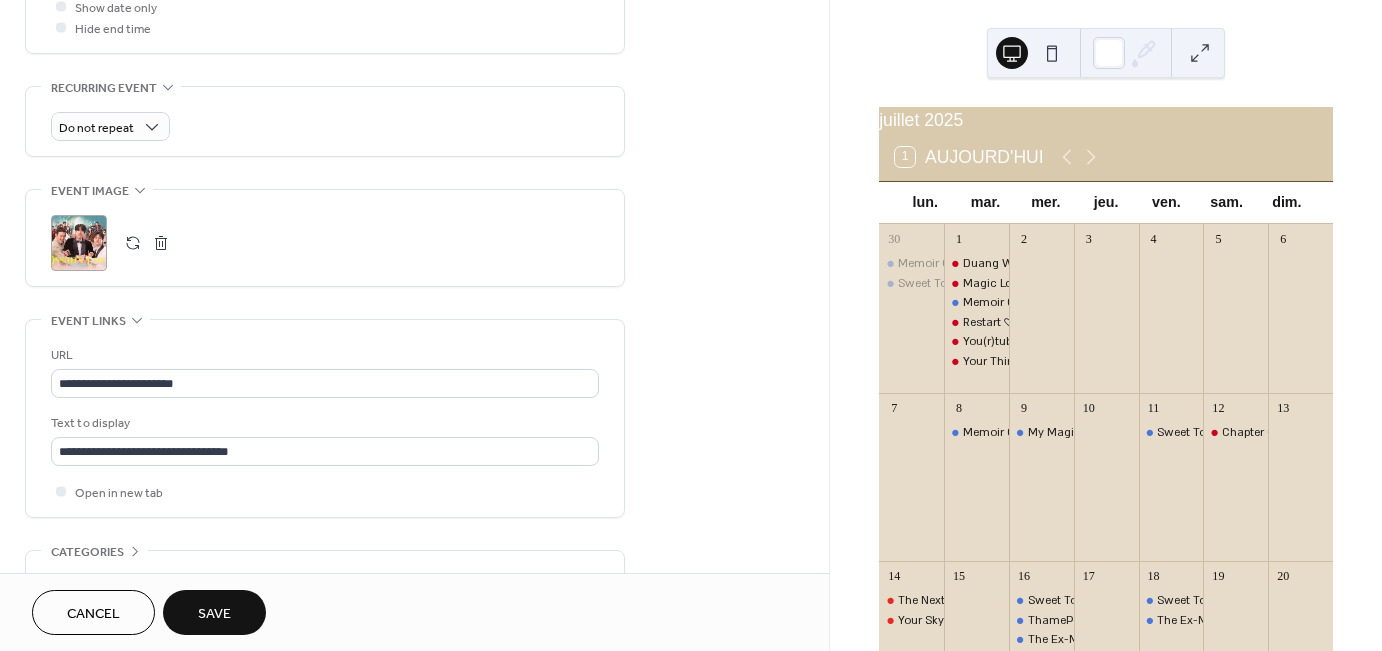 click on "Save" at bounding box center [214, 614] 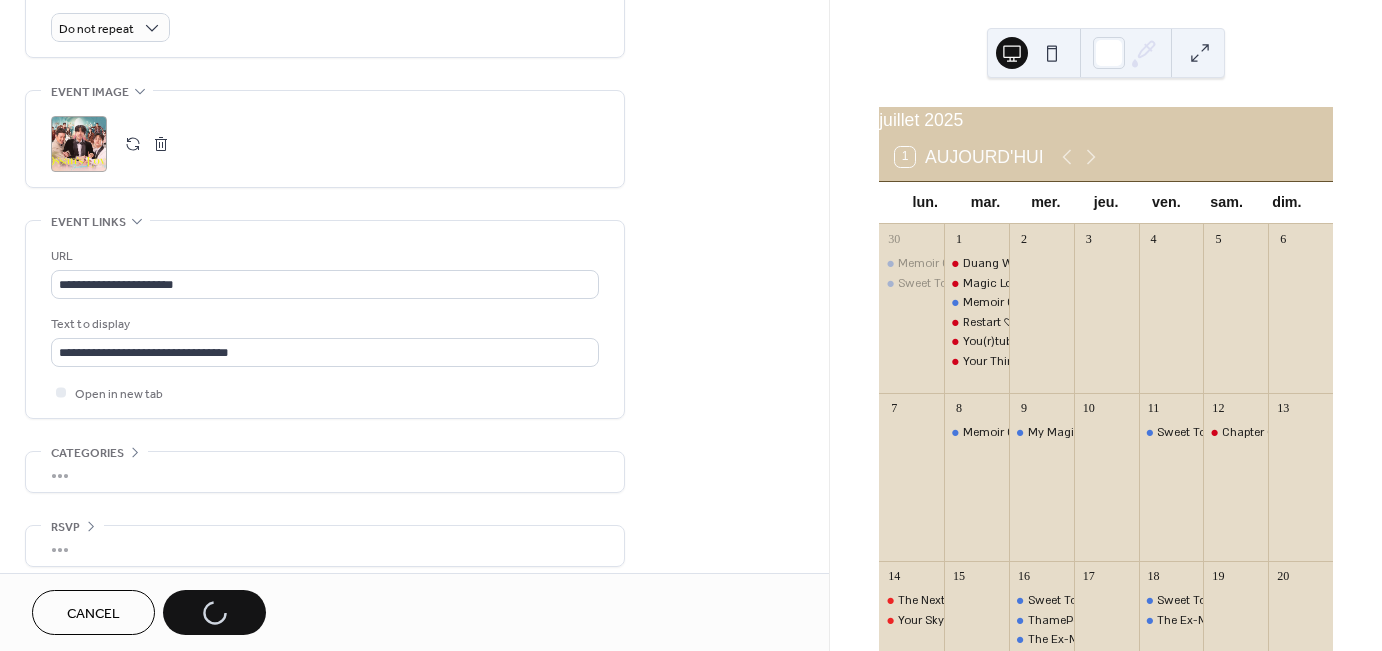 scroll, scrollTop: 900, scrollLeft: 0, axis: vertical 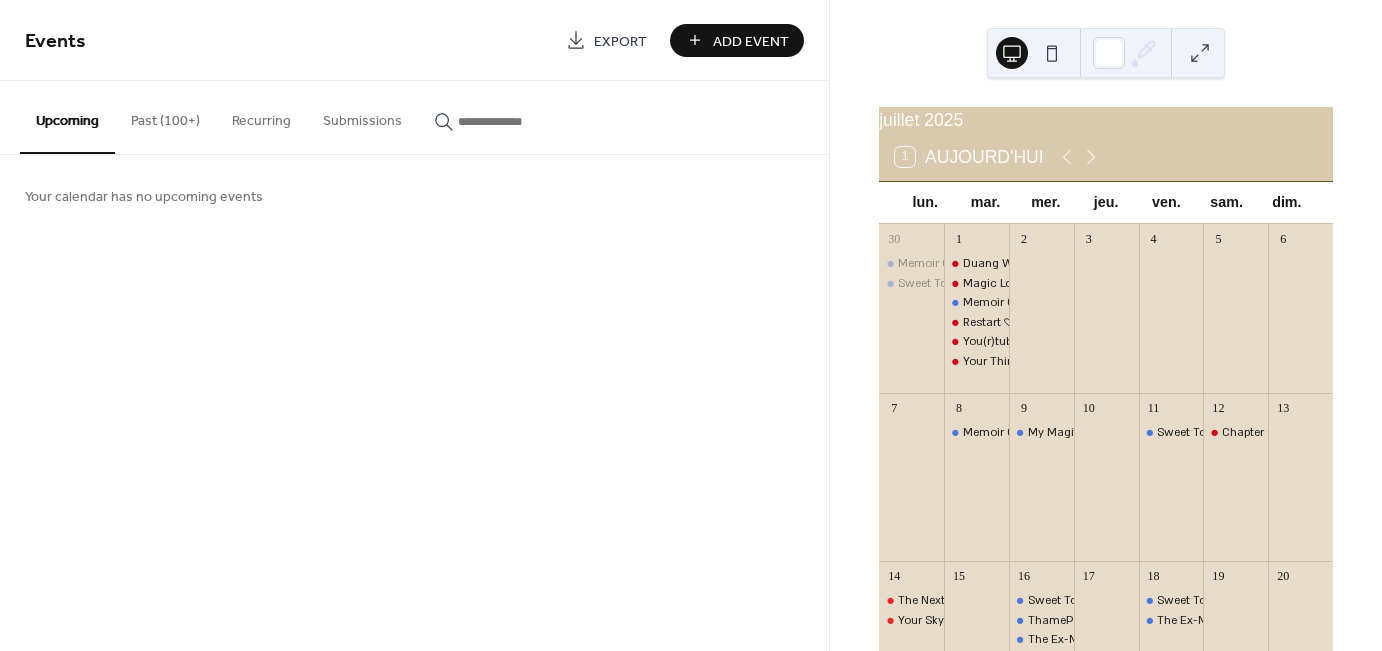 click on "Past (100+)" at bounding box center (165, 116) 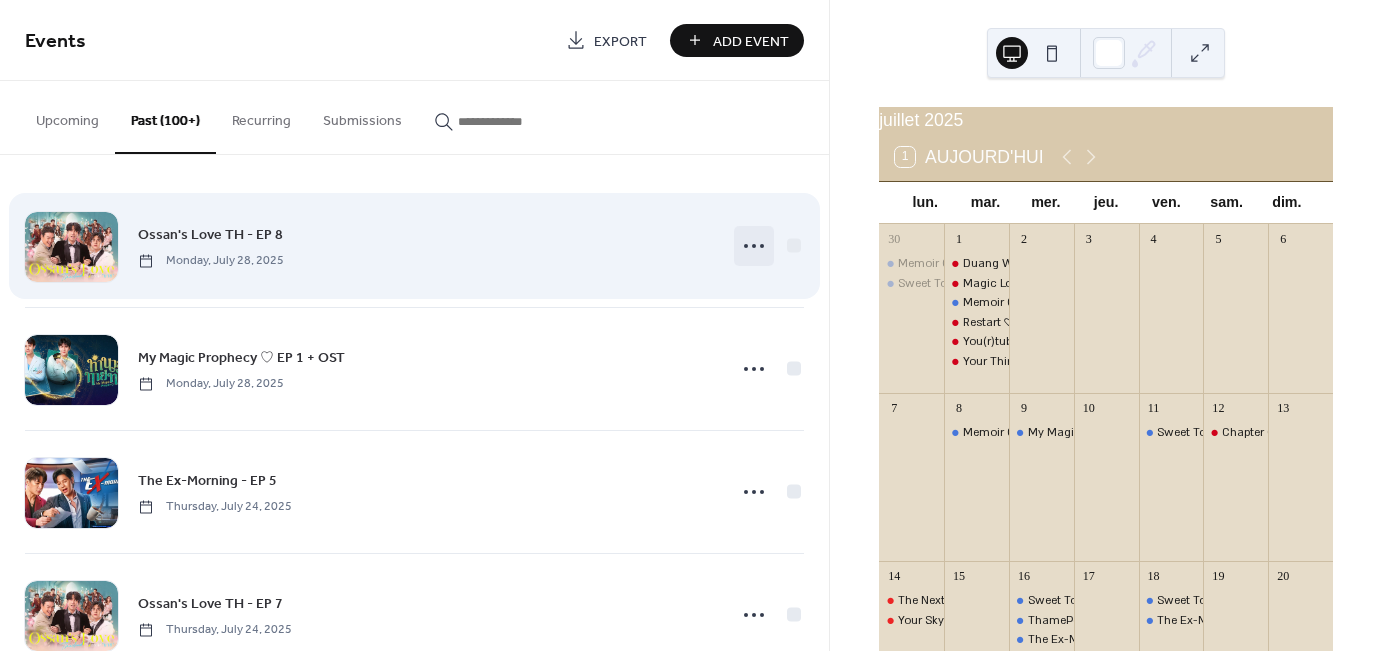click 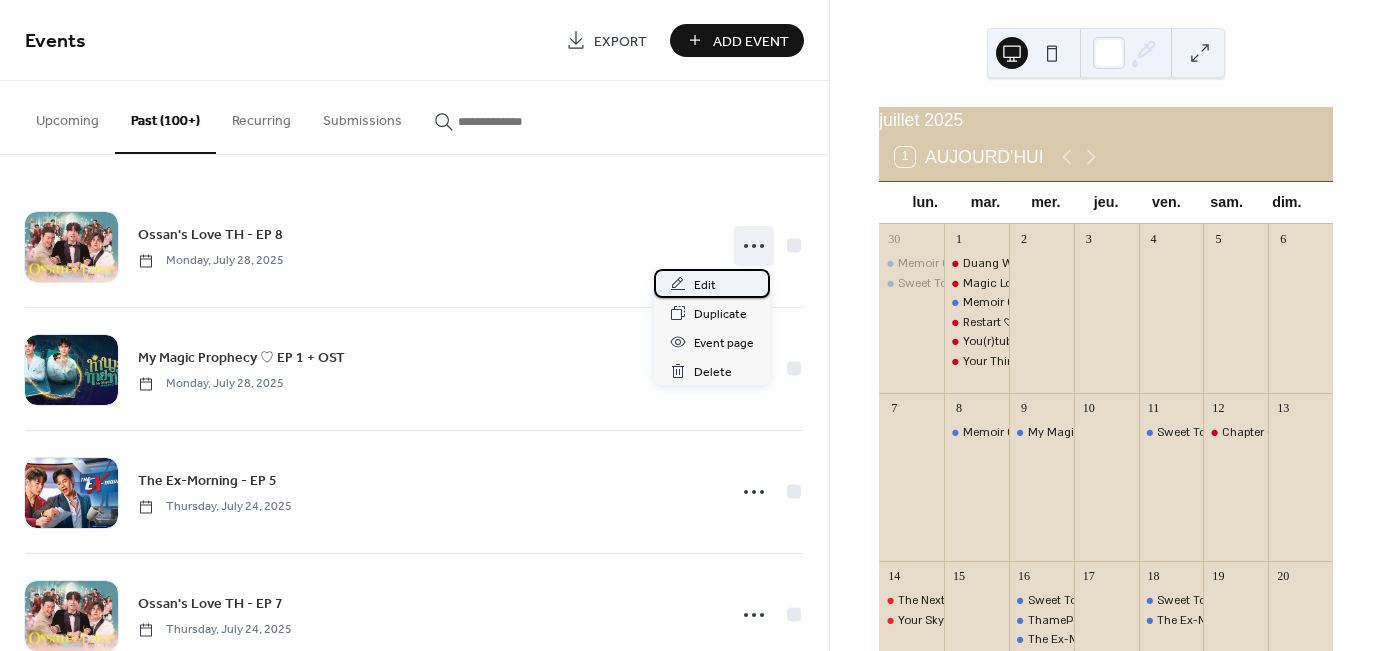 click on "Edit" at bounding box center (712, 283) 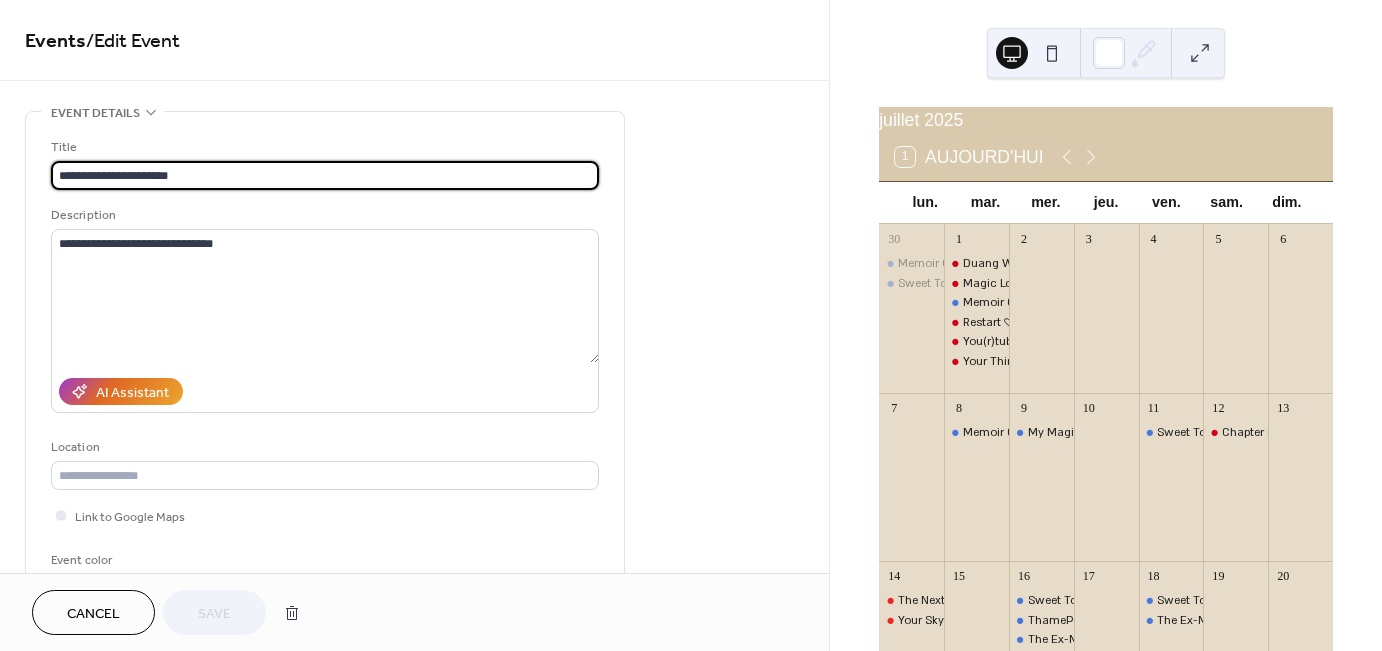 scroll, scrollTop: 300, scrollLeft: 0, axis: vertical 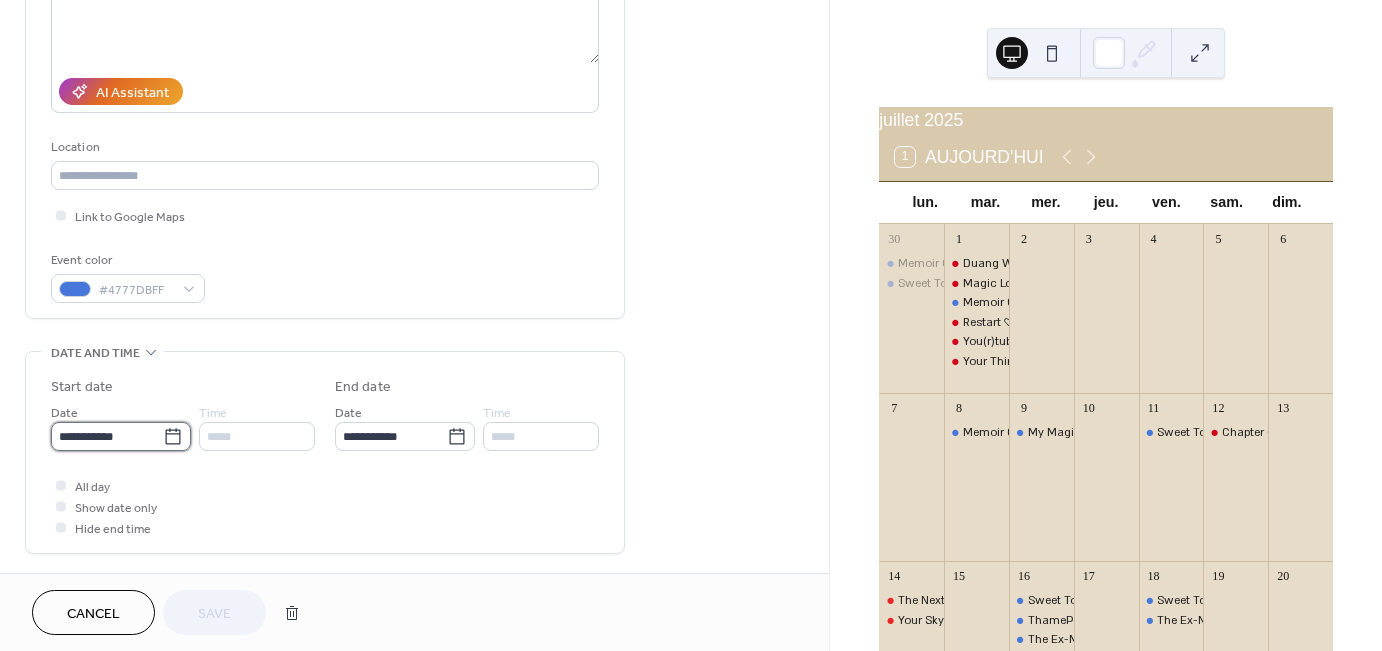 click on "**********" at bounding box center [107, 436] 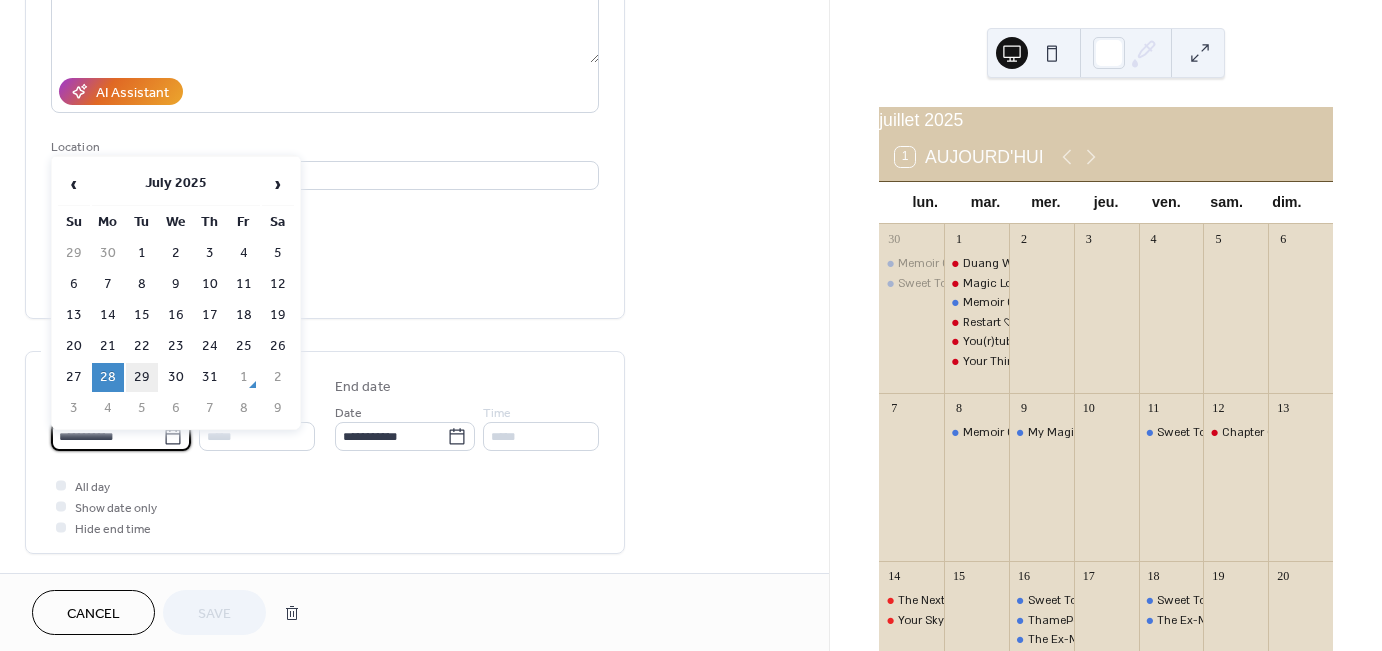 click on "29" at bounding box center [142, 377] 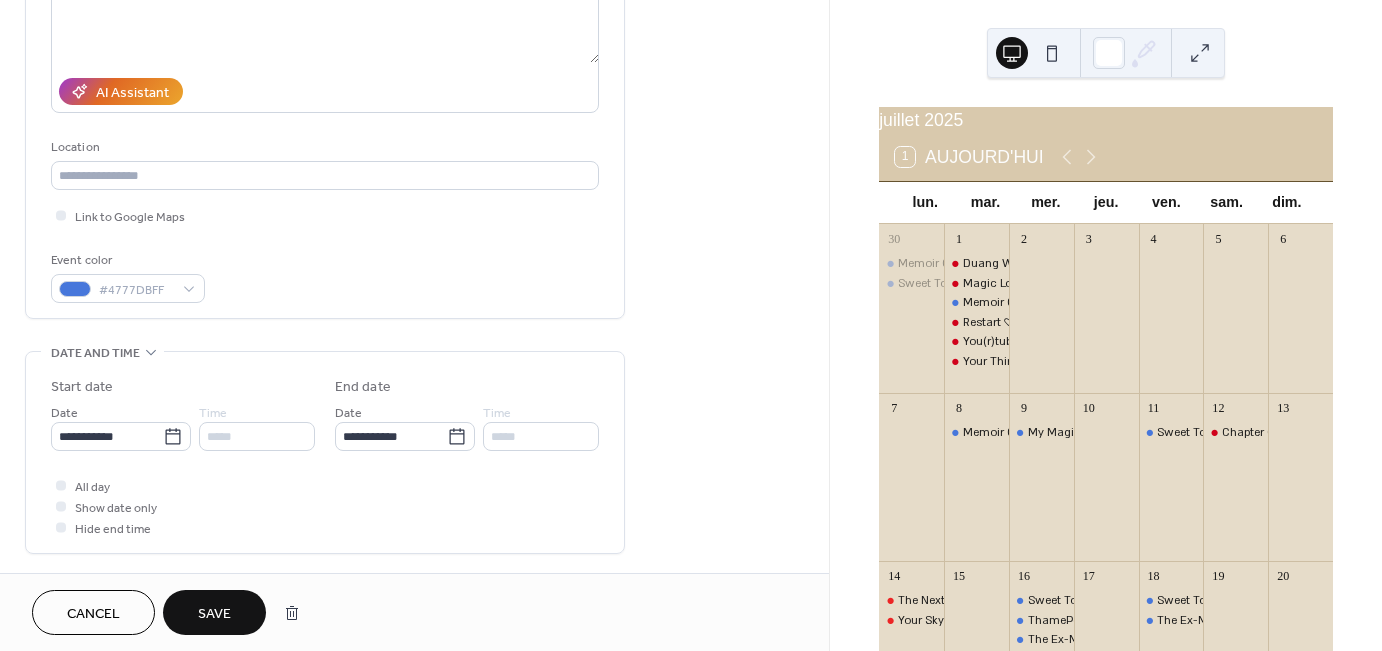 click on "Save" at bounding box center (214, 612) 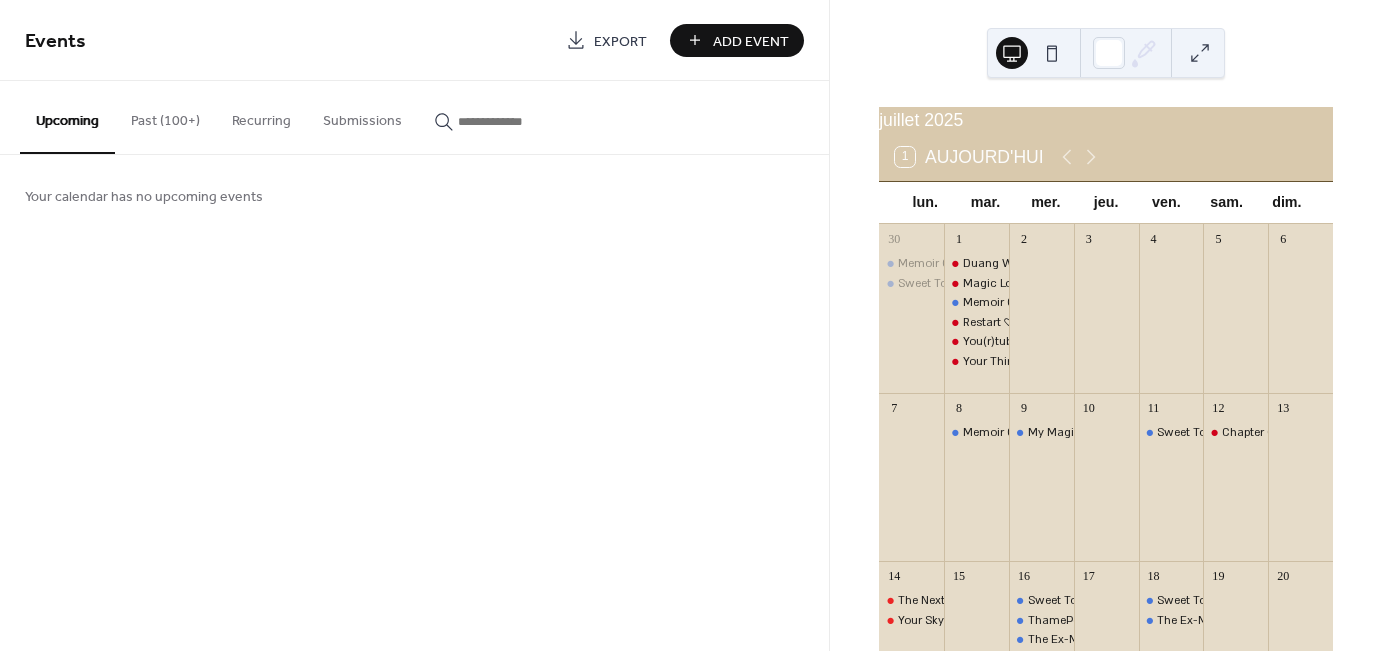 click on "Past (100+)" at bounding box center (165, 116) 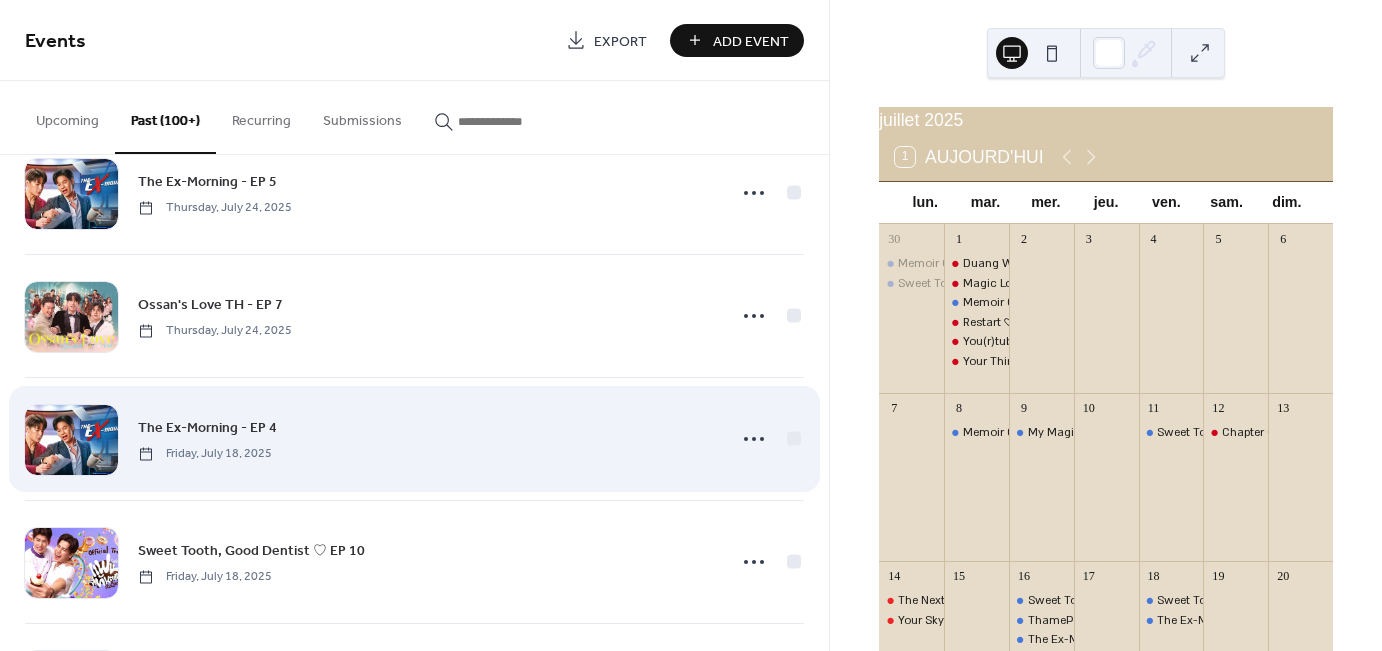 scroll, scrollTop: 300, scrollLeft: 0, axis: vertical 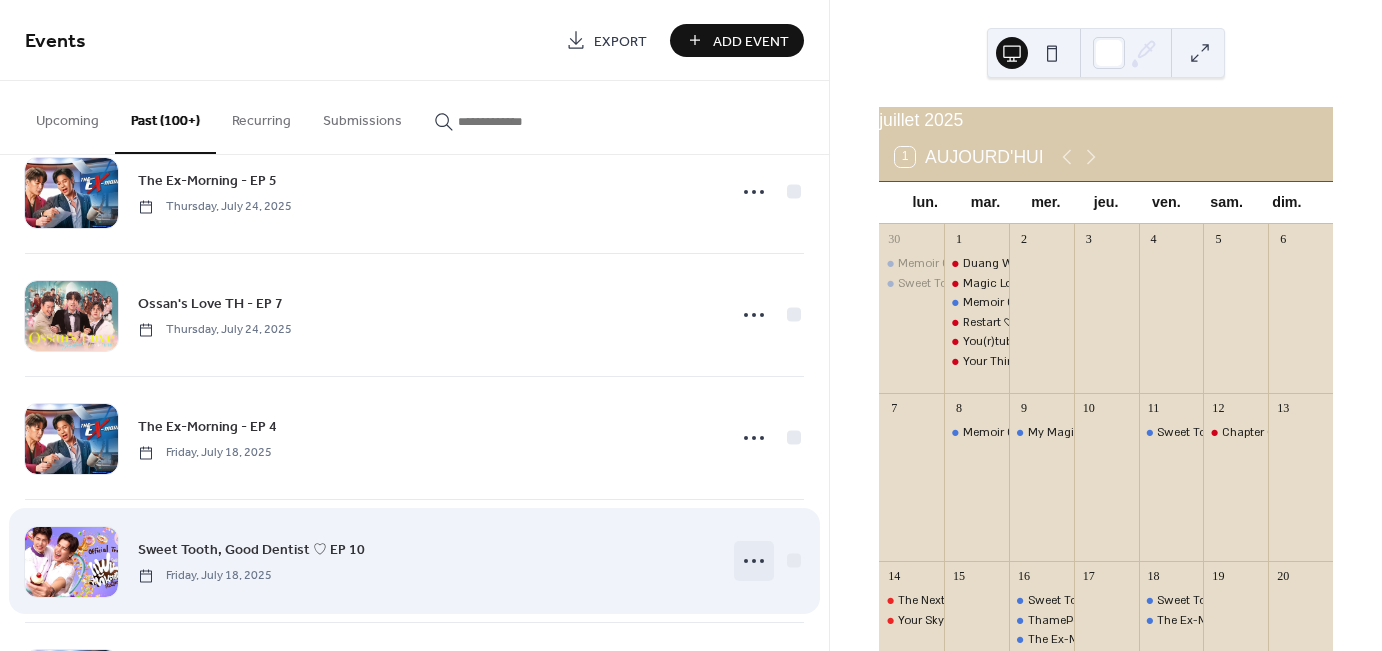 click 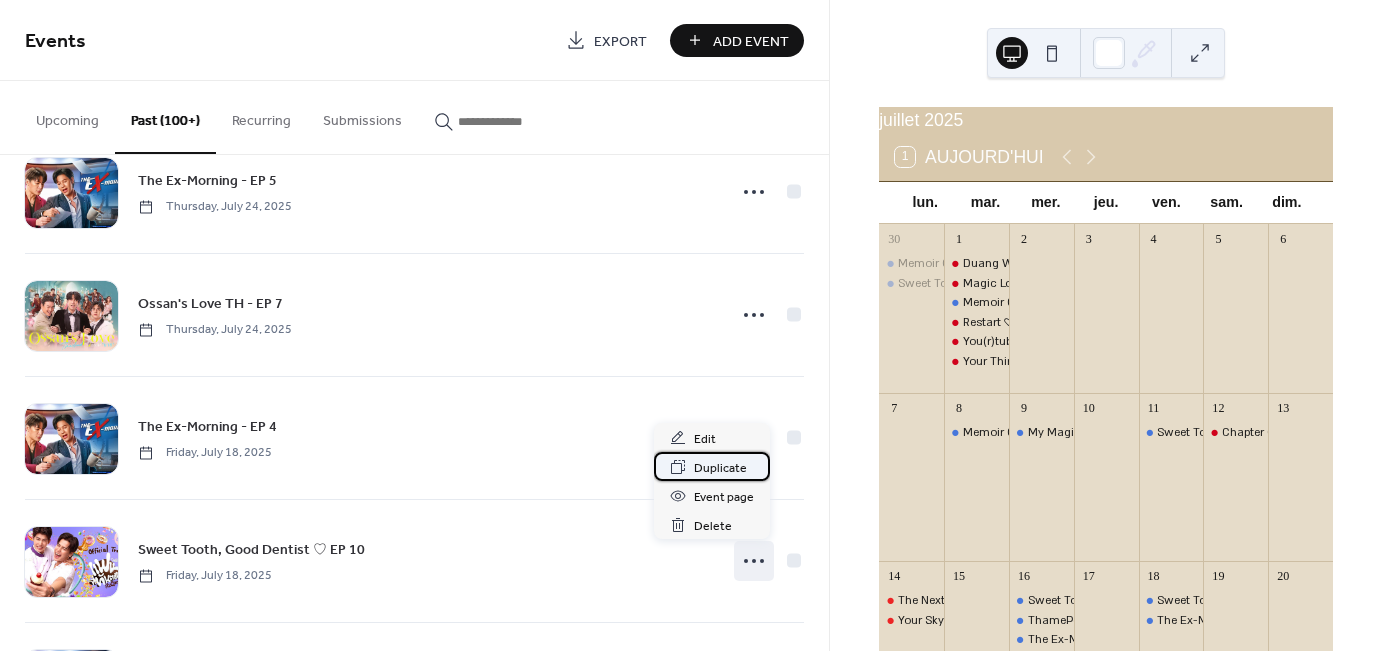 click on "Duplicate" at bounding box center [720, 468] 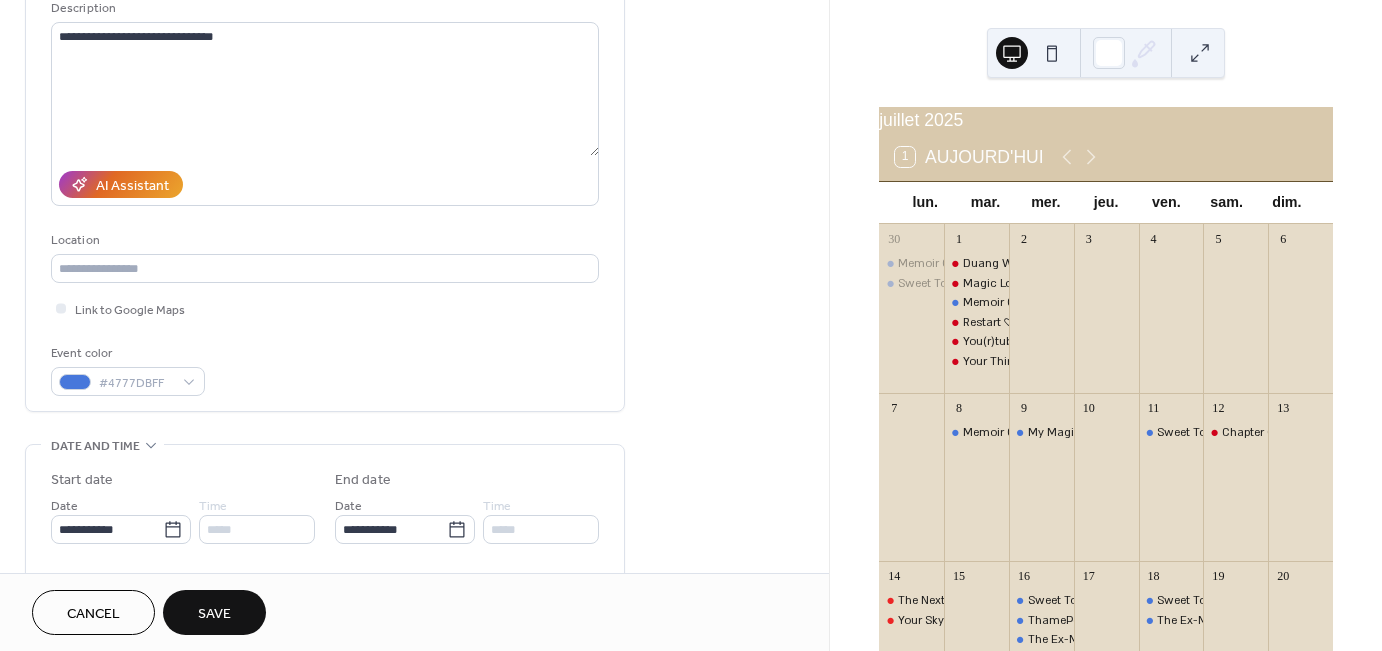 scroll, scrollTop: 0, scrollLeft: 0, axis: both 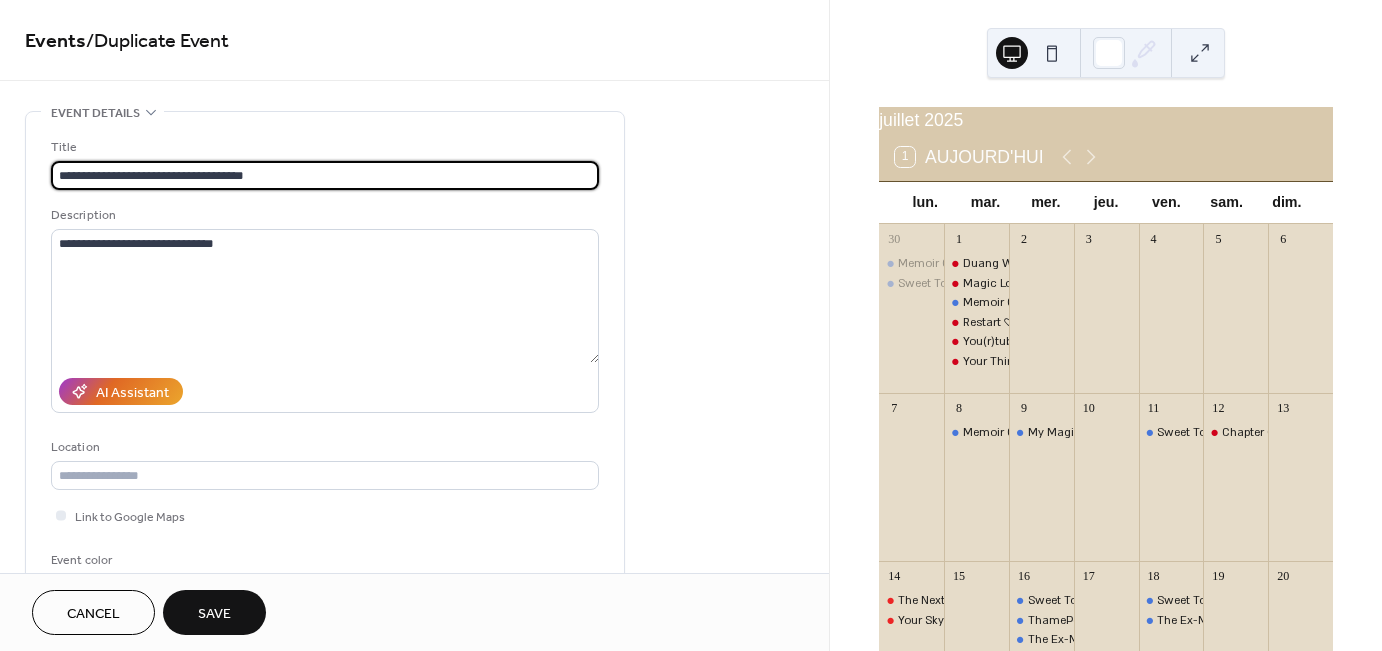 type on "**********" 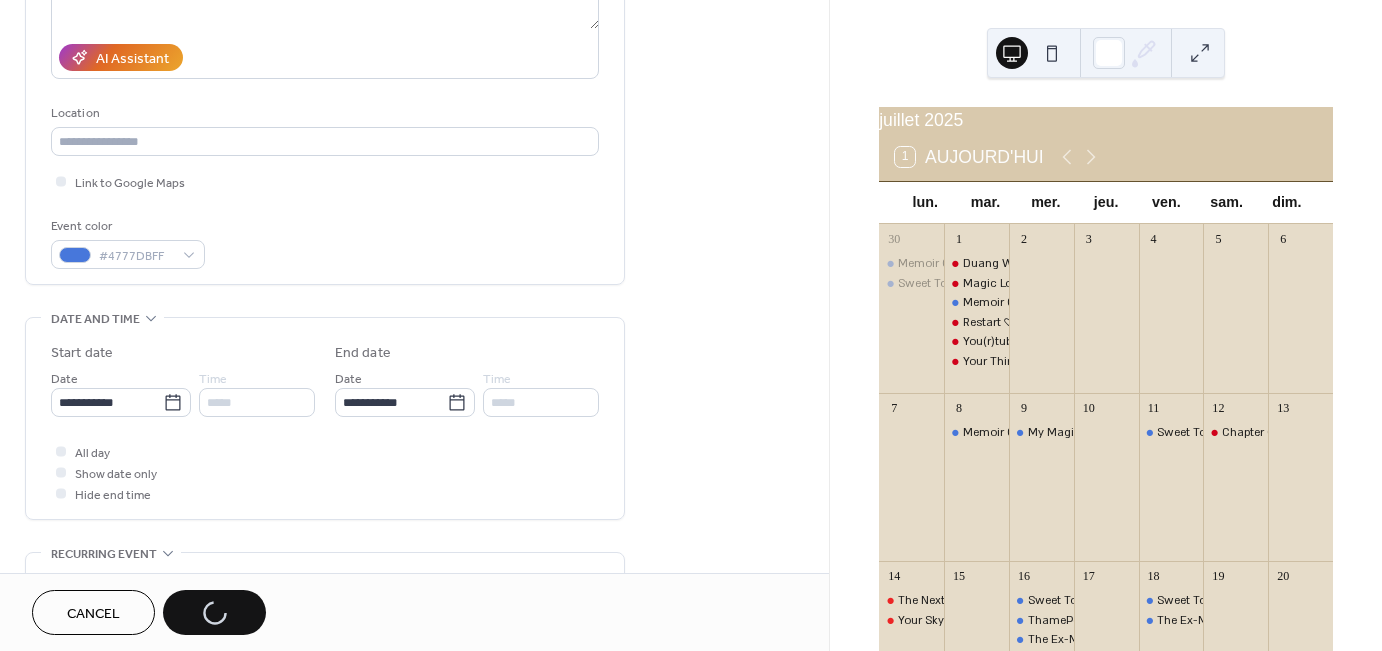 scroll, scrollTop: 400, scrollLeft: 0, axis: vertical 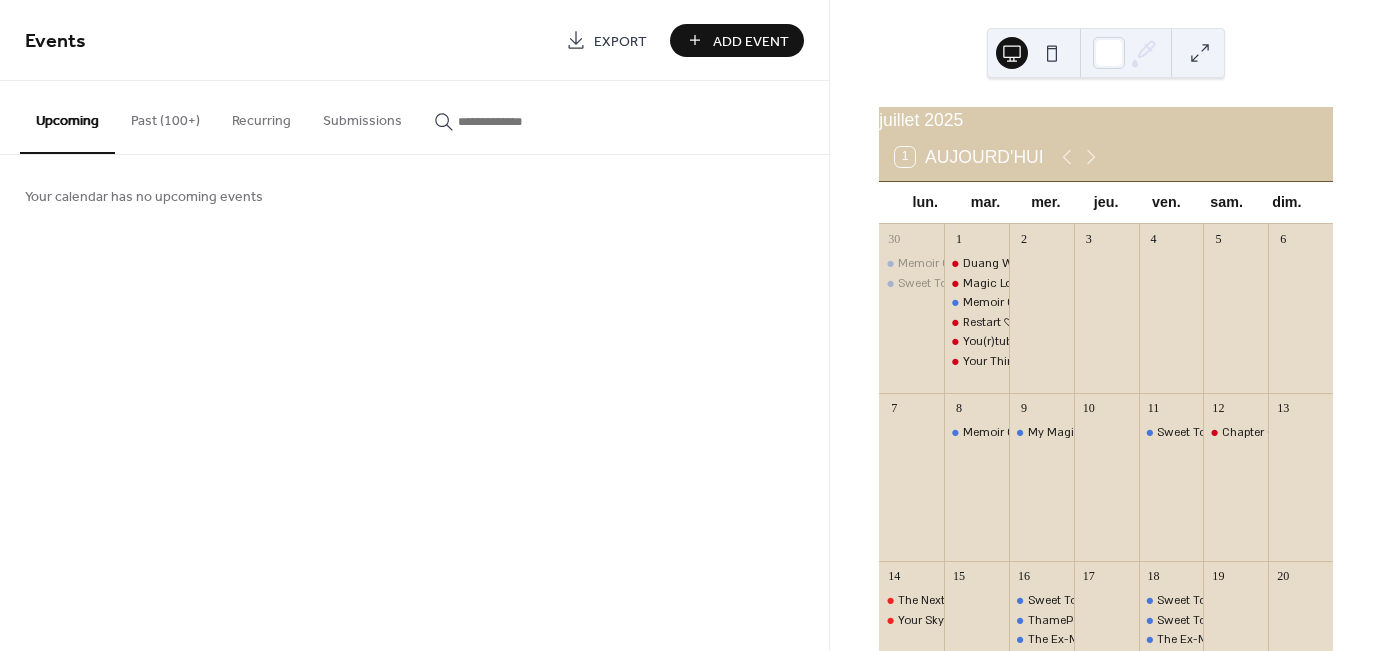 click on "Past (100+)" at bounding box center [165, 116] 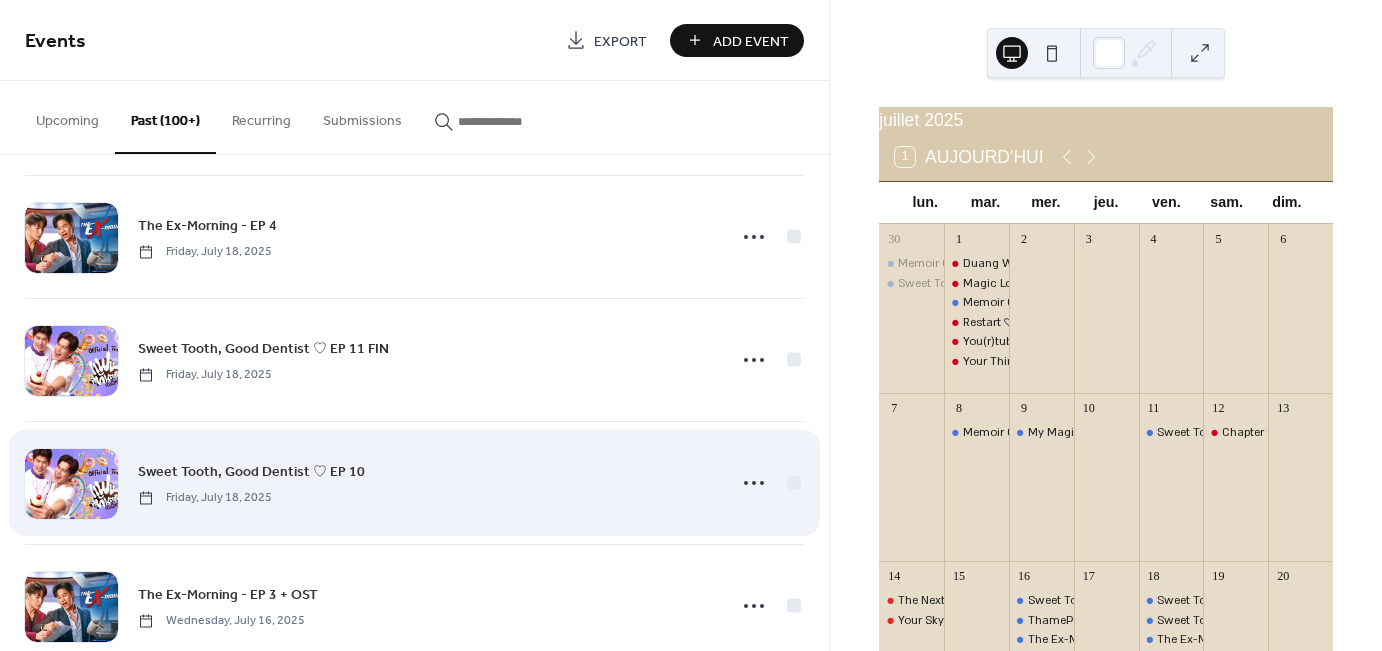 scroll, scrollTop: 500, scrollLeft: 0, axis: vertical 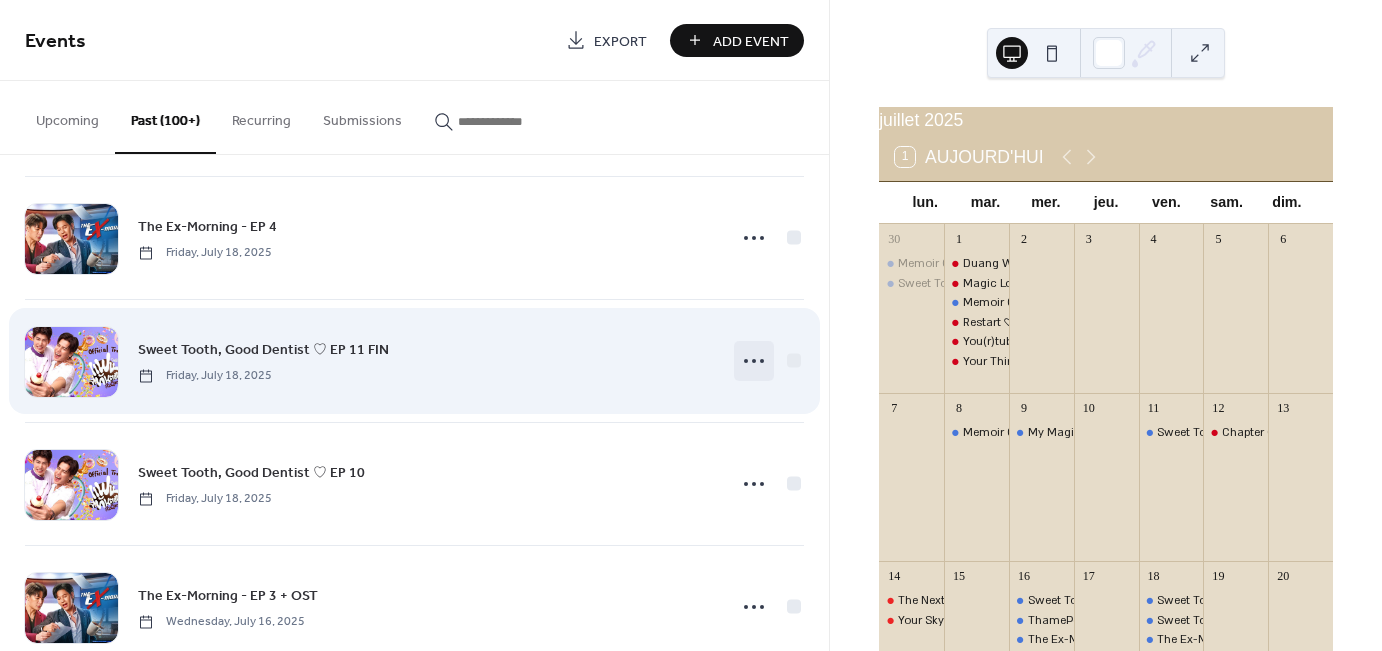 click 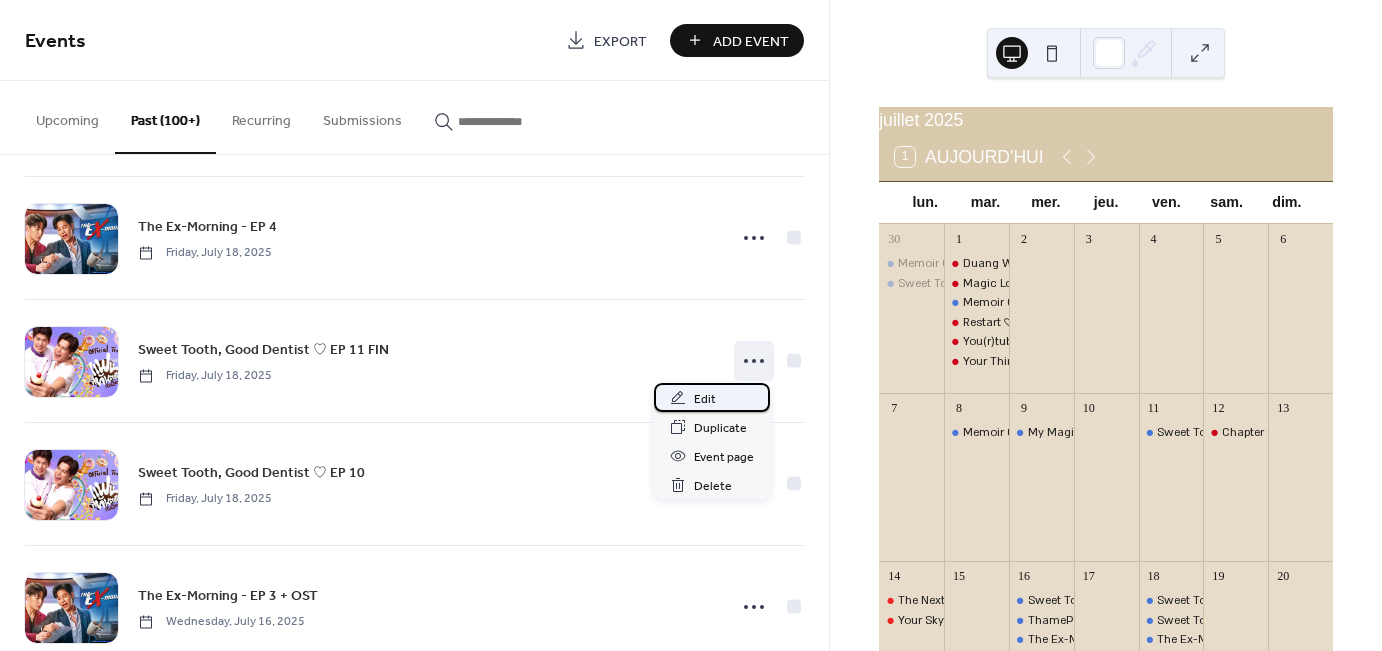 click on "Edit" at bounding box center (712, 397) 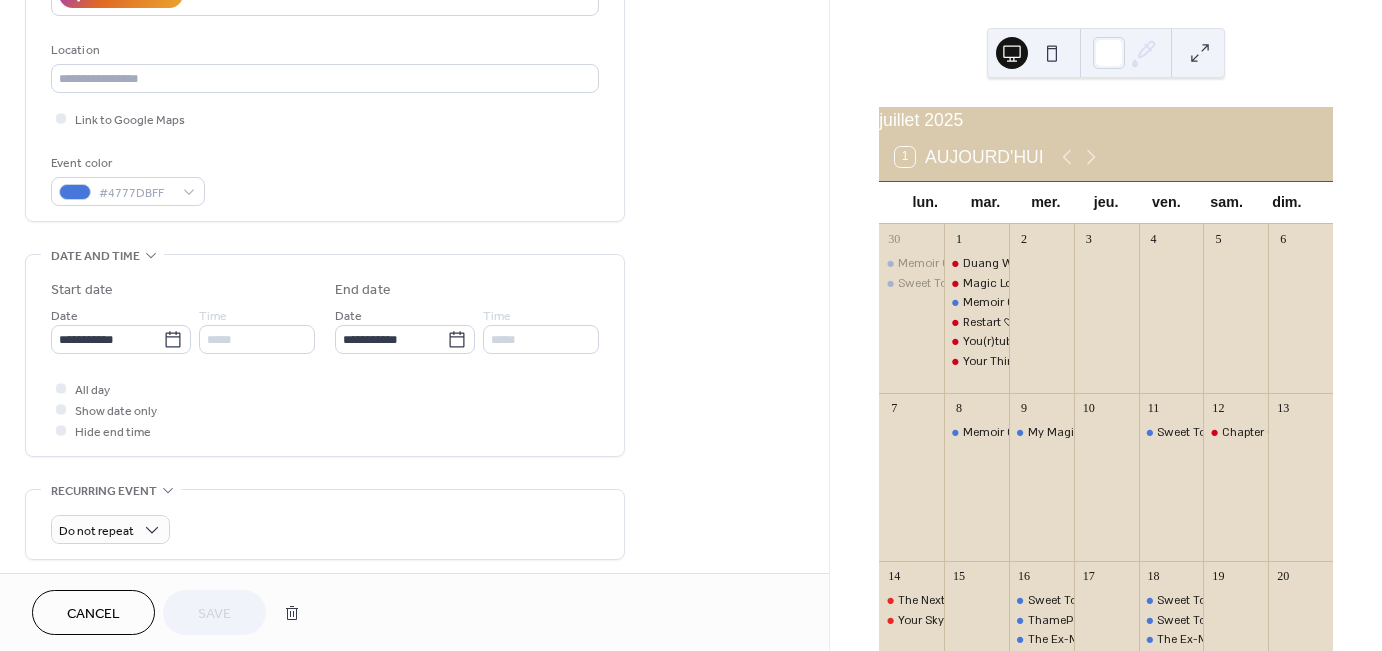 scroll, scrollTop: 400, scrollLeft: 0, axis: vertical 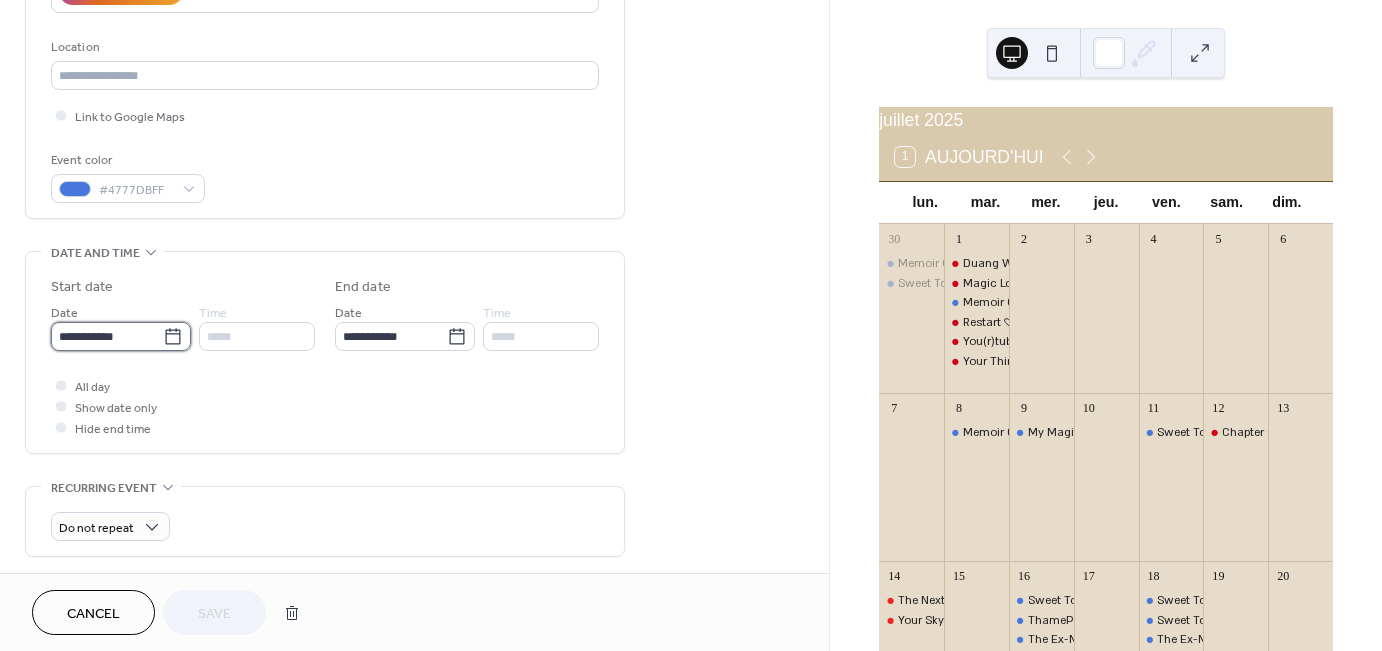 click on "**********" at bounding box center (107, 336) 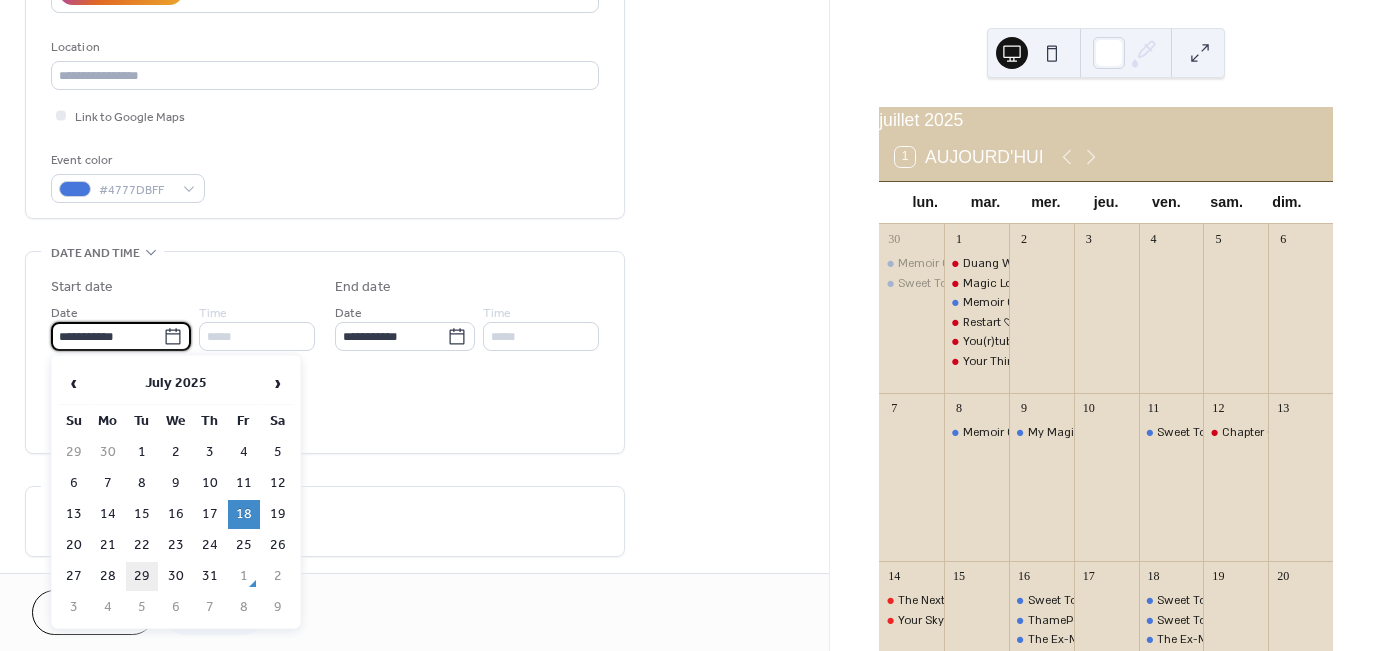 click on "29" at bounding box center [142, 576] 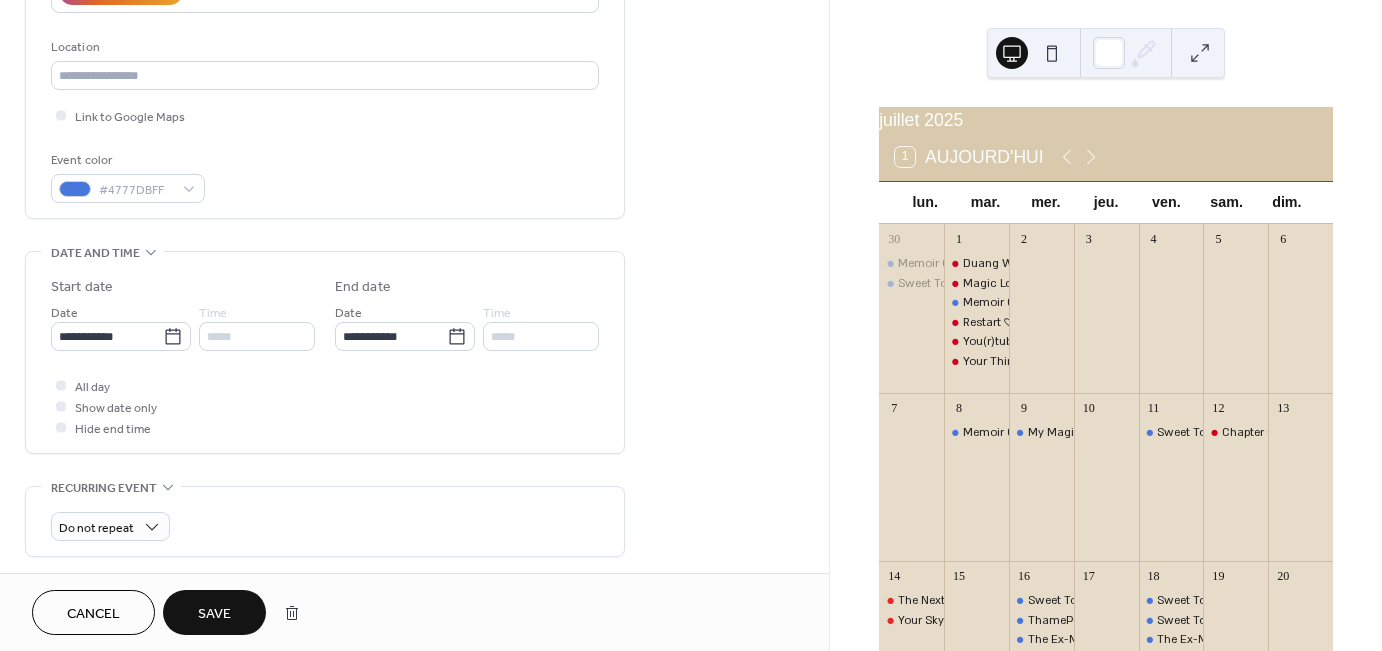 click on "Save" at bounding box center (214, 612) 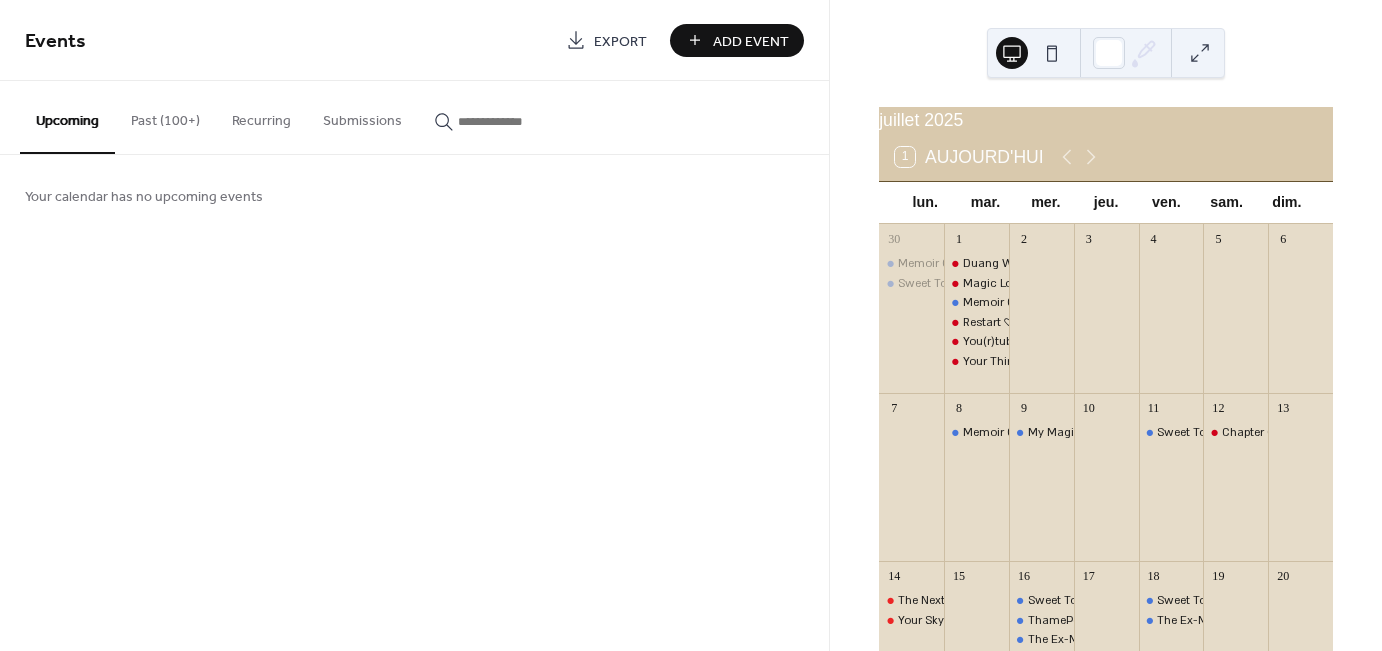 click on "Past (100+)" at bounding box center [165, 116] 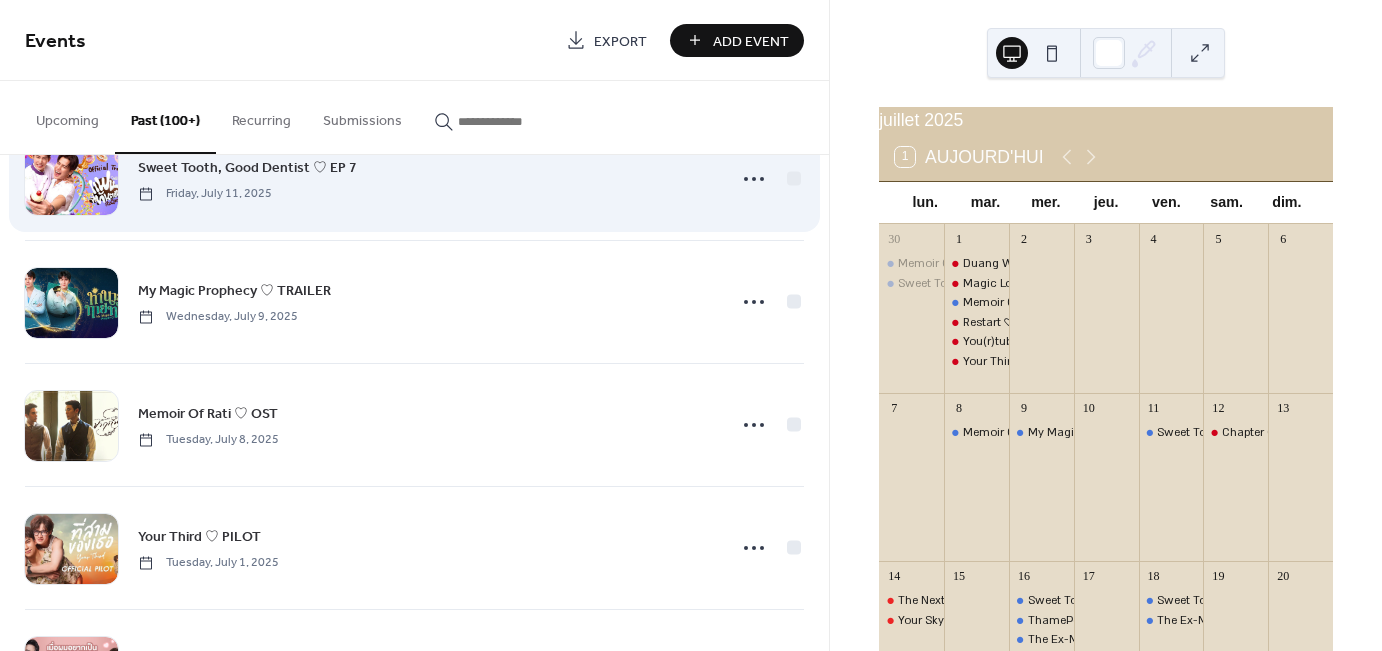 scroll, scrollTop: 1700, scrollLeft: 0, axis: vertical 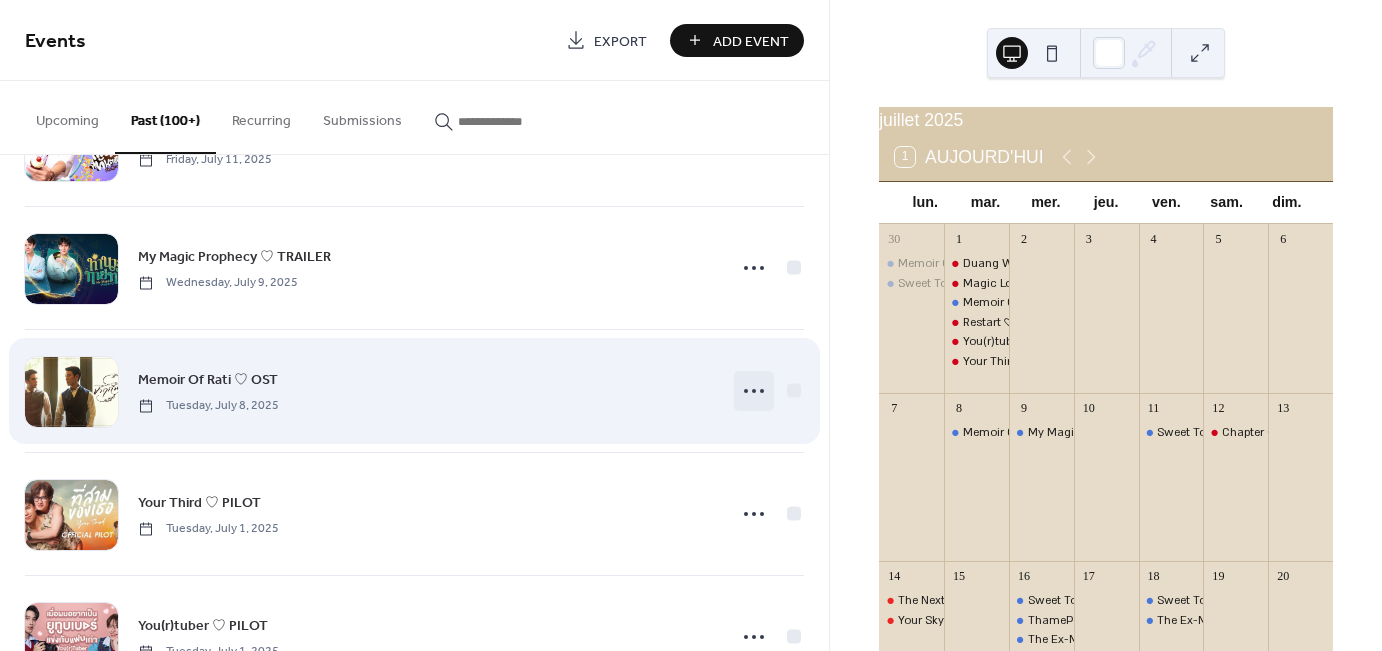 click 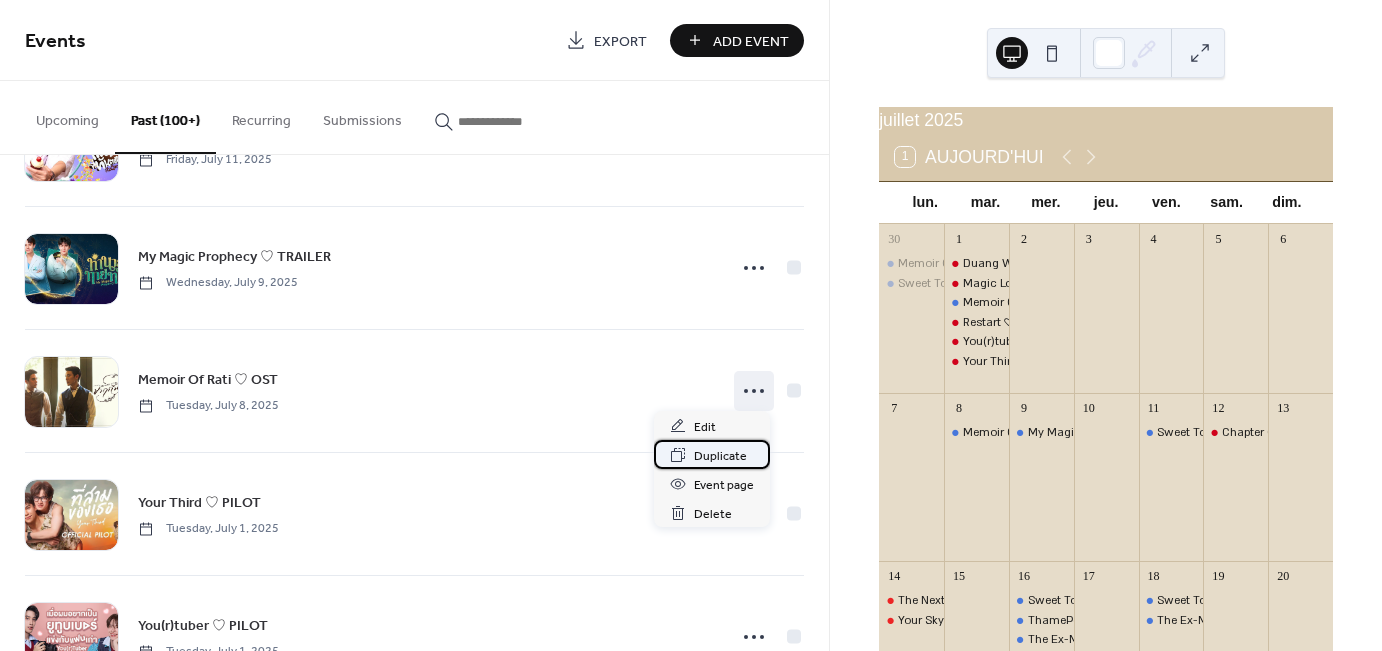 click on "Duplicate" at bounding box center (720, 456) 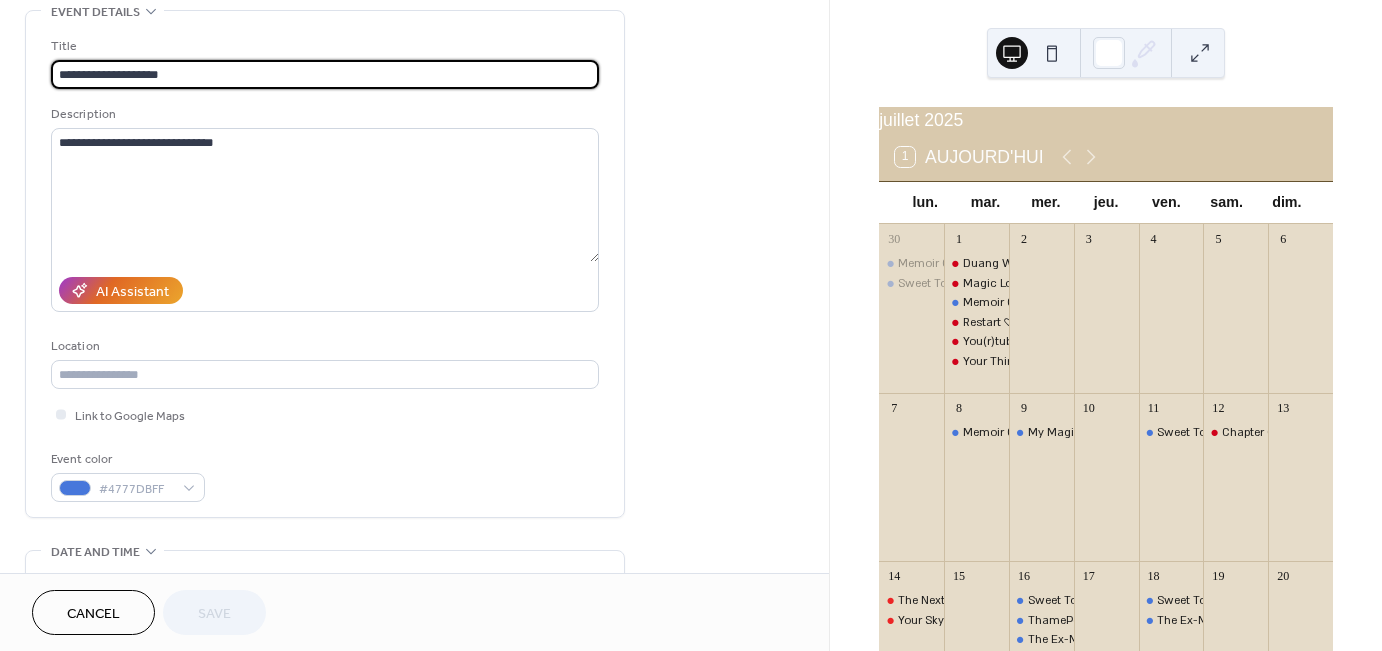 scroll, scrollTop: 400, scrollLeft: 0, axis: vertical 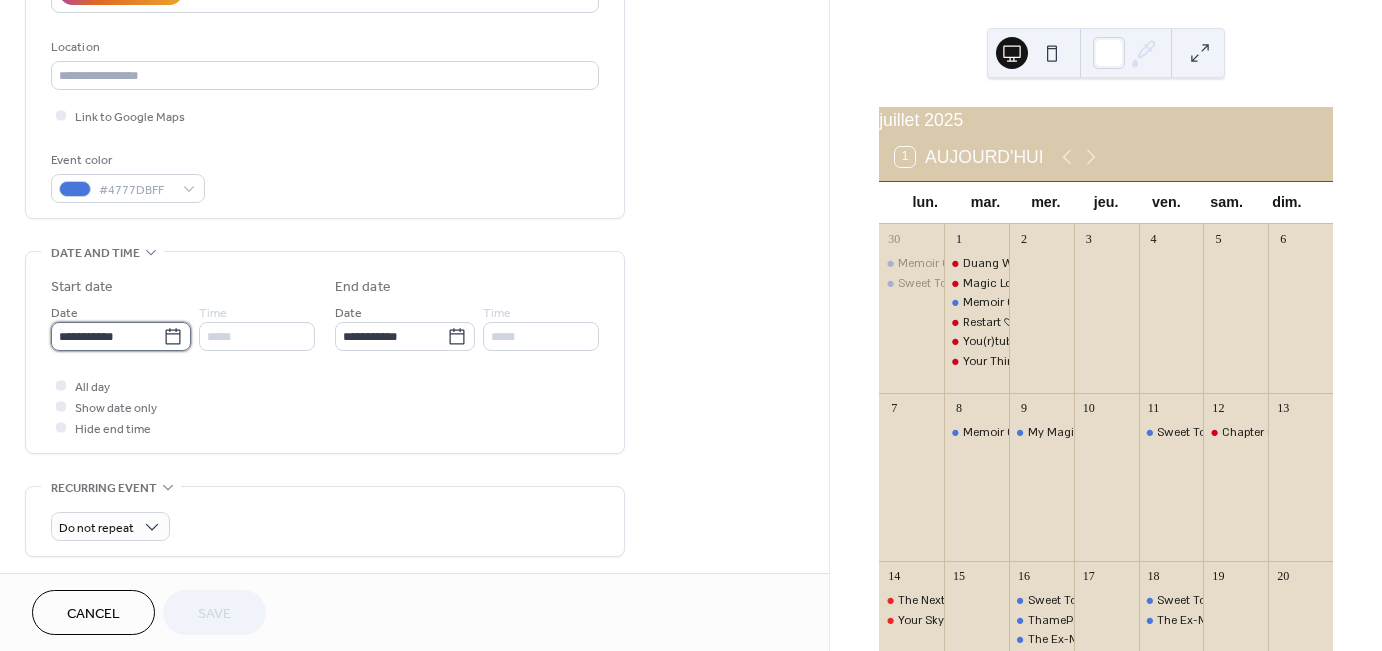 click on "**********" at bounding box center (107, 336) 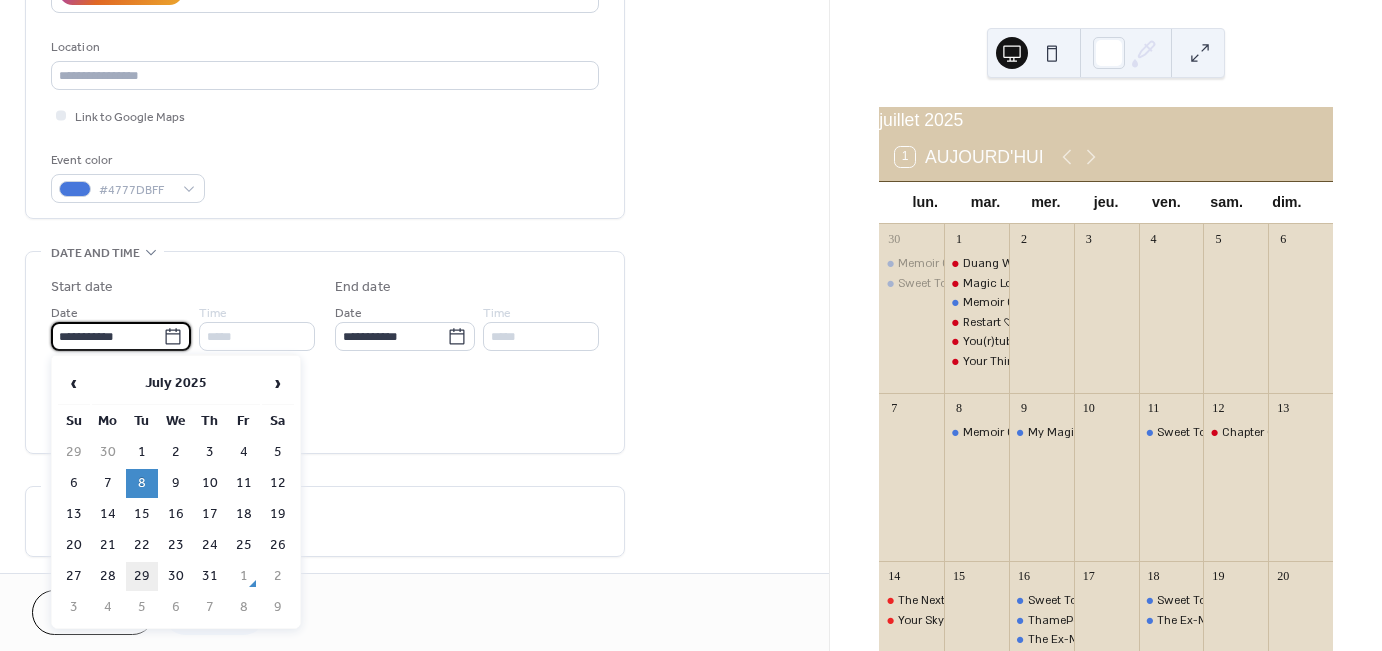 click on "29" at bounding box center (142, 576) 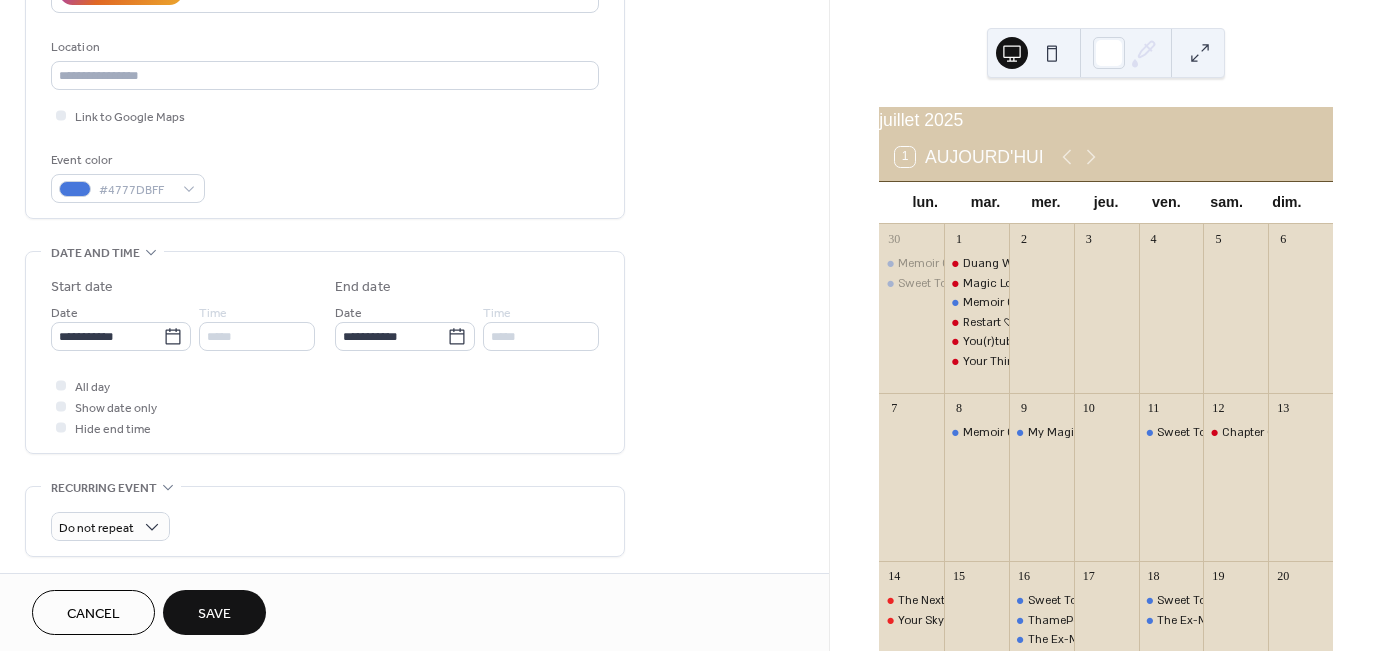 type on "**********" 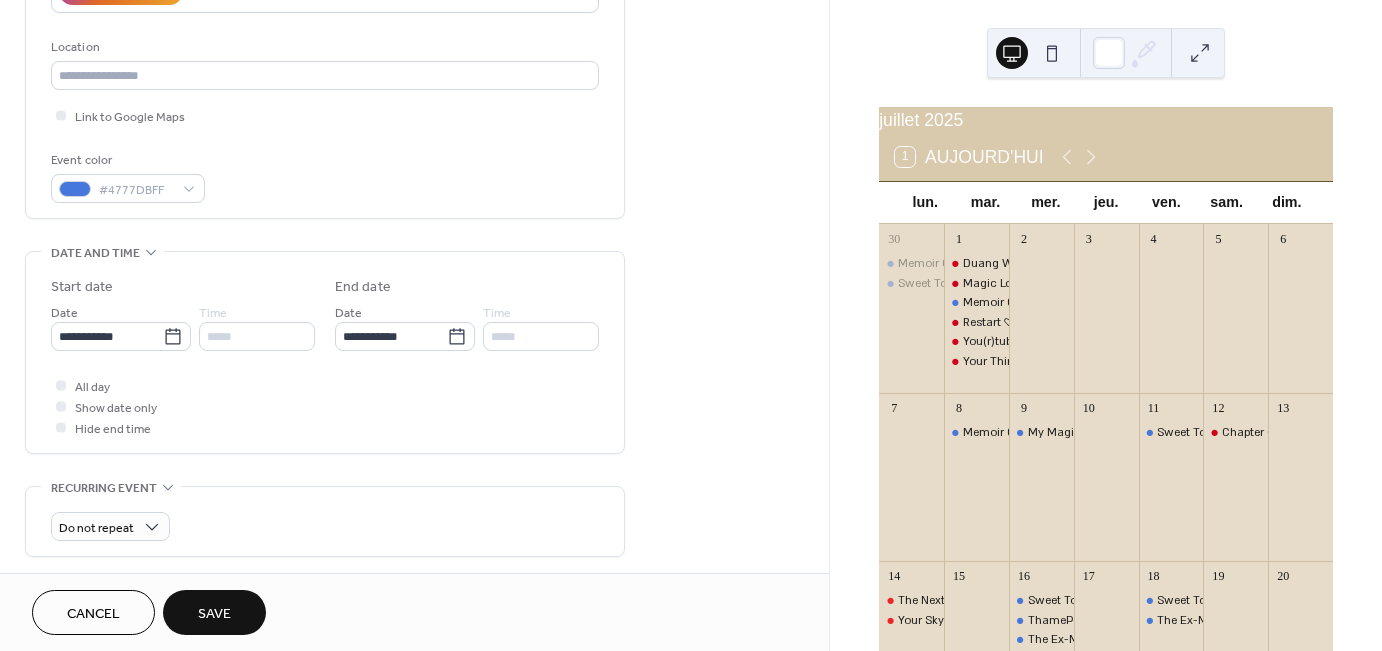 type on "**********" 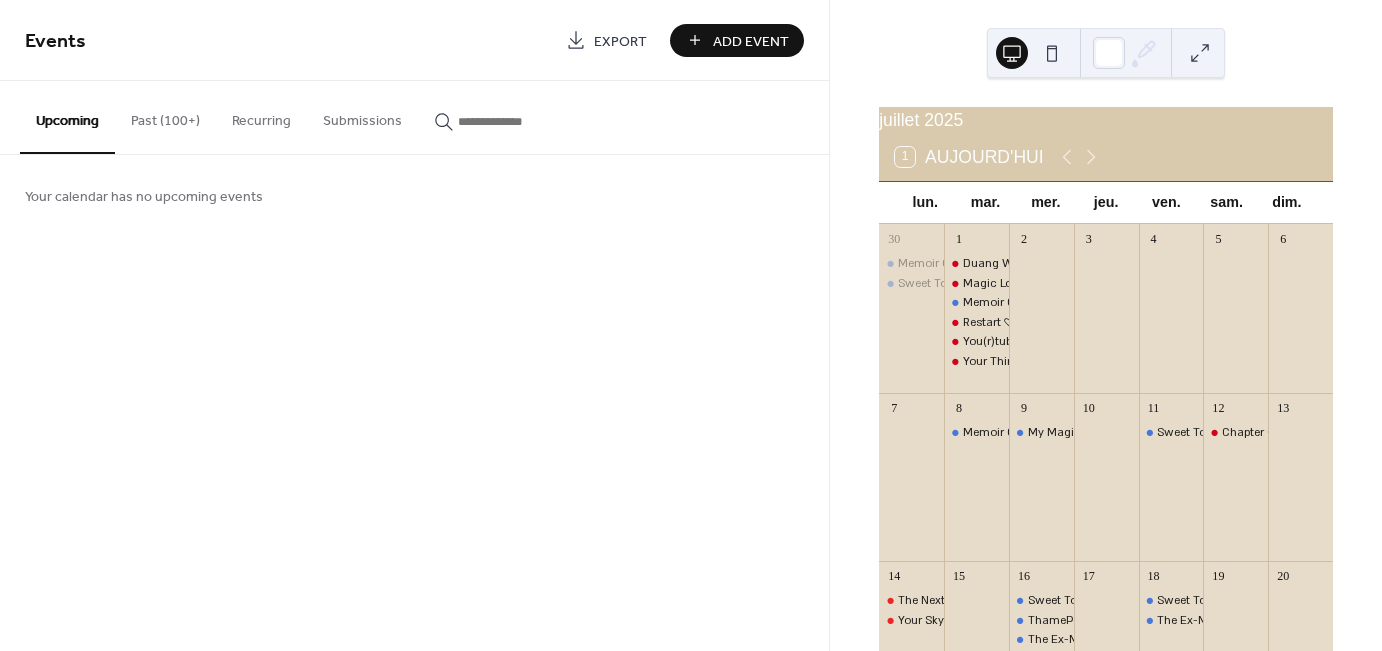 click on "Past (100+)" at bounding box center (165, 116) 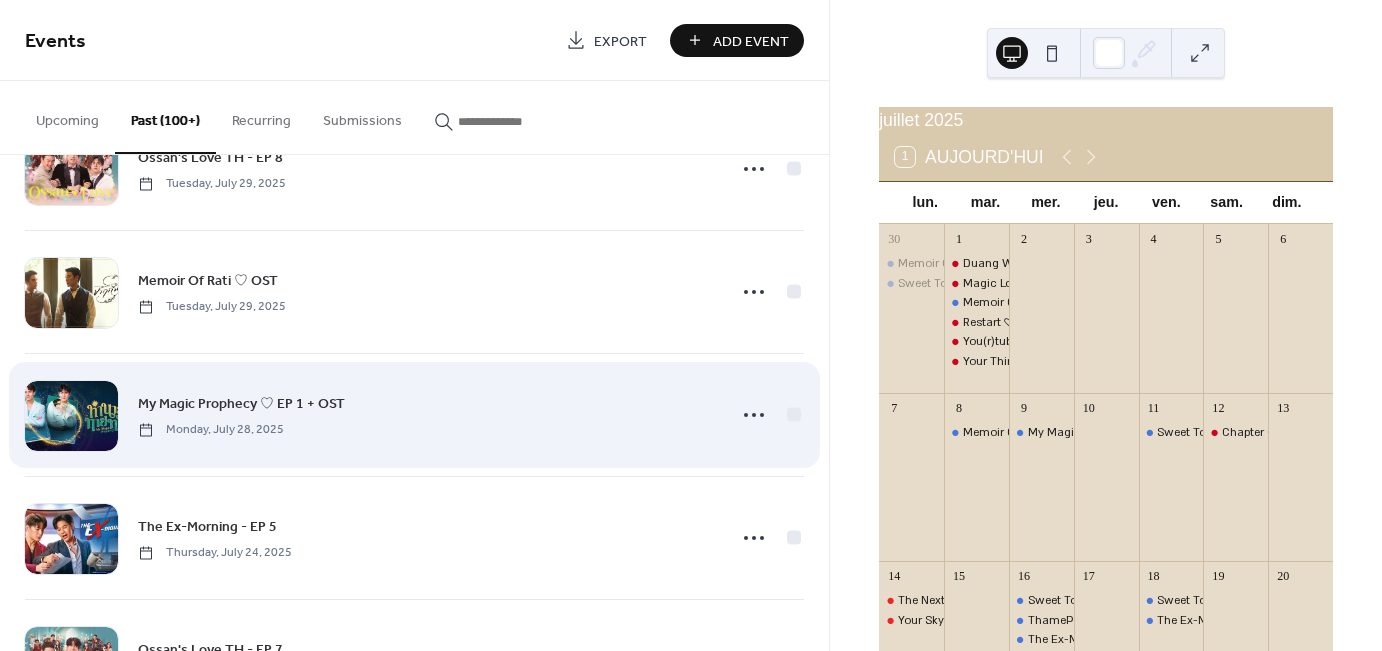 scroll, scrollTop: 0, scrollLeft: 0, axis: both 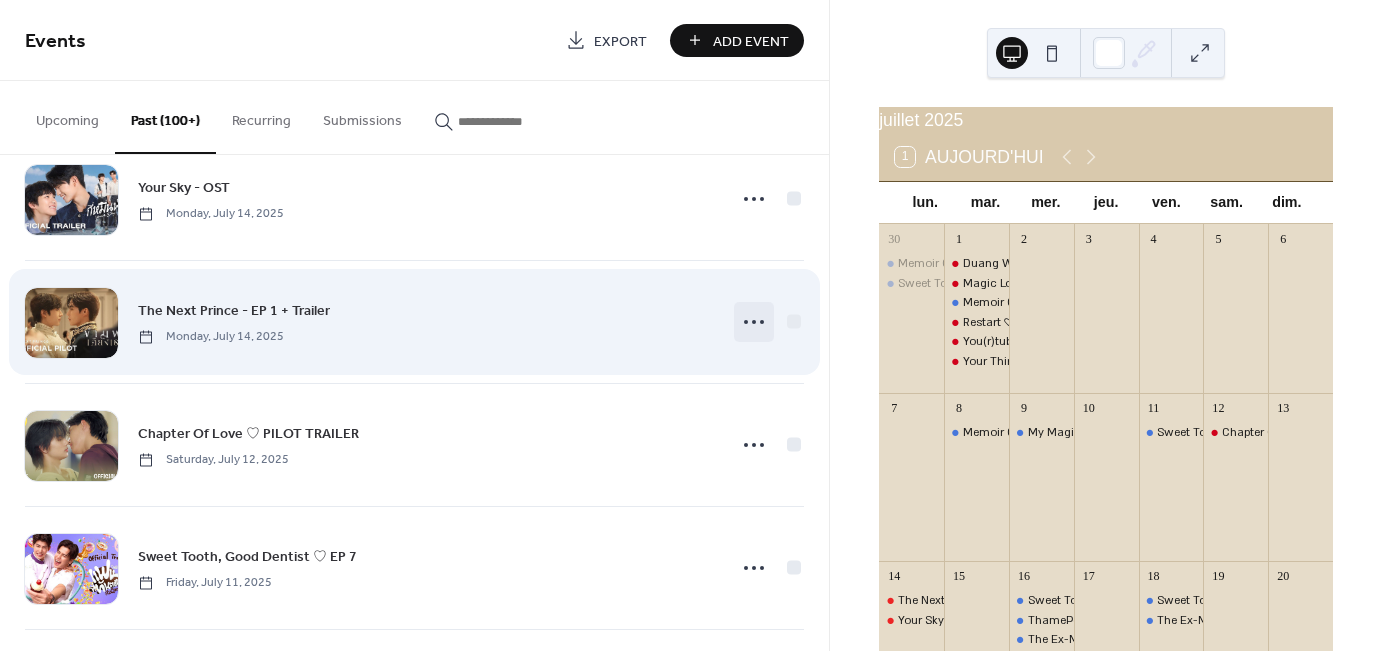 click 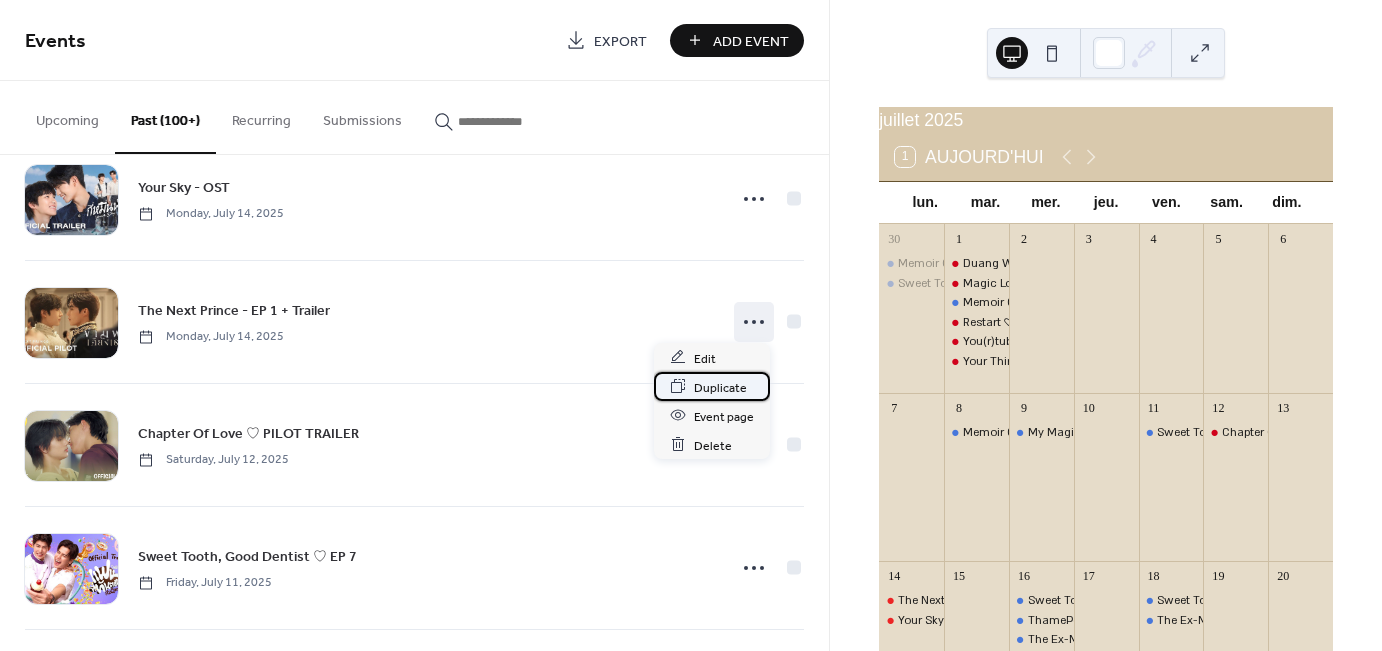 click on "Duplicate" at bounding box center [720, 387] 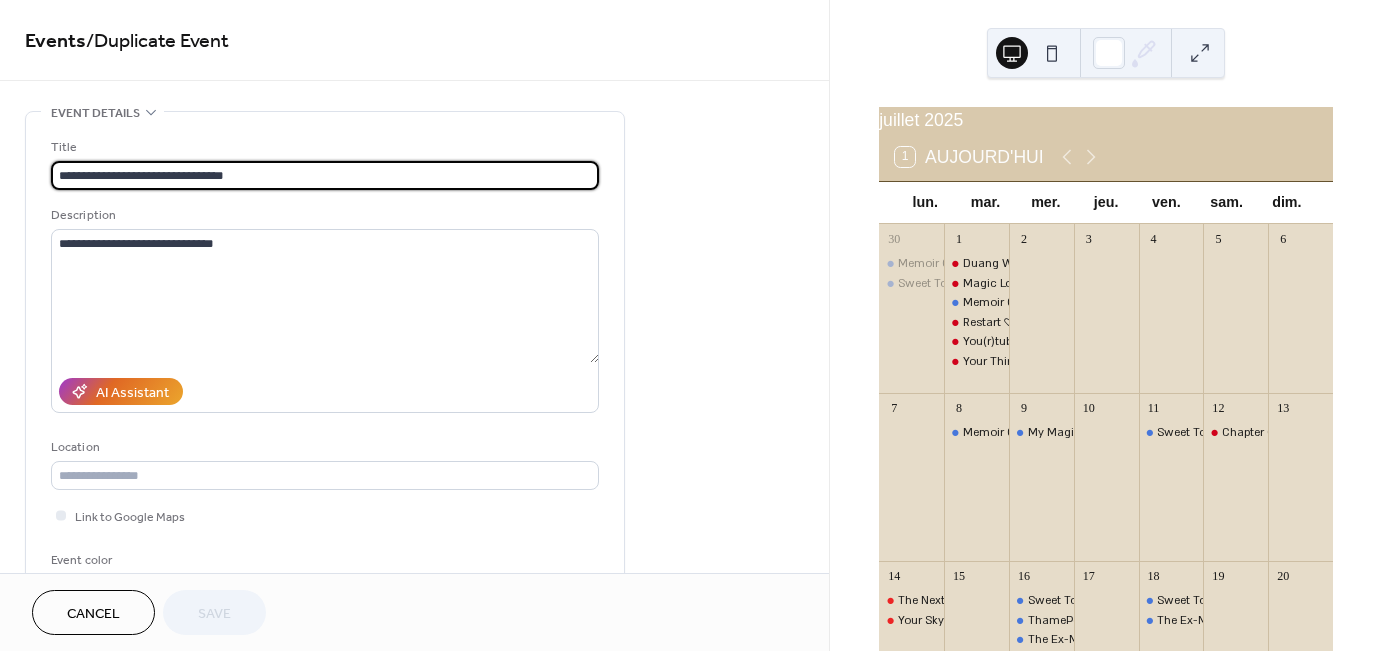 drag, startPoint x: 228, startPoint y: 175, endPoint x: -27, endPoint y: 173, distance: 255.00784 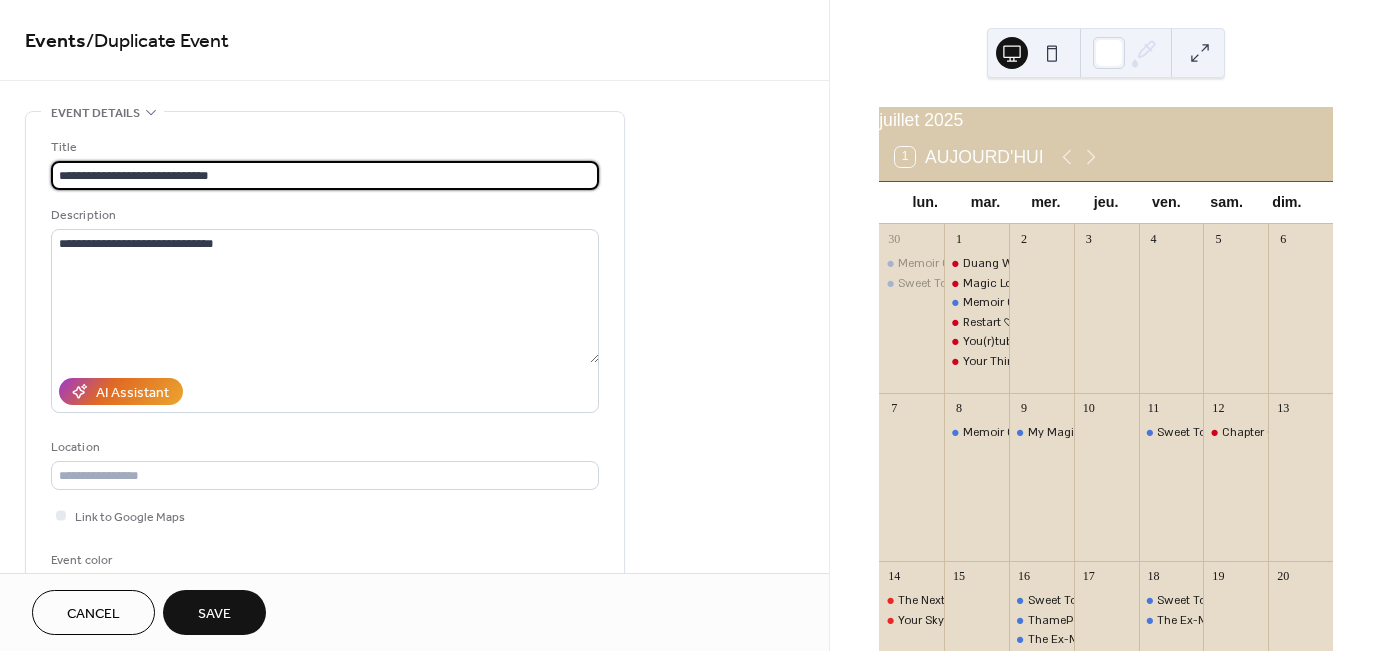 drag, startPoint x: 173, startPoint y: 170, endPoint x: 114, endPoint y: 167, distance: 59.07622 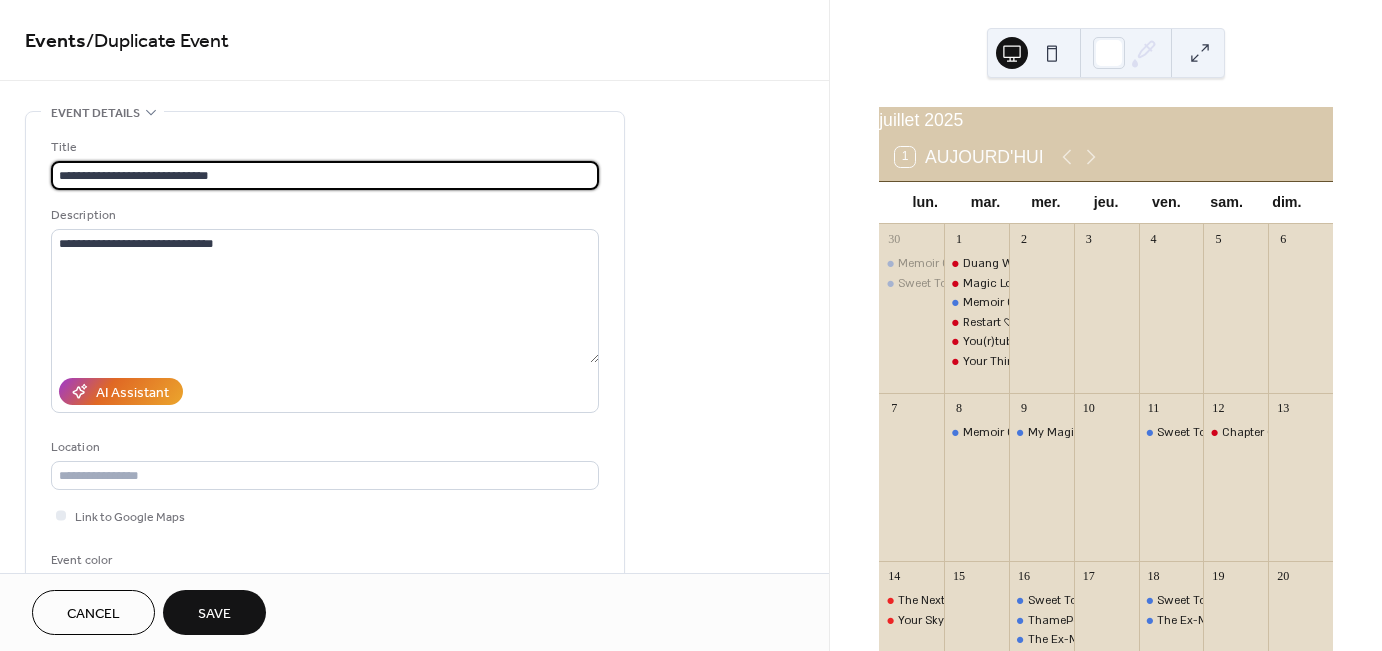 click on "**********" at bounding box center [325, 175] 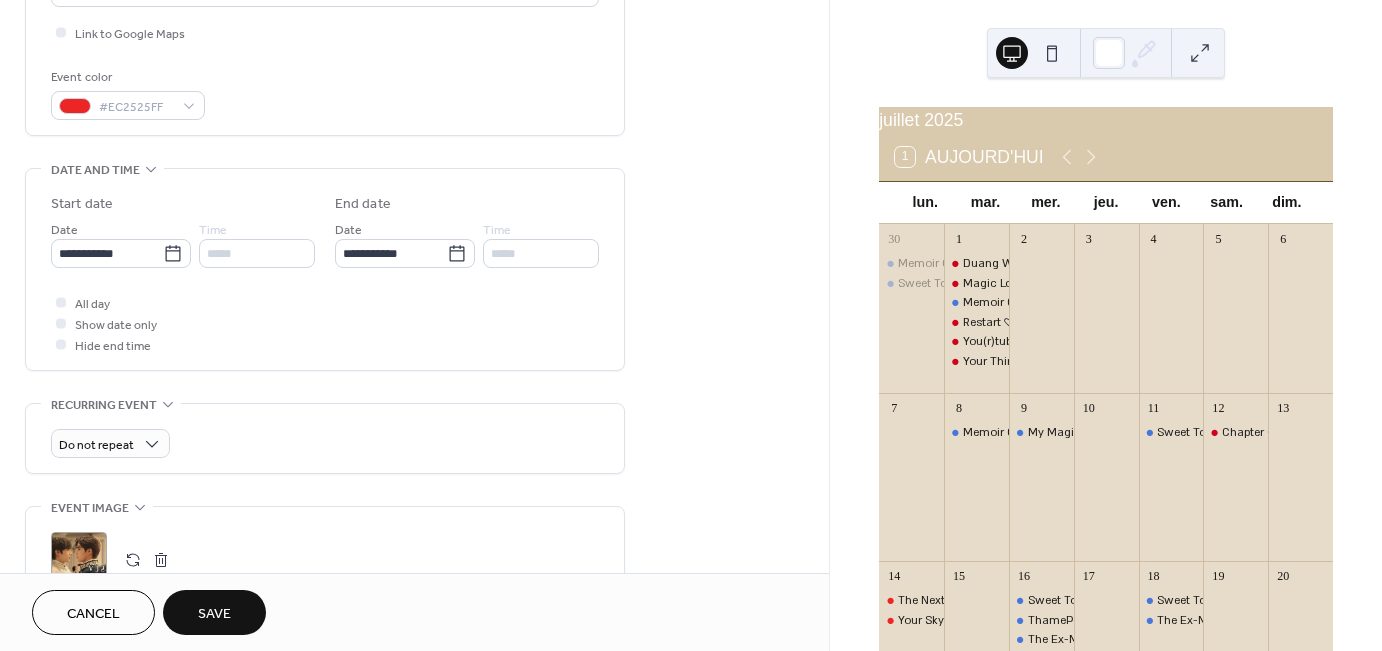 scroll, scrollTop: 500, scrollLeft: 0, axis: vertical 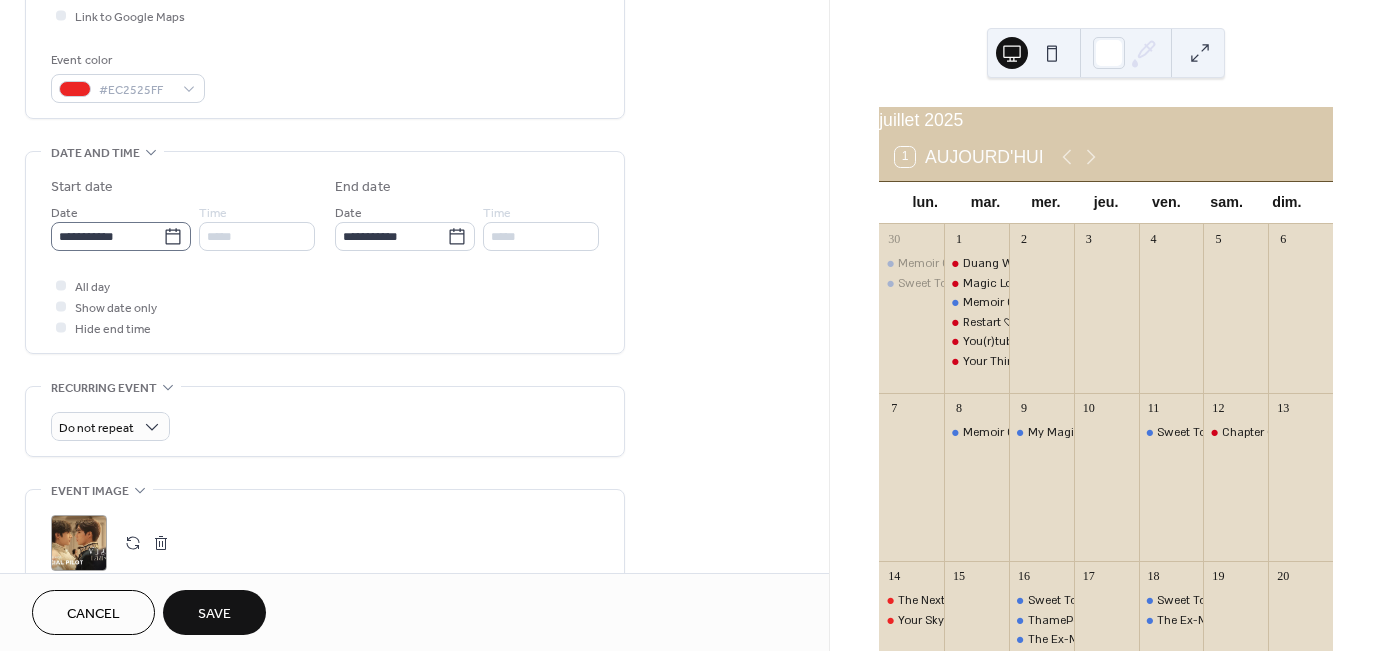 type on "**********" 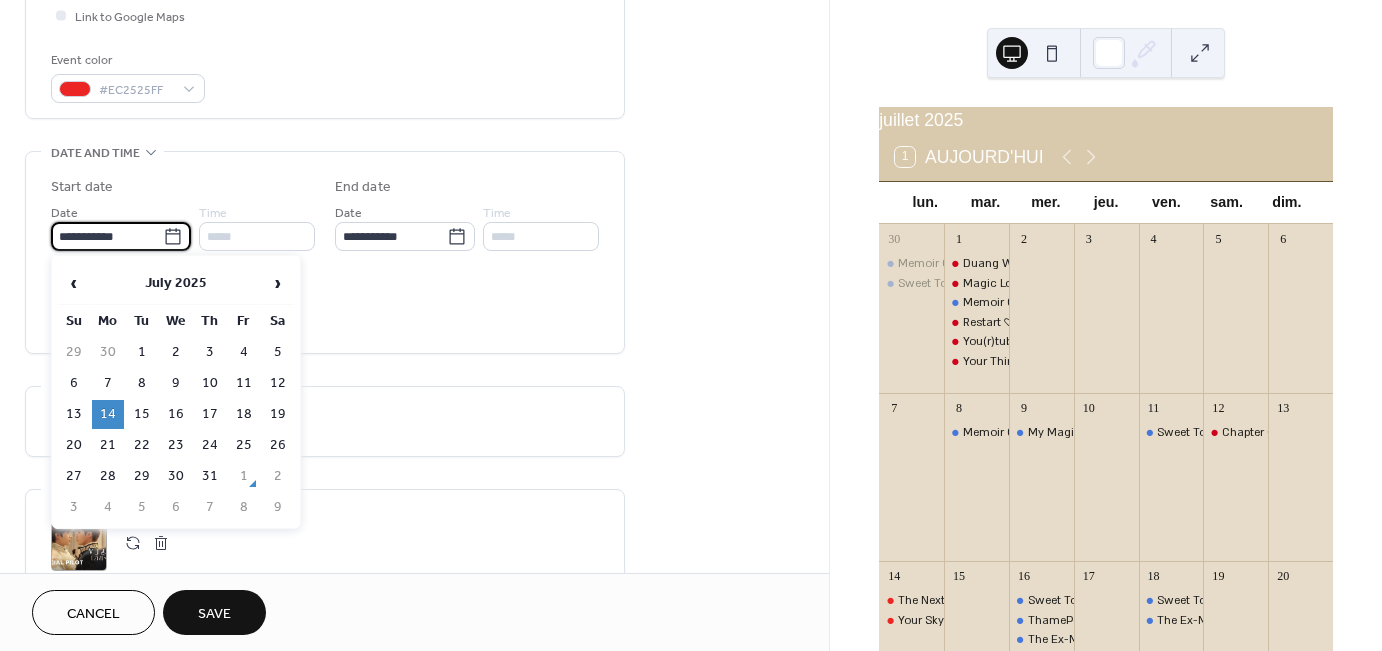 click on "**********" at bounding box center [107, 236] 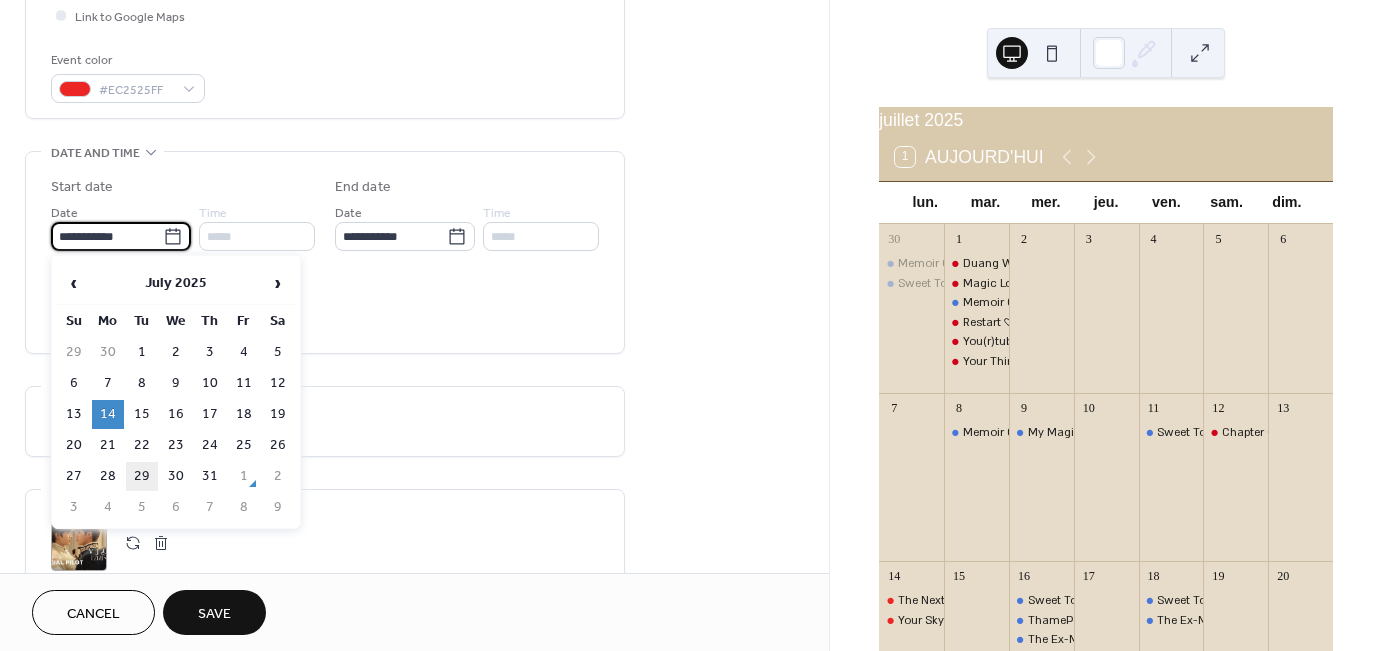 click on "29" at bounding box center (142, 476) 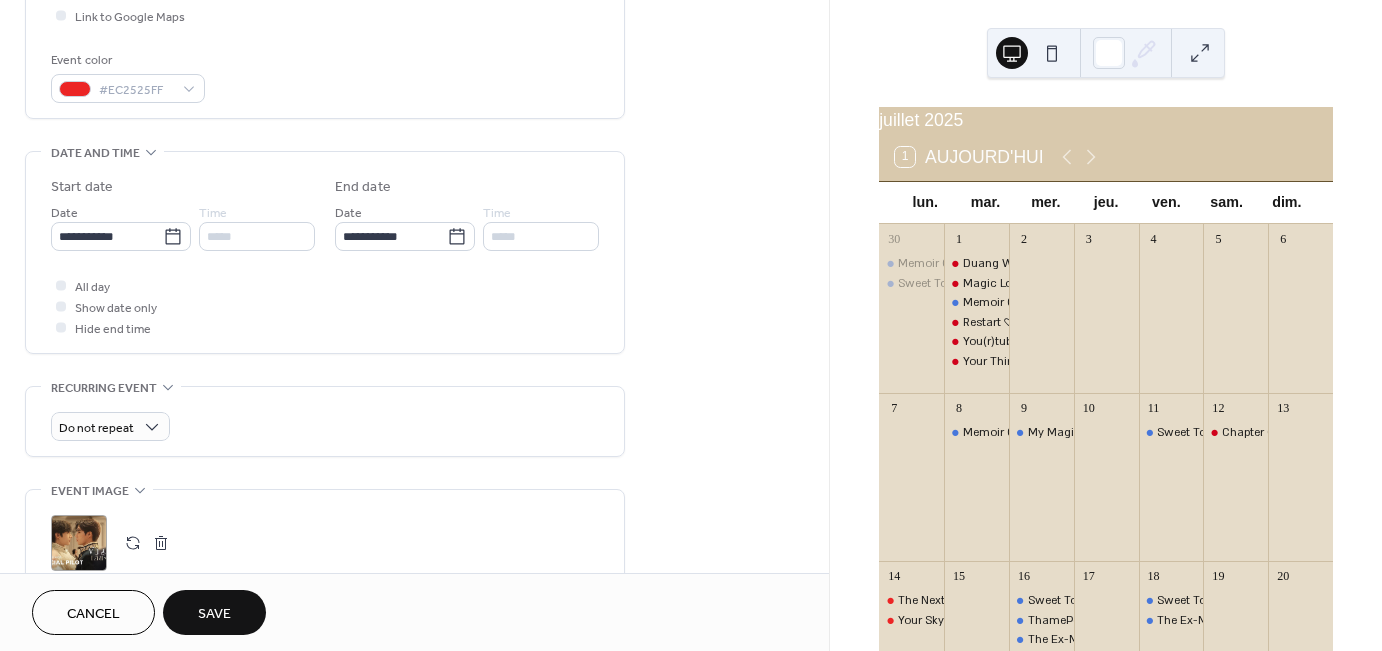 type on "**********" 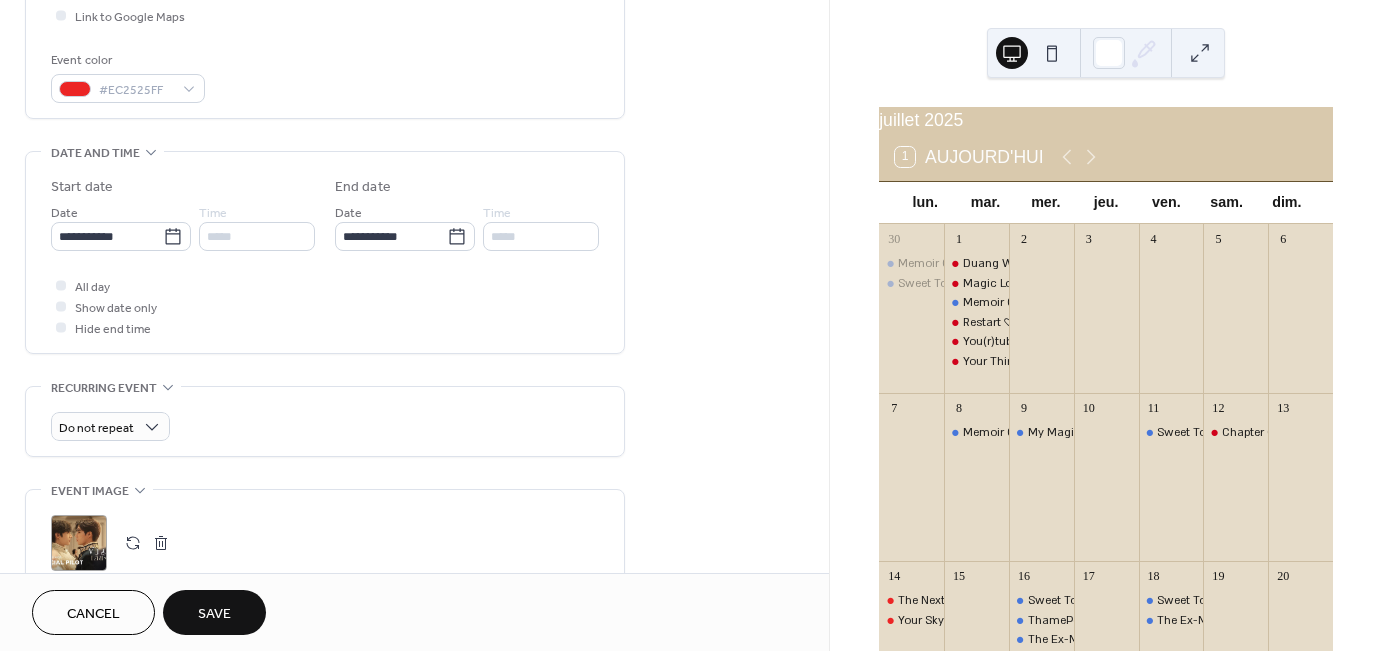 type on "**********" 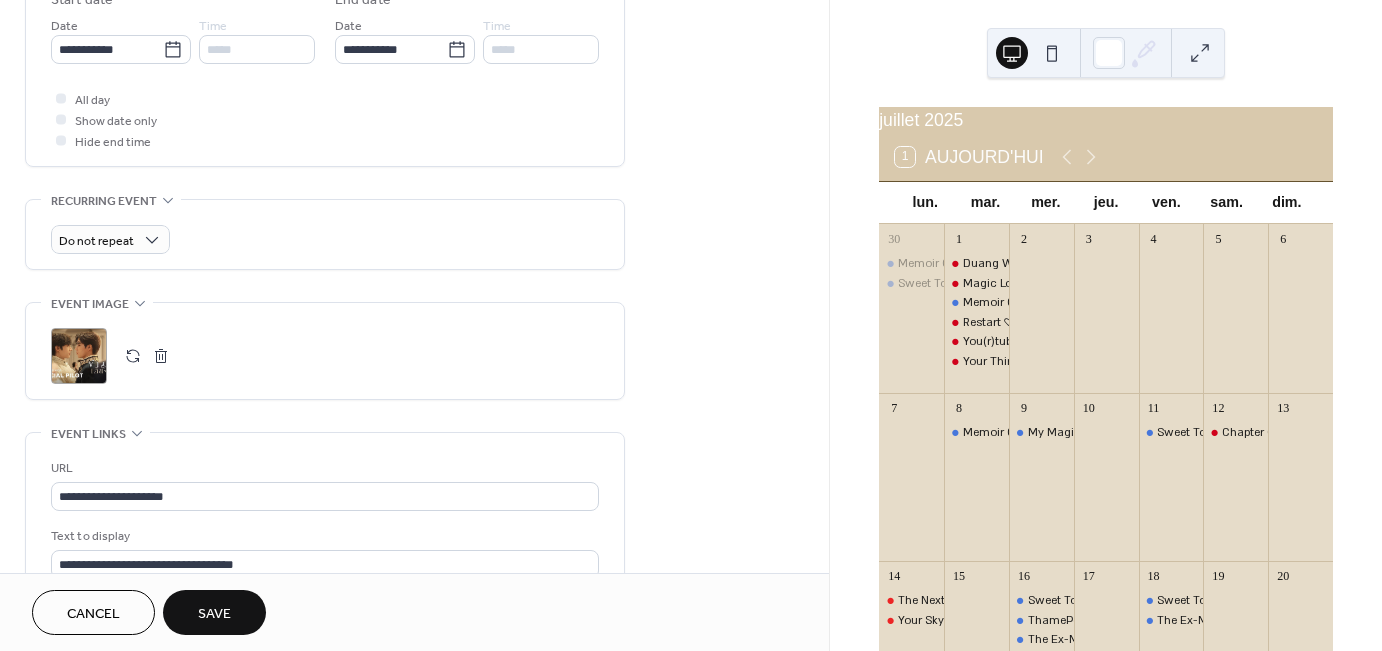 scroll, scrollTop: 700, scrollLeft: 0, axis: vertical 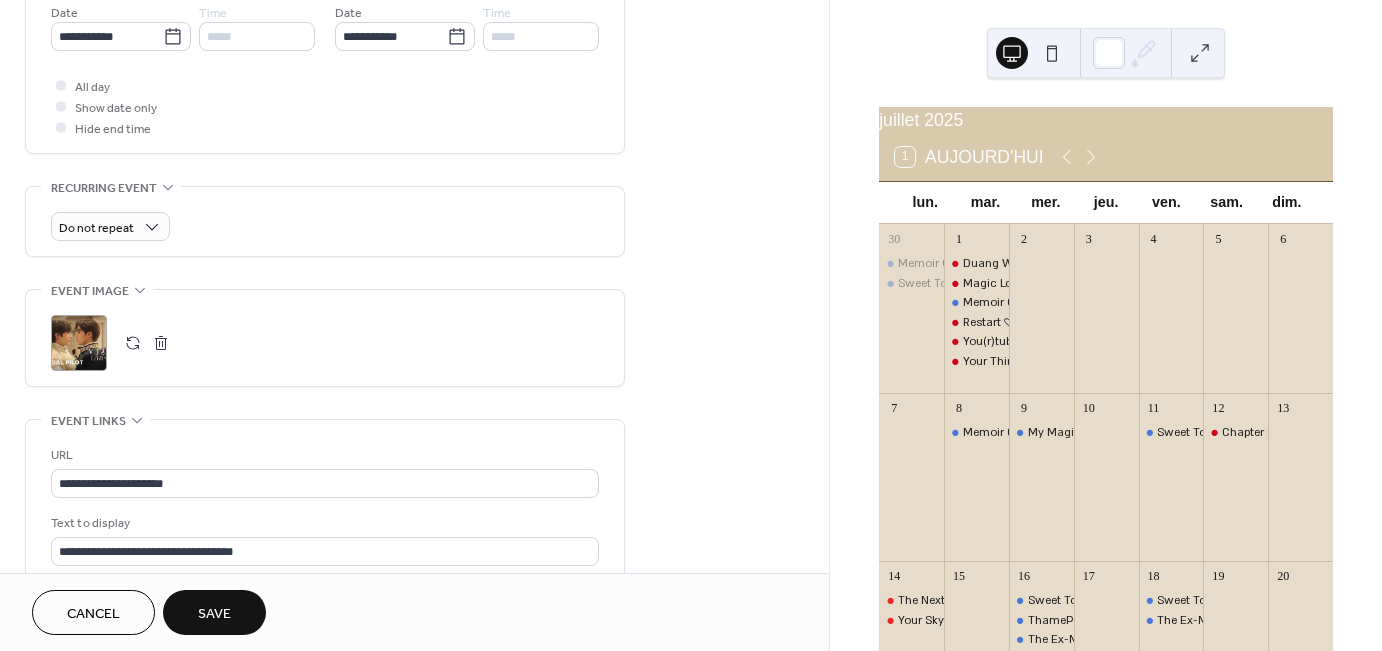 click at bounding box center [133, 343] 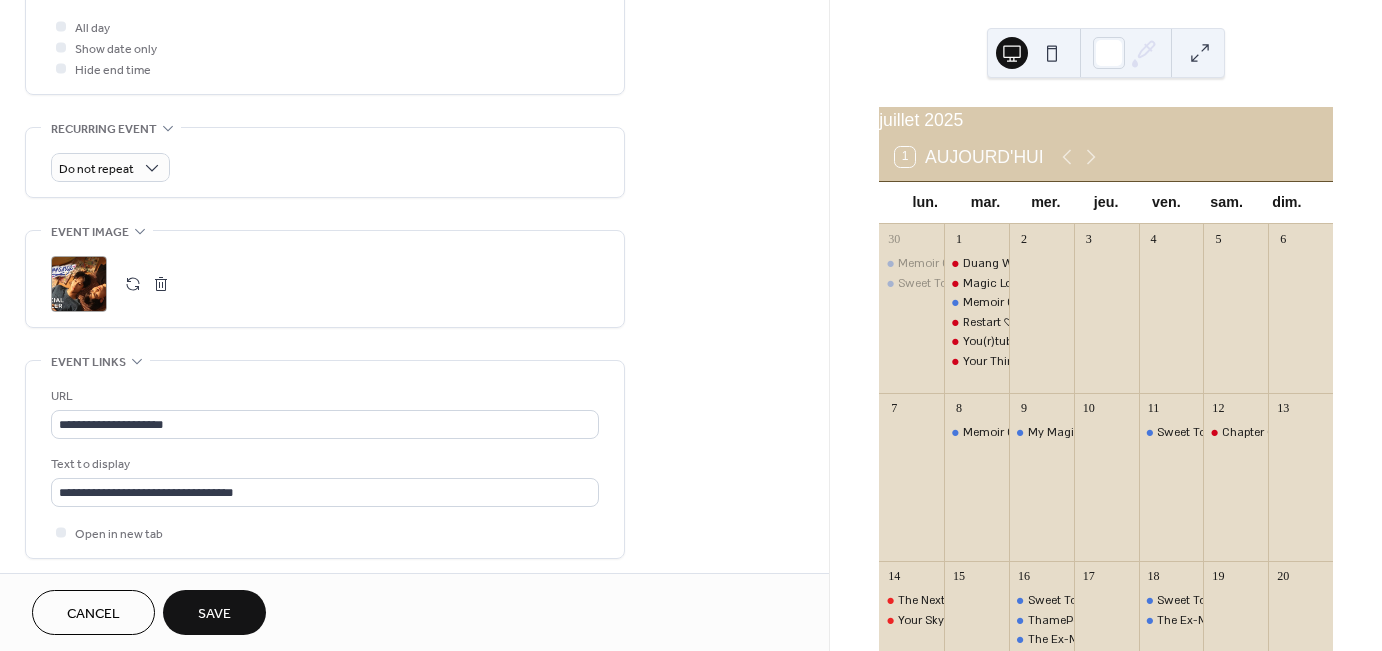 scroll, scrollTop: 800, scrollLeft: 0, axis: vertical 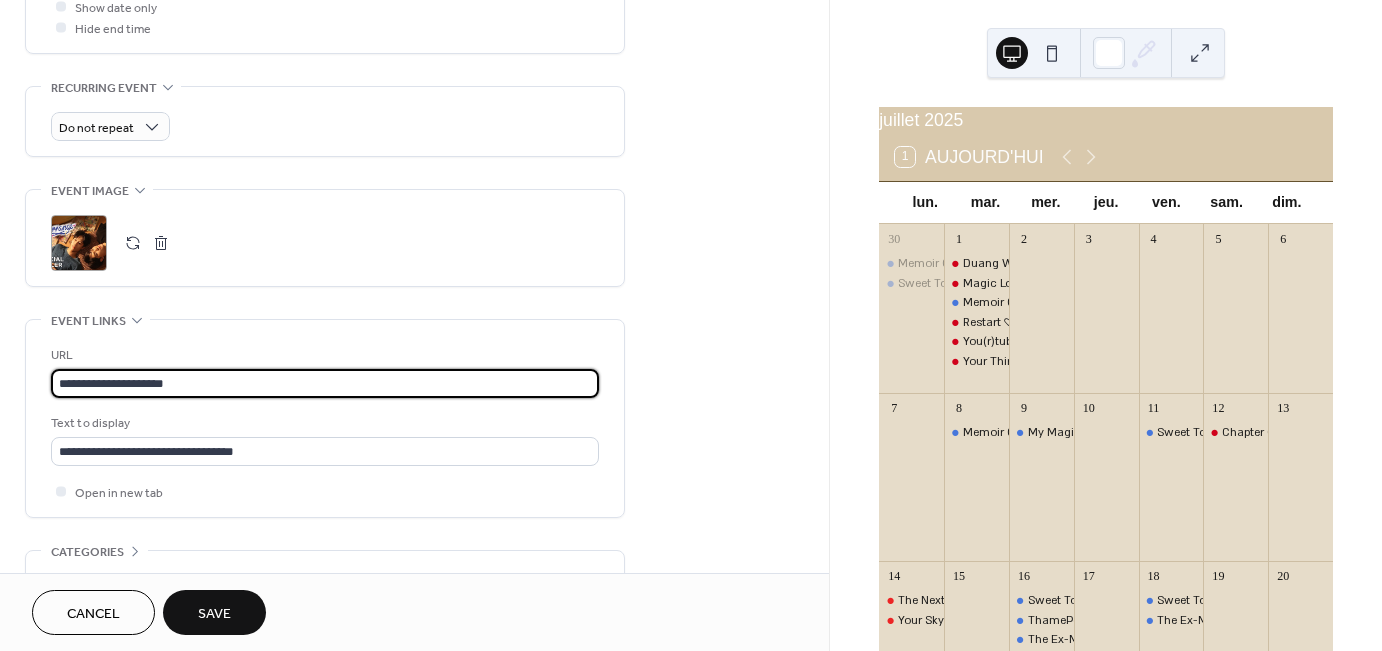 drag, startPoint x: 191, startPoint y: 376, endPoint x: -74, endPoint y: 364, distance: 265.27155 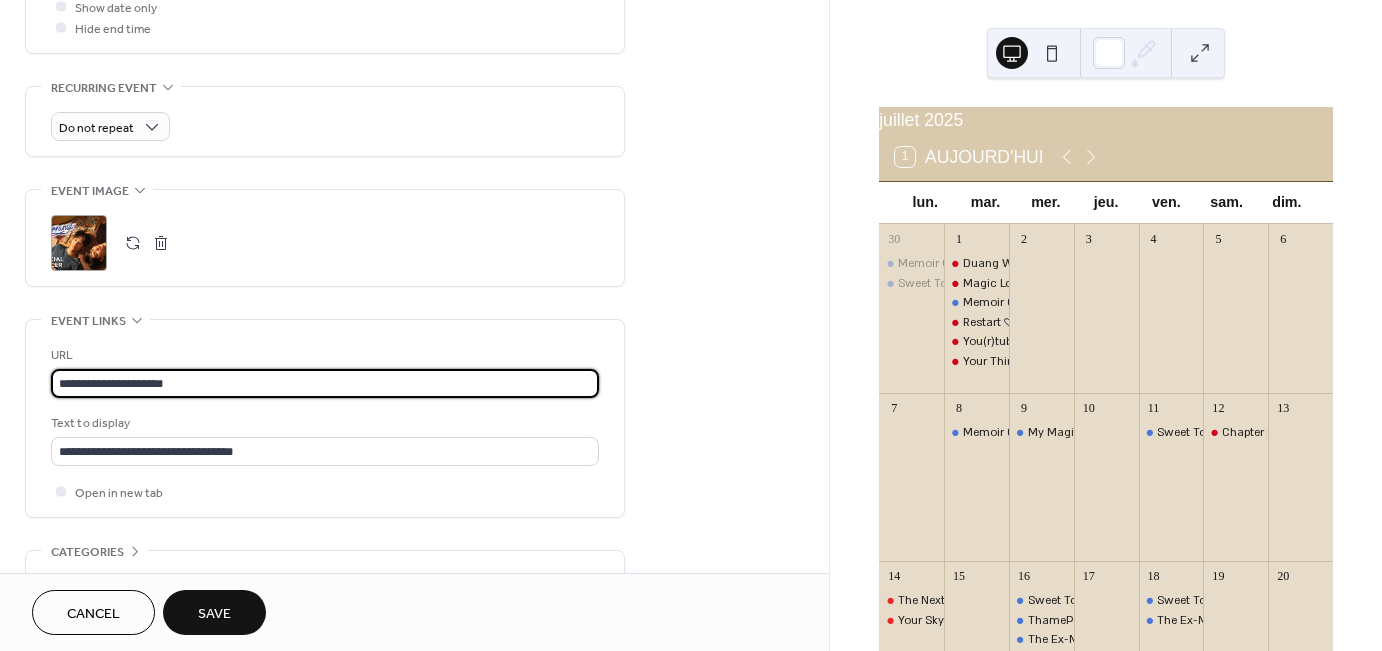 click on "**********" at bounding box center [691, 325] 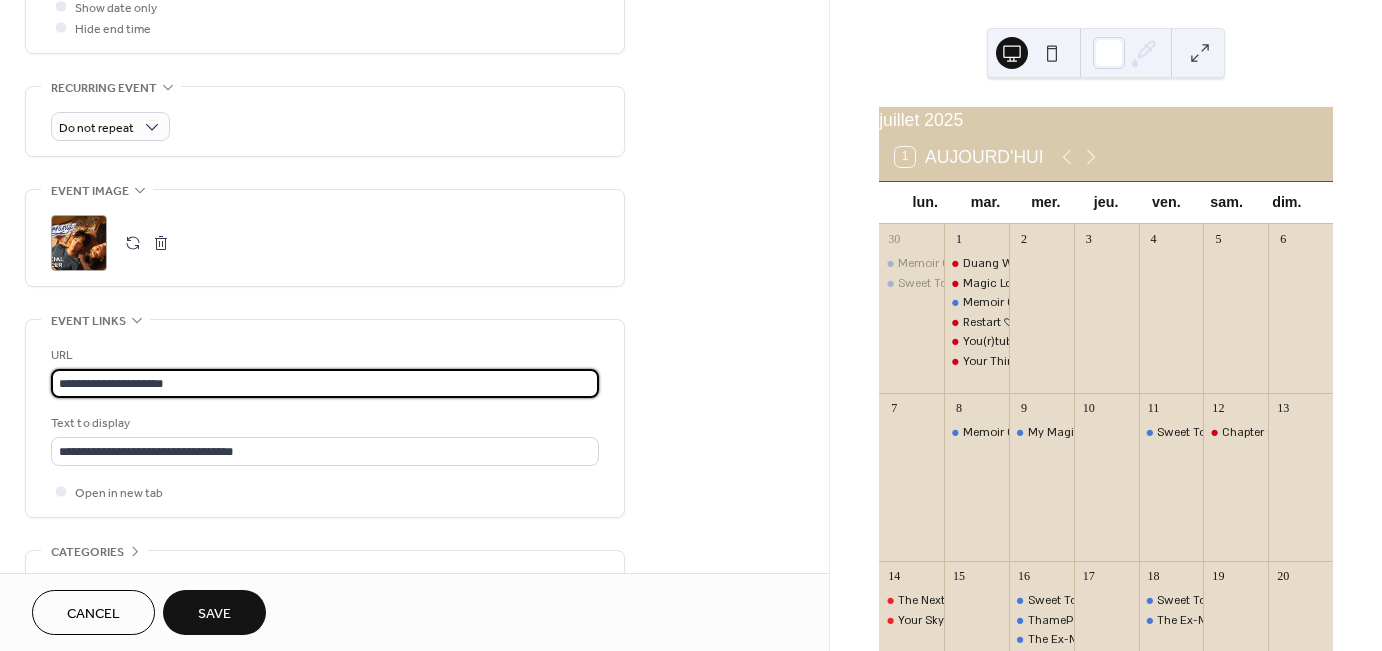 paste 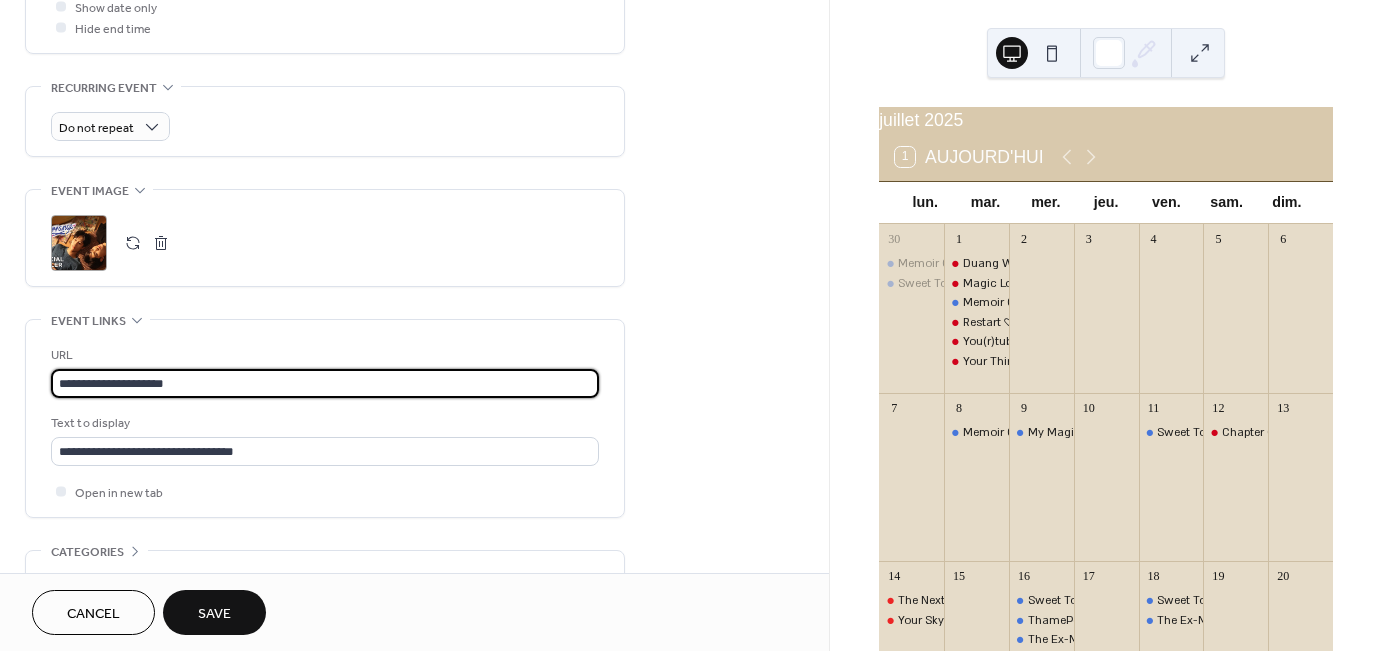 type on "**********" 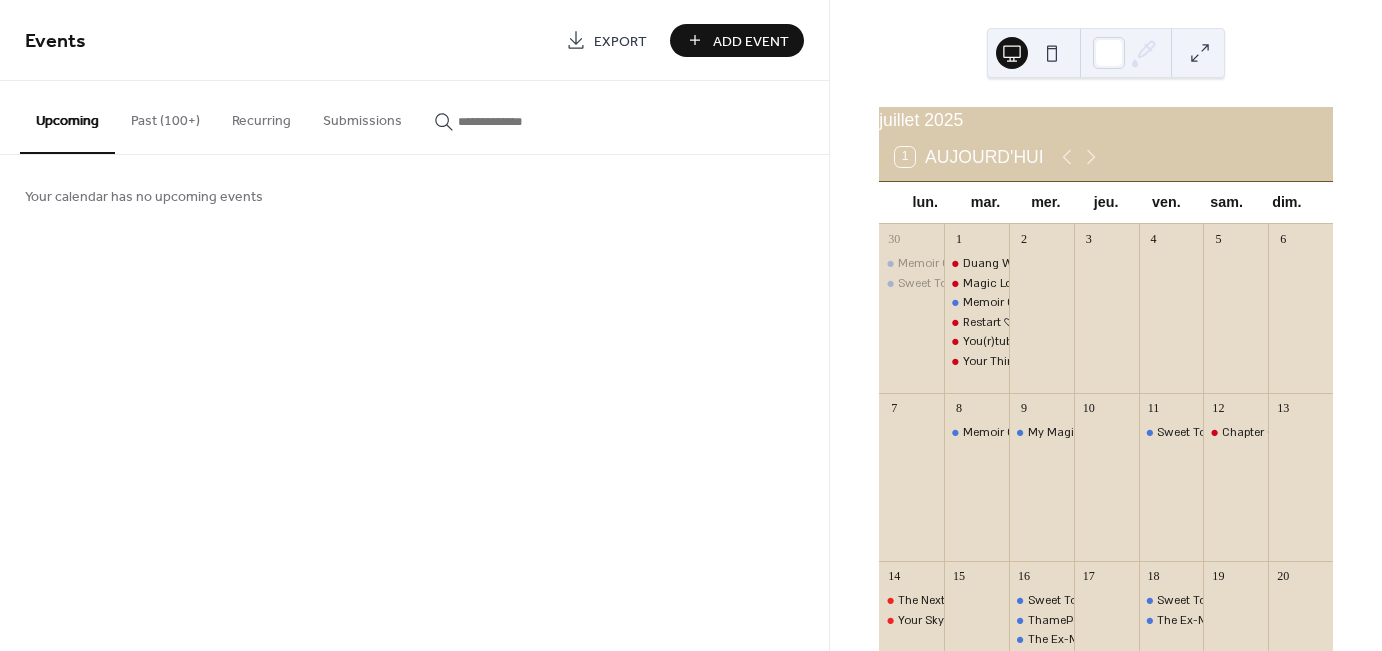click on "Past (100+)" at bounding box center (165, 116) 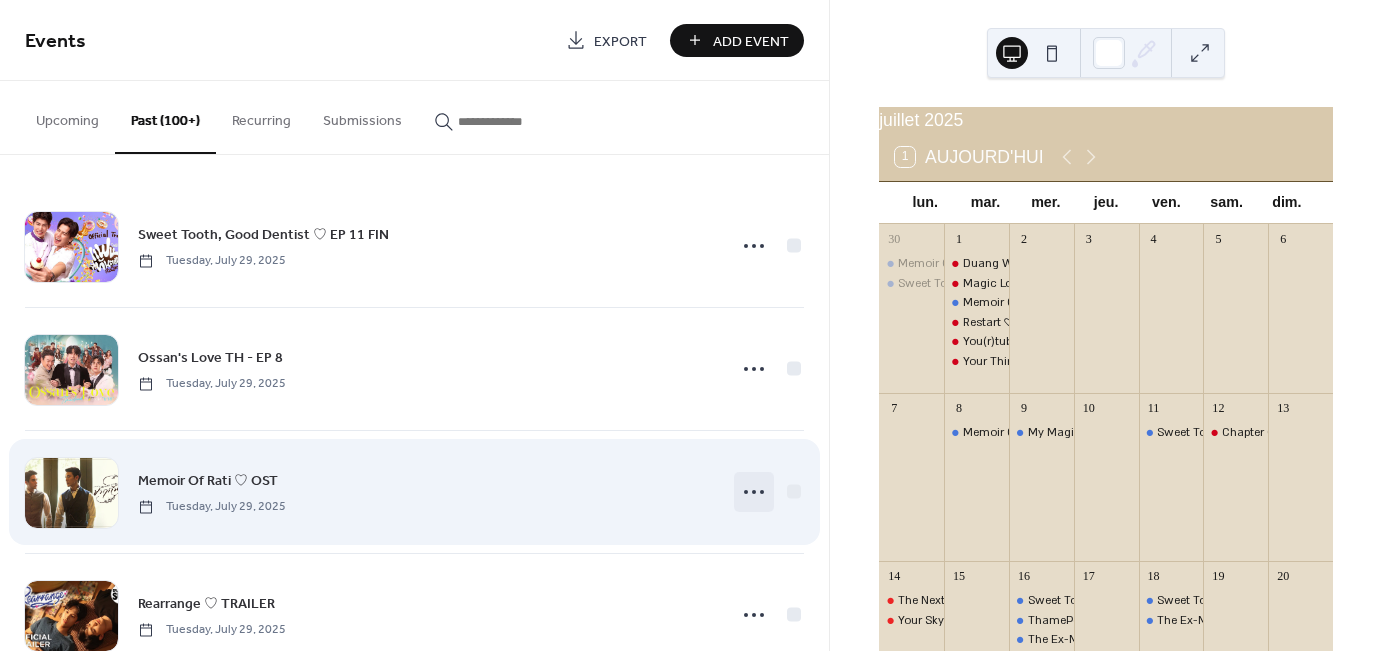 click 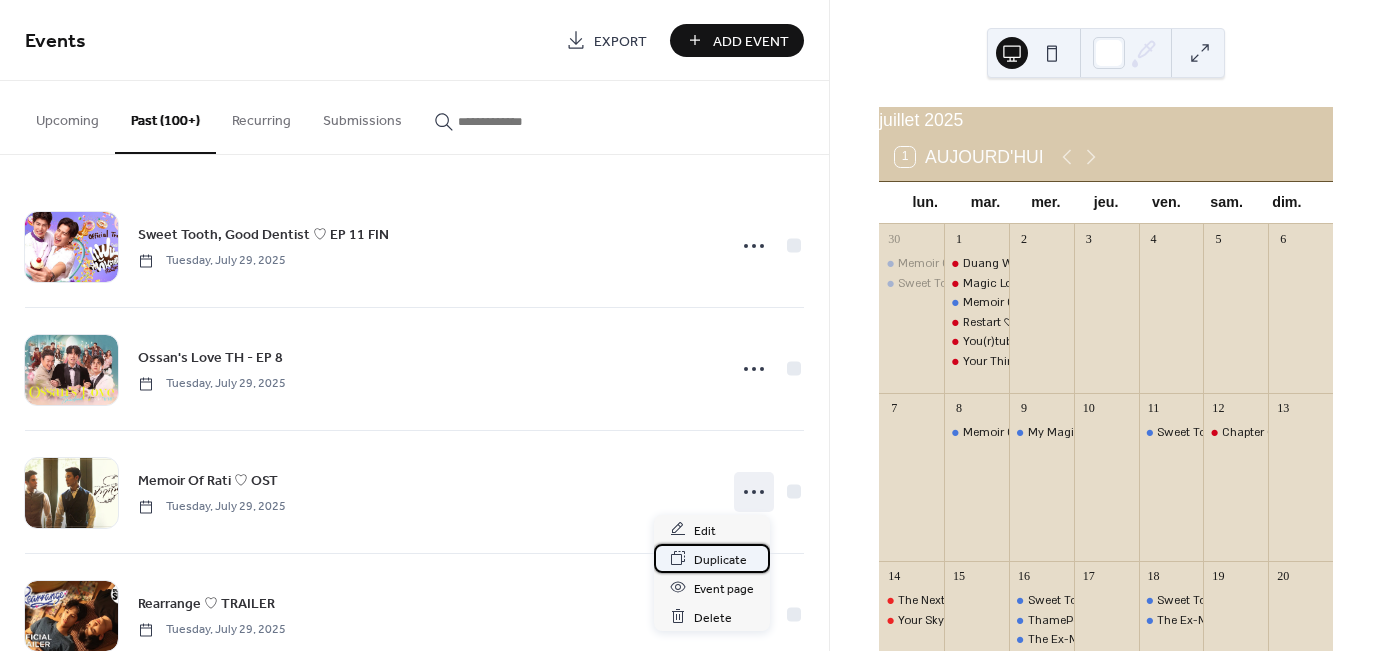 click on "Duplicate" at bounding box center (720, 559) 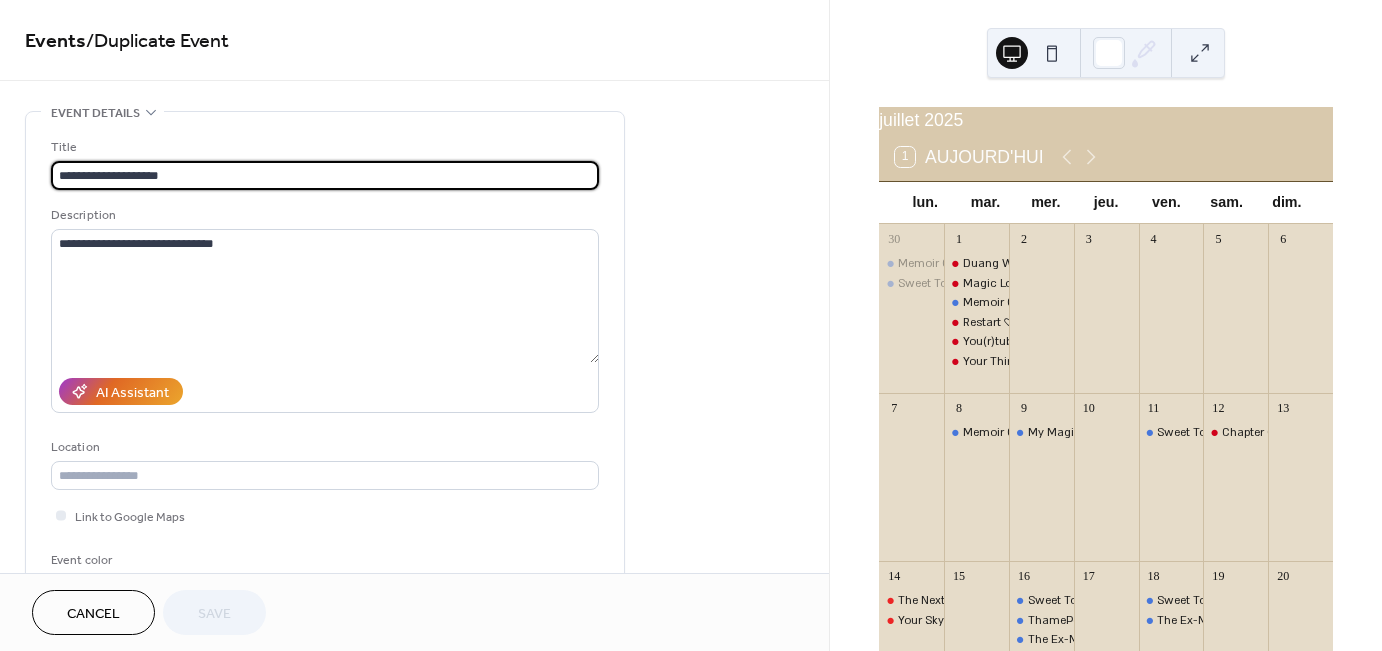 click on "**********" at bounding box center (325, 175) 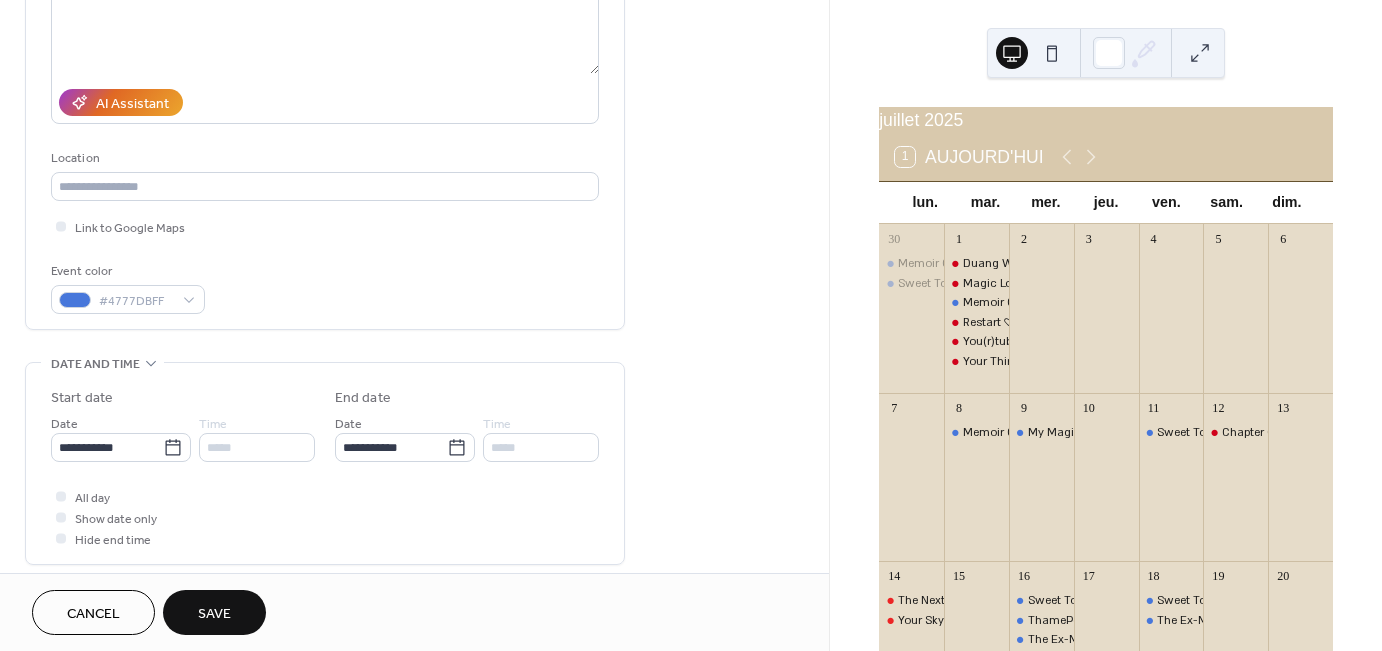 scroll, scrollTop: 300, scrollLeft: 0, axis: vertical 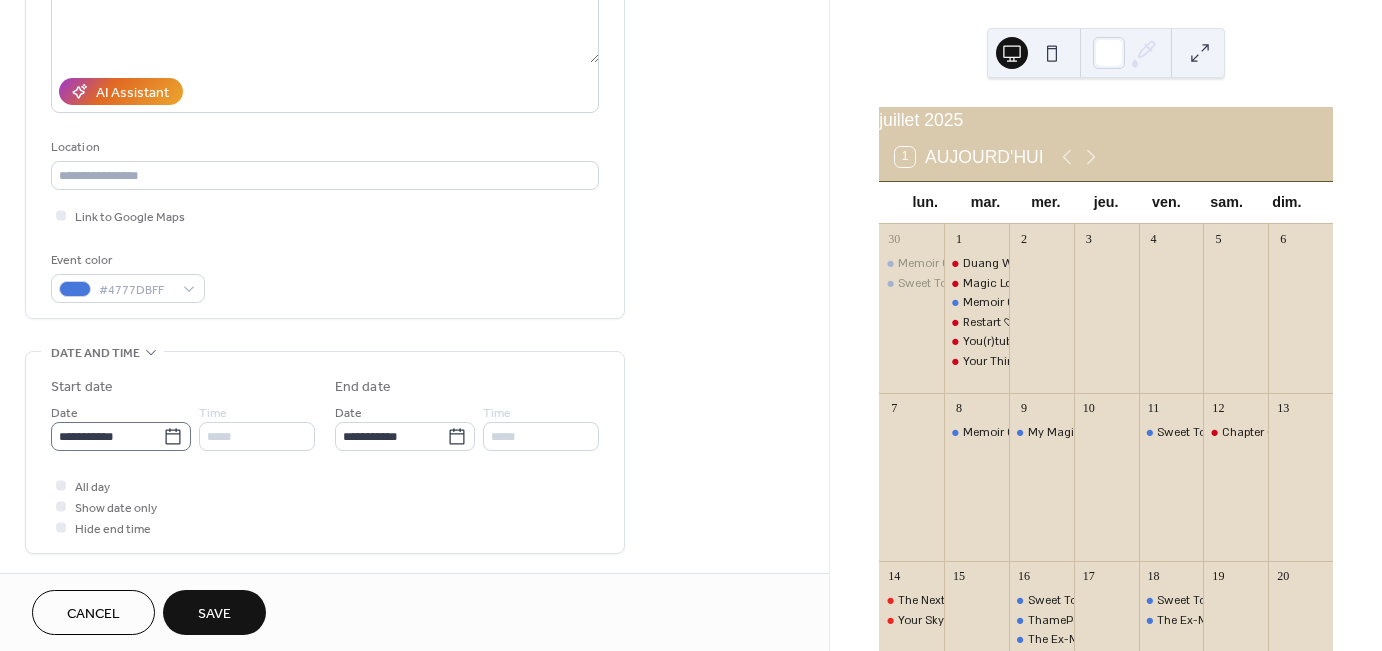 type on "**********" 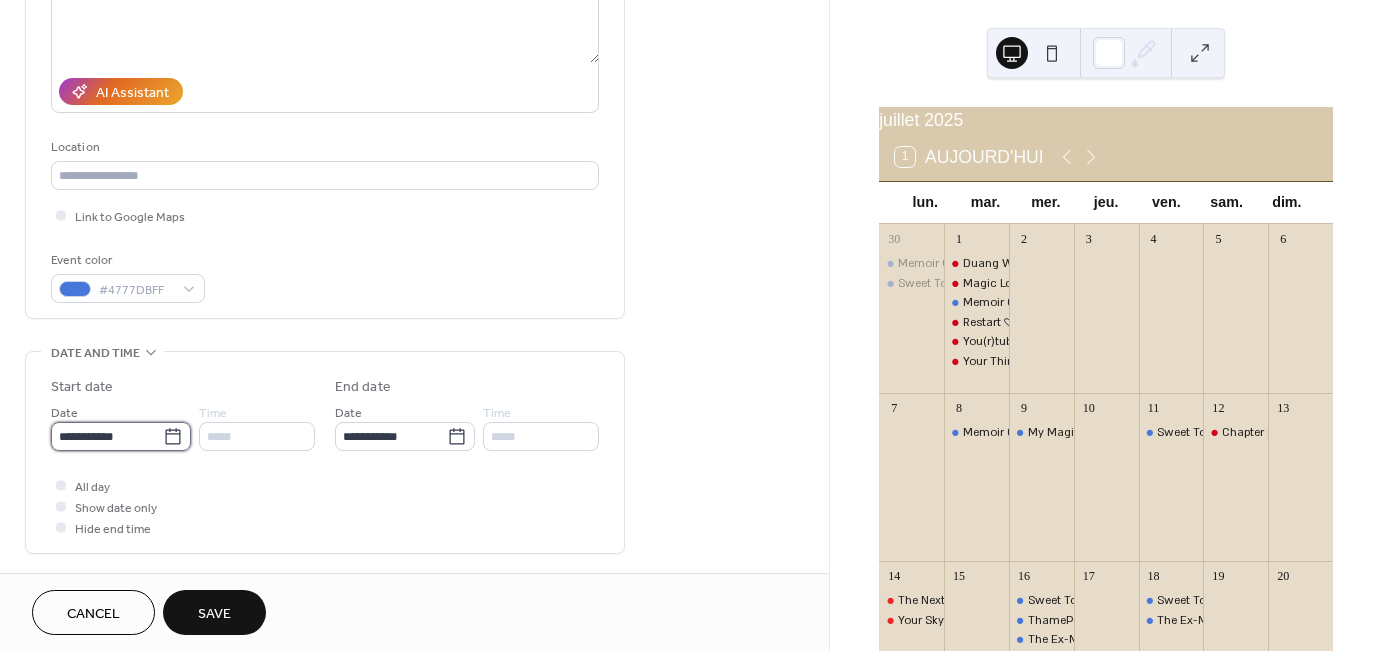 click on "**********" at bounding box center [107, 436] 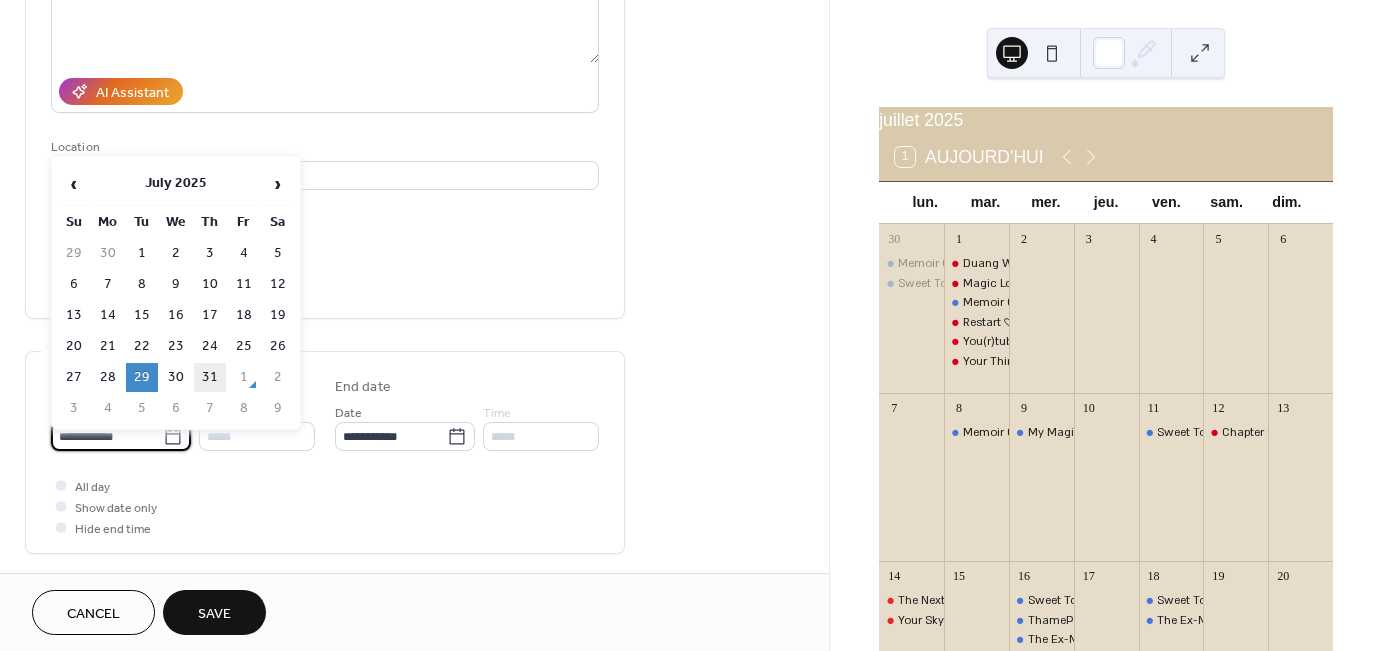 click on "31" at bounding box center [210, 377] 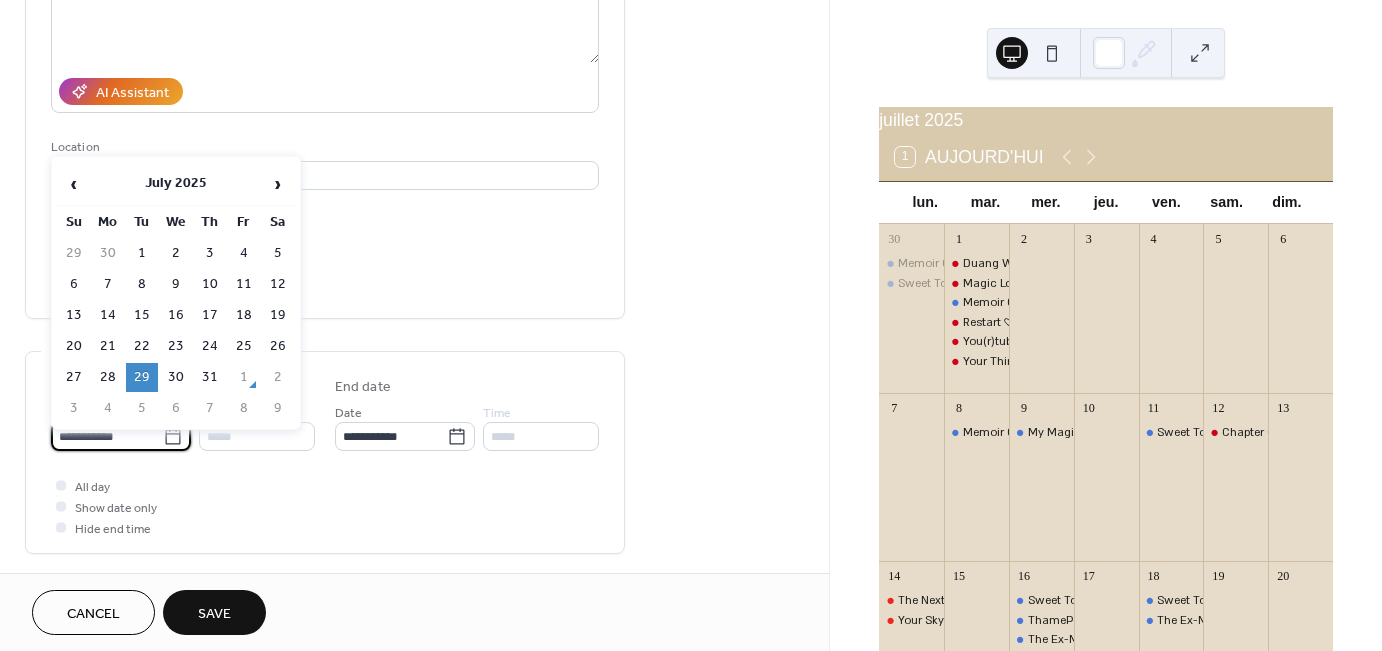 type on "**********" 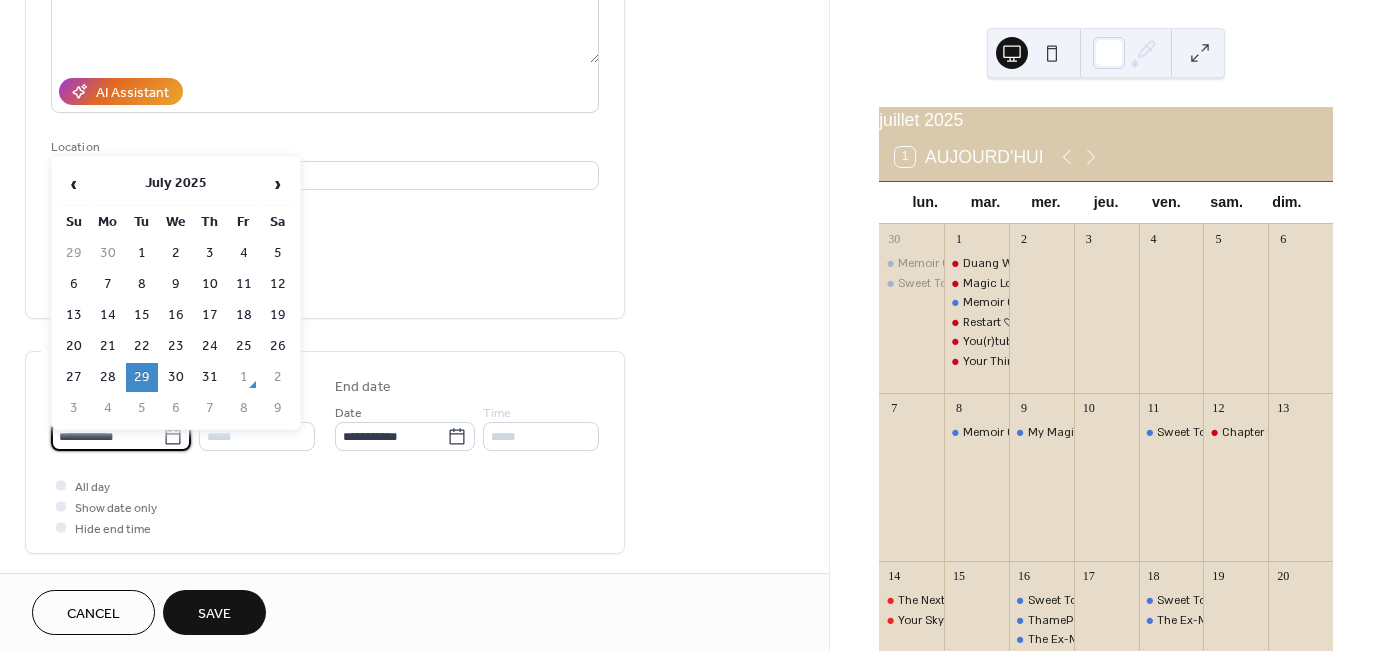 type on "**********" 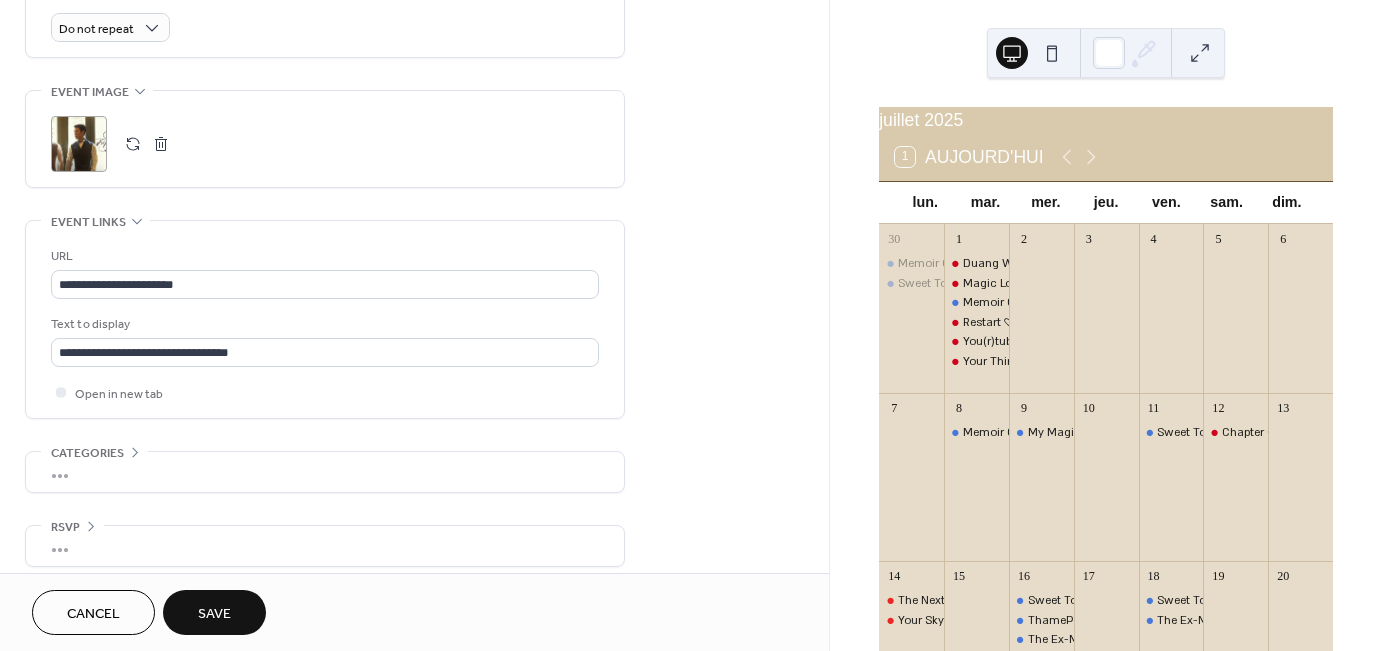 scroll, scrollTop: 913, scrollLeft: 0, axis: vertical 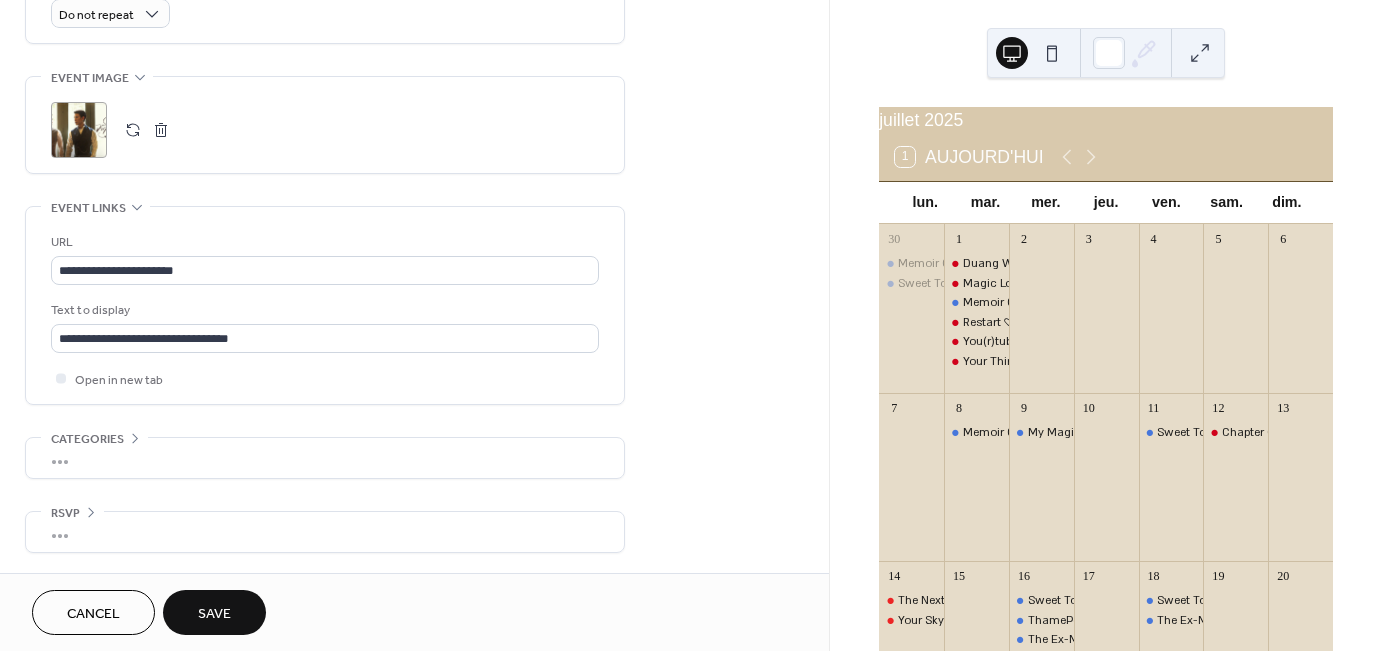 click on "Save" at bounding box center [214, 612] 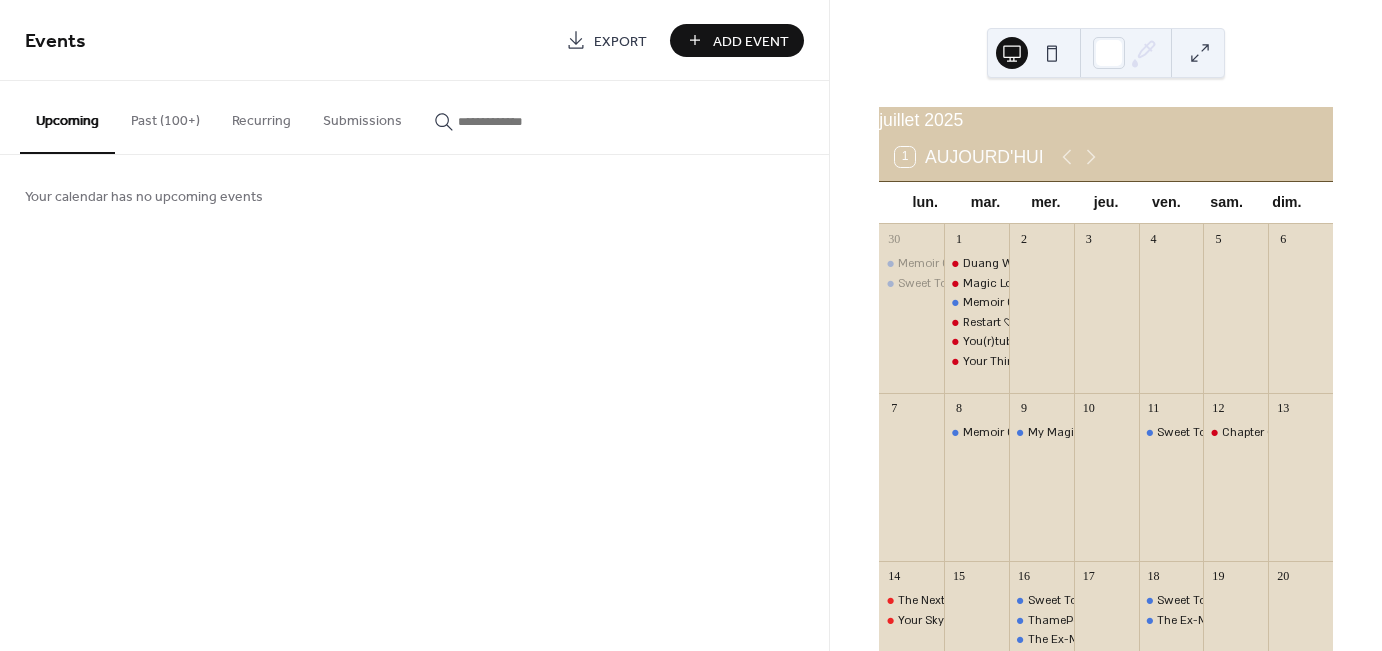 click on "Past (100+)" at bounding box center (165, 116) 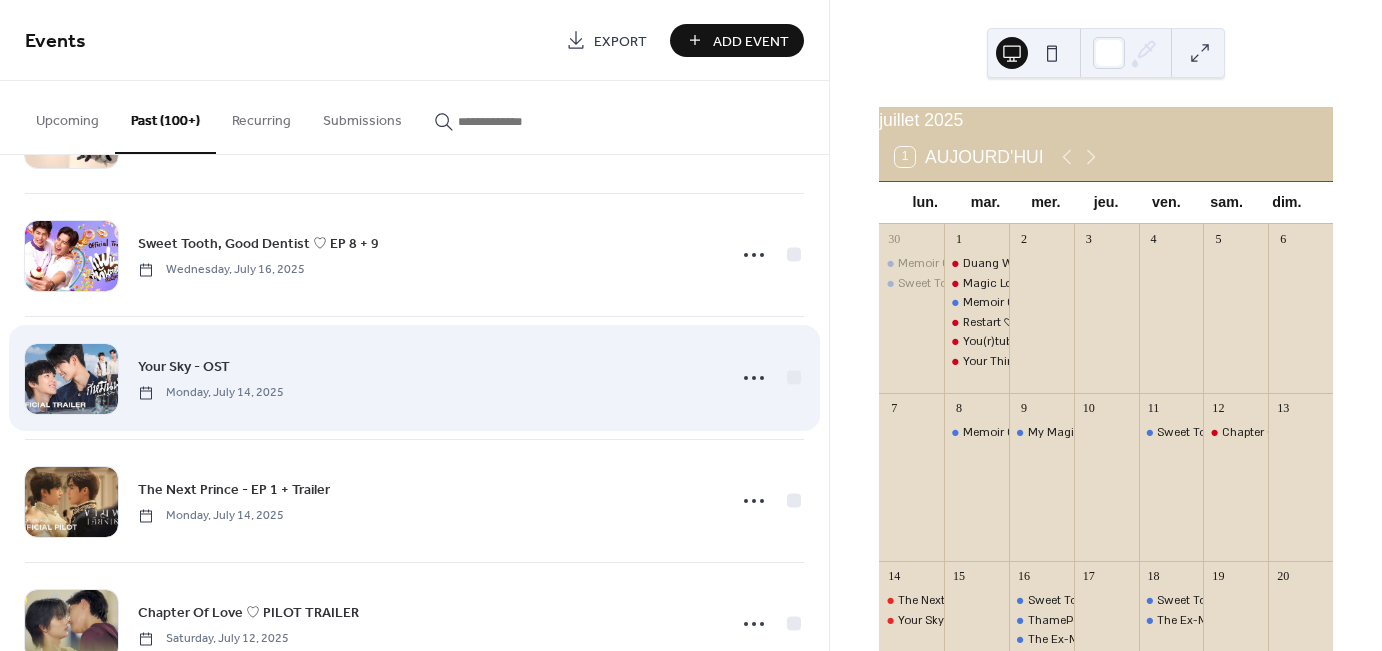 scroll, scrollTop: 1500, scrollLeft: 0, axis: vertical 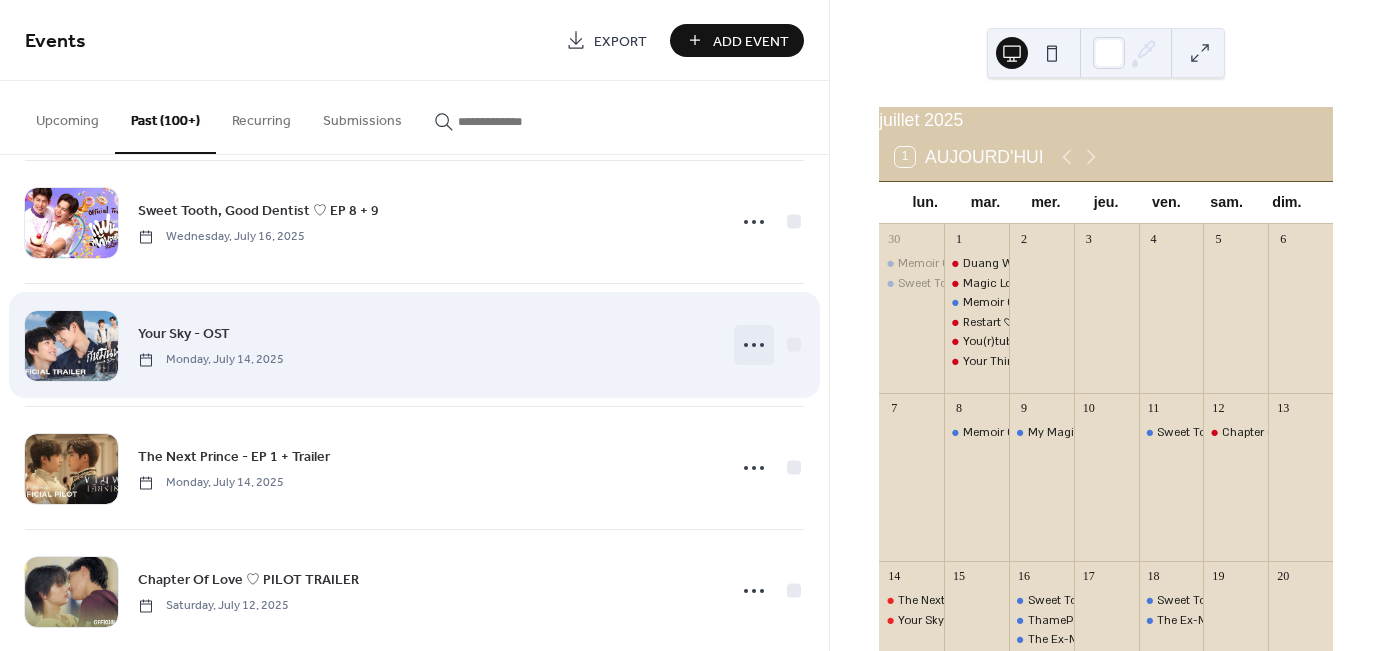 click 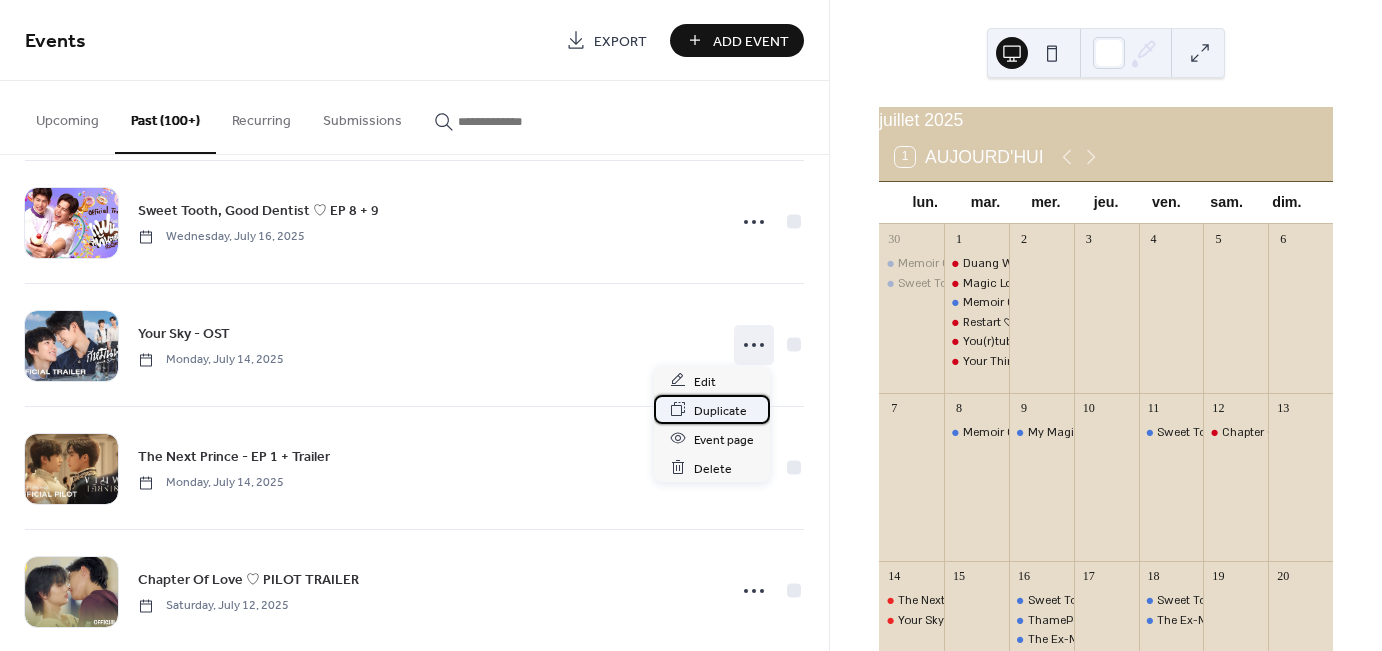 click on "Duplicate" at bounding box center [720, 410] 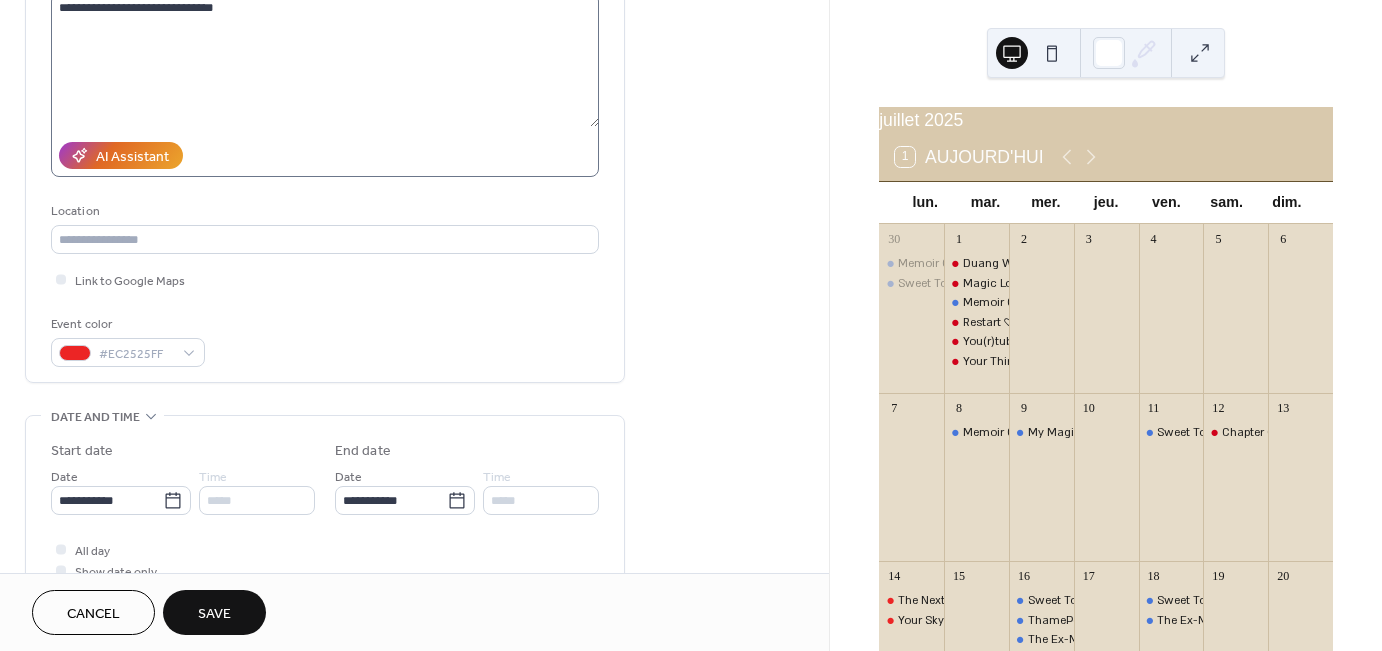 scroll, scrollTop: 300, scrollLeft: 0, axis: vertical 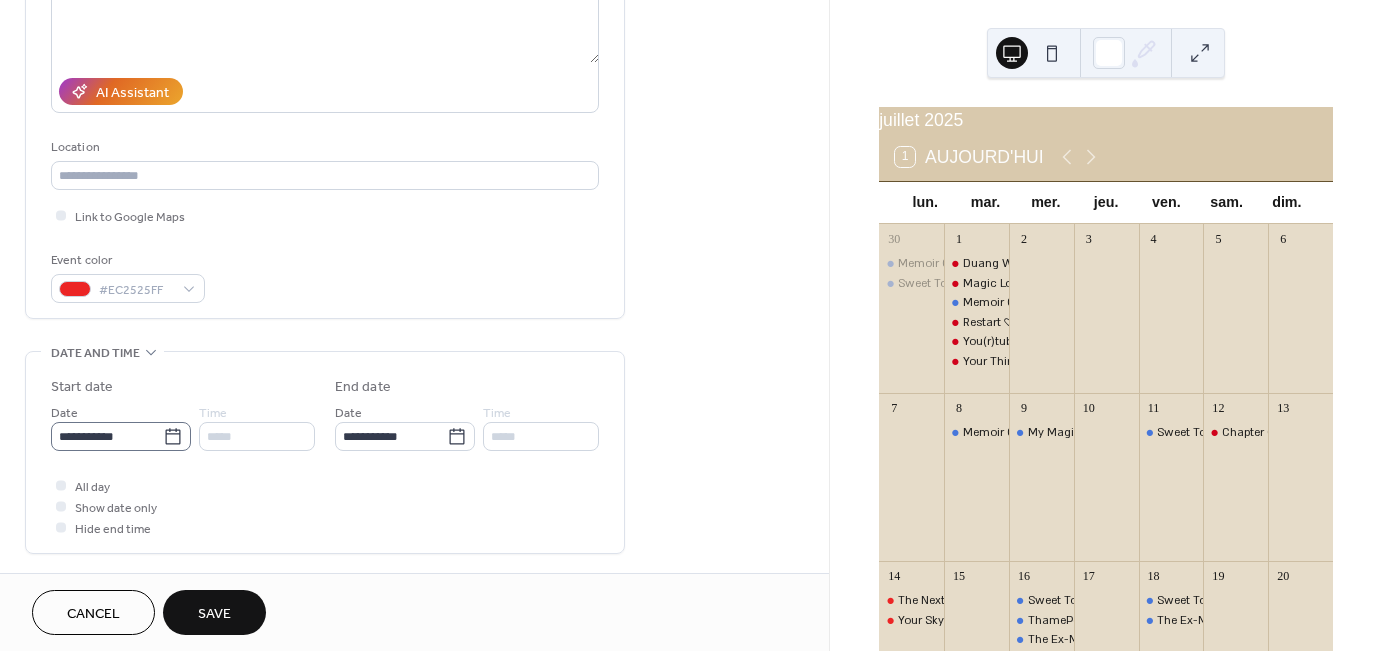 type on "**********" 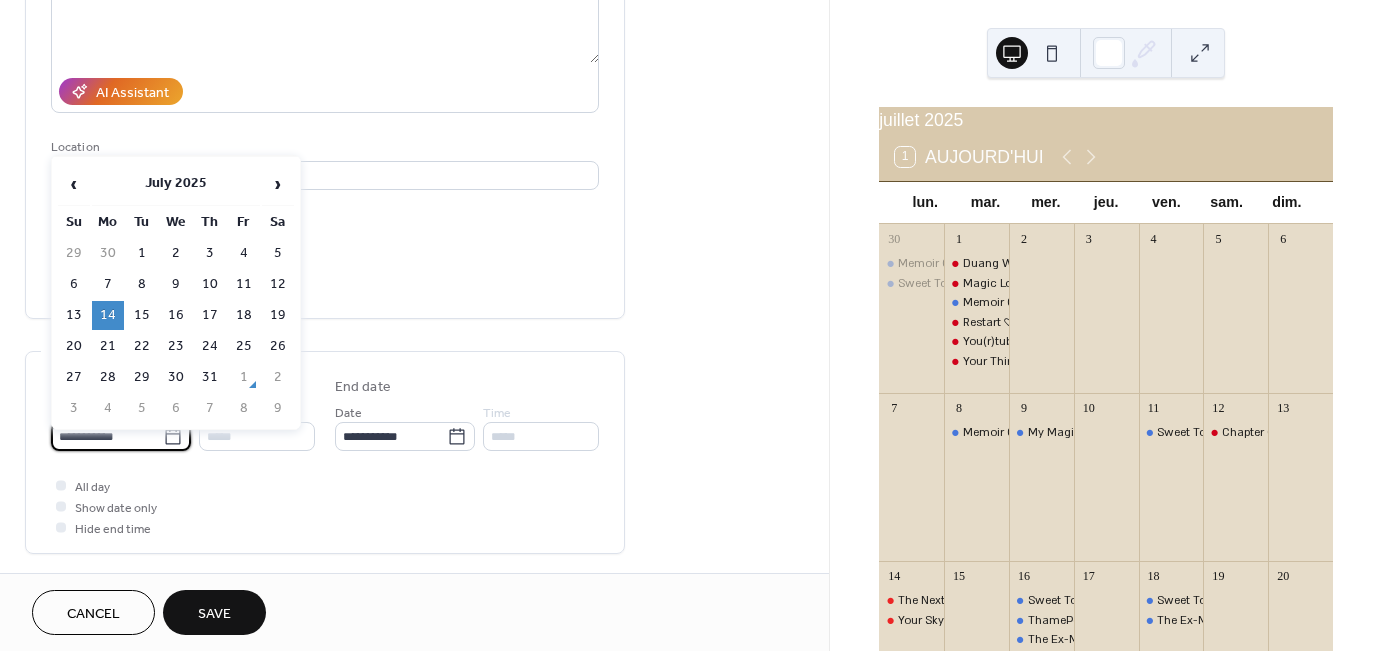click on "**********" at bounding box center (107, 436) 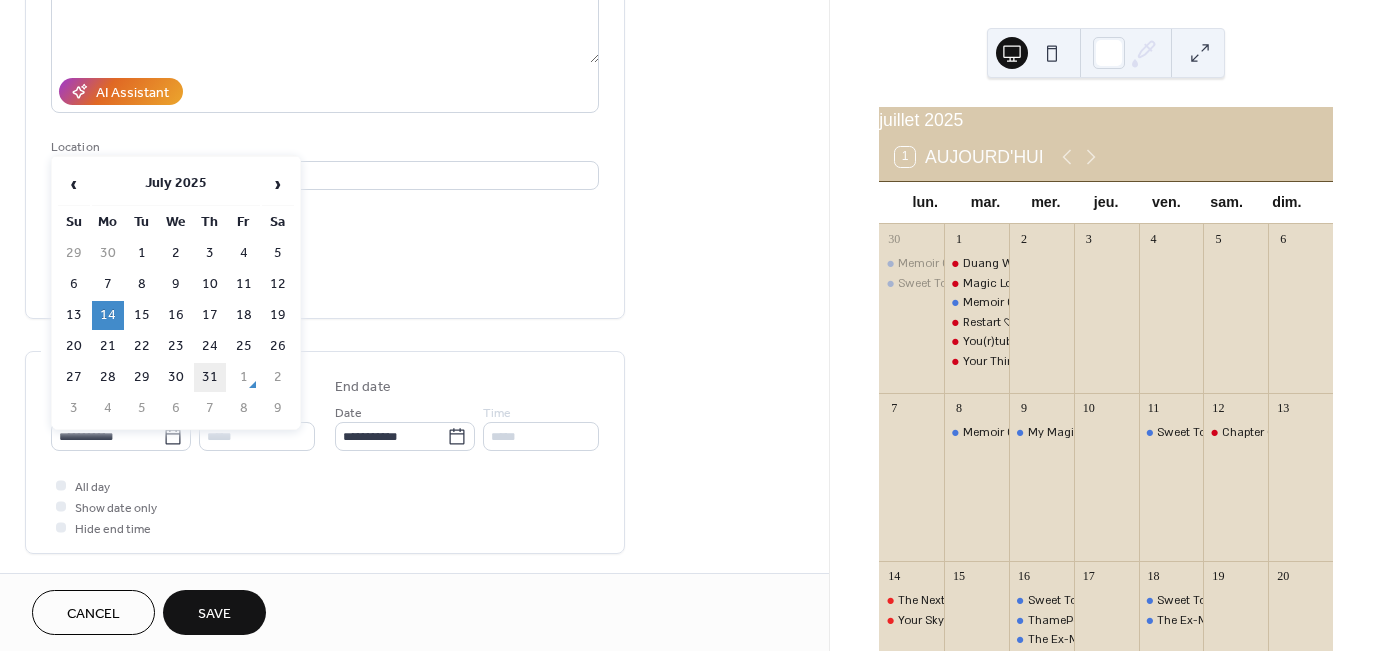 click on "31" at bounding box center (210, 377) 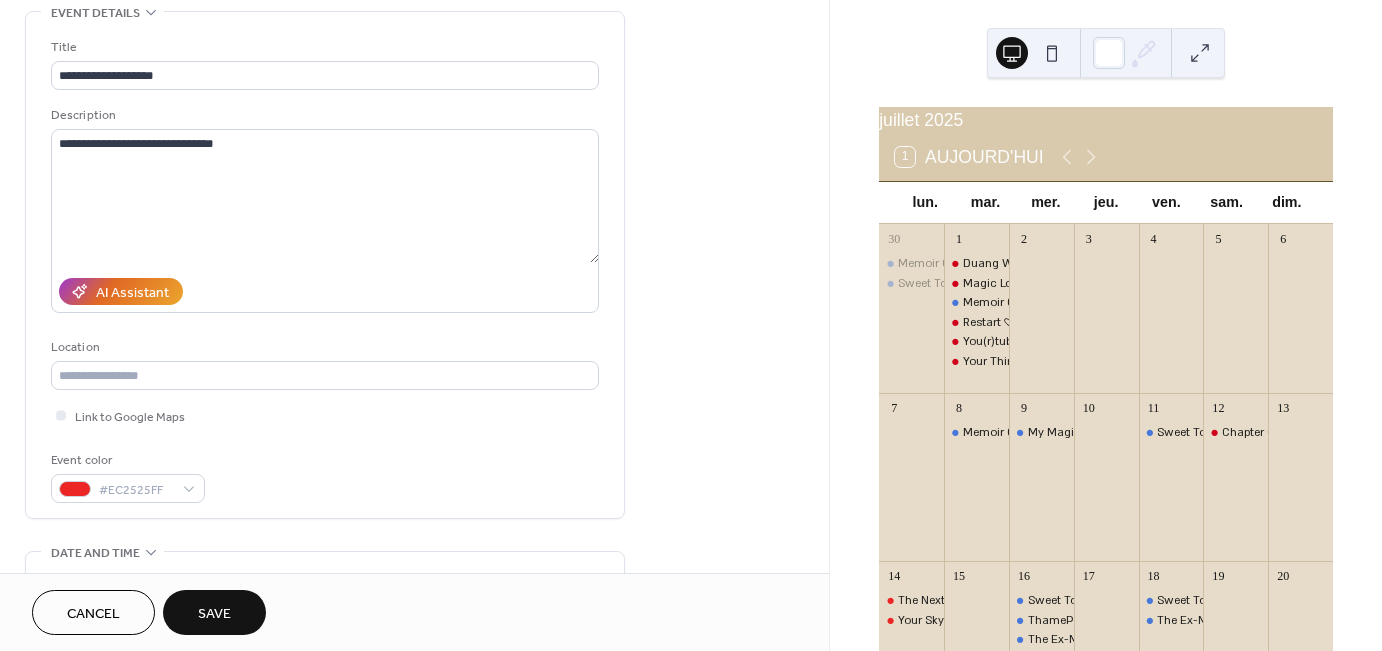 scroll, scrollTop: 0, scrollLeft: 0, axis: both 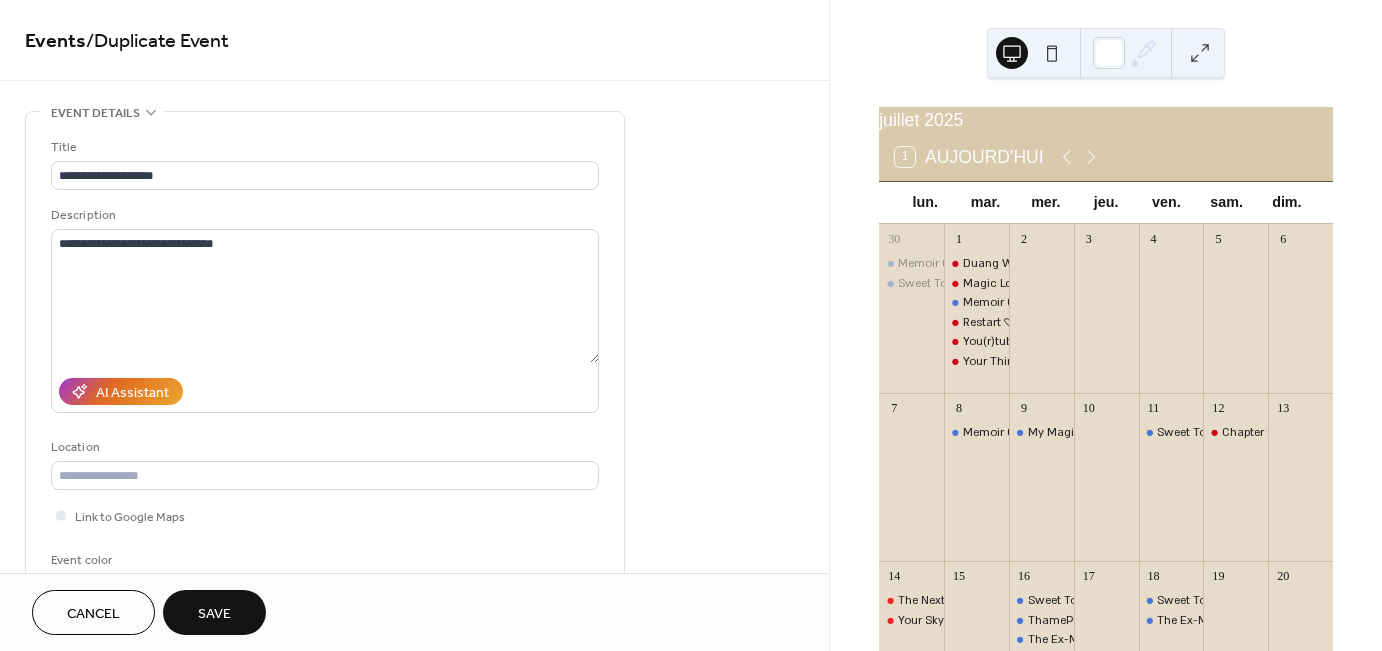 click on "Save" at bounding box center [214, 612] 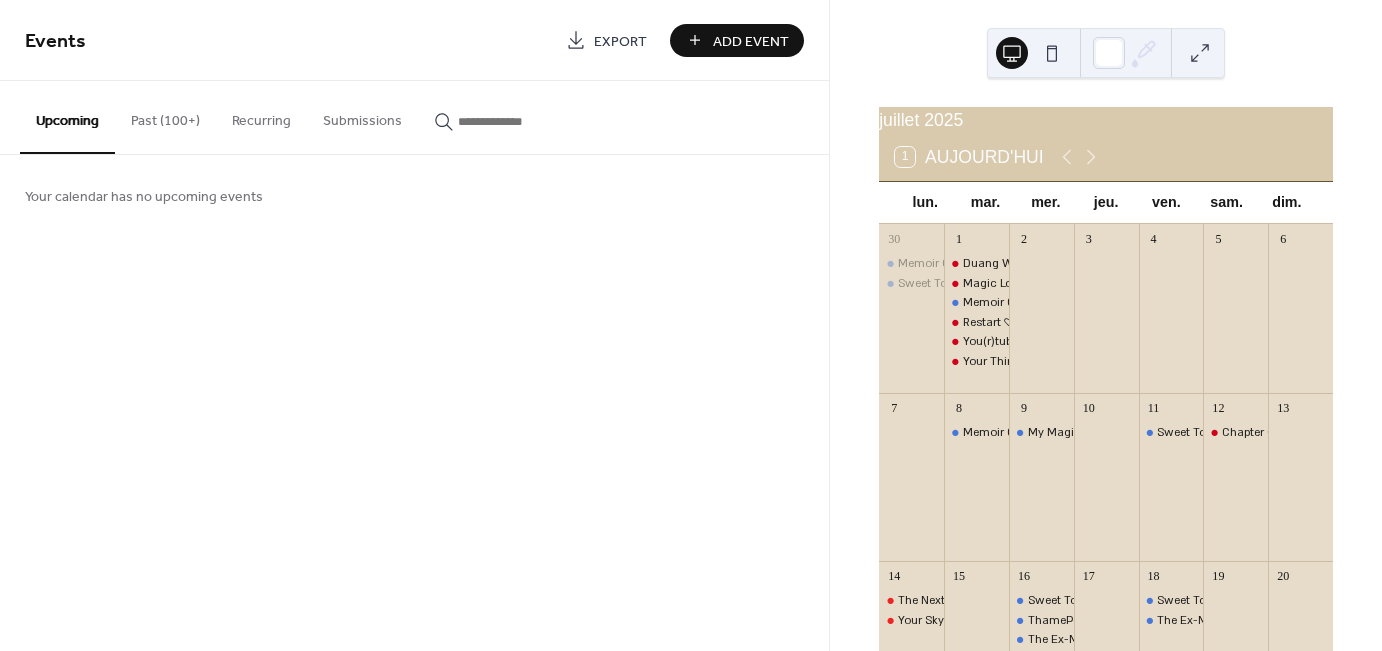 click on "Past (100+)" at bounding box center [165, 116] 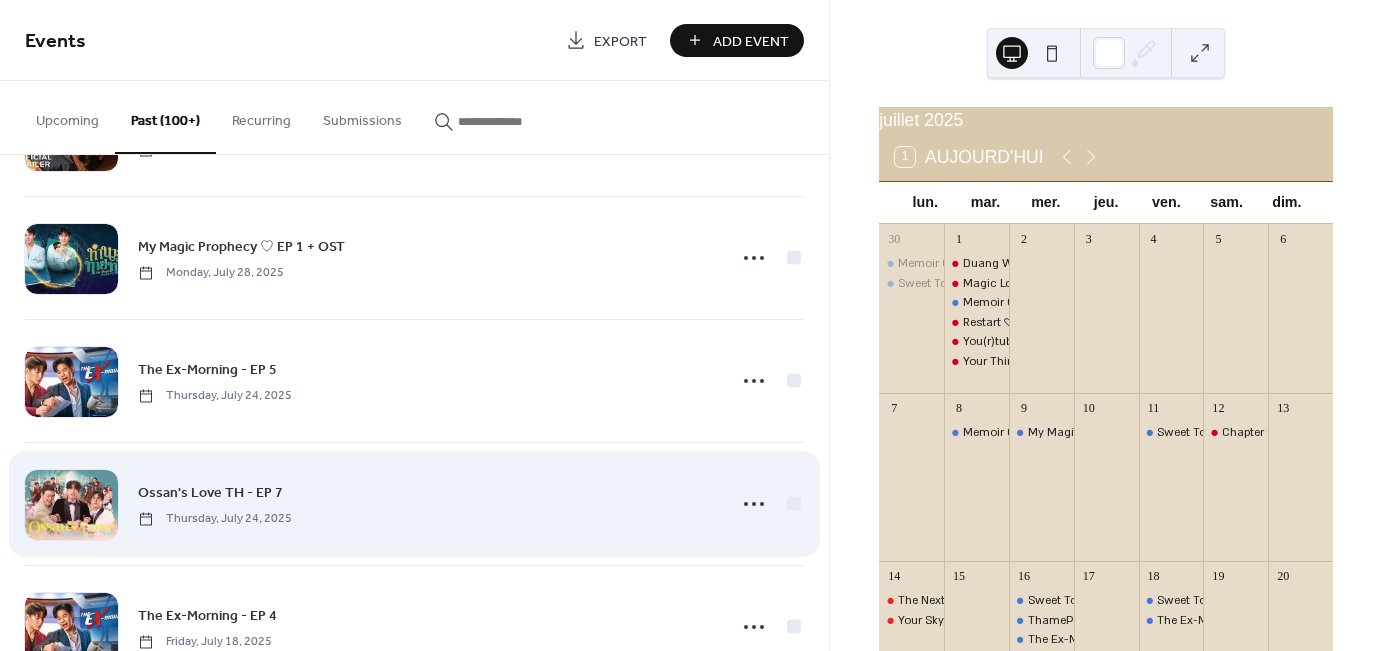 scroll, scrollTop: 800, scrollLeft: 0, axis: vertical 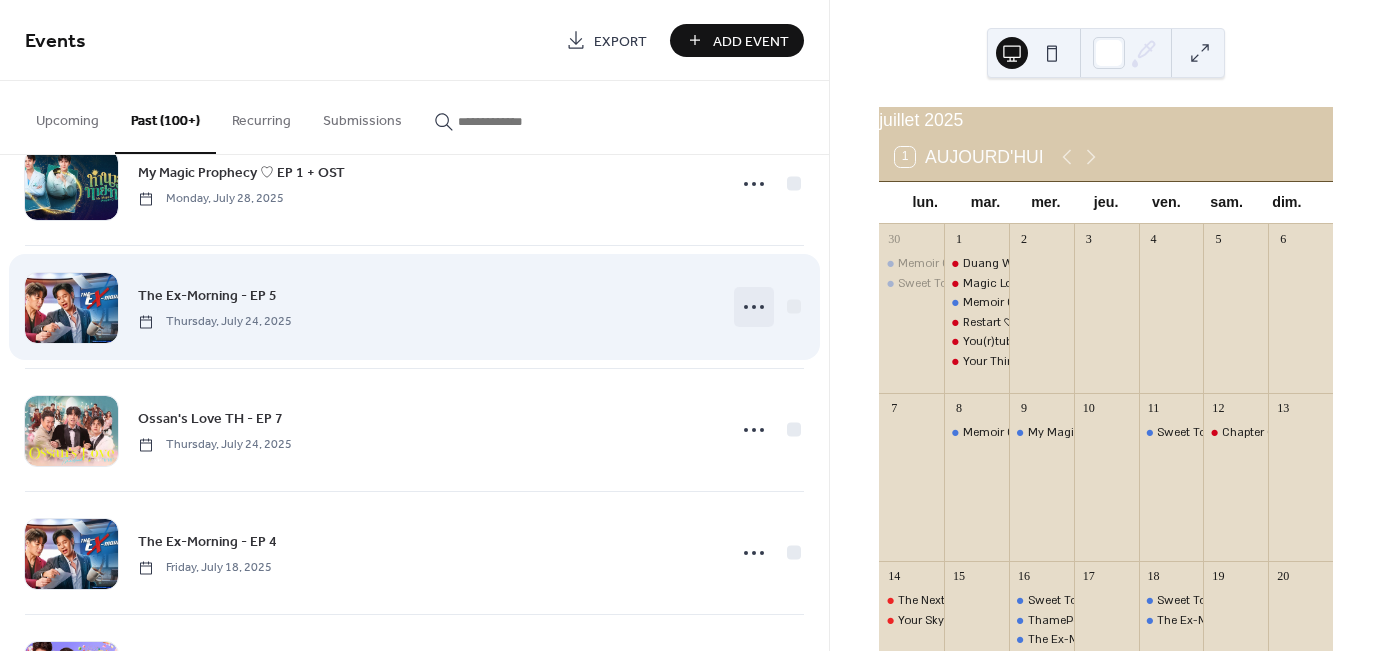 click 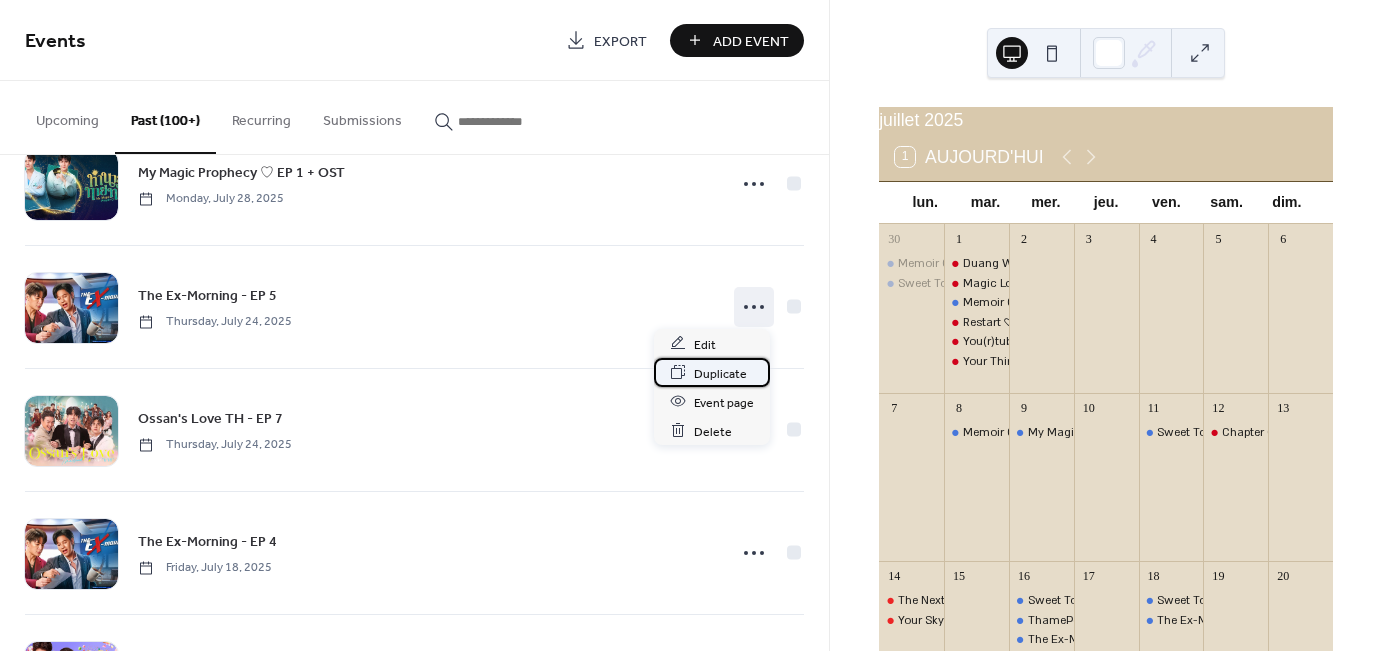 click on "Duplicate" at bounding box center (720, 373) 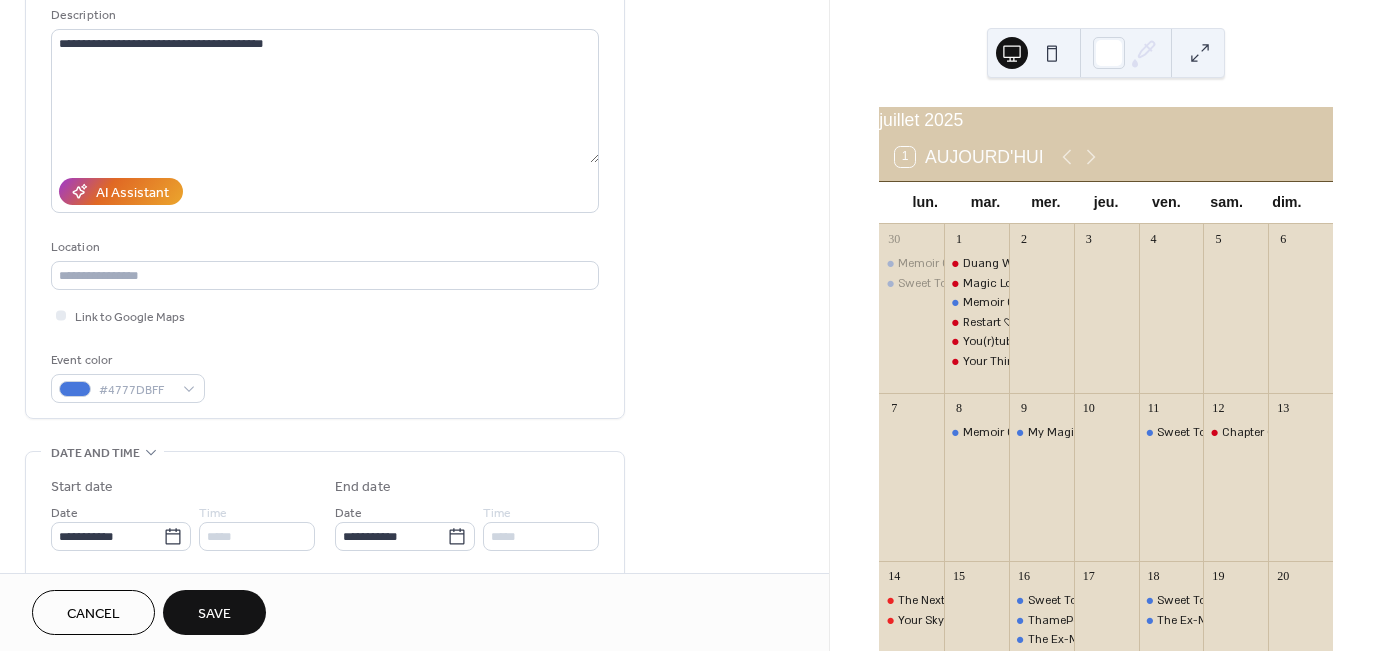 scroll, scrollTop: 300, scrollLeft: 0, axis: vertical 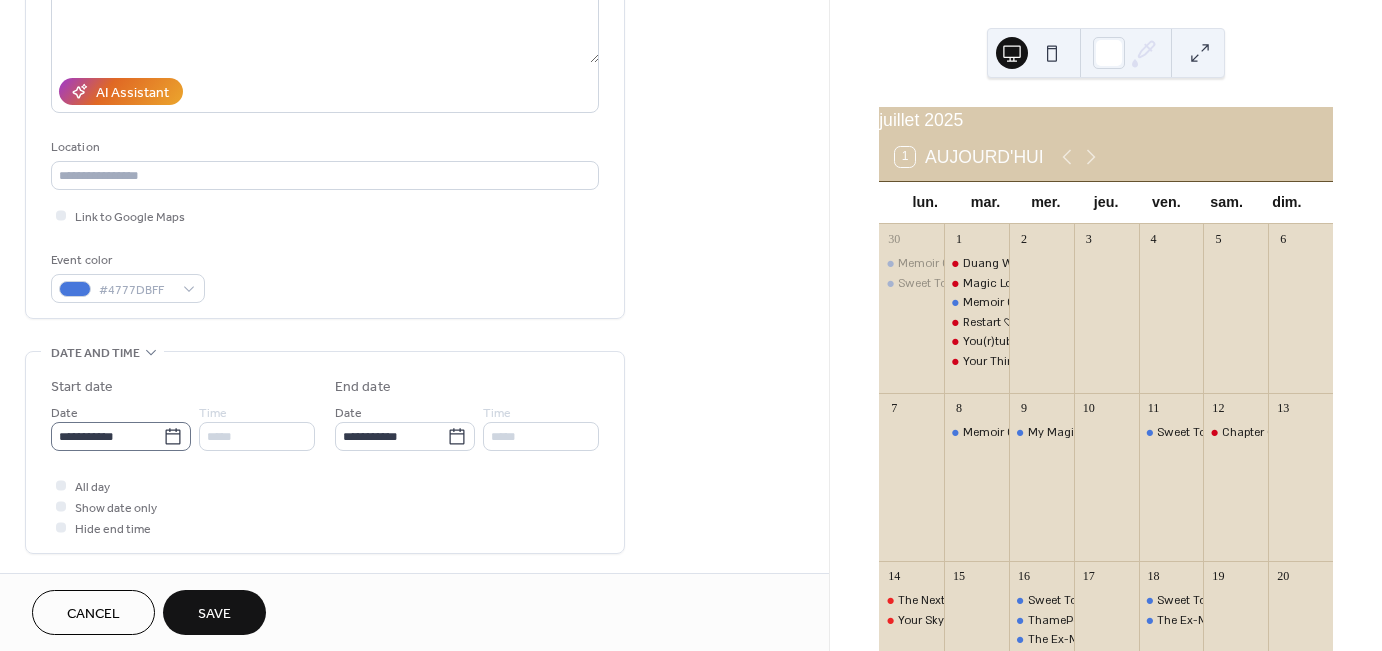 type on "**********" 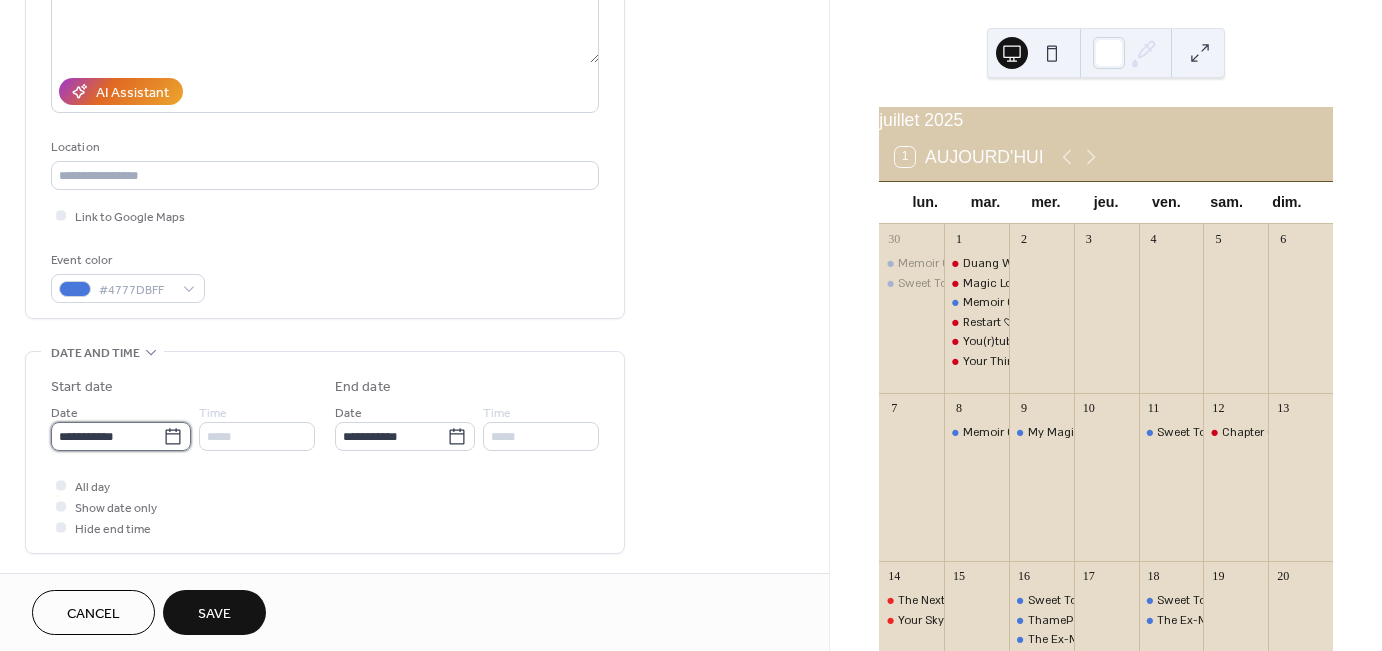 click on "**********" at bounding box center [107, 436] 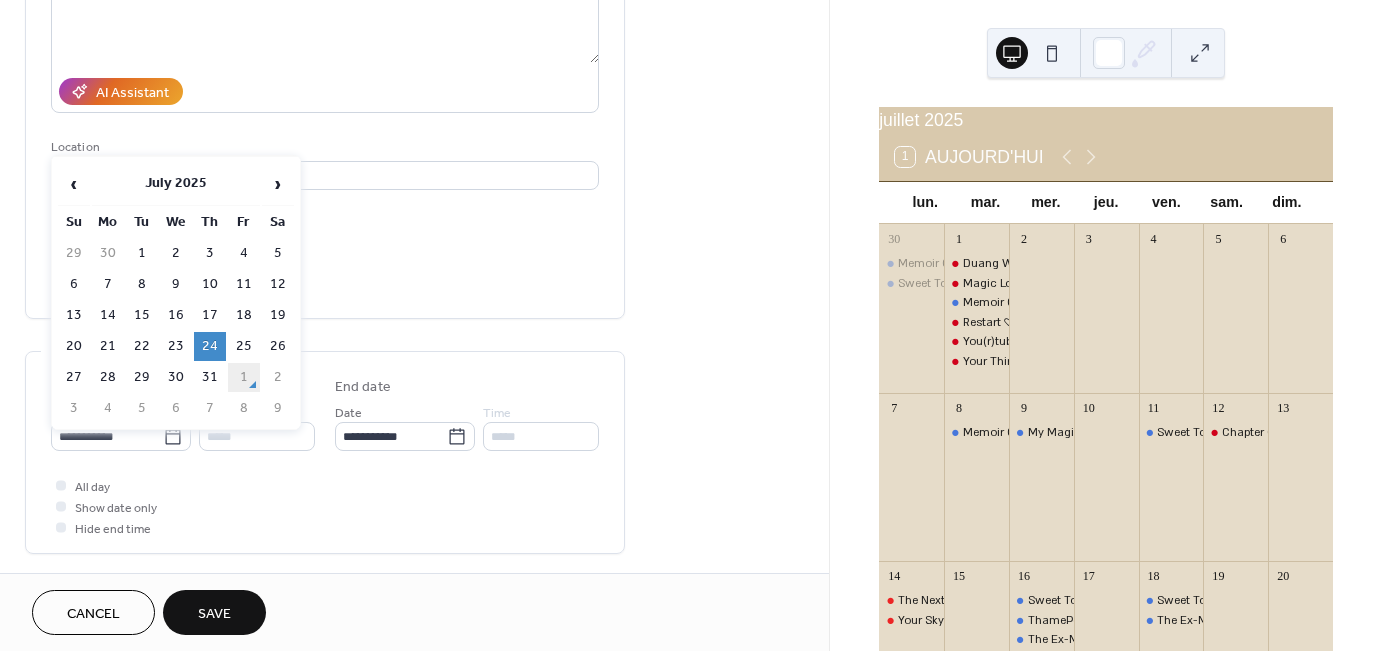 click on "1" at bounding box center [244, 377] 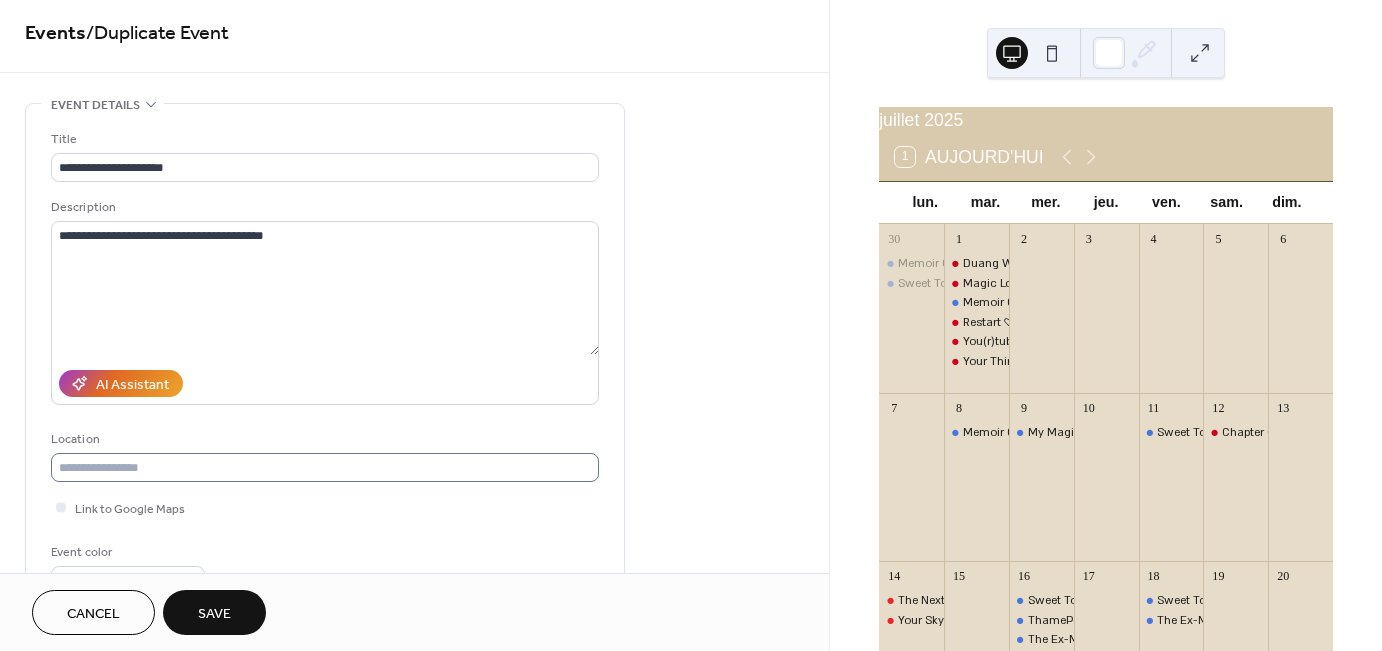 scroll, scrollTop: 0, scrollLeft: 0, axis: both 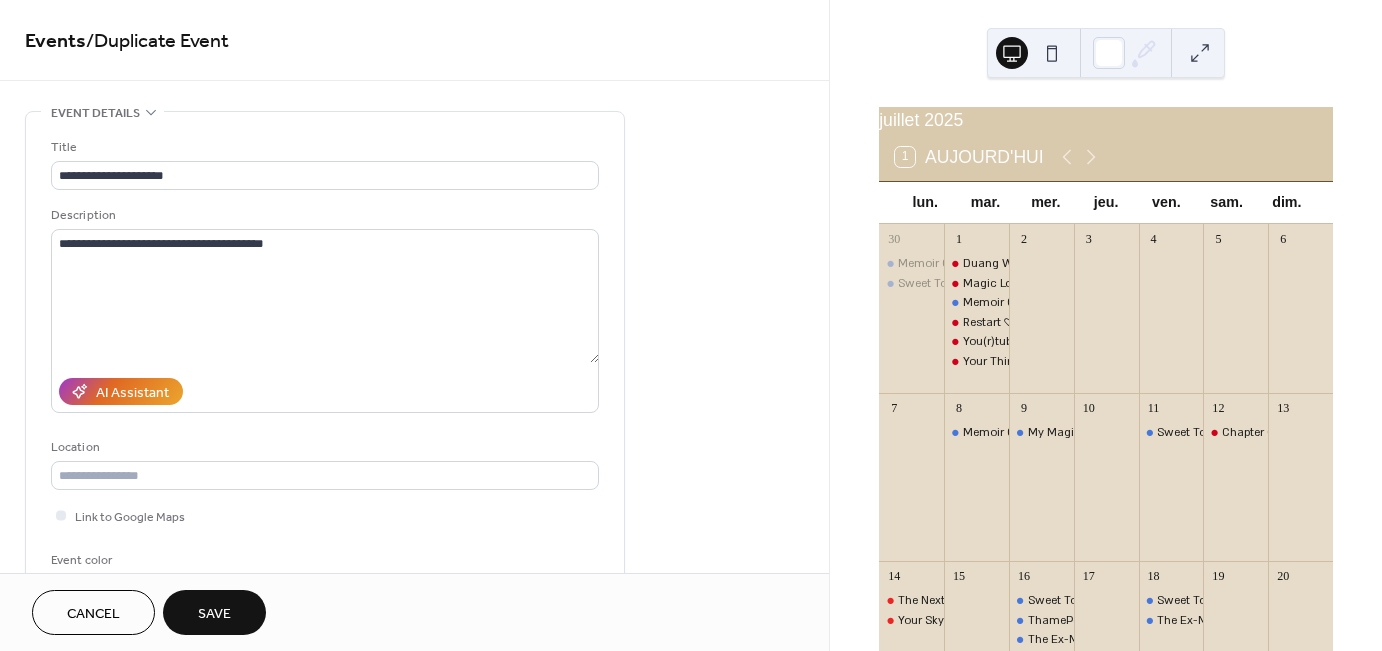 click on "Save" at bounding box center [214, 614] 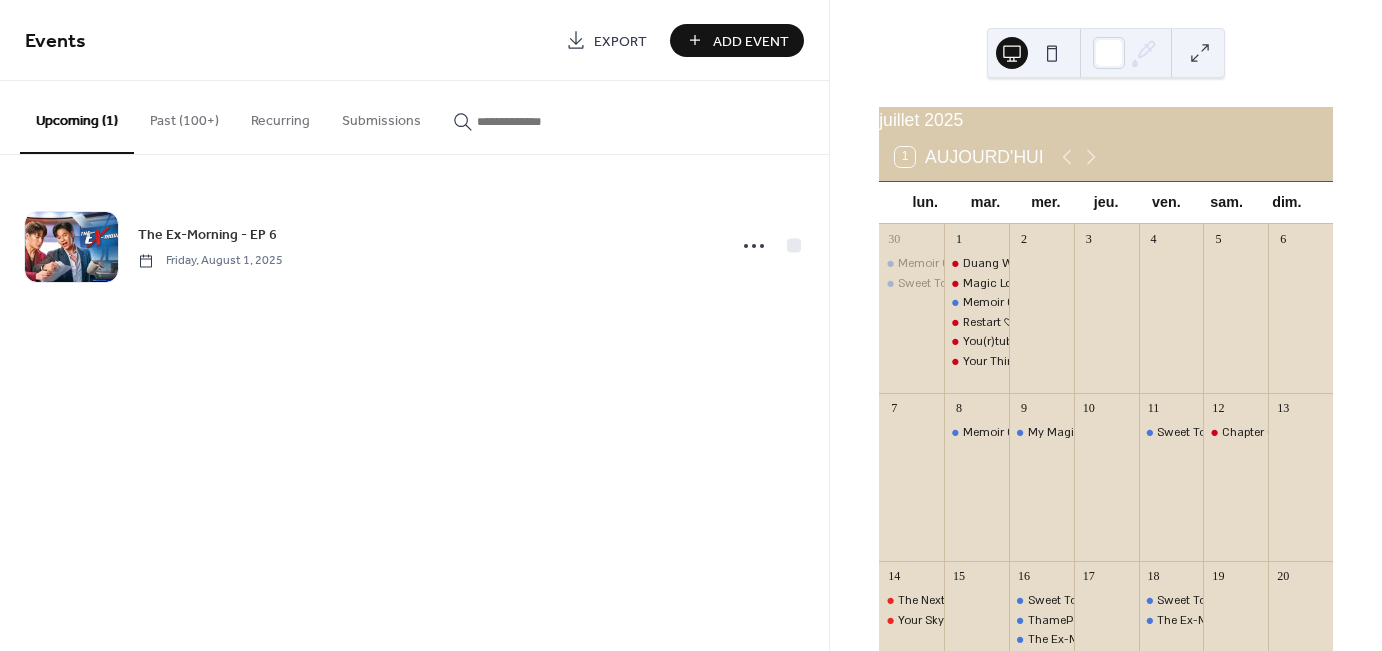click on "Past (100+)" at bounding box center [184, 116] 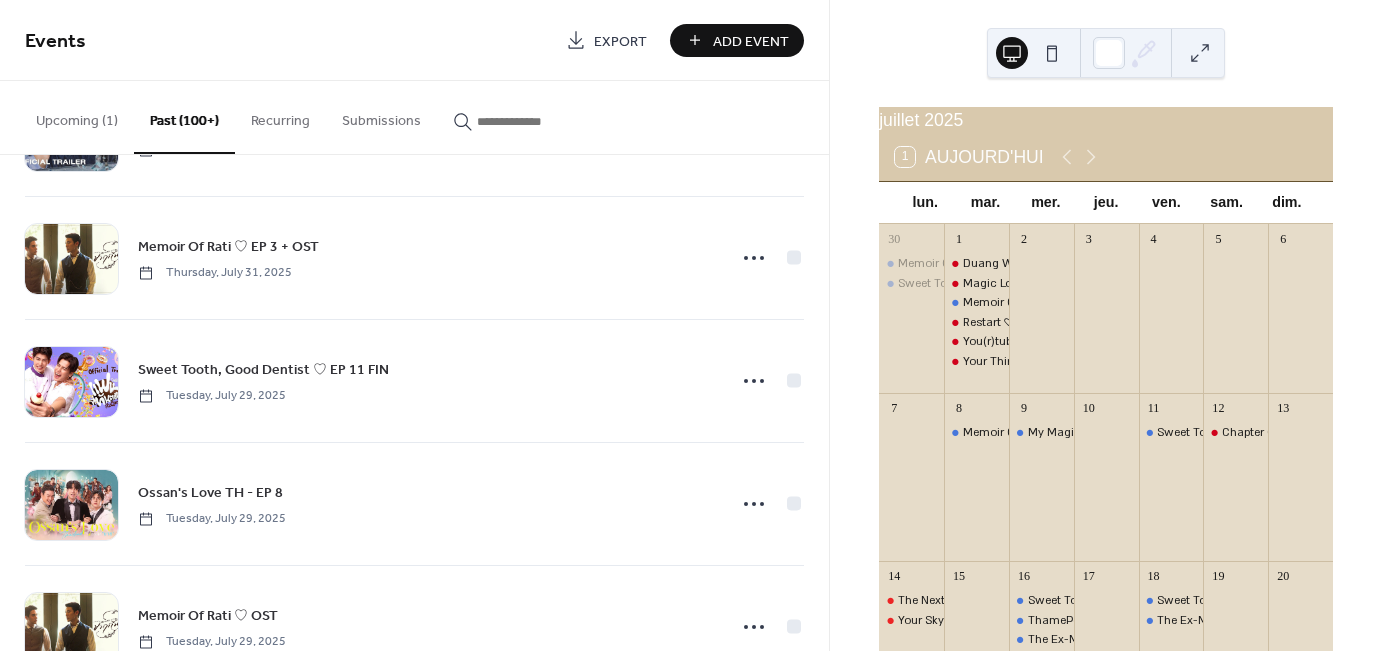 scroll, scrollTop: 200, scrollLeft: 0, axis: vertical 